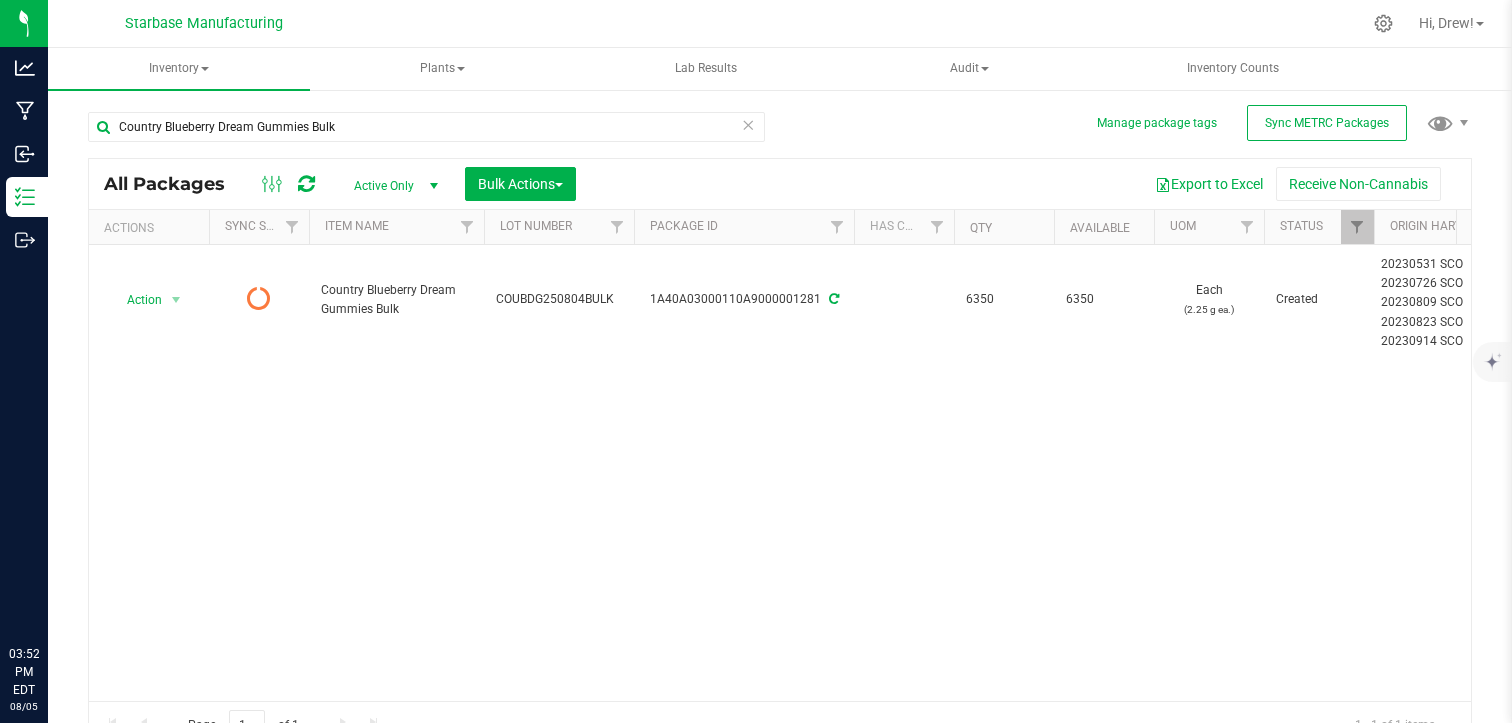 scroll, scrollTop: 0, scrollLeft: 0, axis: both 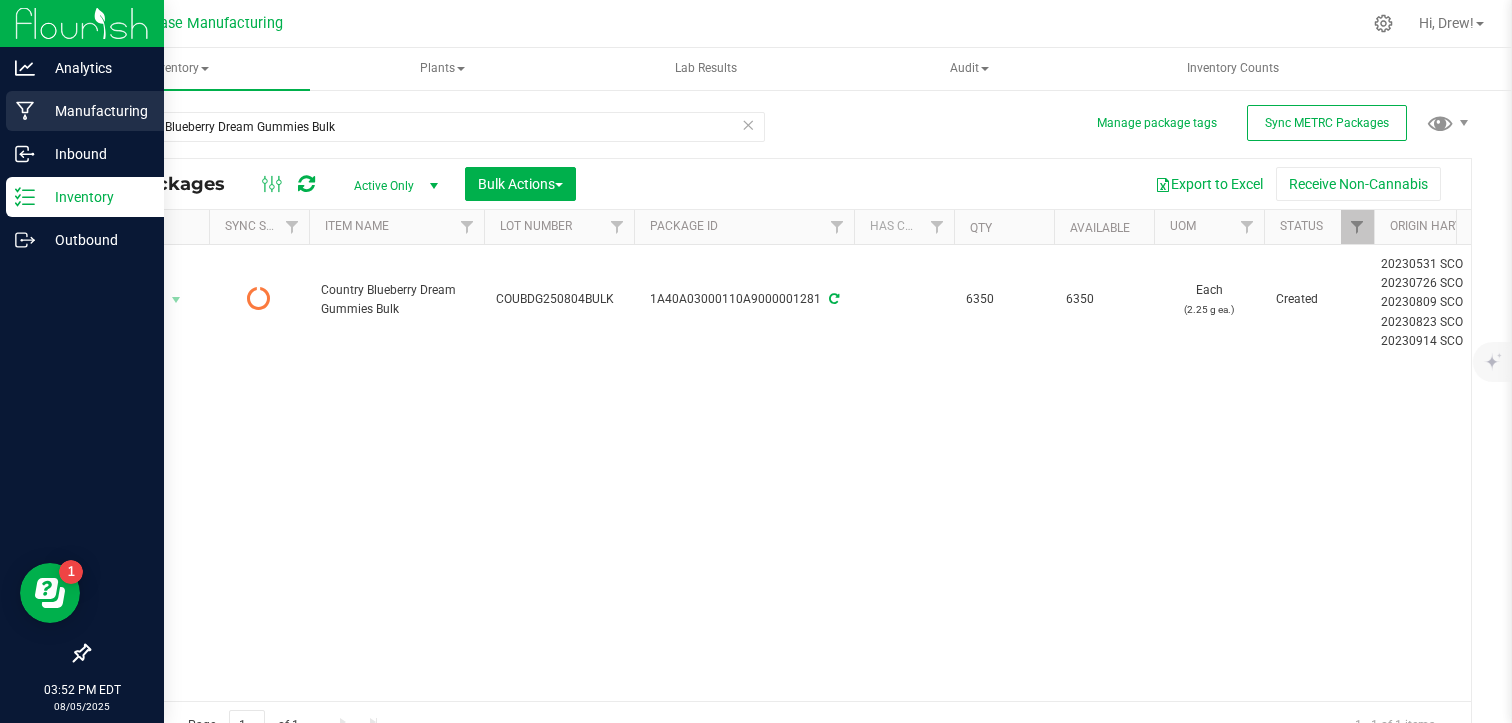 click on "Manufacturing" at bounding box center (95, 111) 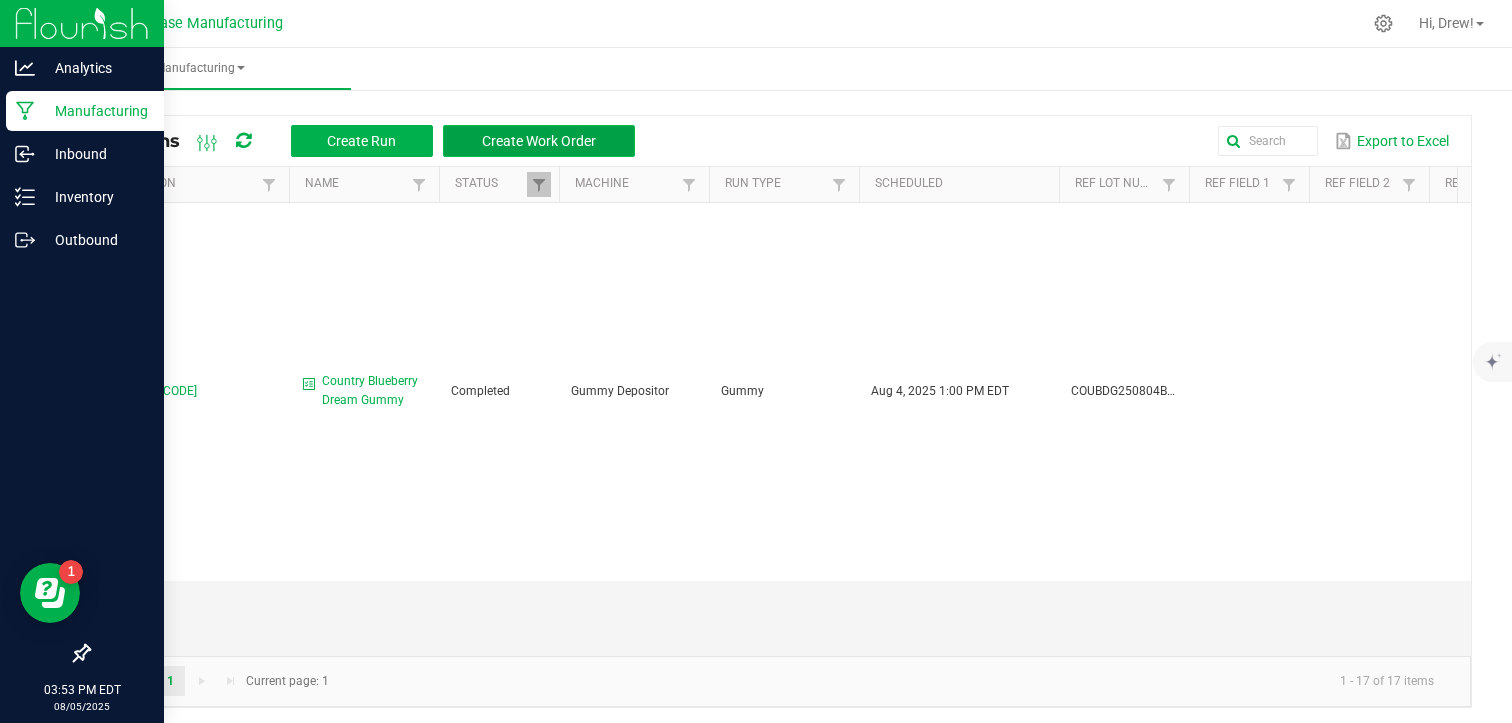 click on "Create Work Order" at bounding box center [539, 141] 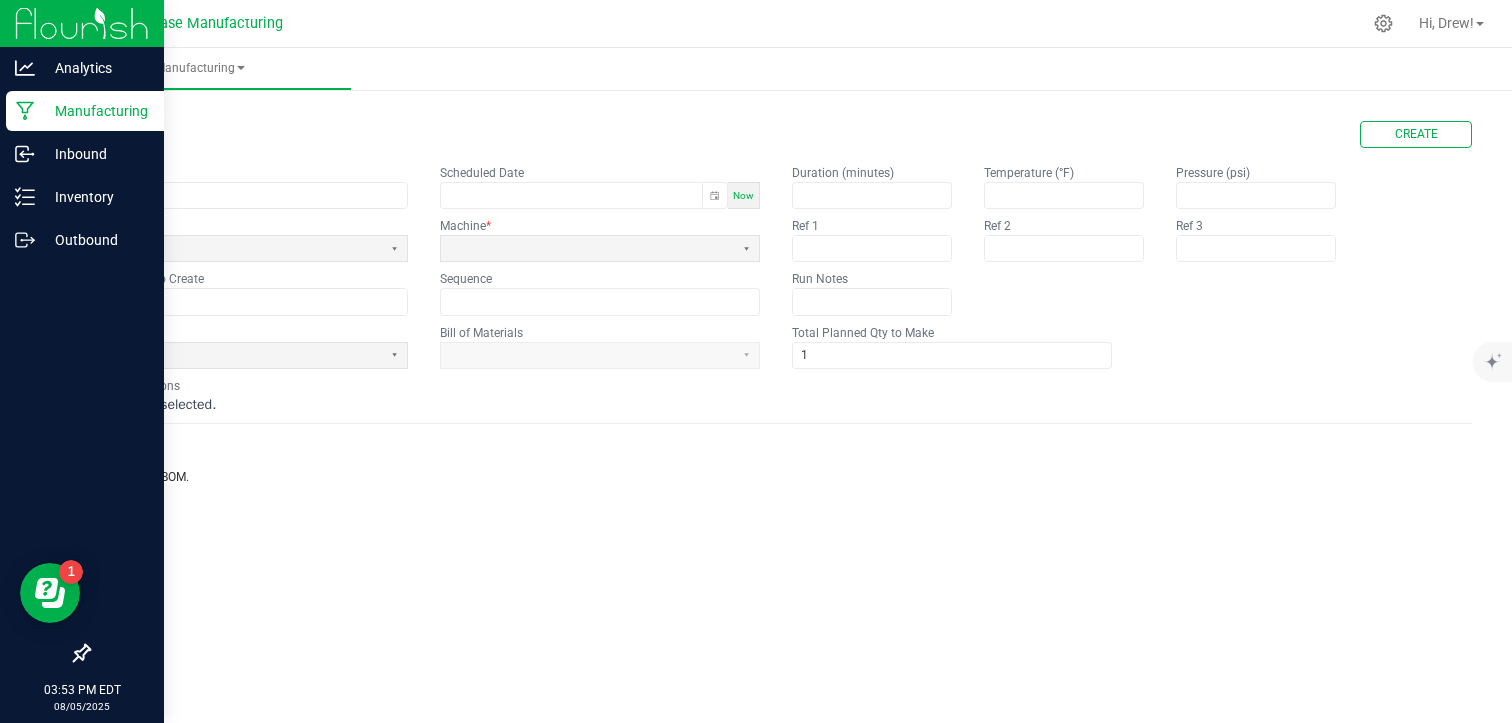 click on "Name     Scheduled Date  Now    Run Type     Machine  *    Lot Number to Create     Sequence" at bounding box center (424, 239) 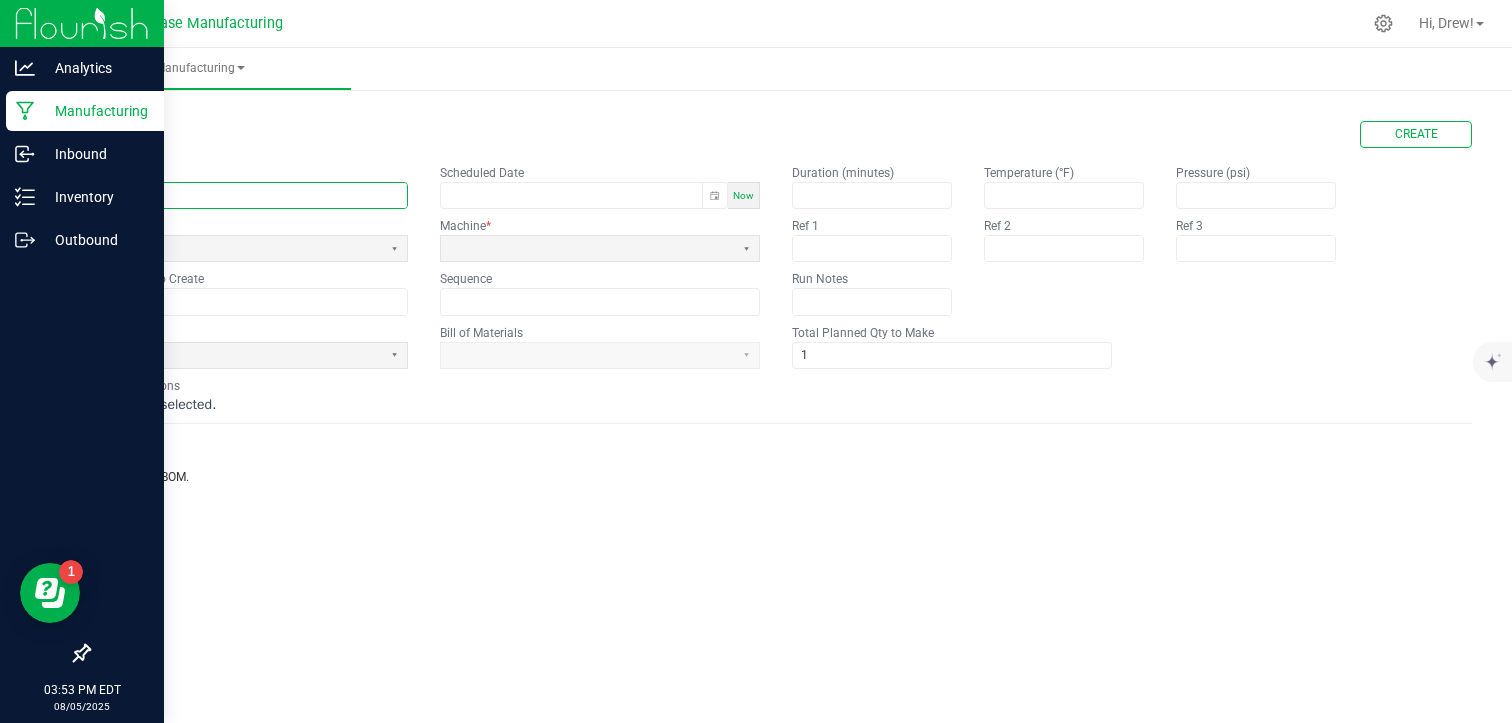 click at bounding box center (248, 195) 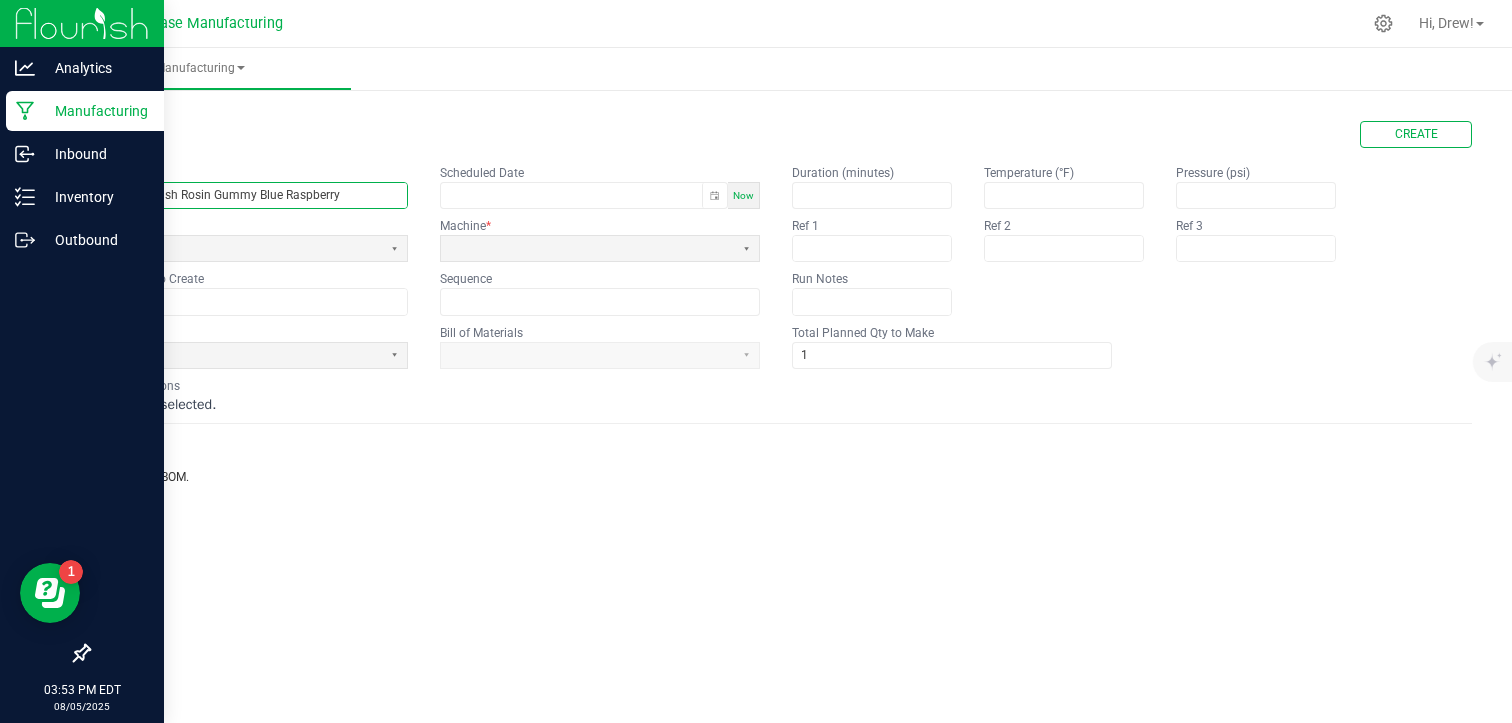type on "Vacation Hash Rosin Gummy Blue Raspberry" 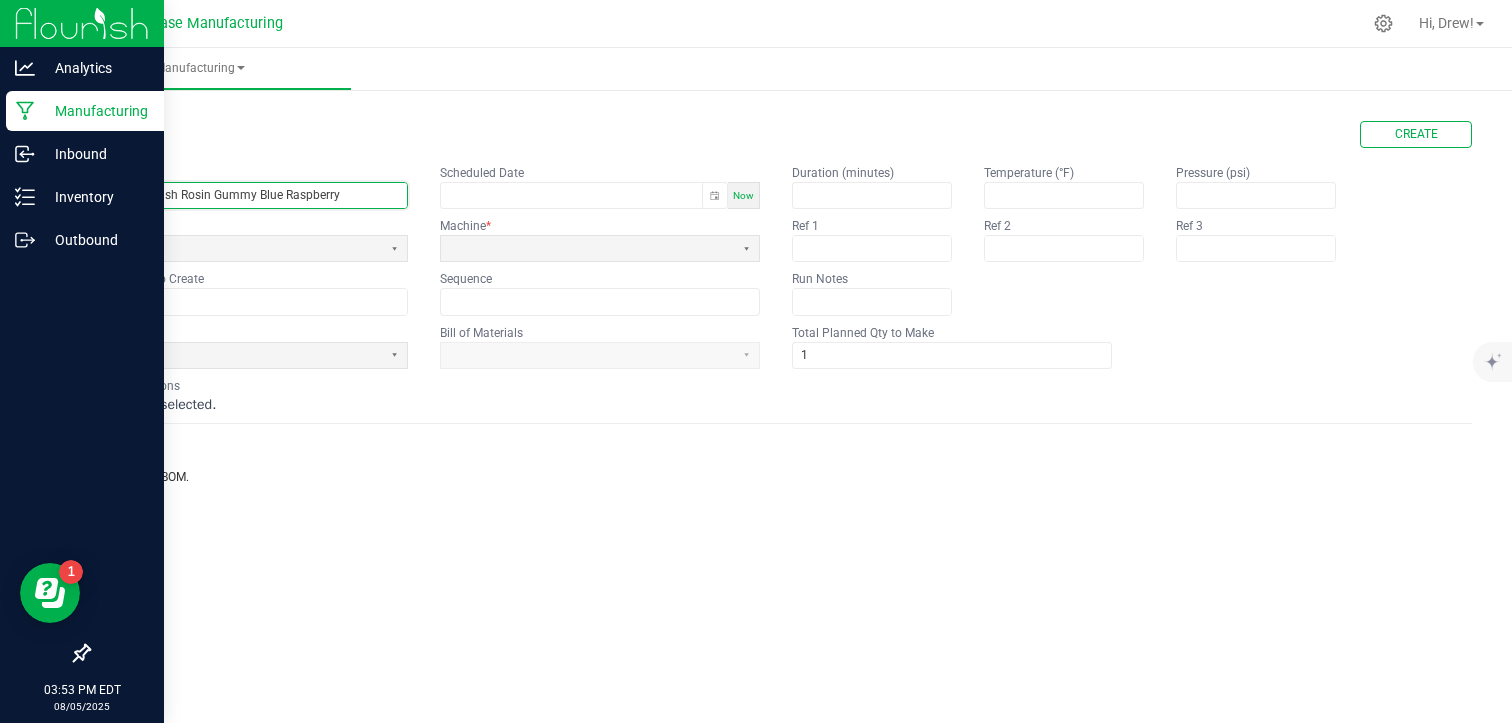click on "Now" at bounding box center [743, 195] 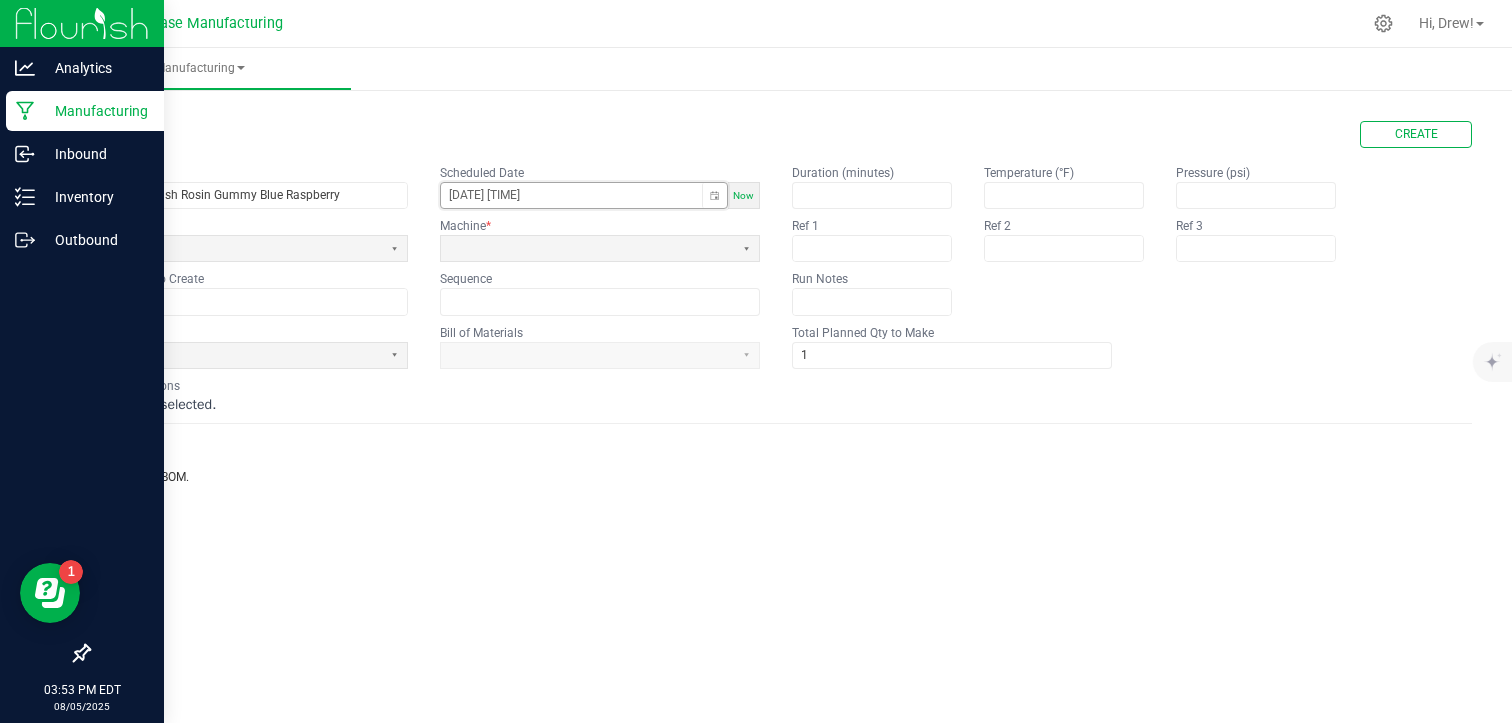 click on "[DATE] [TIME]" at bounding box center [571, 195] 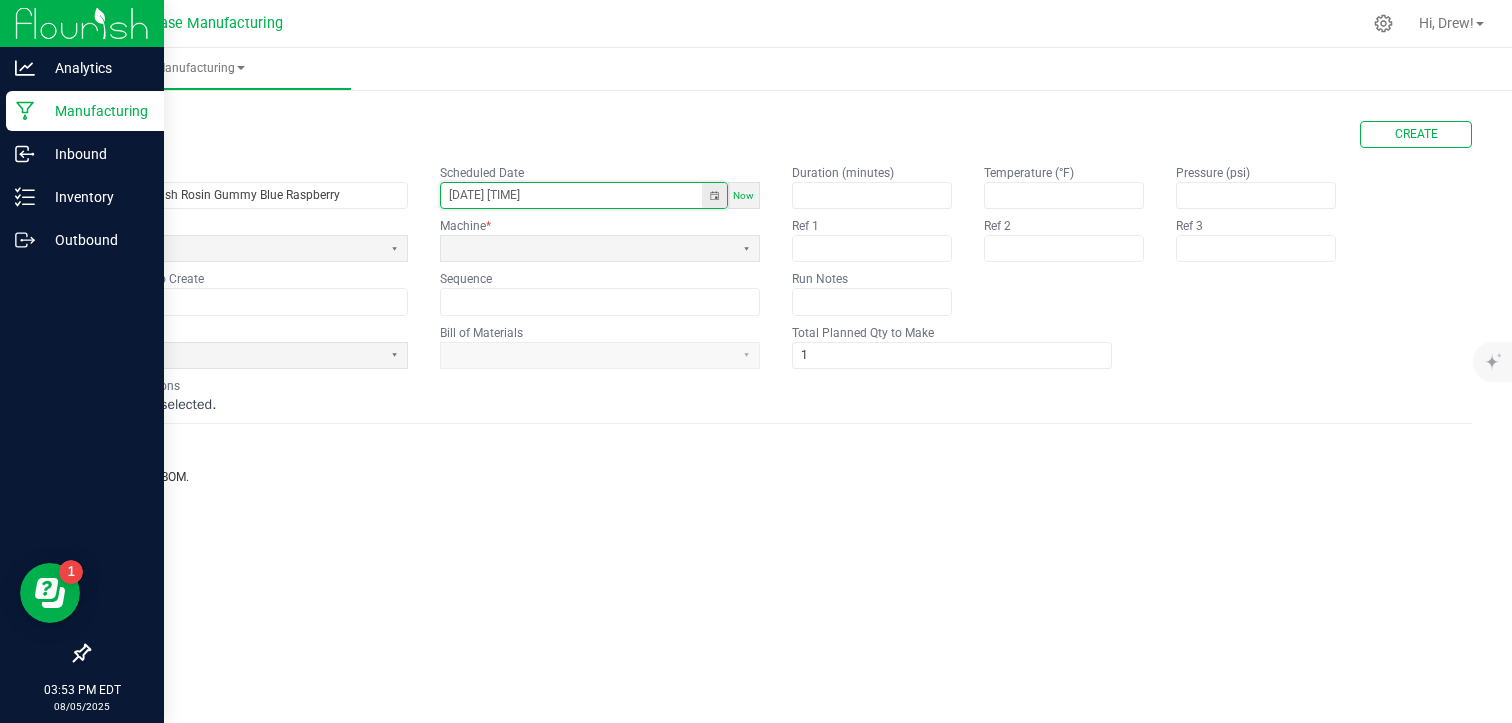 click at bounding box center (714, 195) 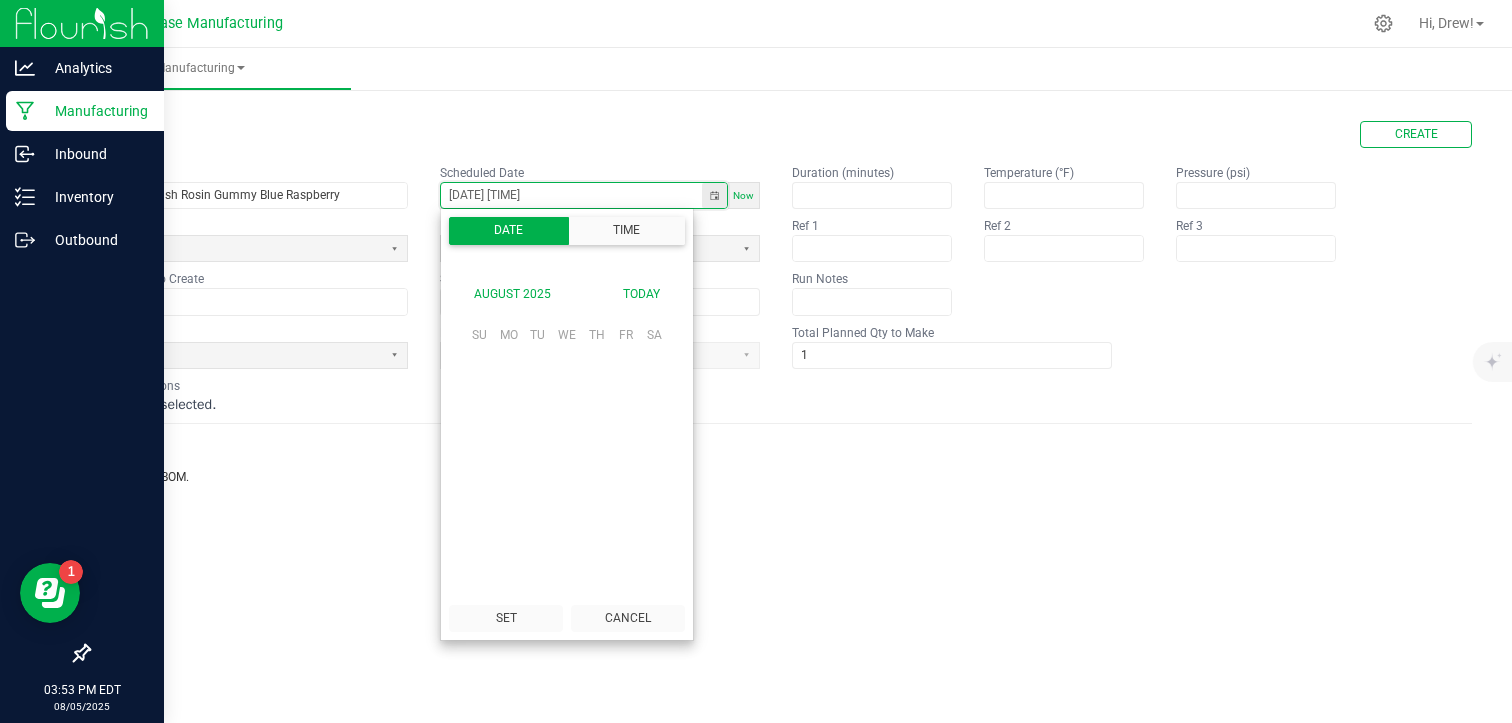 scroll, scrollTop: 315113, scrollLeft: 0, axis: vertical 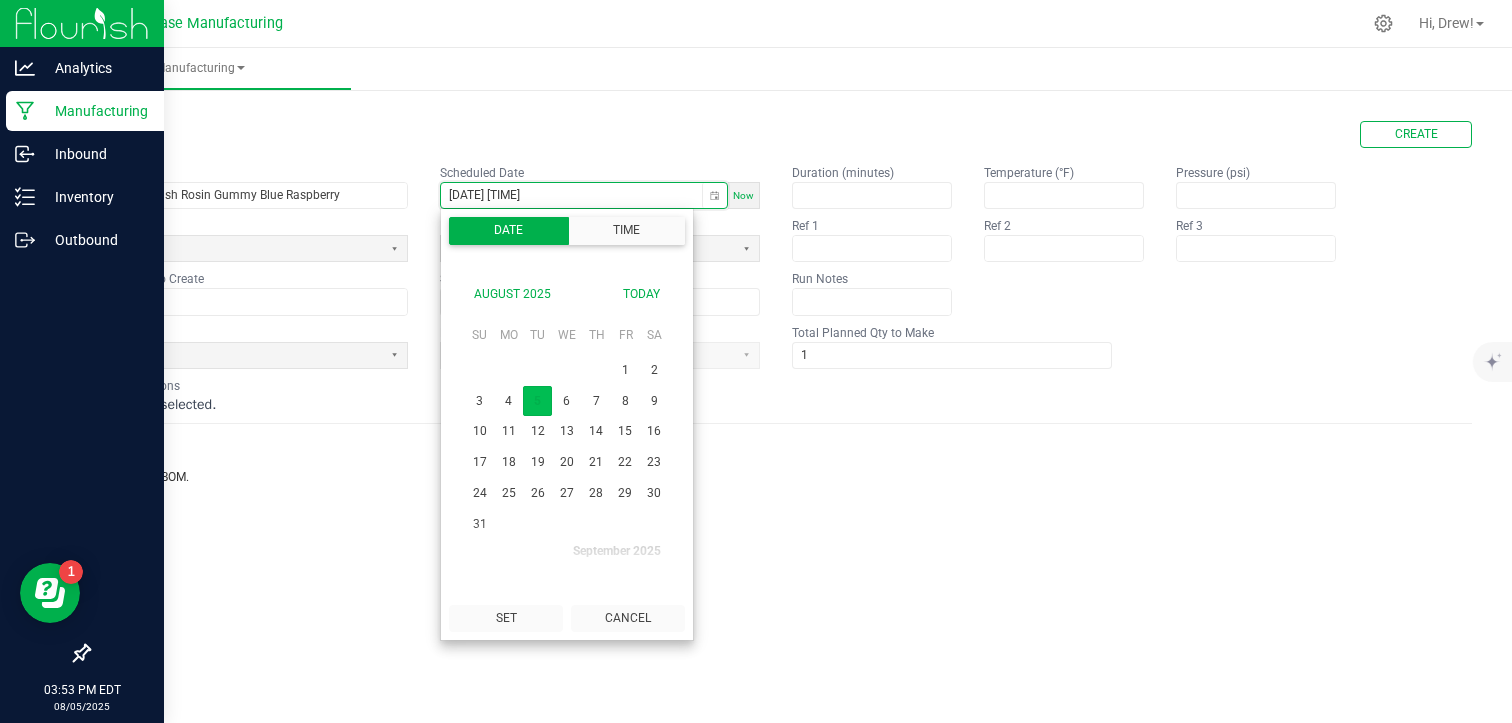 click on "5" at bounding box center [537, 401] 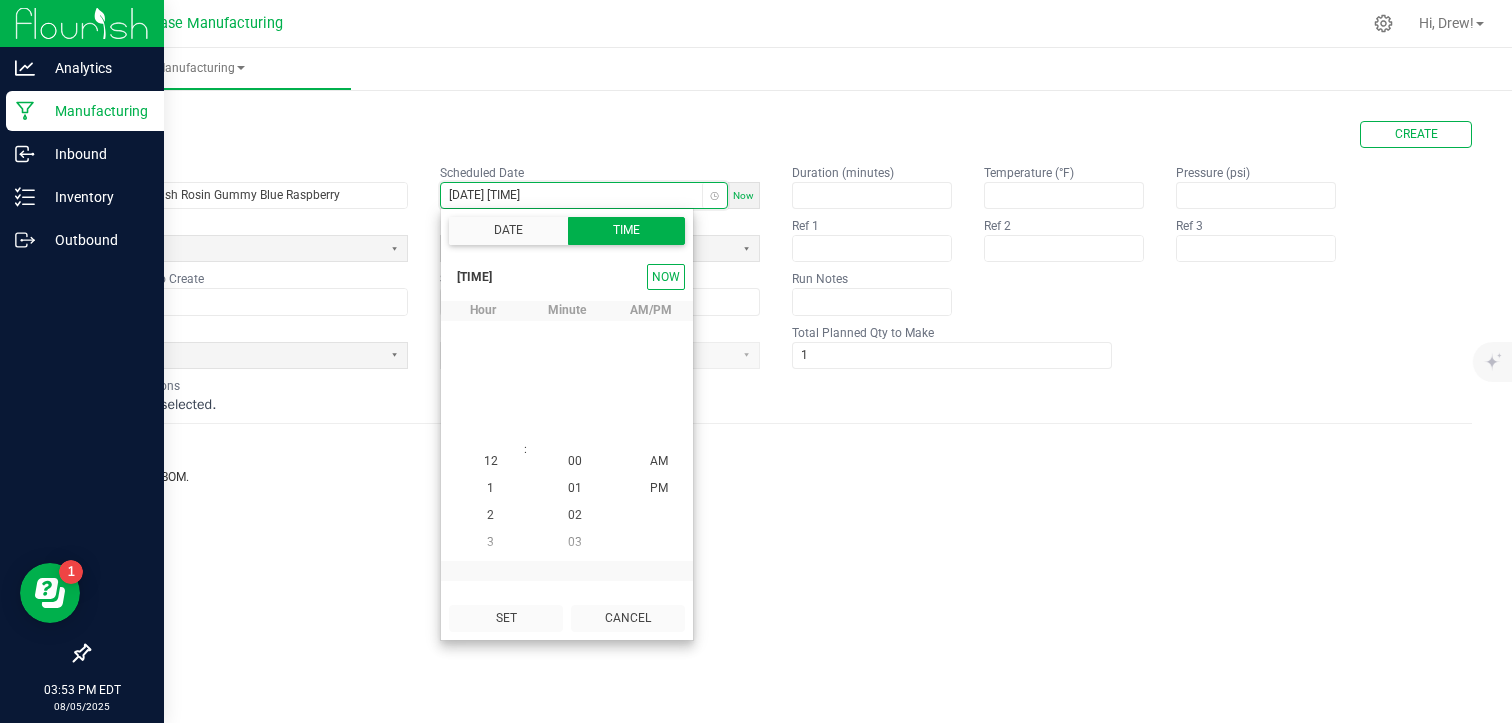 scroll, scrollTop: 404, scrollLeft: 0, axis: vertical 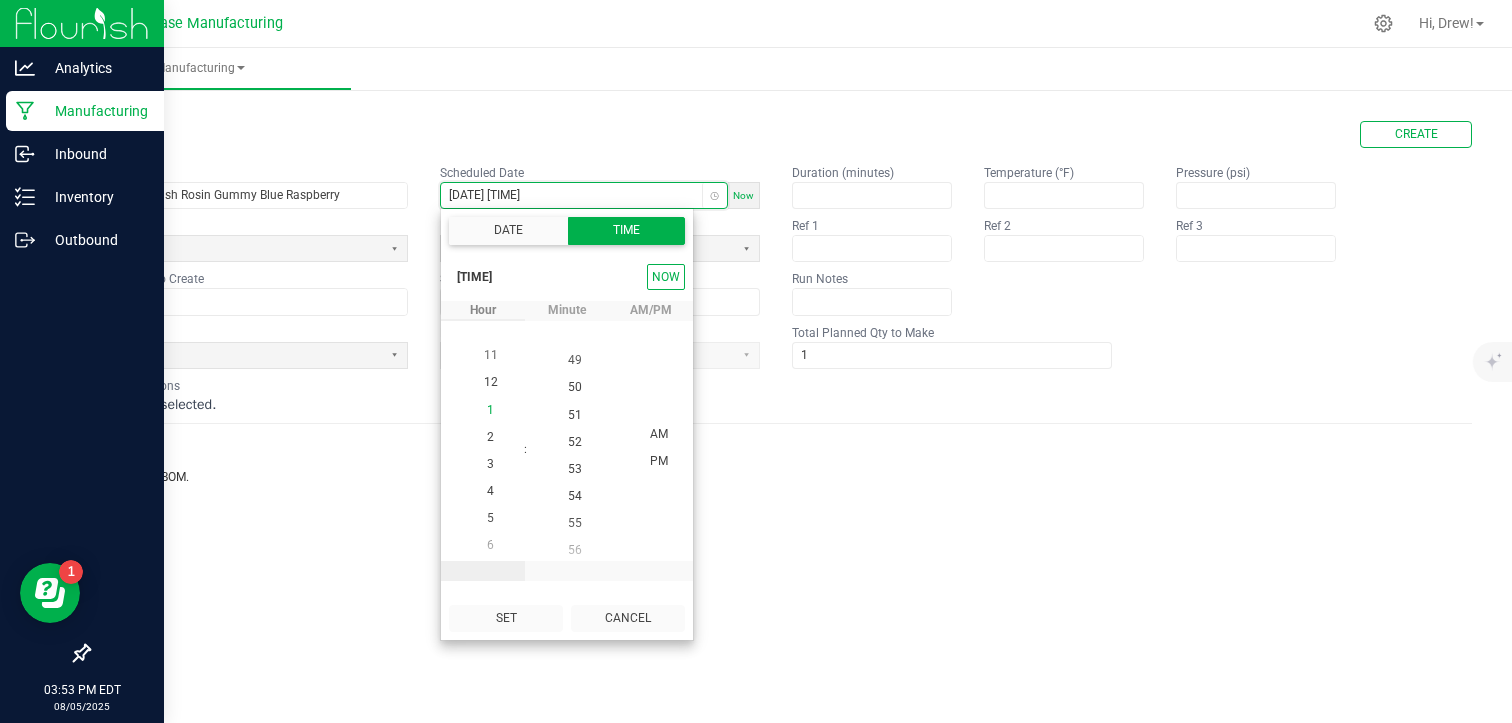 click on "1" at bounding box center [490, 409] 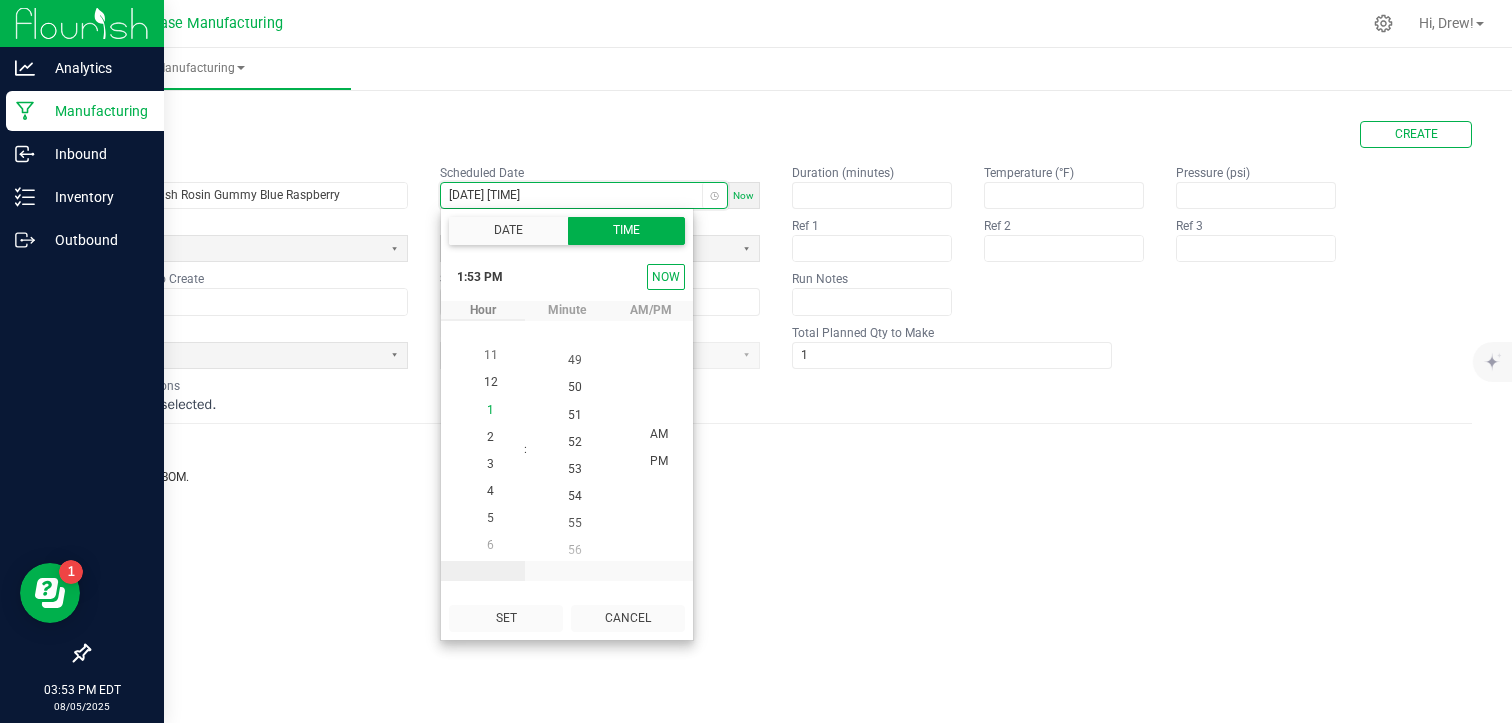 scroll, scrollTop: 351, scrollLeft: 0, axis: vertical 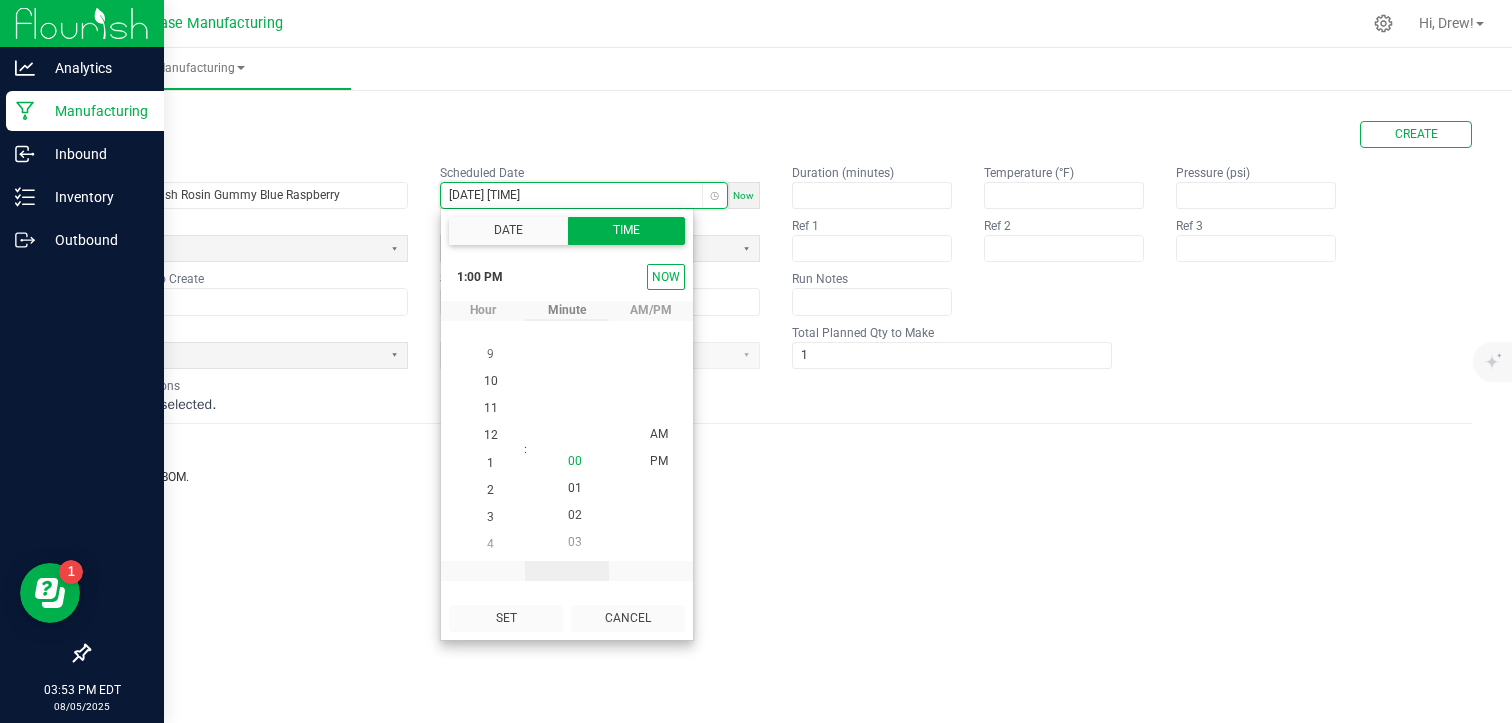 click on "00" at bounding box center [575, 460] 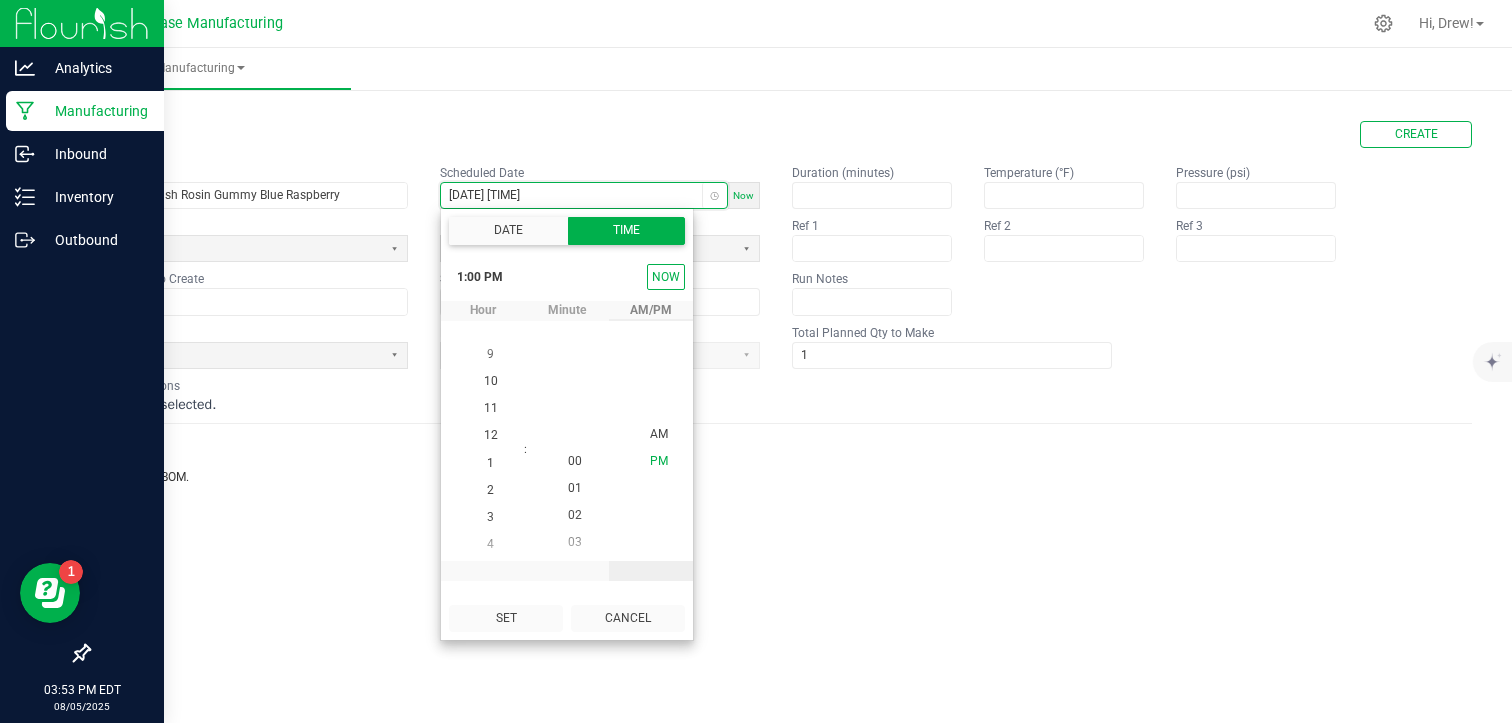 click on "PM" at bounding box center [659, 460] 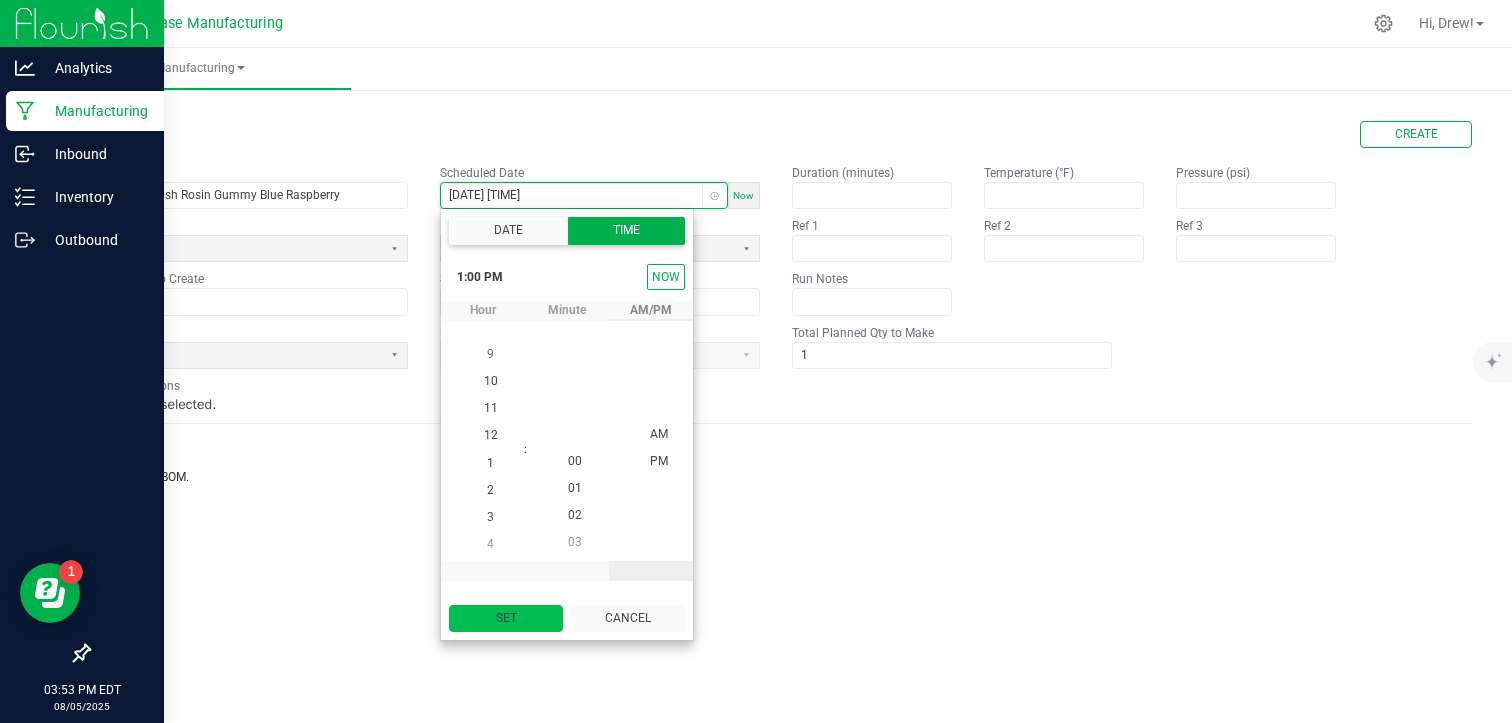 click on "Set" at bounding box center [506, 618] 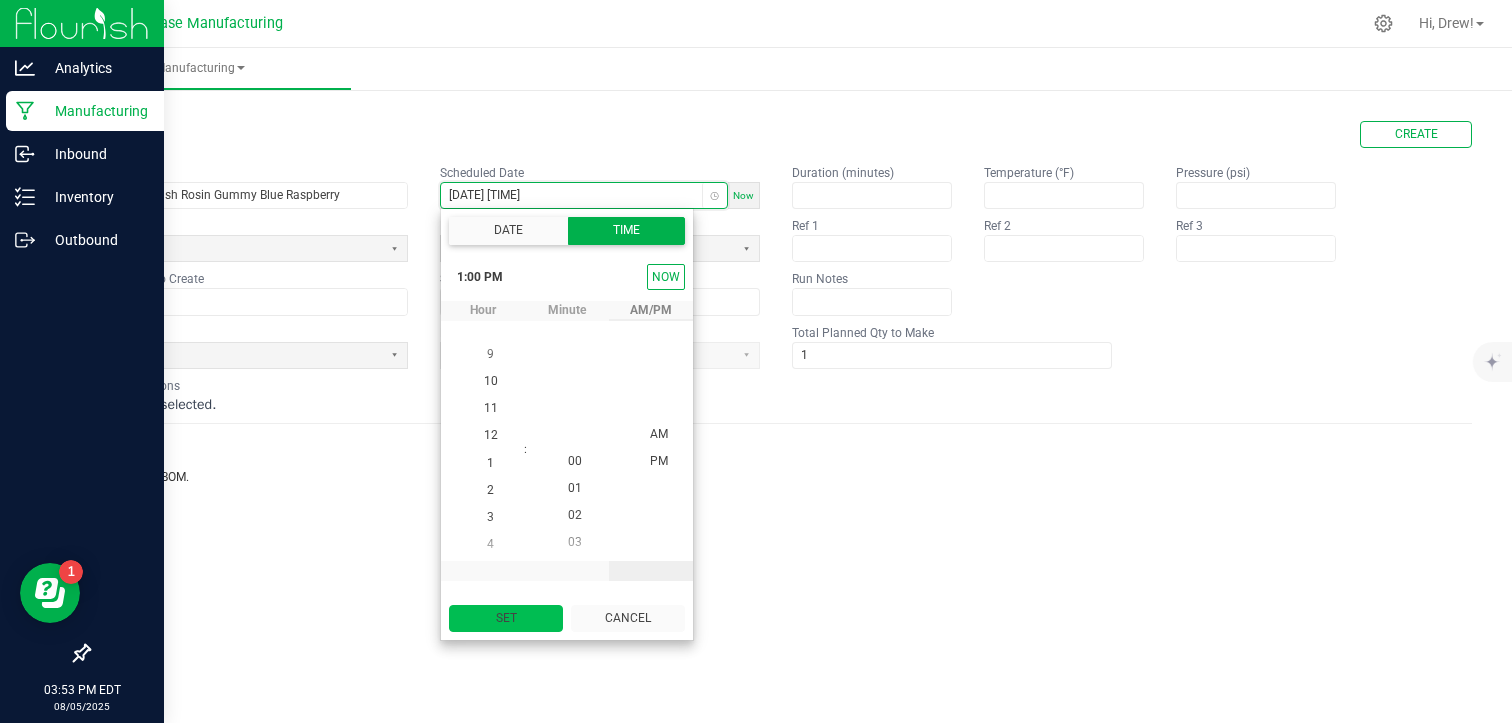 type on "[DATE] [TIME]" 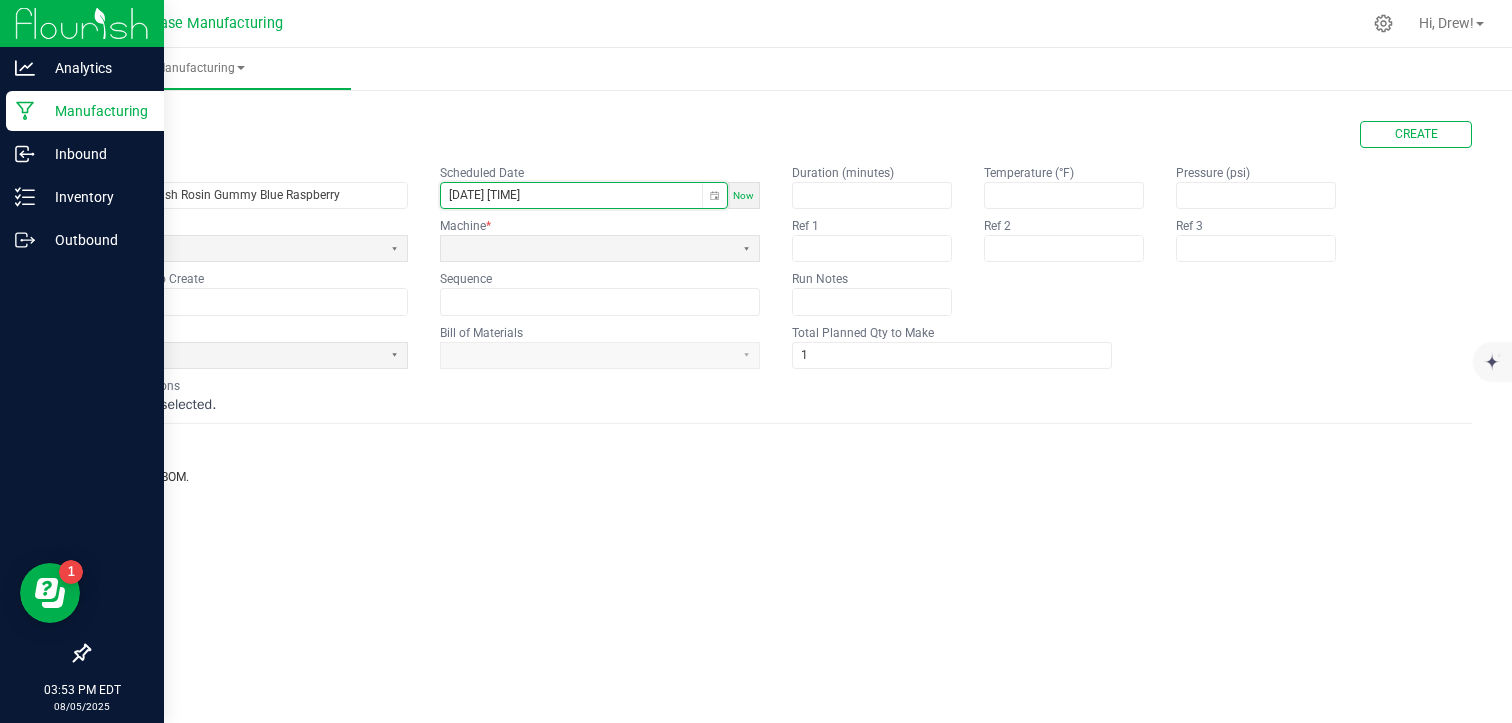 click on "Inputs" at bounding box center [780, 446] 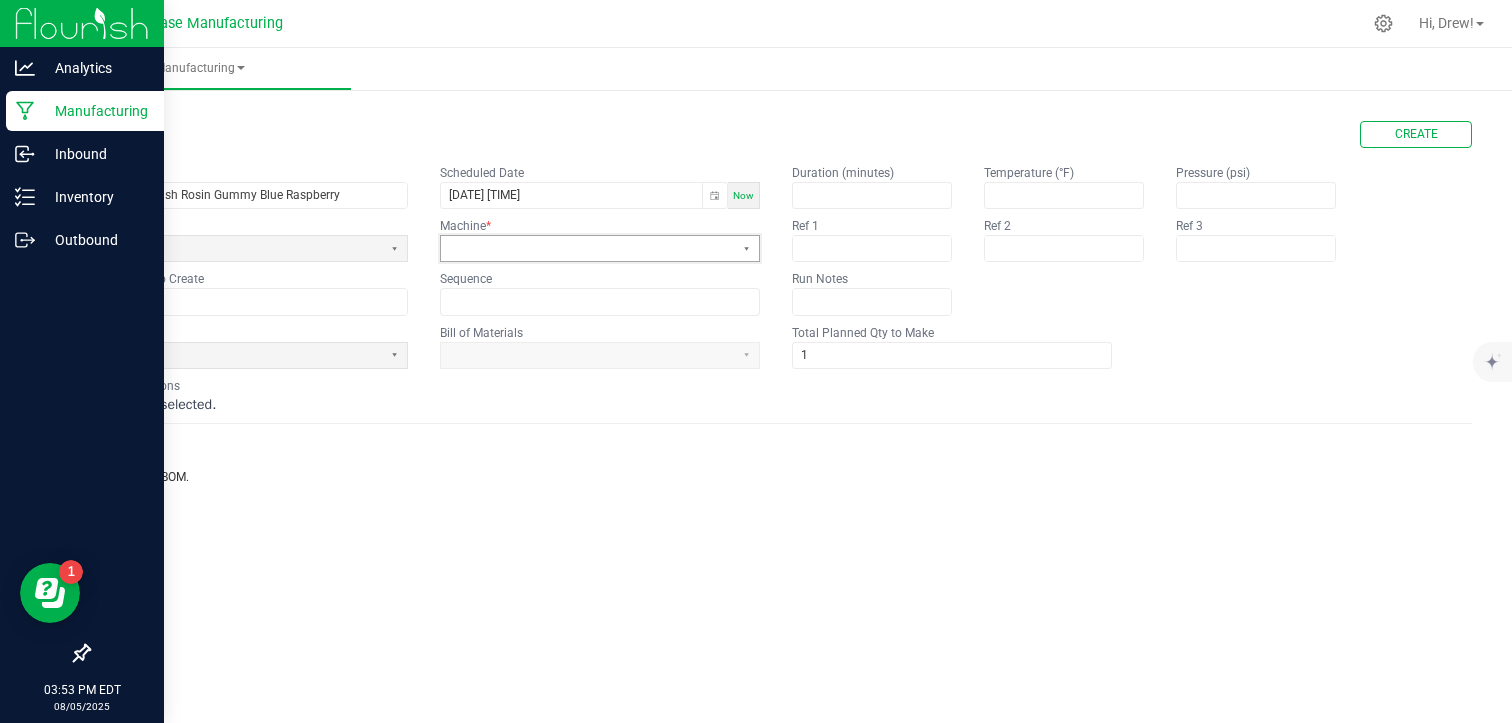 click at bounding box center [587, 248] 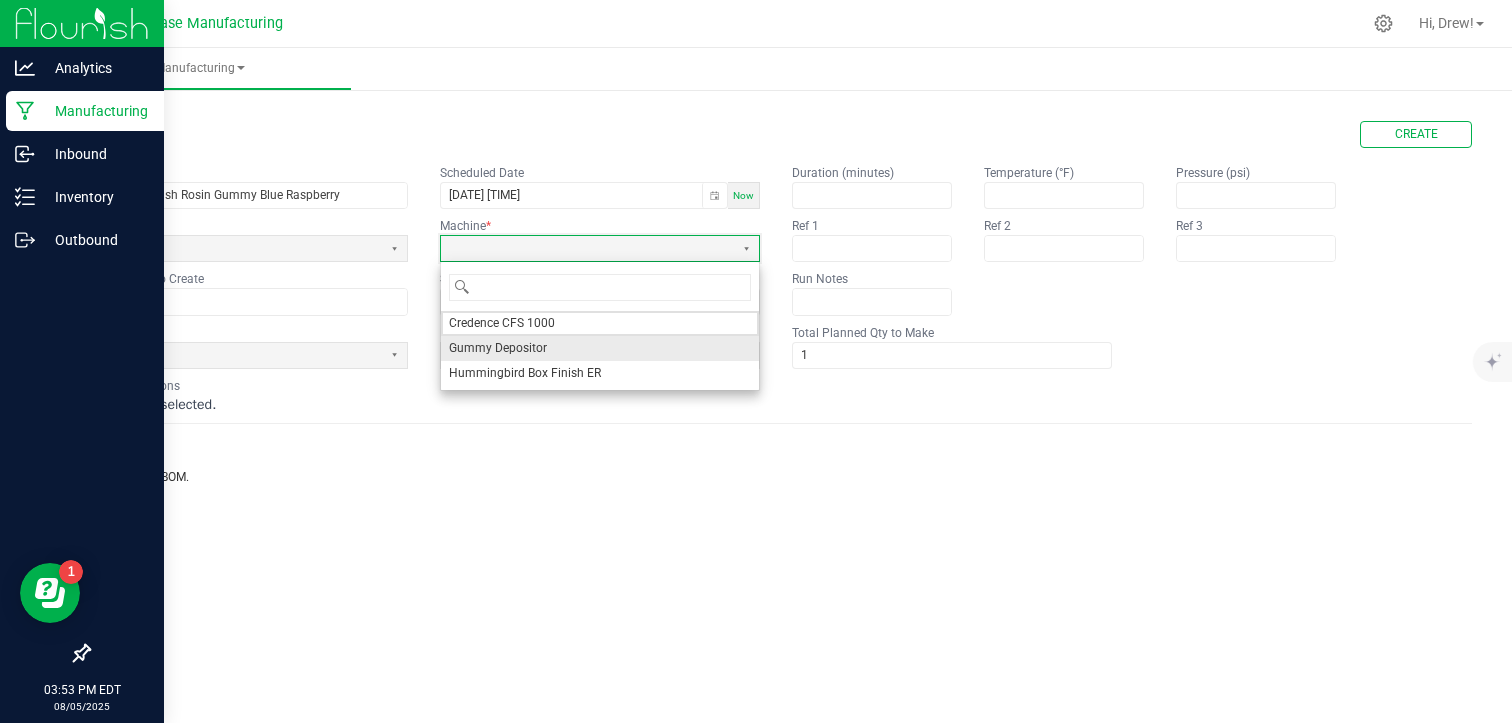 click on "Gummy Depositor" at bounding box center (600, 348) 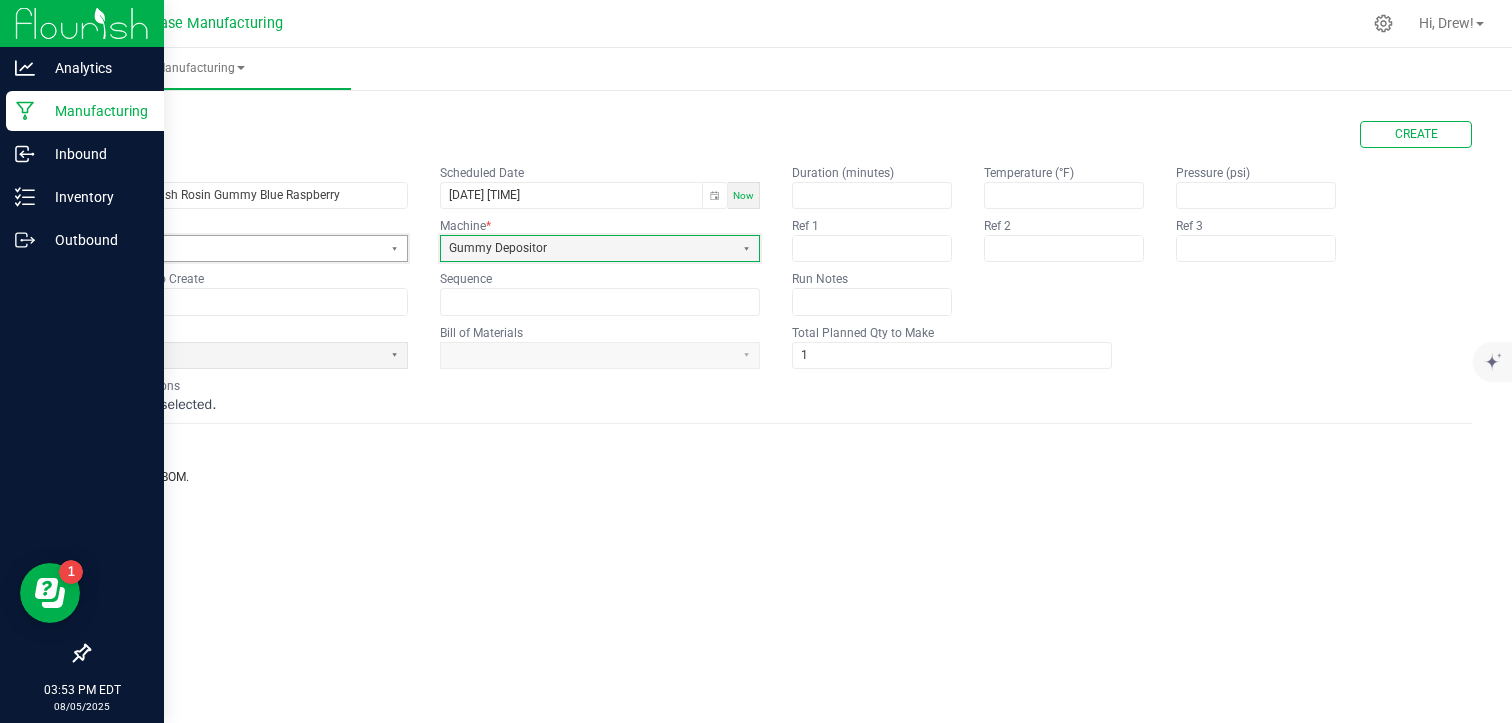 click at bounding box center (235, 248) 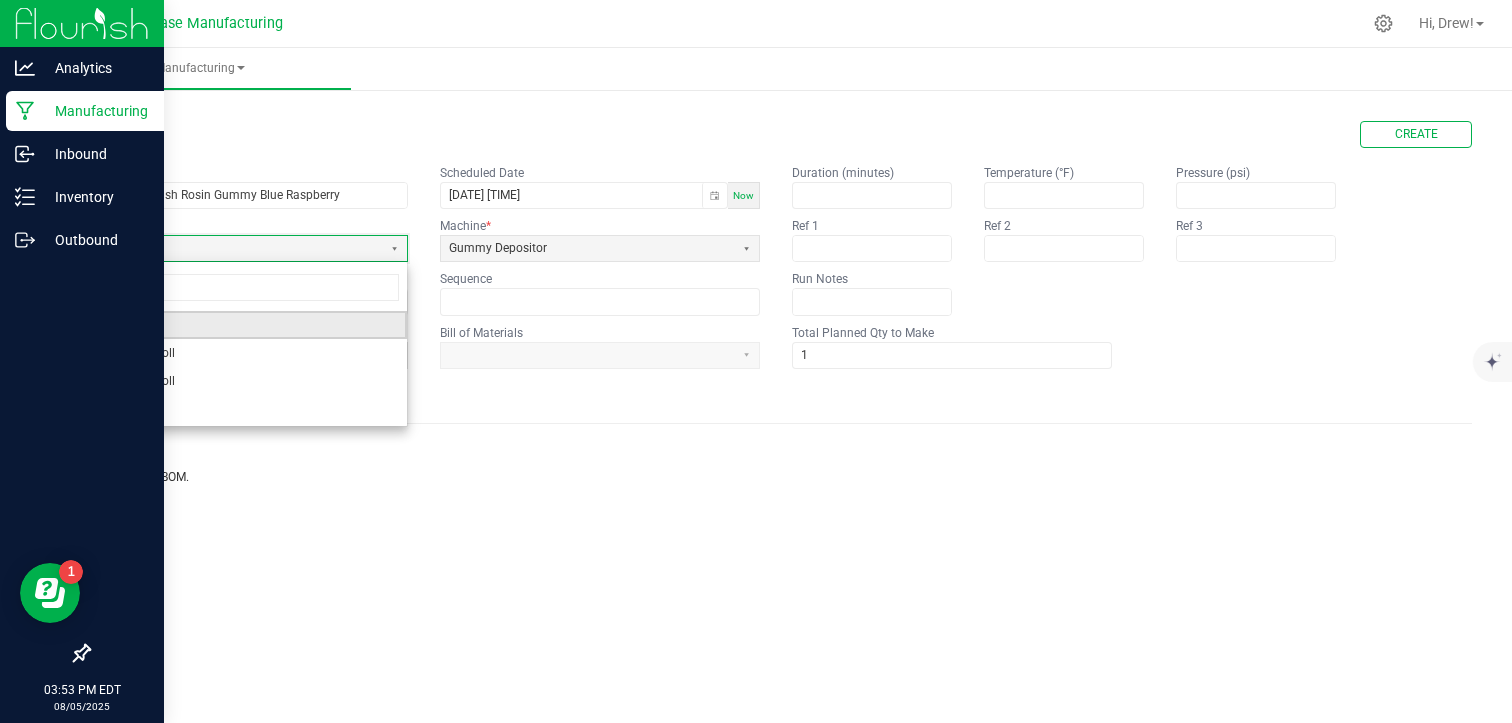 click on "Gummy" at bounding box center (248, 325) 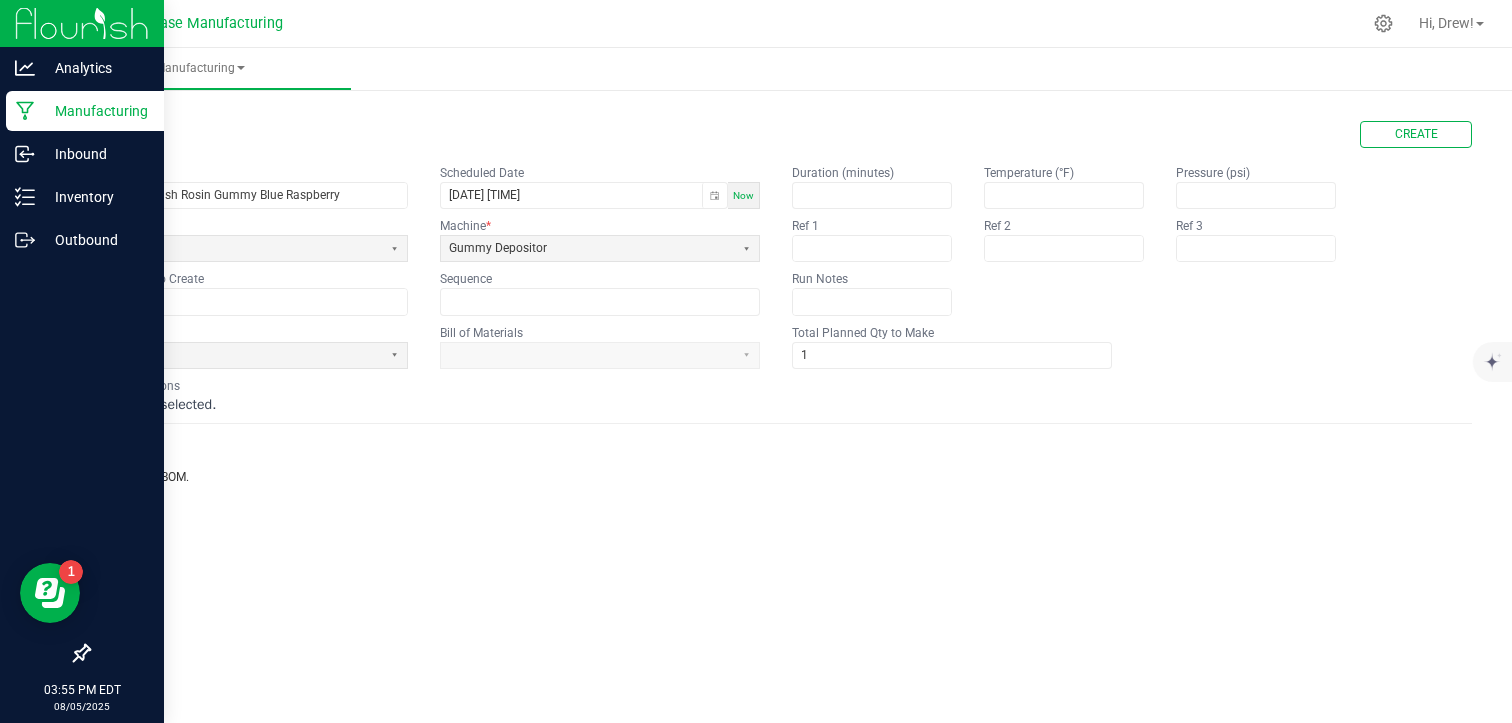 click on "Created    Name  Vacation Hash Rosin Gummy Blue Raspberry    Scheduled Date  [DATE] [TIME] Now    Run Type  Gummy     Machine  * Gummy Depositor    Lot Number to Create     Sequence     Duration (minutes)     Temperature (°F)   Pressure (psi)    Ref 1     Ref 2   Ref 3    Run Notes   Item to Make  Bill of Materials  Total Planned Qty to Make 1   BOM Instructions BOM is not selected. Inputs  Please select BOM." at bounding box center [780, 303] 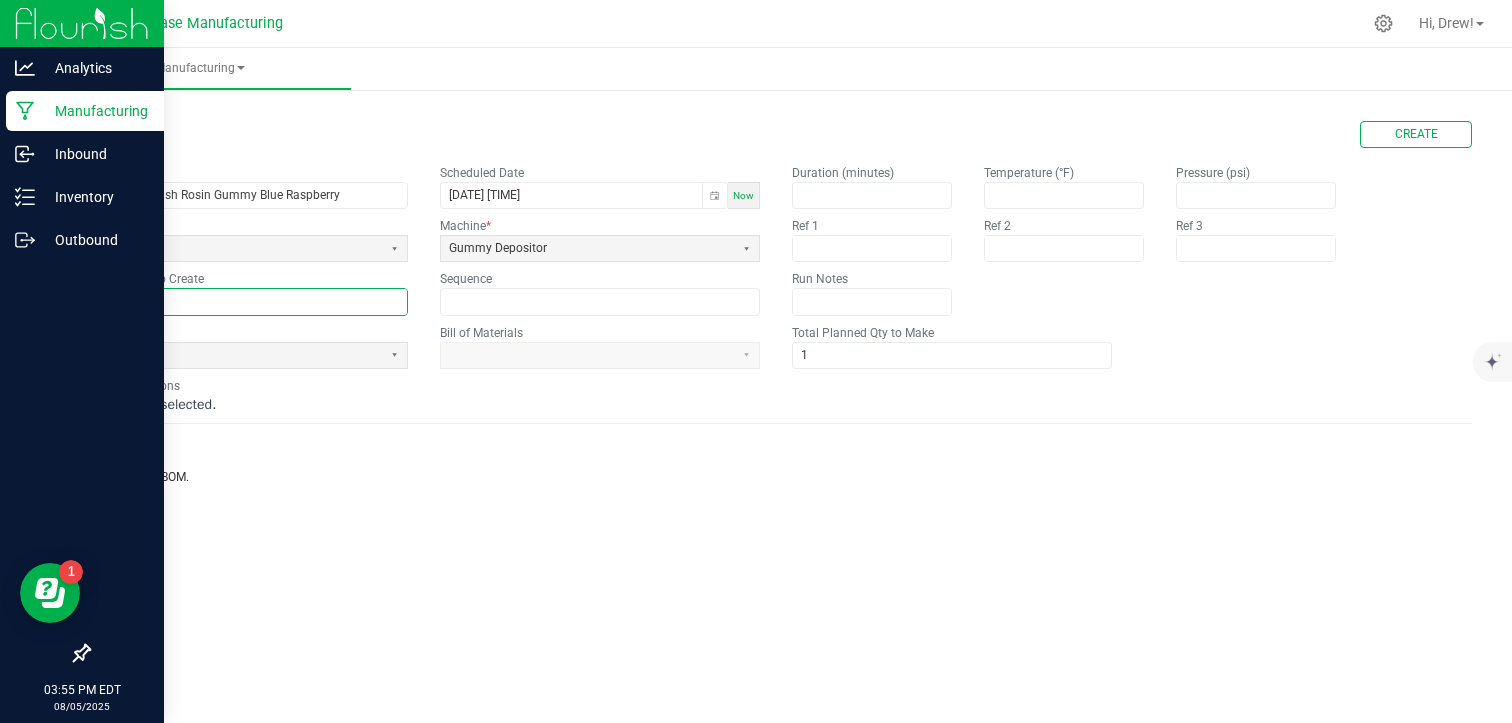 click at bounding box center [248, 301] 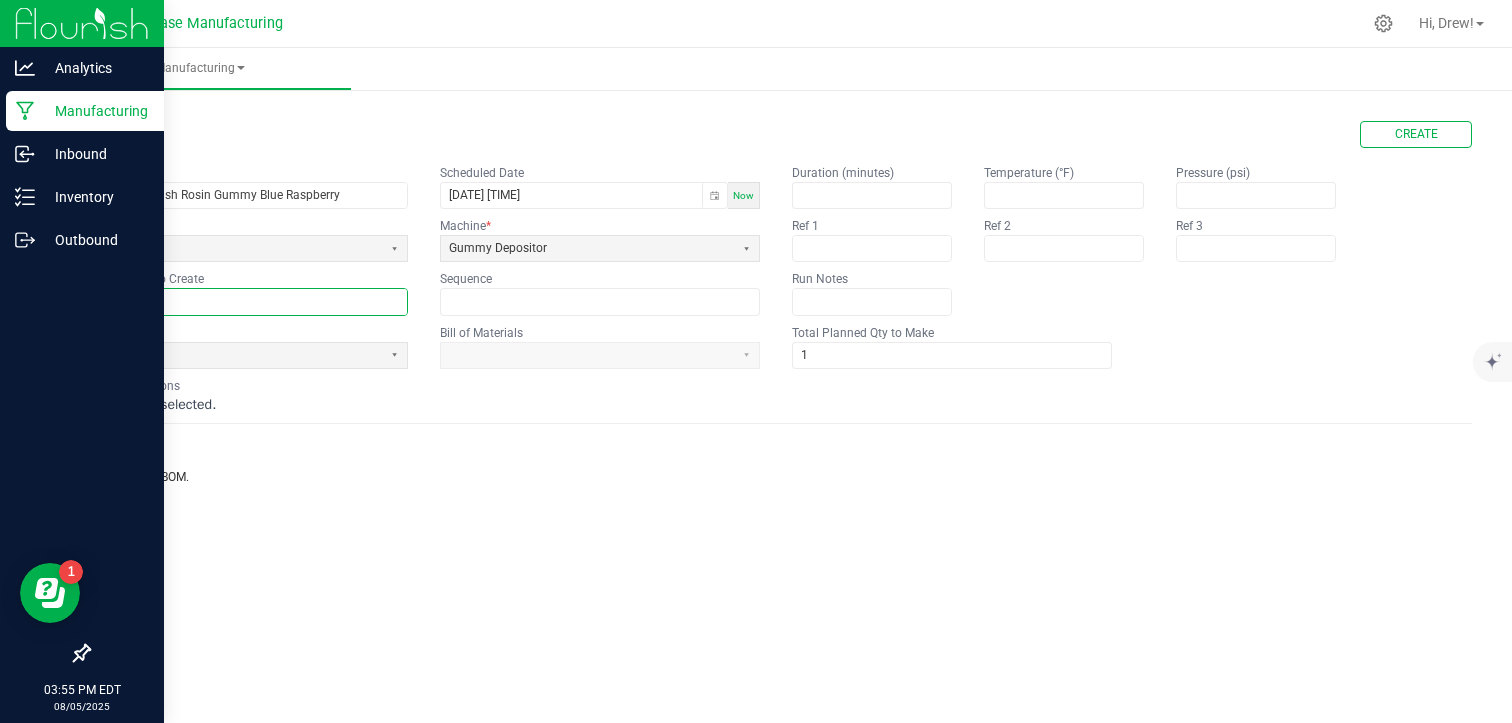 paste on "VACPCHRG250728BULK" 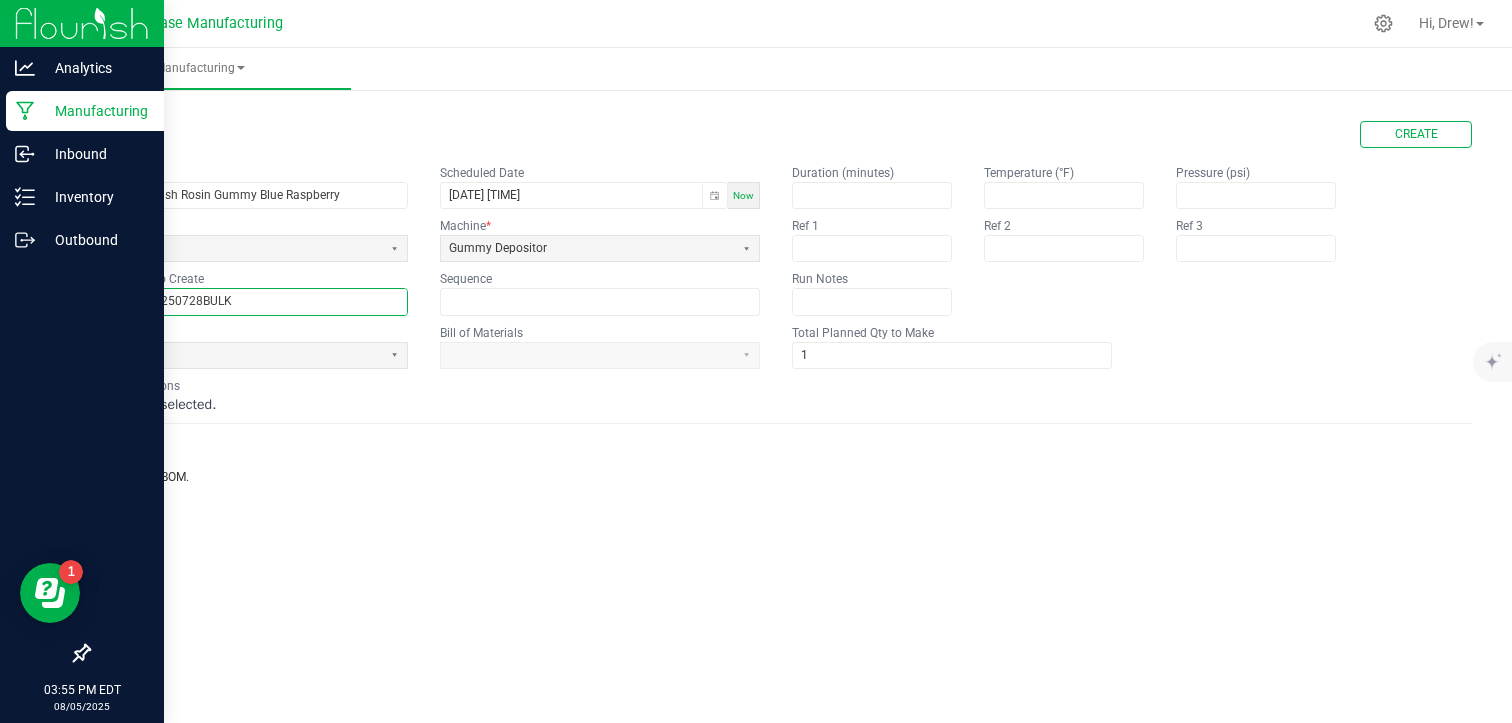 click on "VACPCHRG250728BULK" at bounding box center (248, 301) 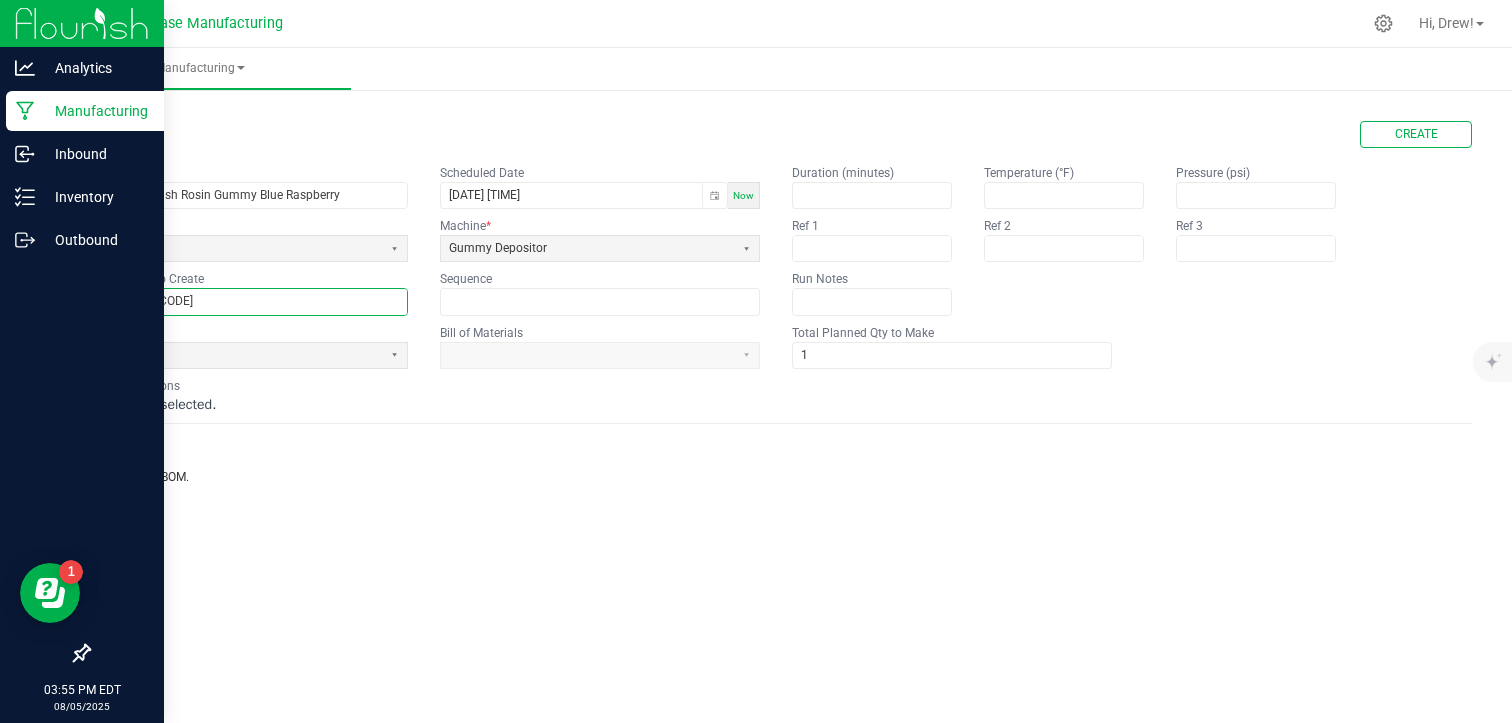 click on "[PRODUCT_CODE]" at bounding box center [248, 301] 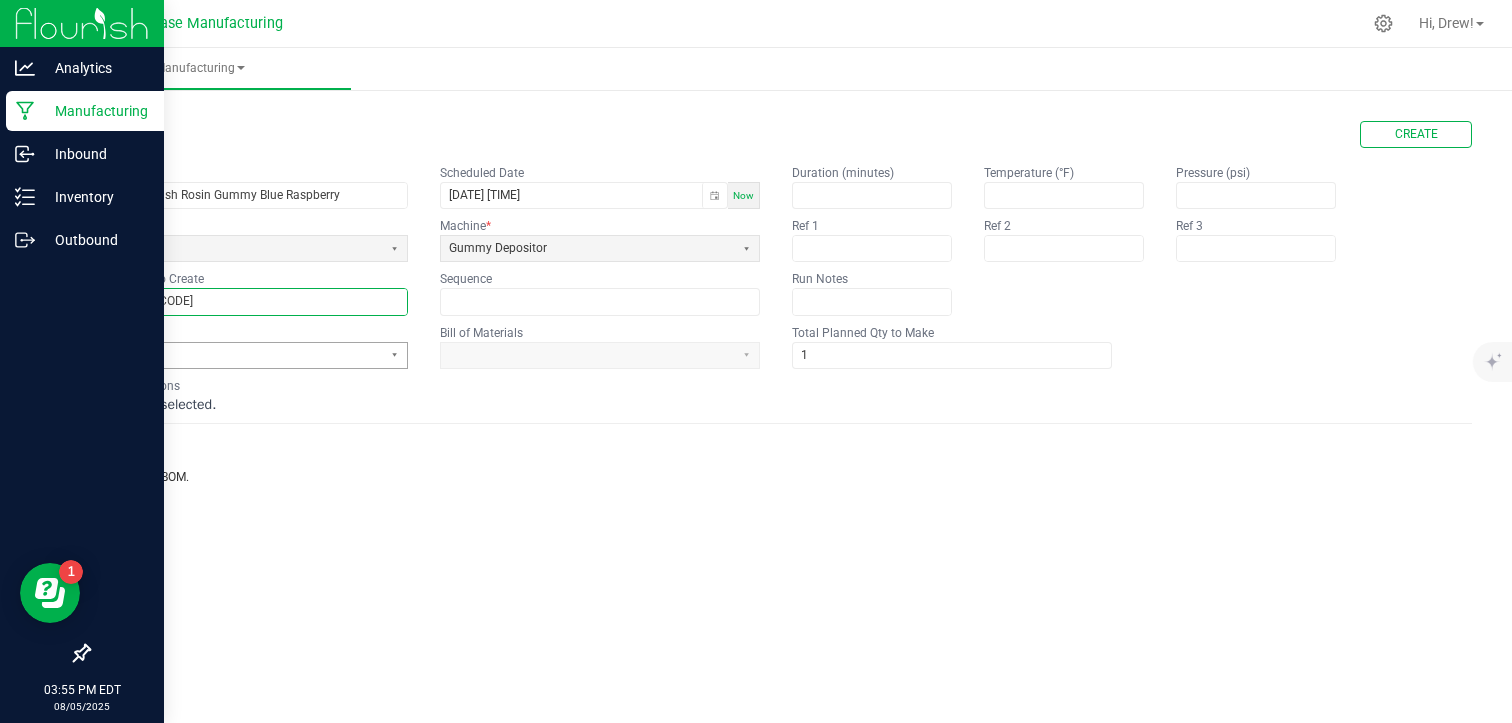 type on "[PRODUCT_CODE]" 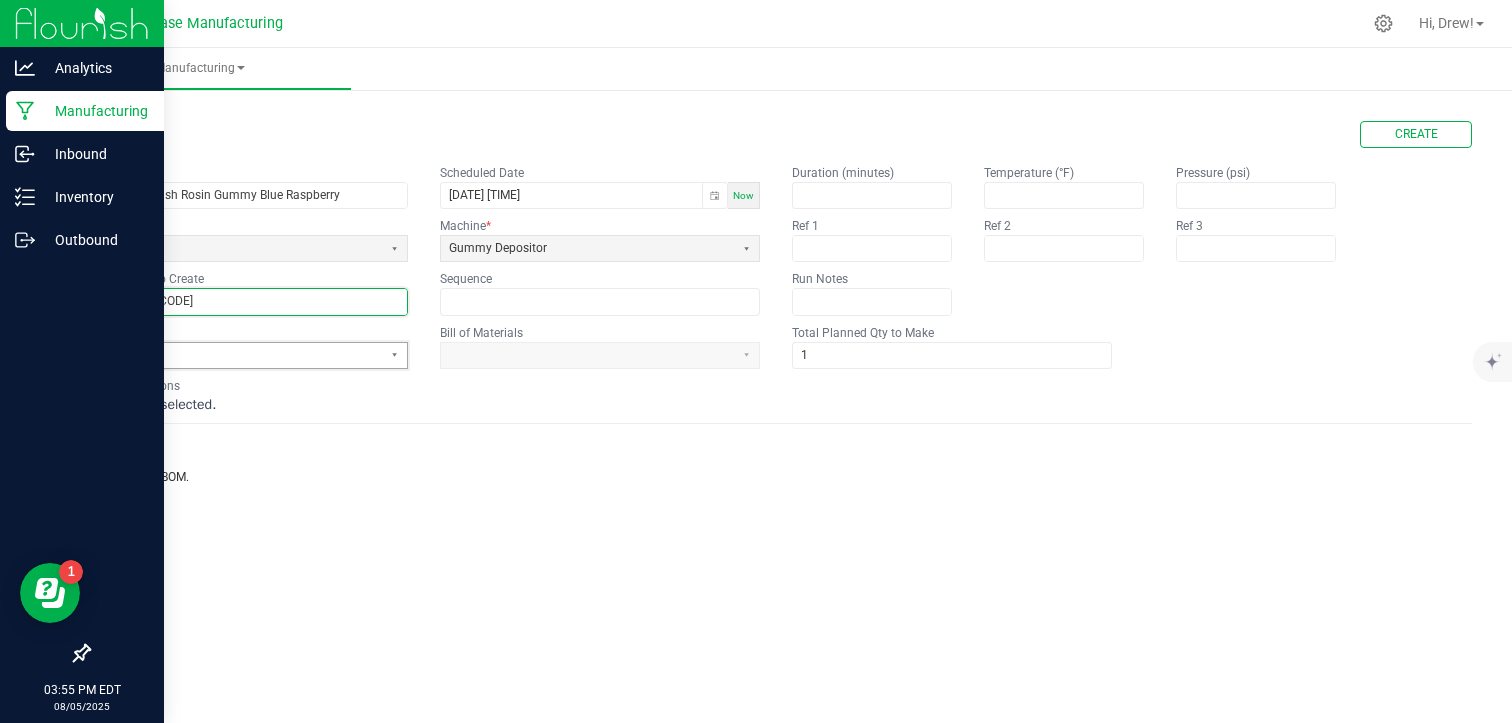 click at bounding box center (235, 355) 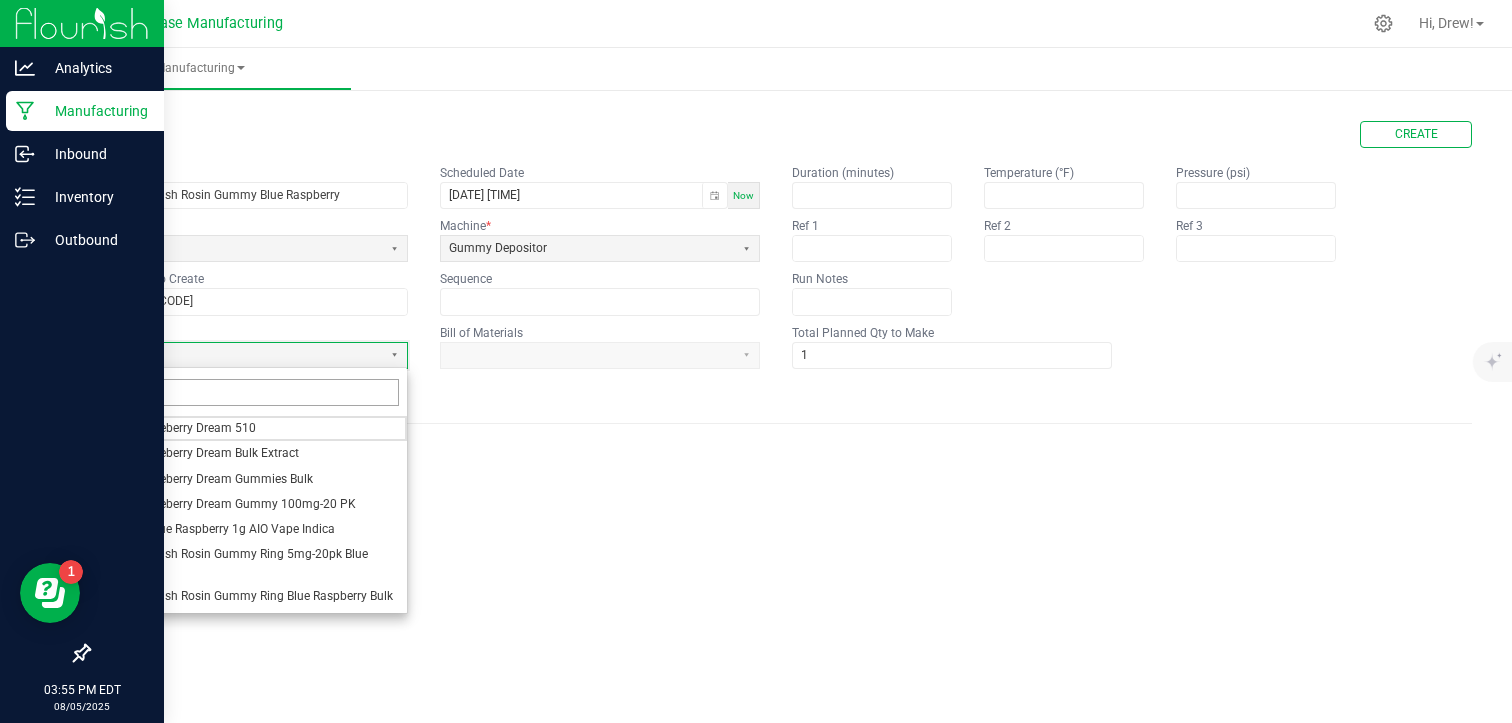 type on "BLUE R" 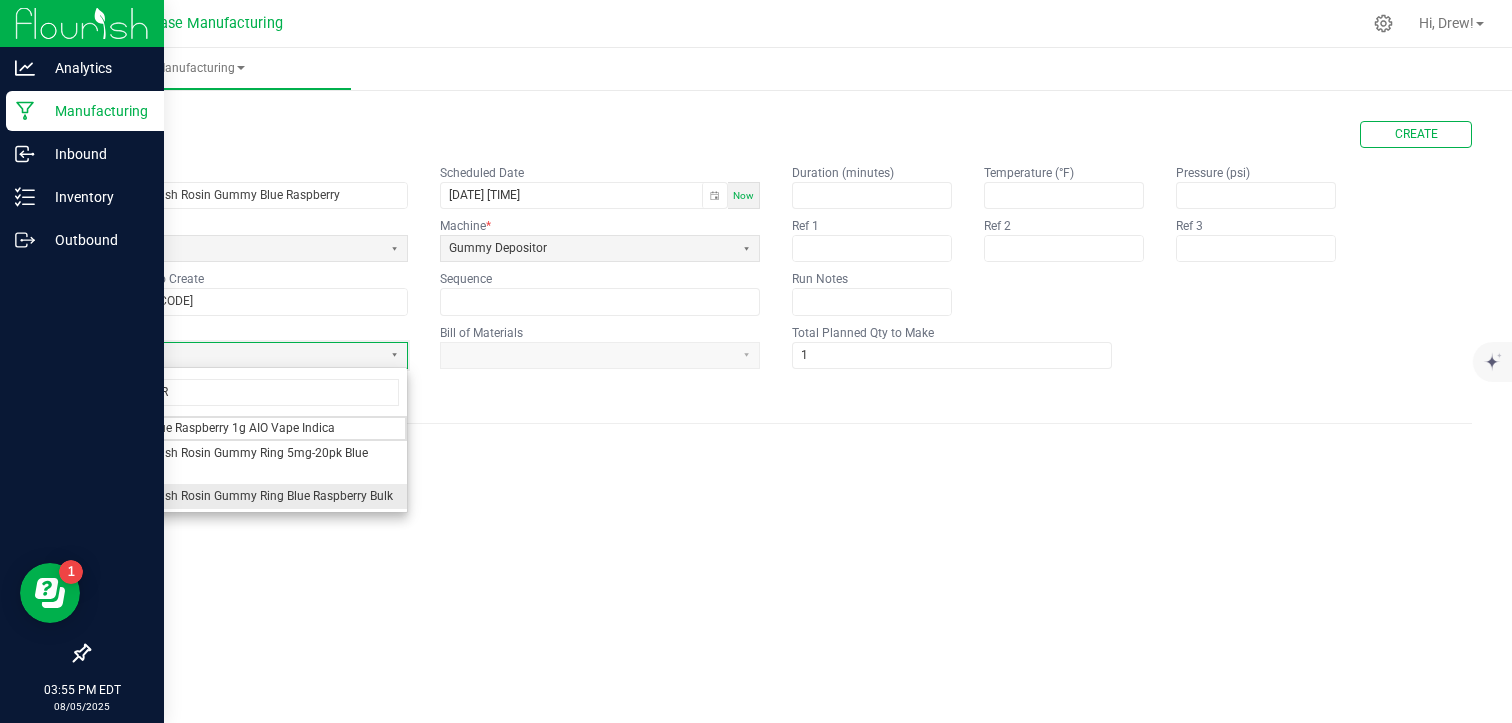 click on "Vacation Hash Rosin Gummy Ring Blue Raspberry Bulk" at bounding box center [245, 496] 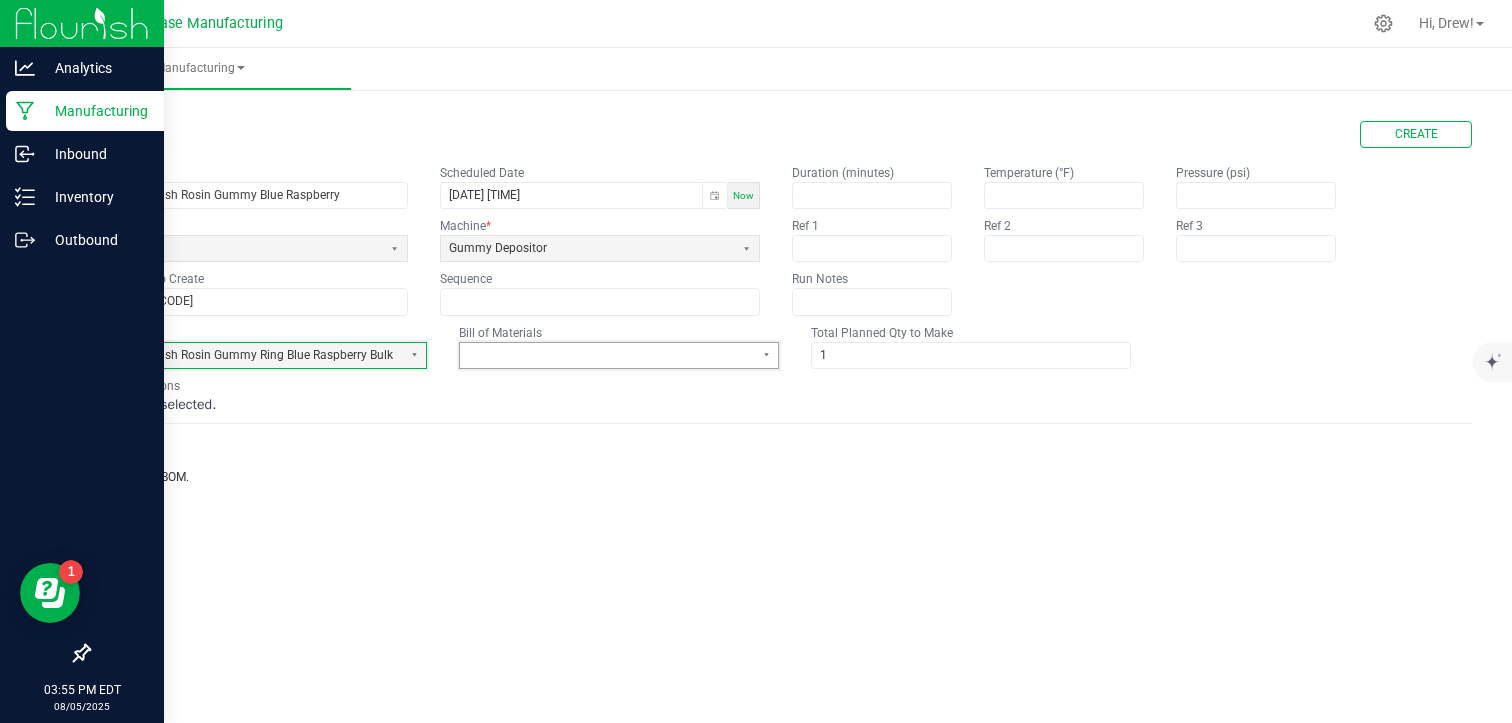 click at bounding box center [606, 355] 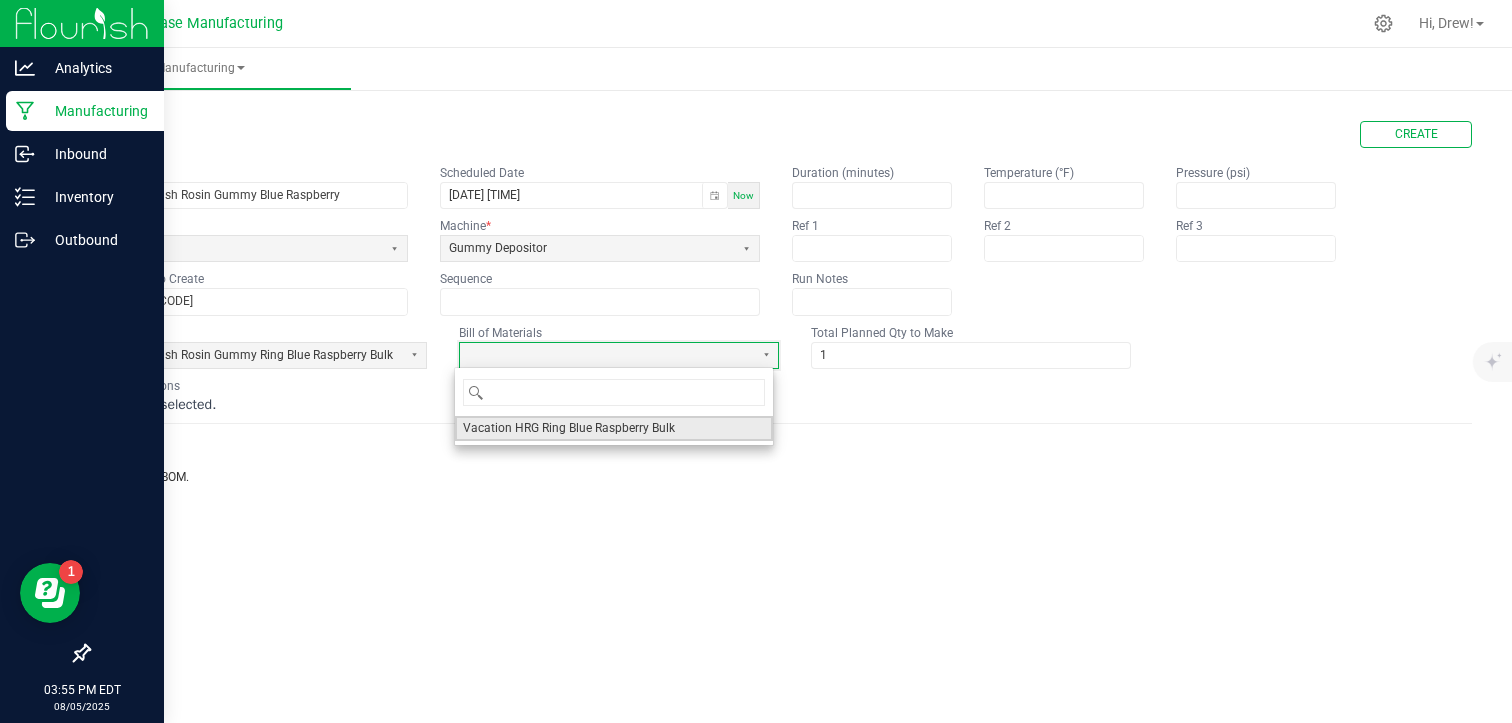 click on "Vacation HRG Ring Blue Raspberry Bulk" at bounding box center [569, 428] 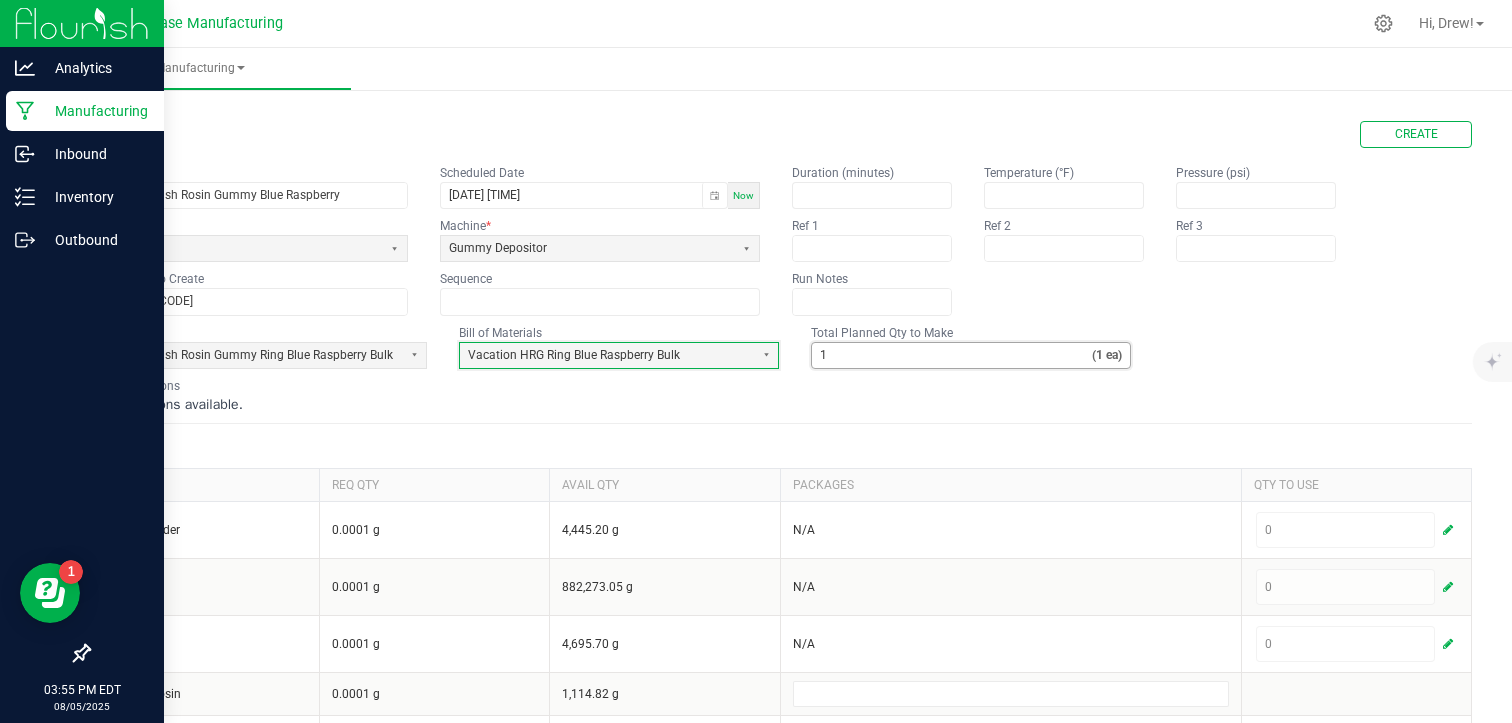 click on "1" at bounding box center [952, 355] 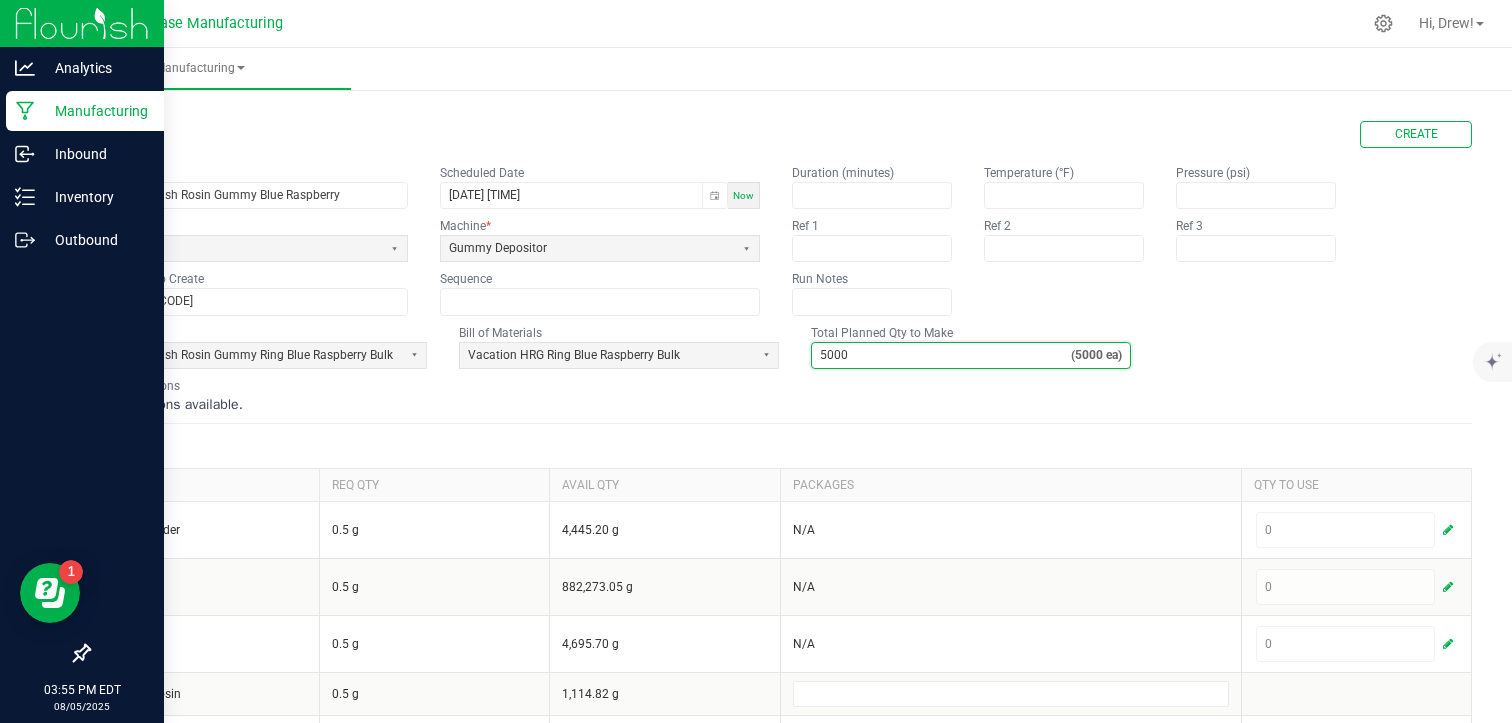 type on "5,000" 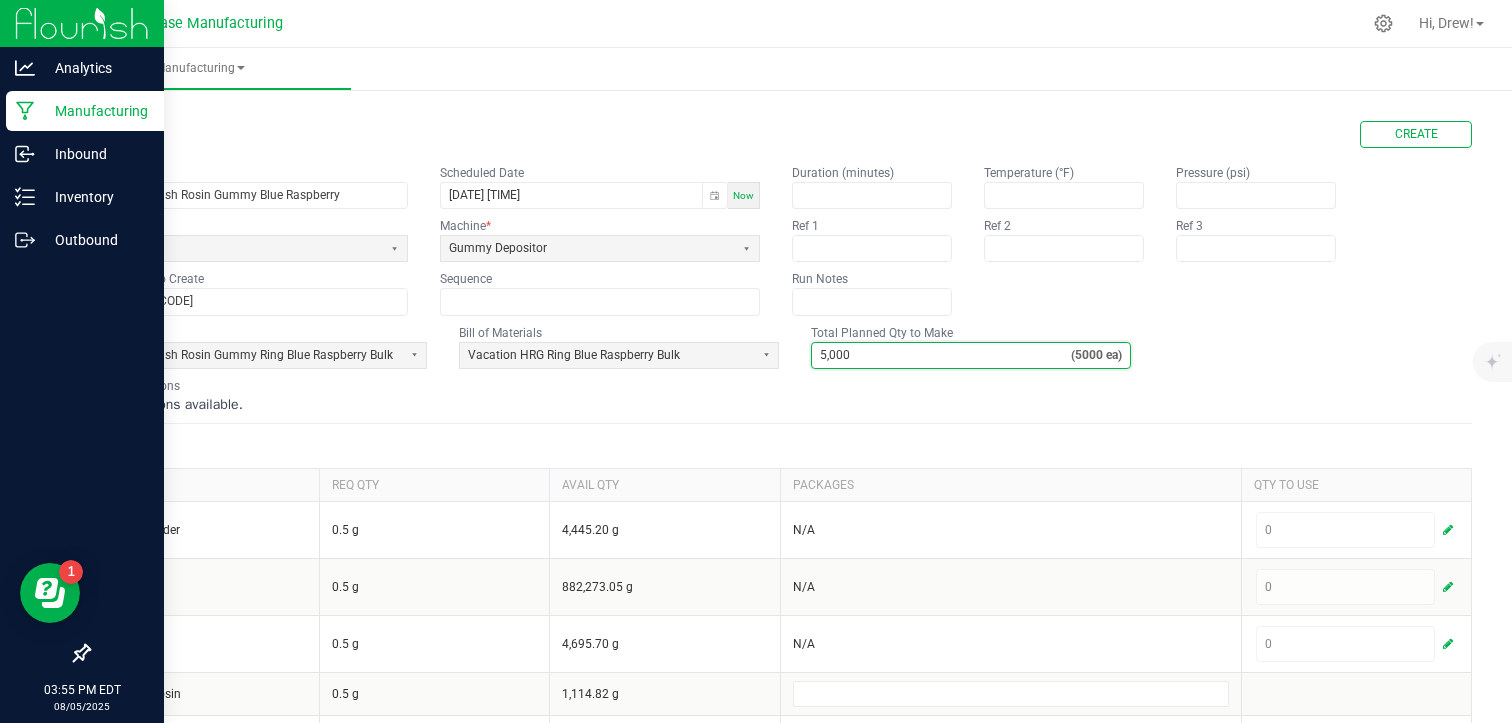 click on "No instructions available." at bounding box center [780, 405] 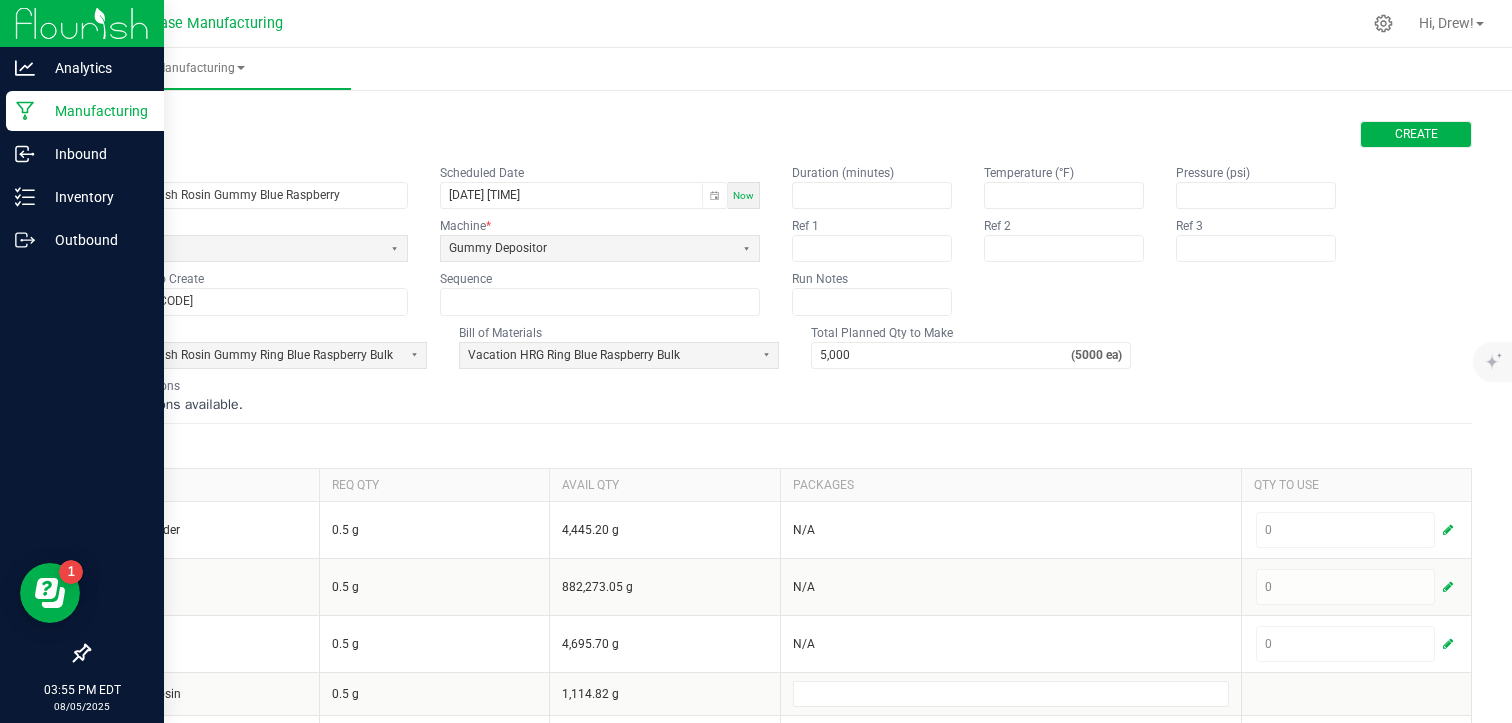 click on "Create" at bounding box center [1416, 134] 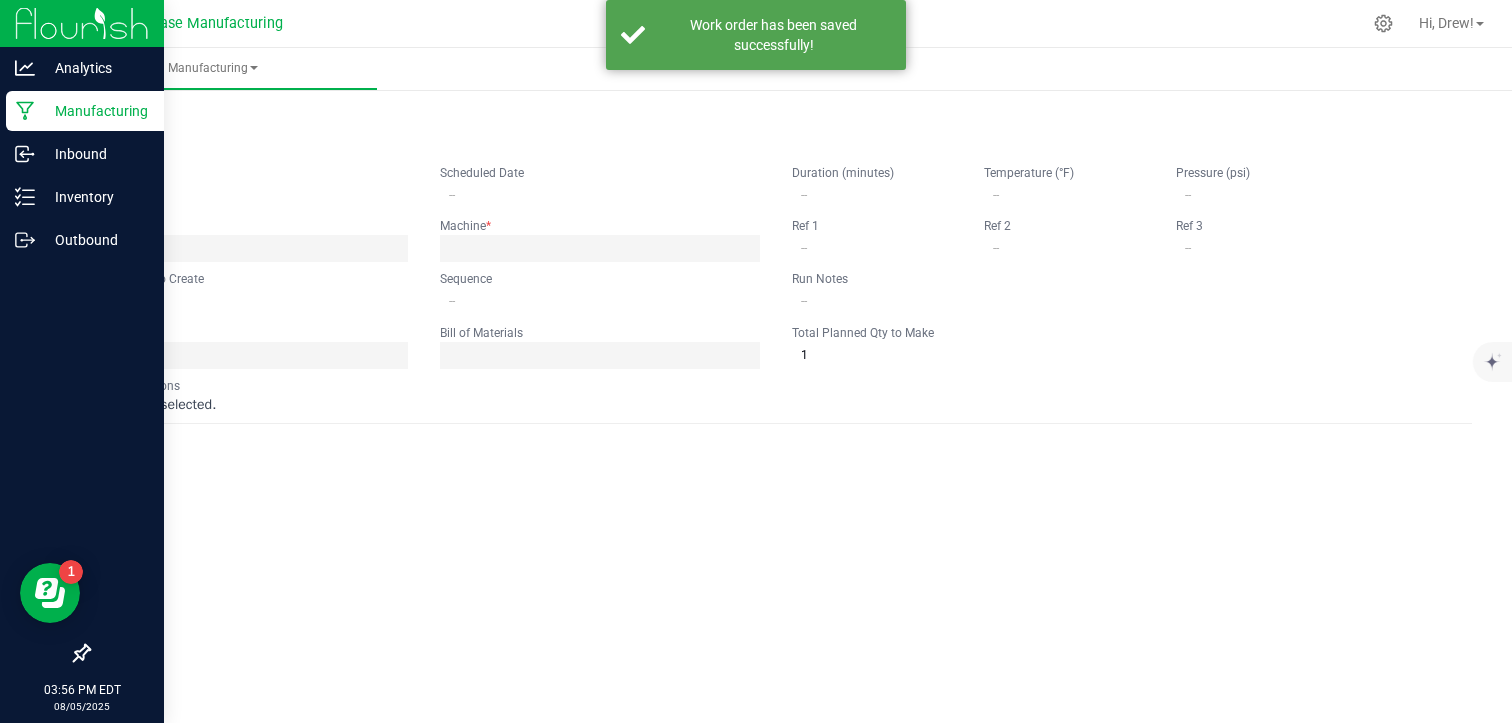 type on "Vacation Hash Rosin Gummy Blue Raspberry" 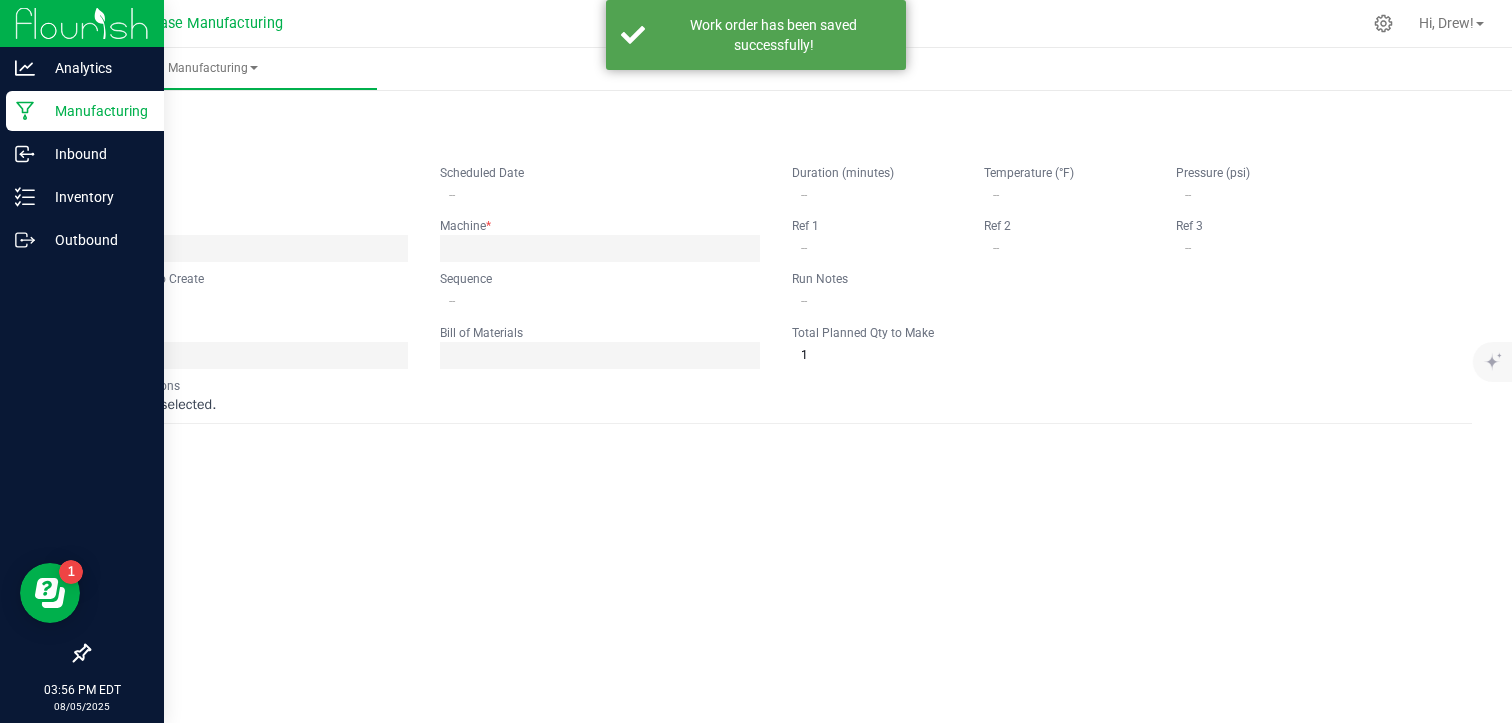 type on "[DATE] [TIME]" 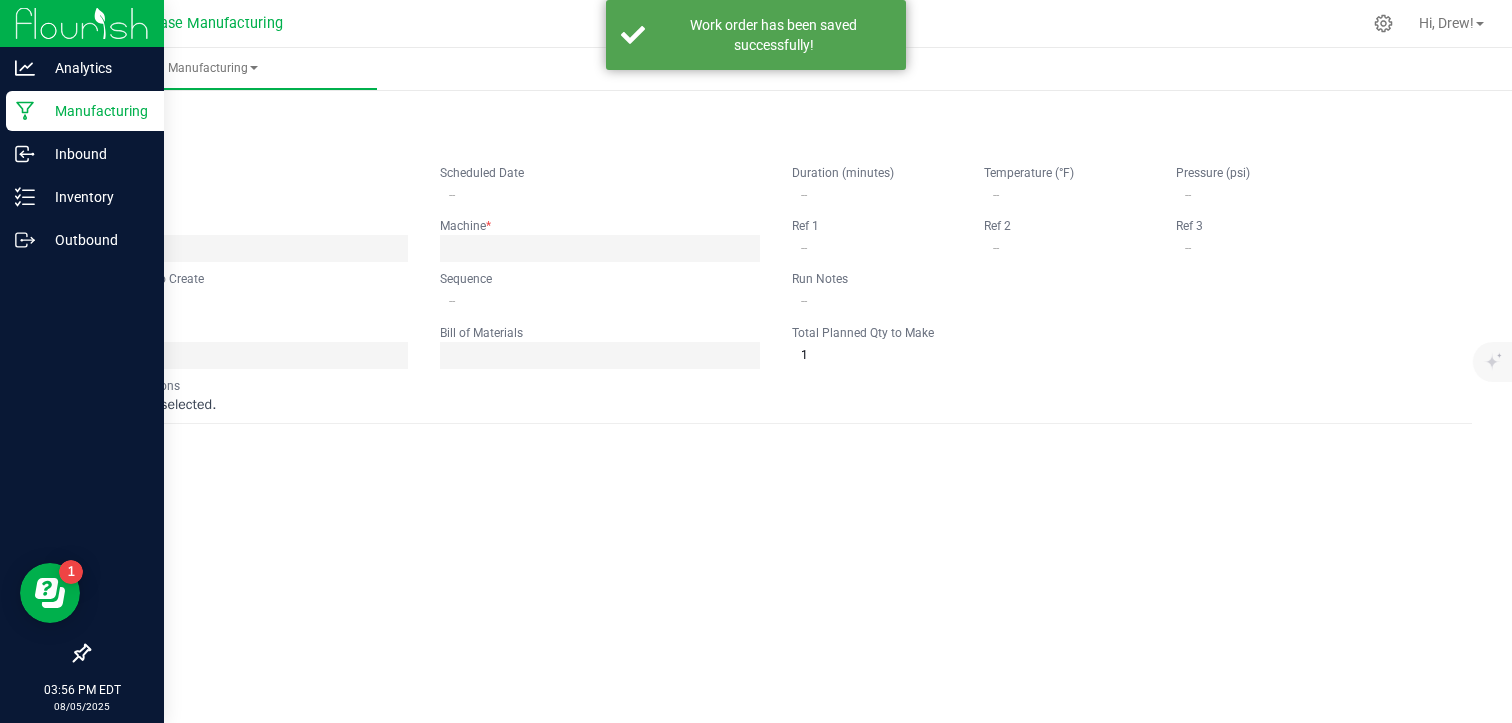 type on "[PRODUCT_CODE]" 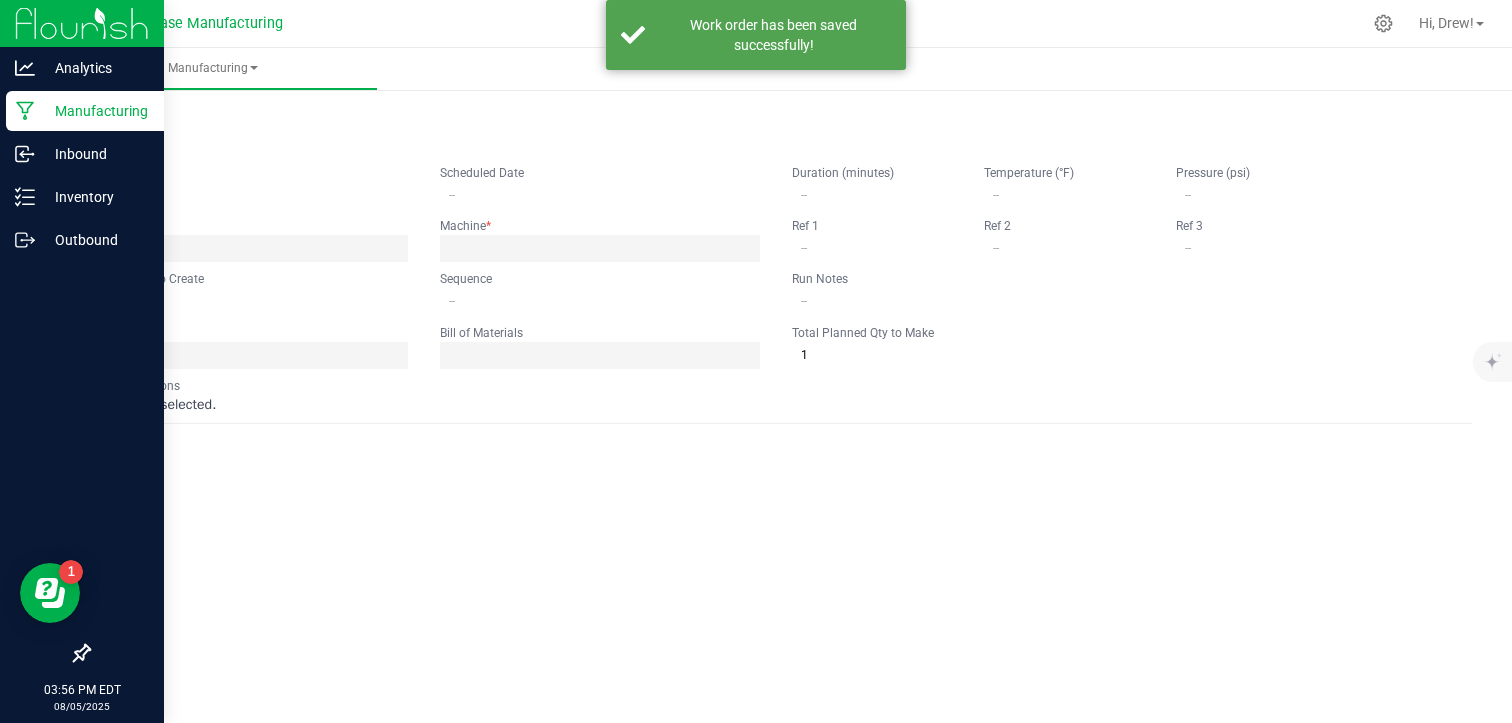 type on "0" 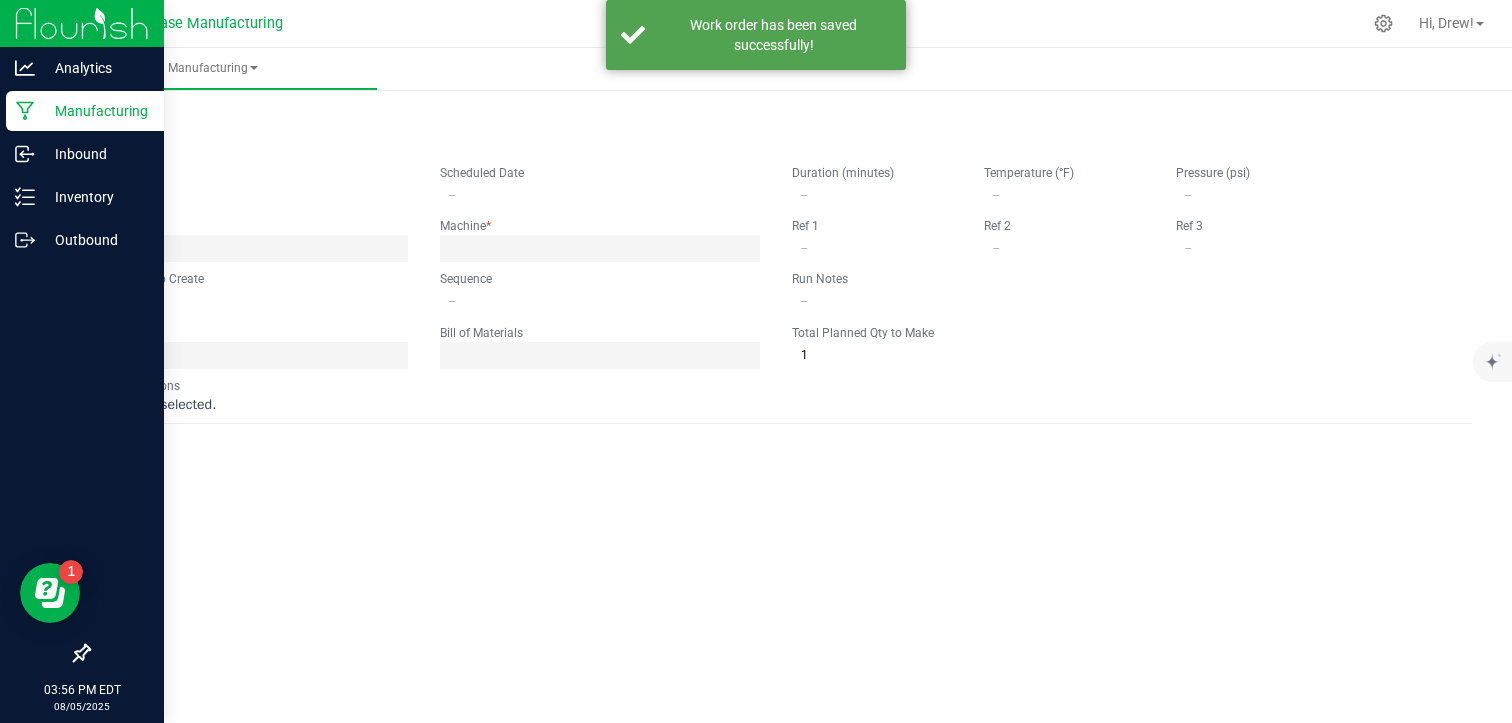 type on "5,000" 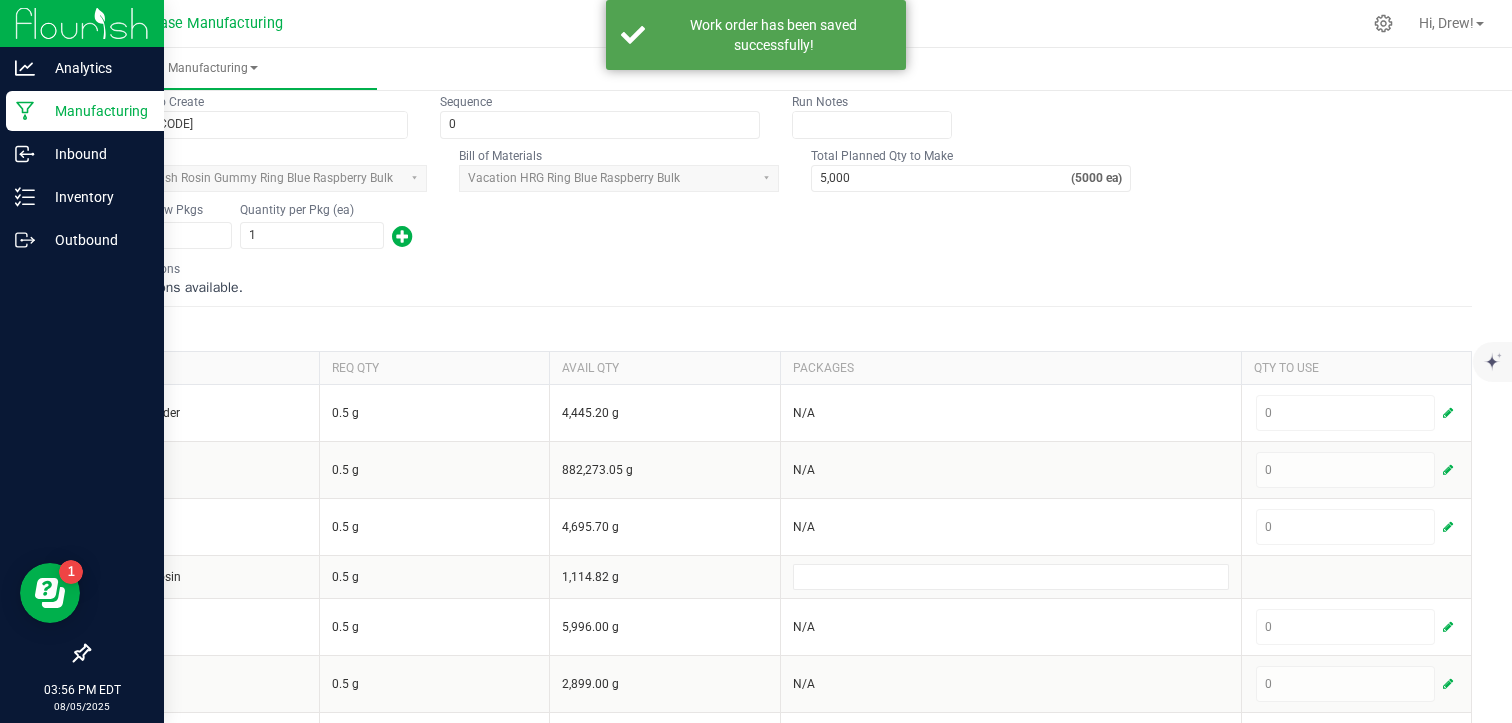 scroll, scrollTop: 232, scrollLeft: 0, axis: vertical 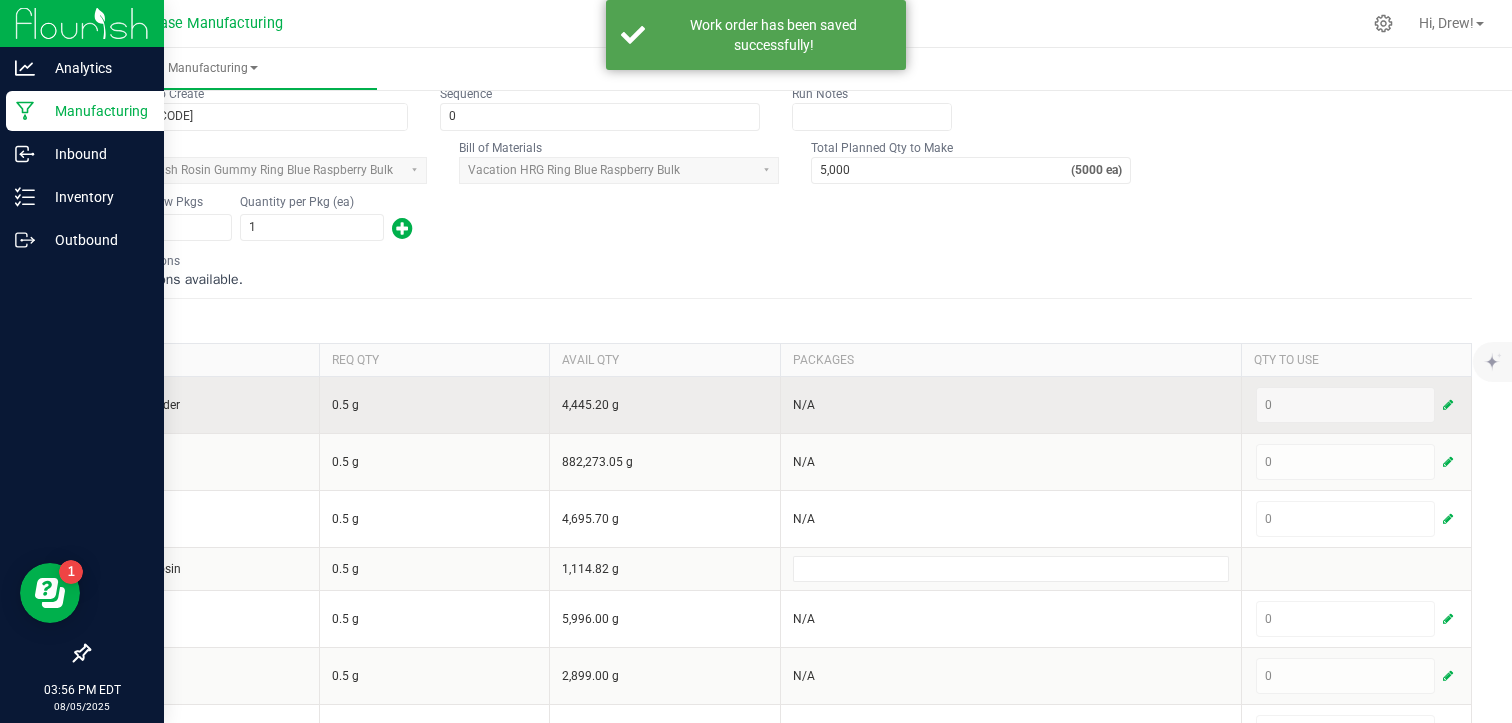 click at bounding box center [1448, 405] 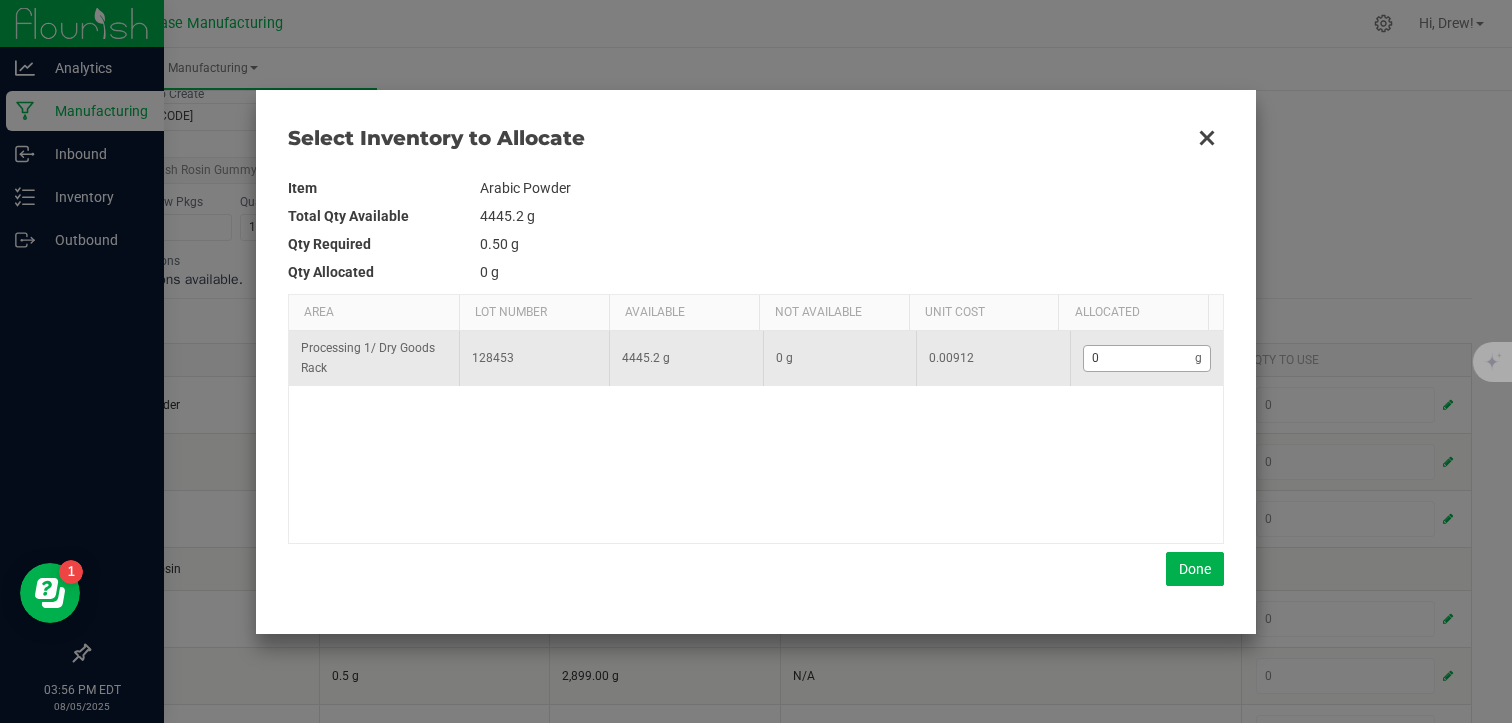 click on "0 g" at bounding box center (1147, 358) 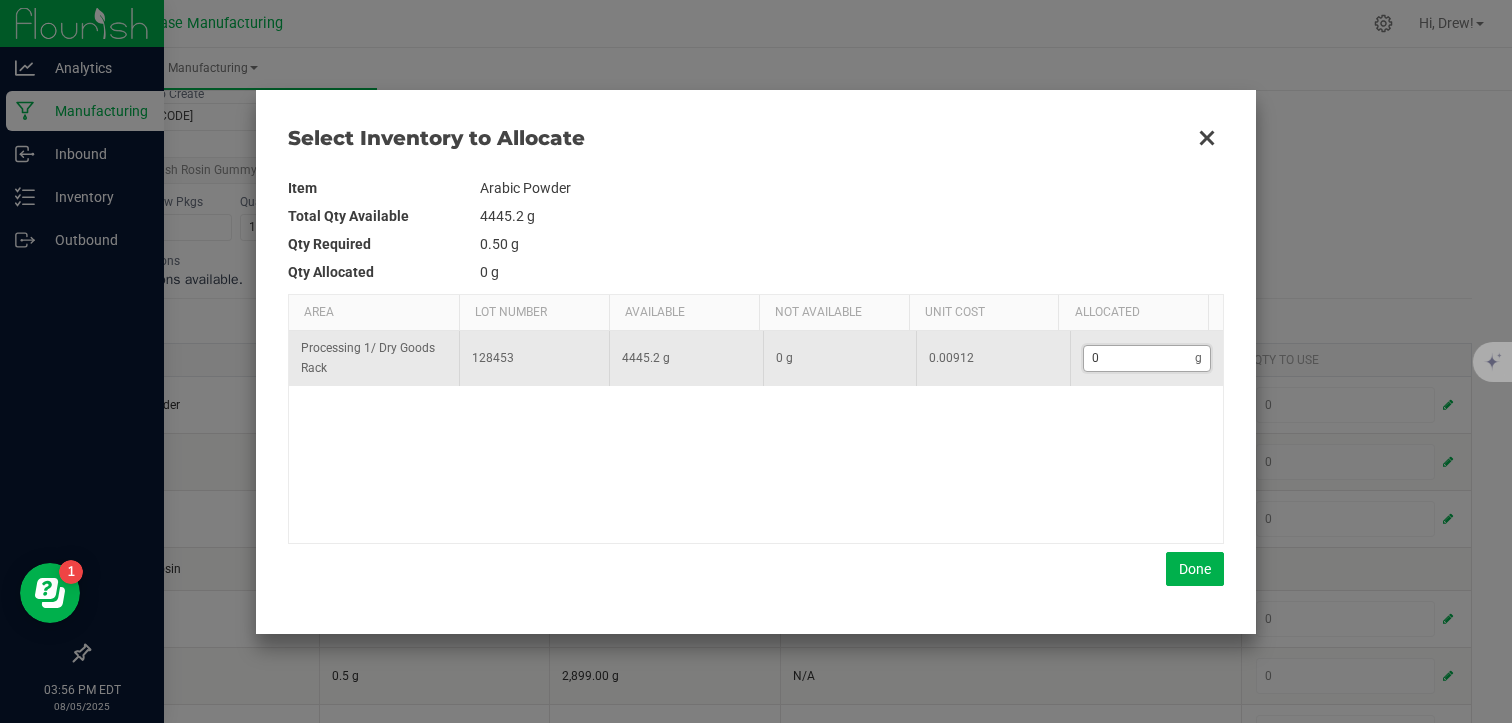 click on "0" at bounding box center (1140, 358) 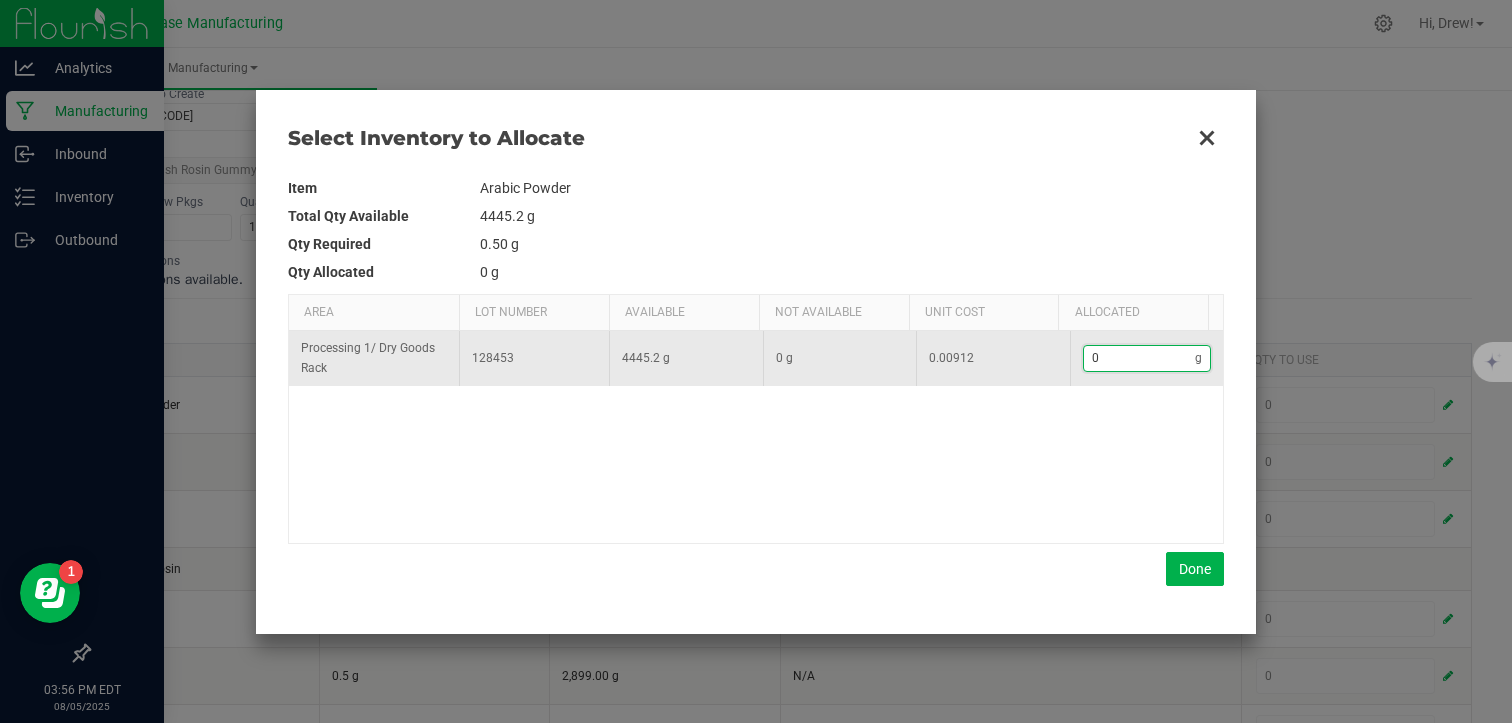 type on "4" 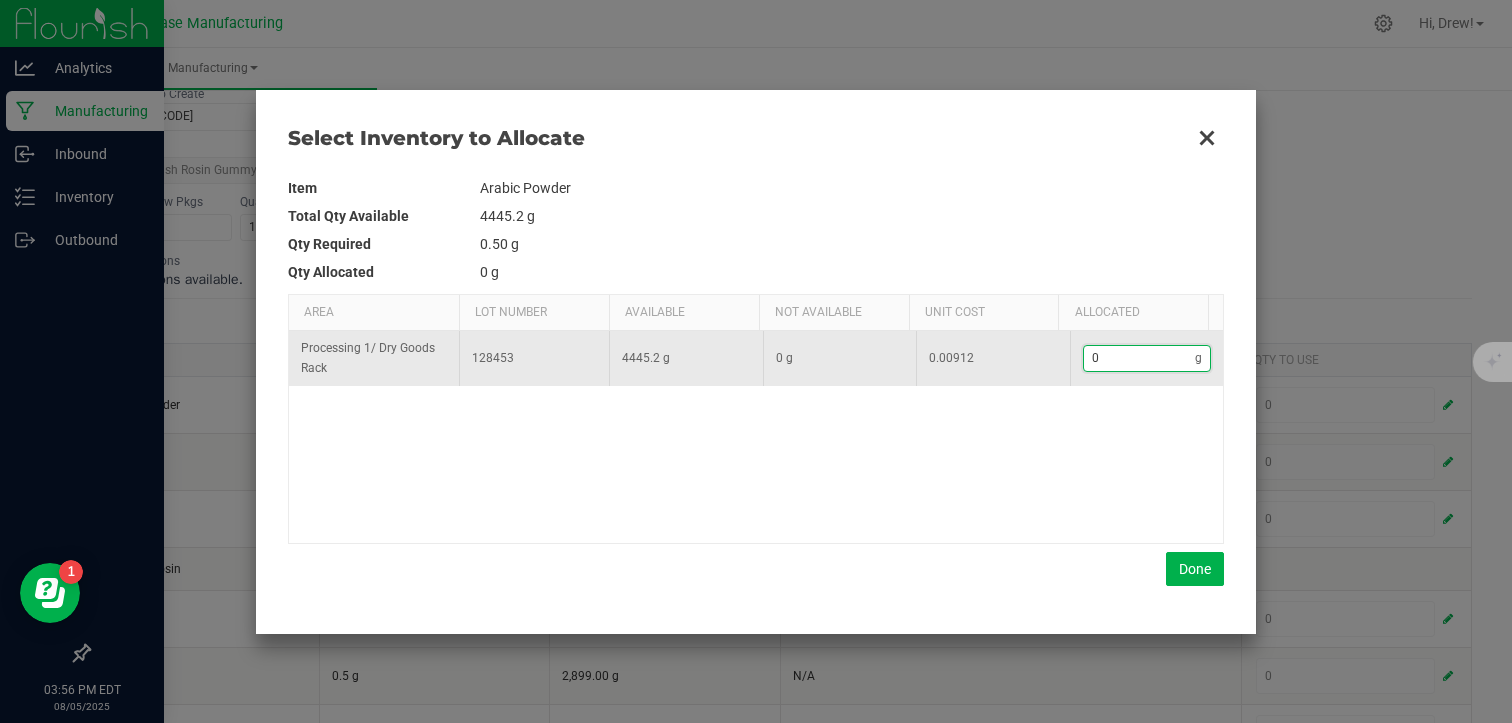 type on "4" 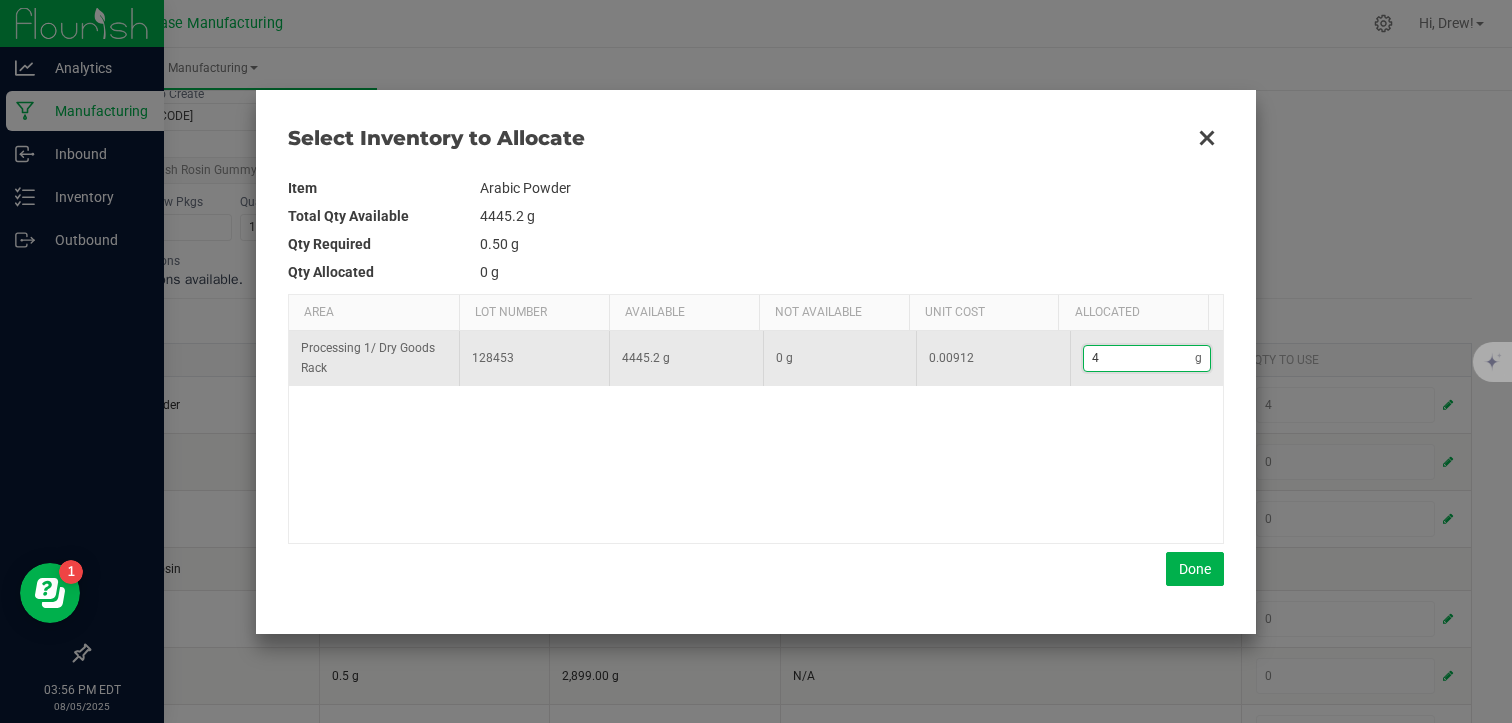 type on "46" 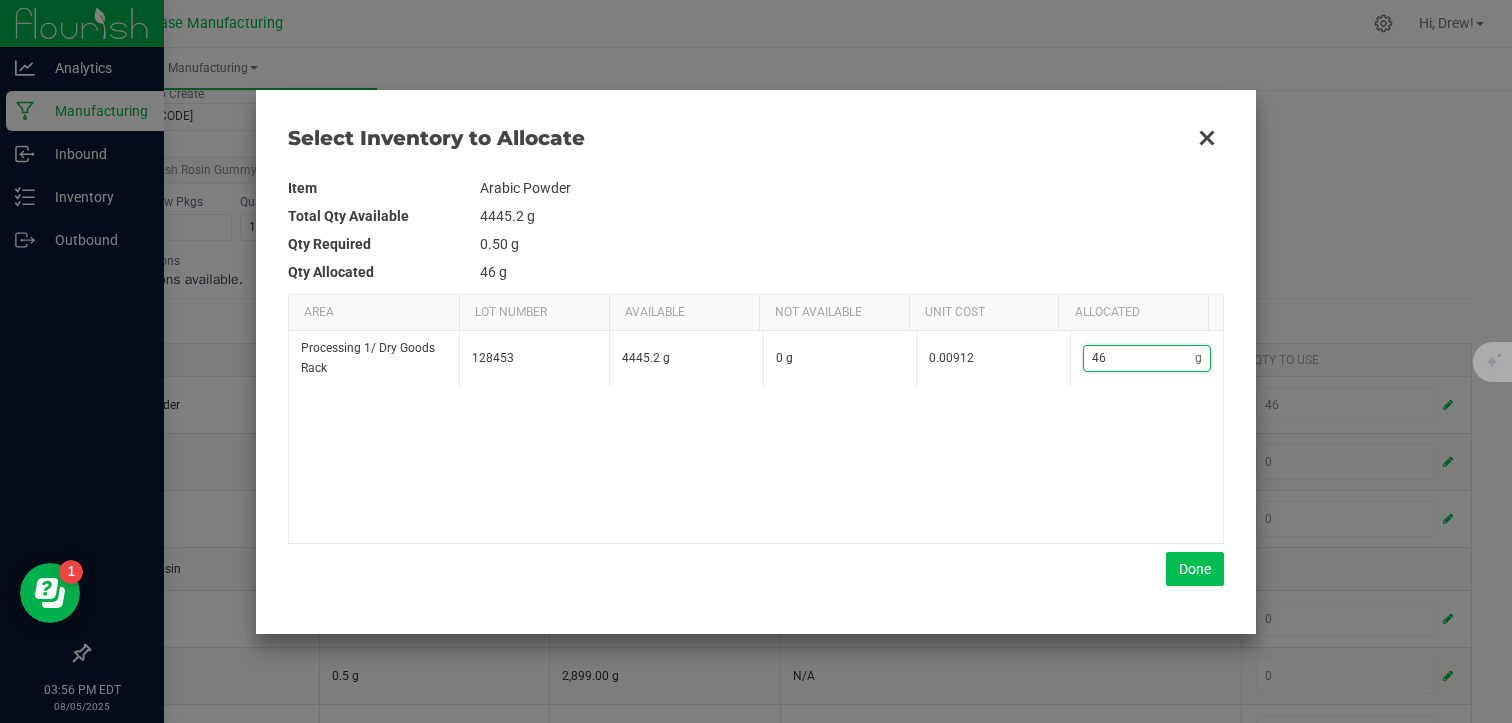 type on "46" 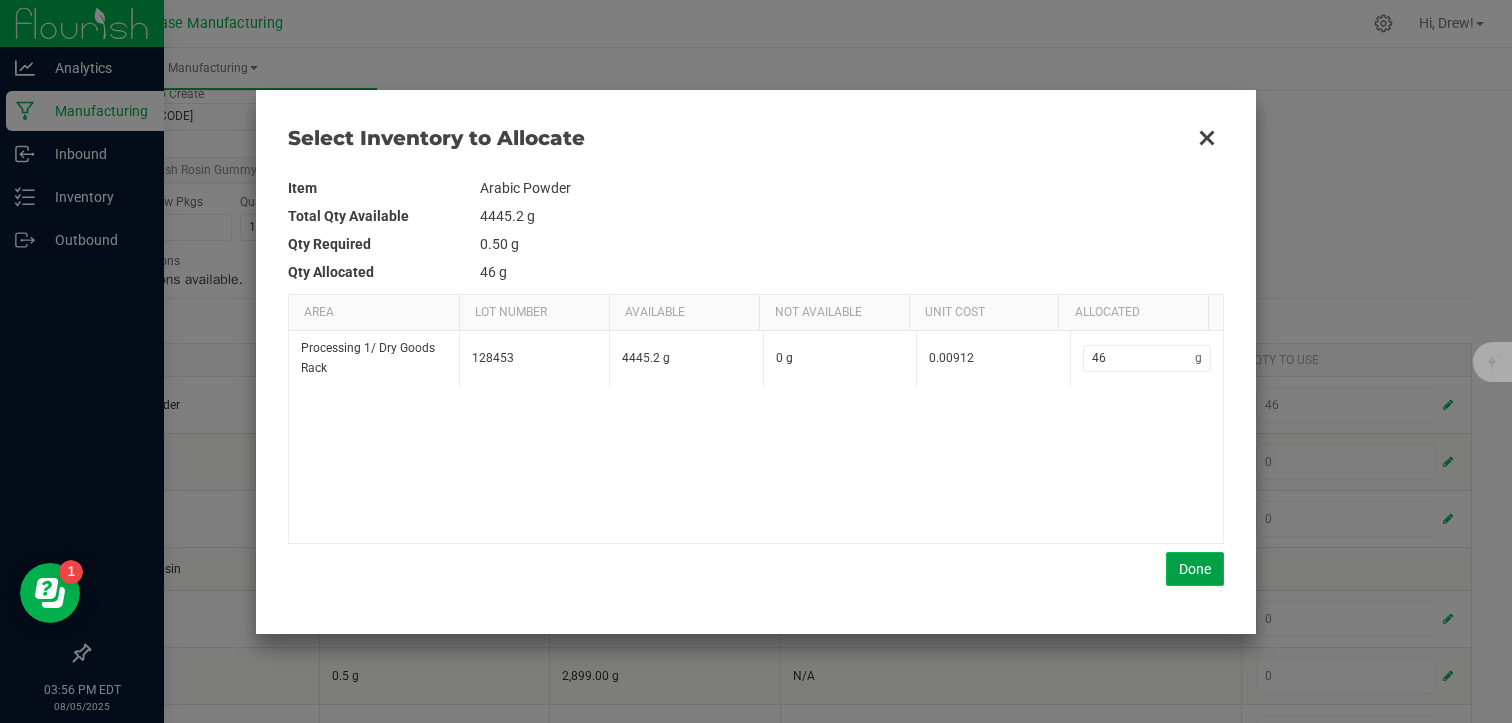 click on "Done" at bounding box center (1195, 569) 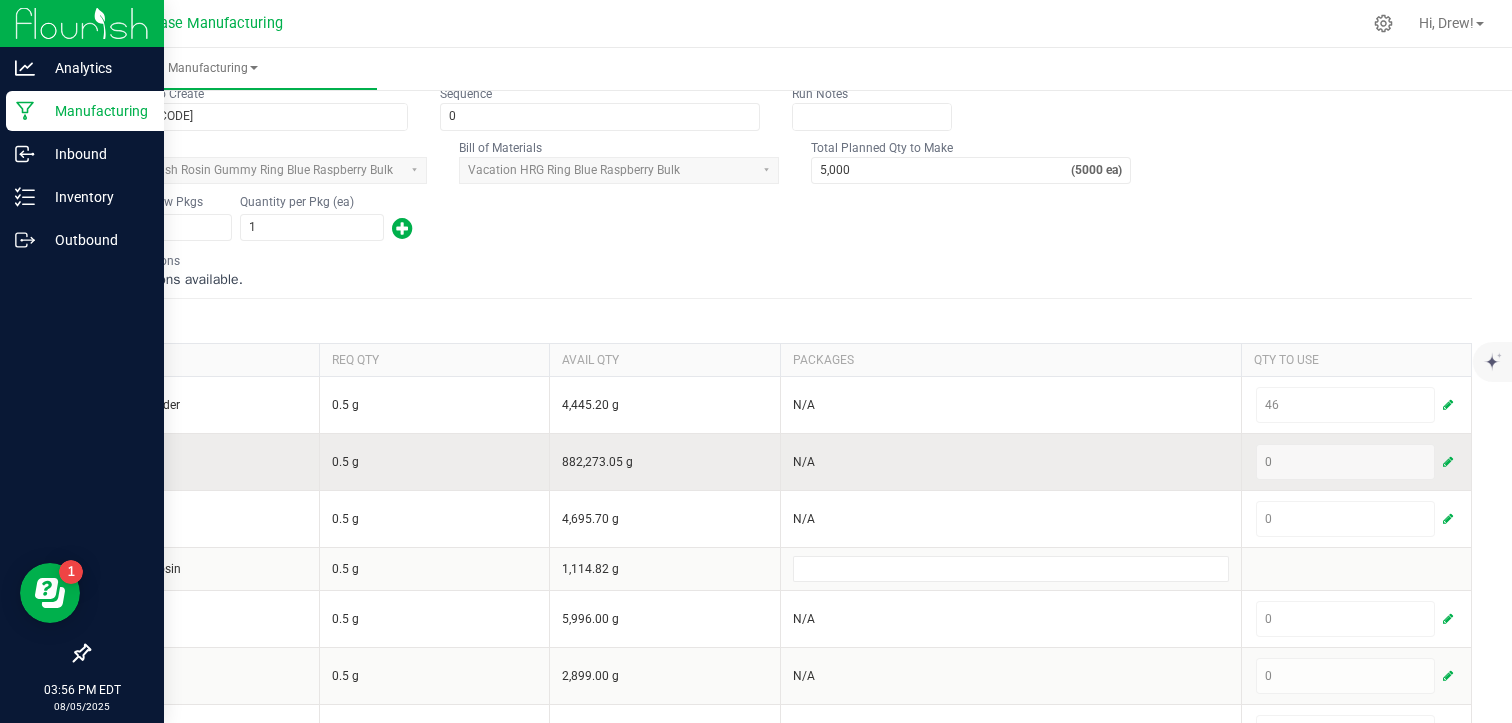 click at bounding box center (1448, 462) 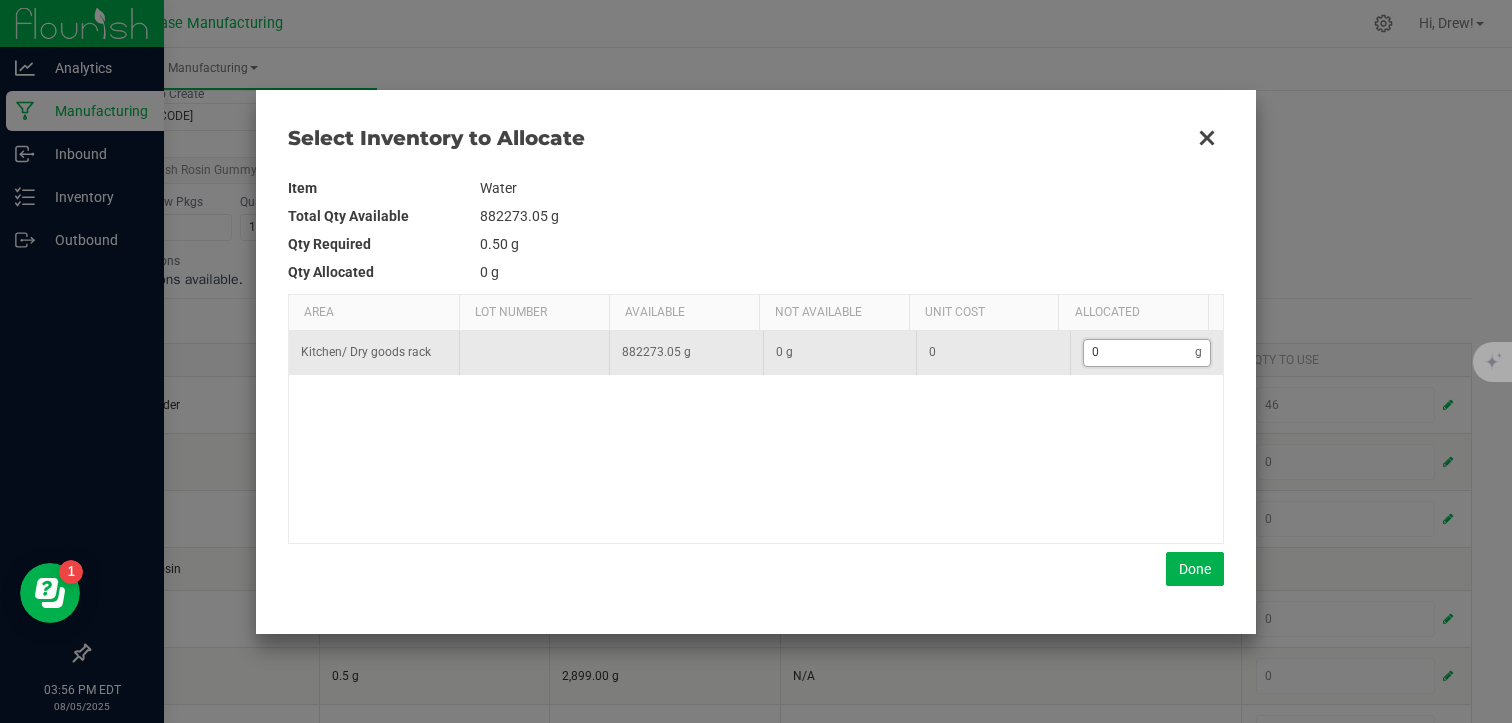 click on "0" at bounding box center [1140, 352] 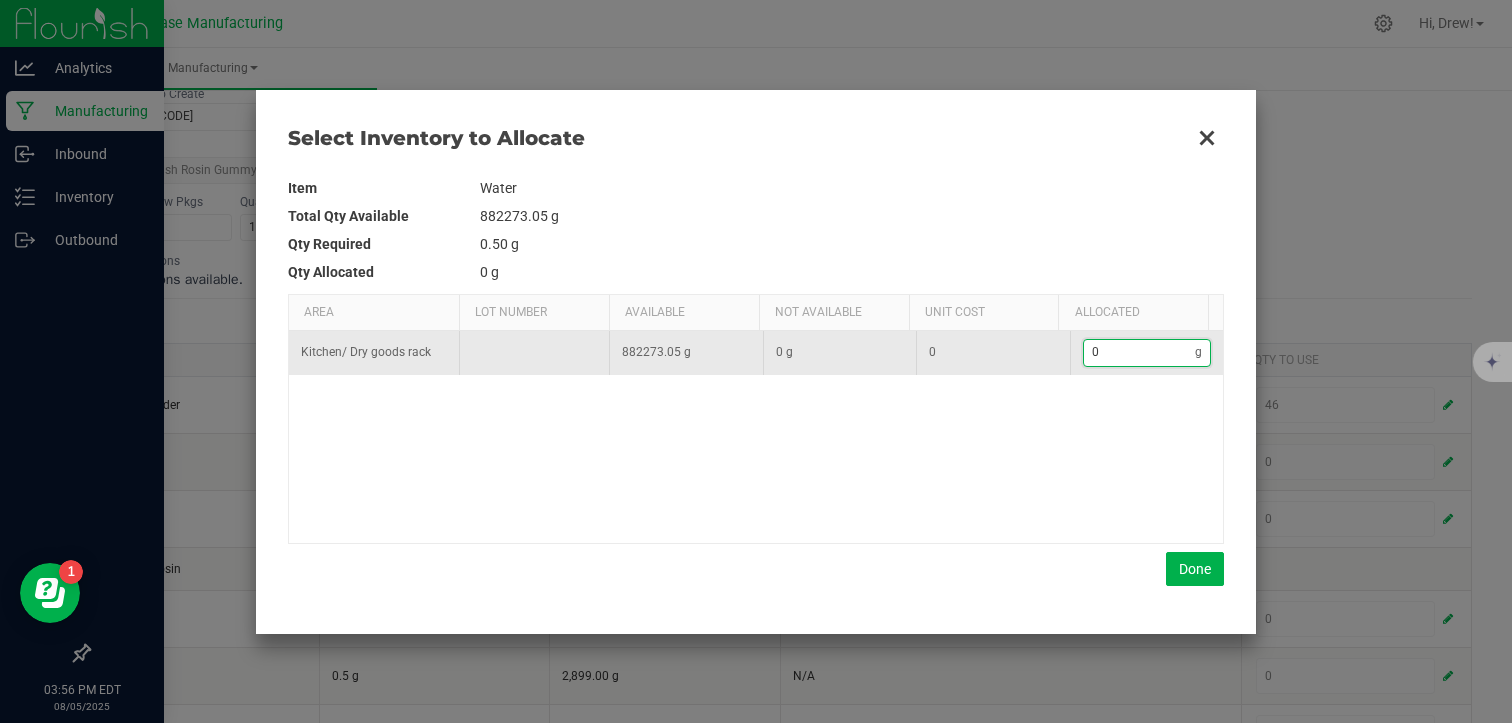 type on "5" 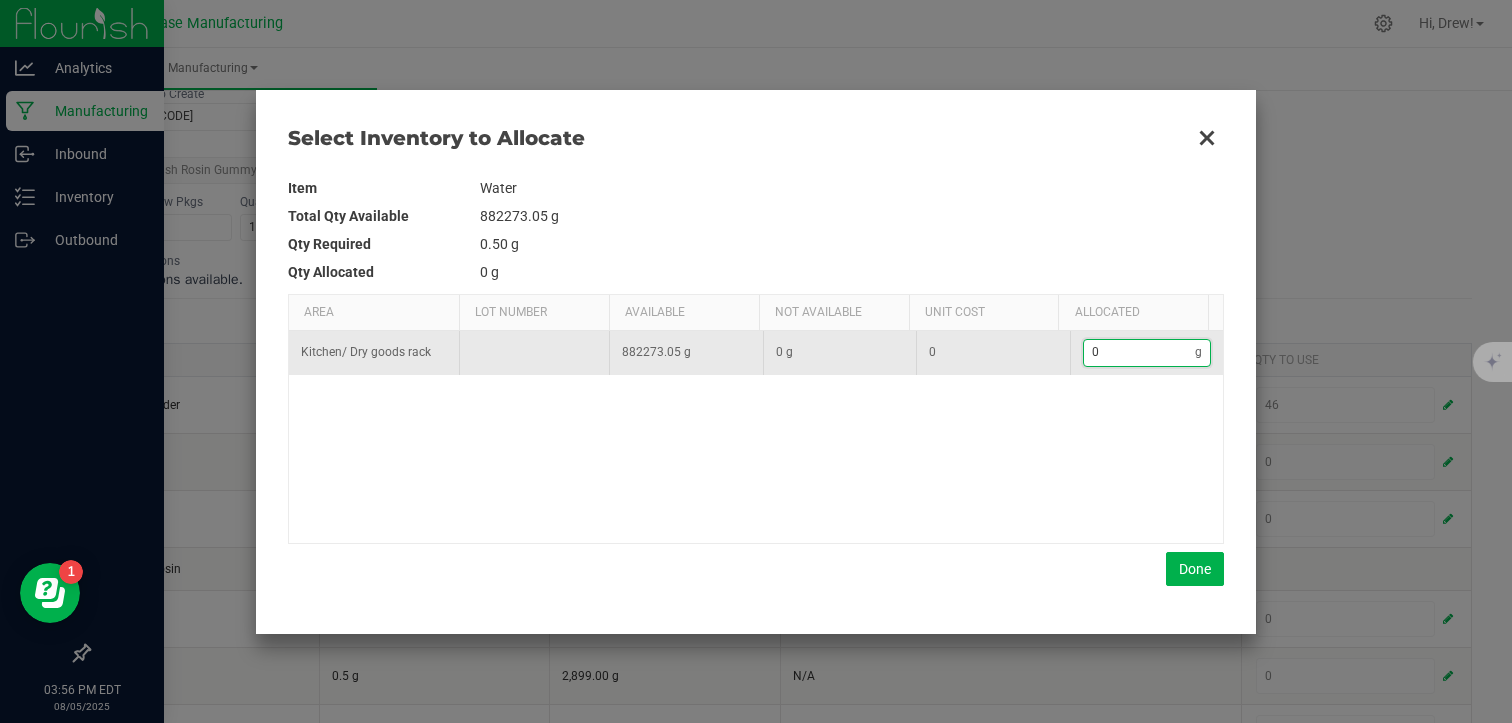 type on "5" 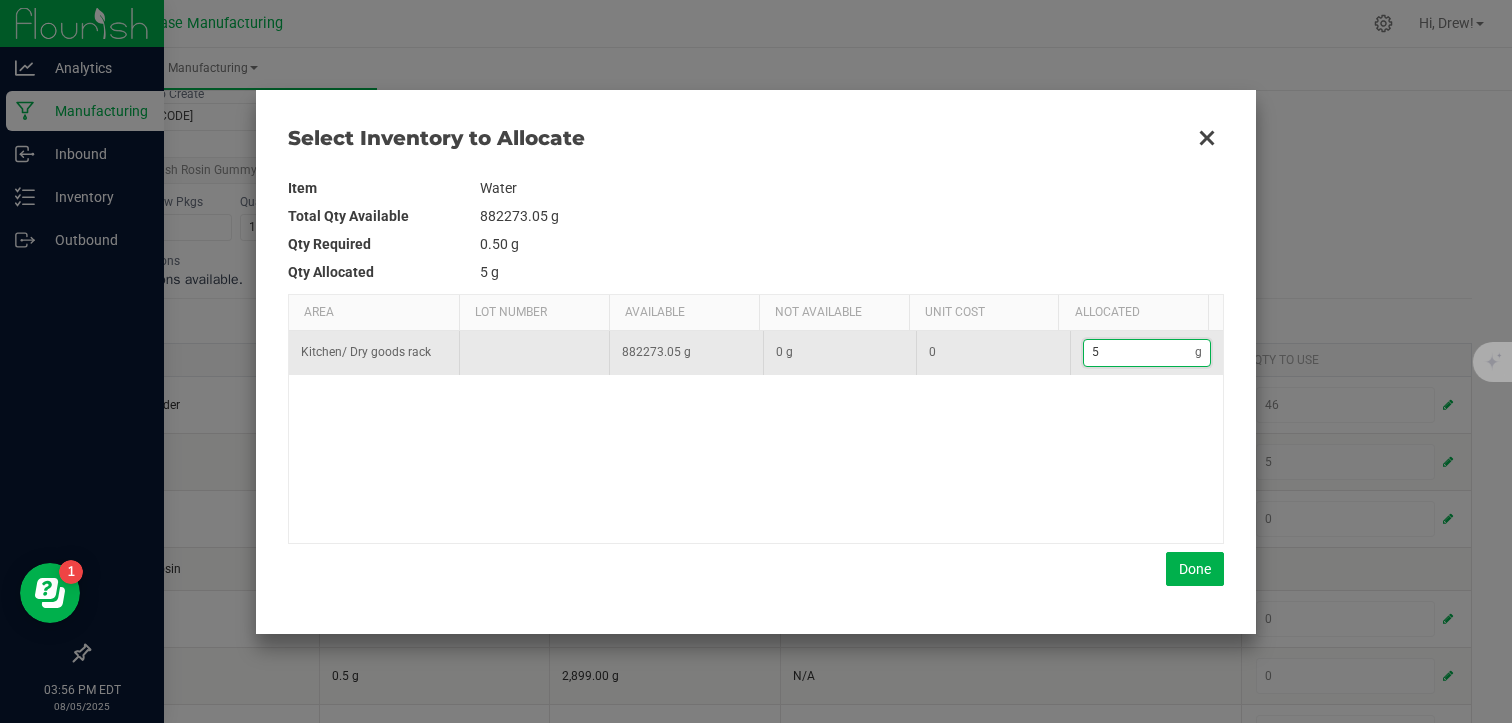 type on "57" 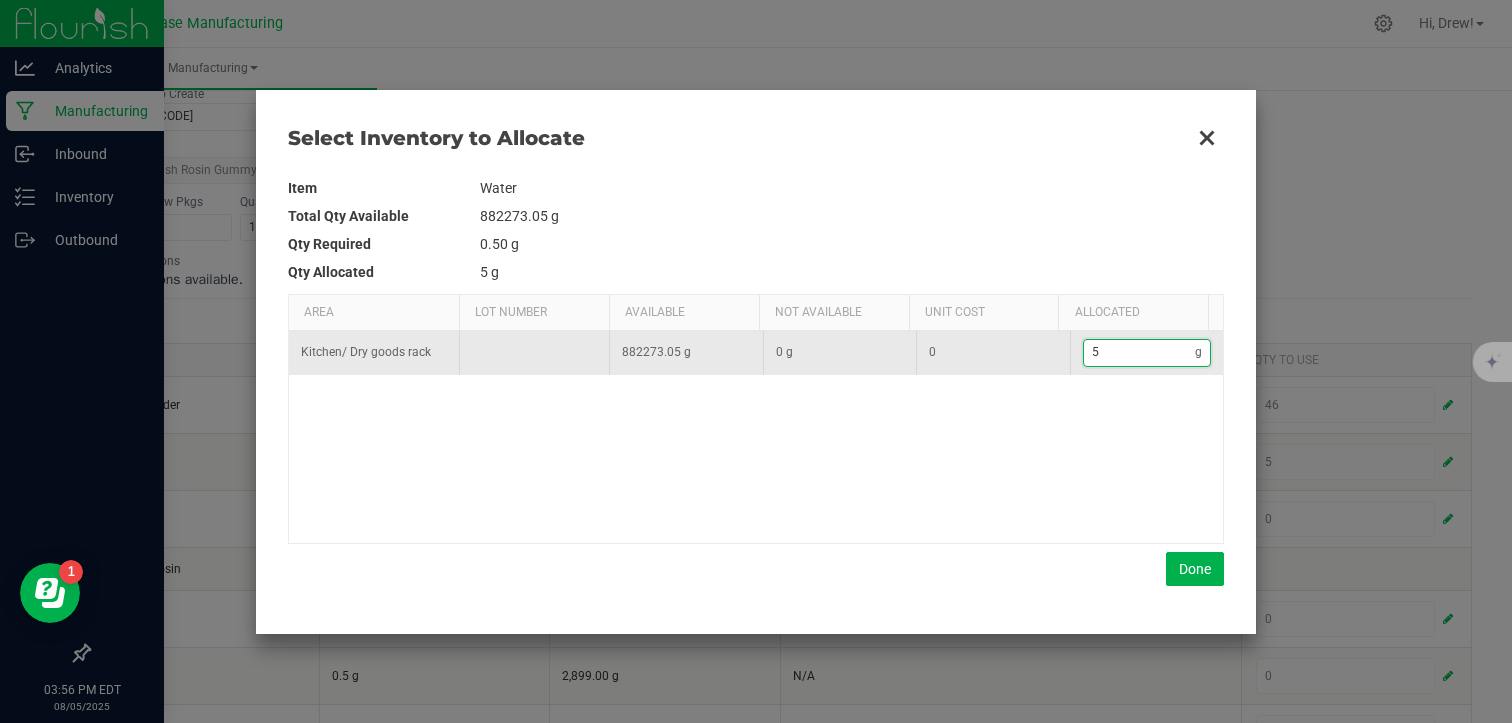type on "57" 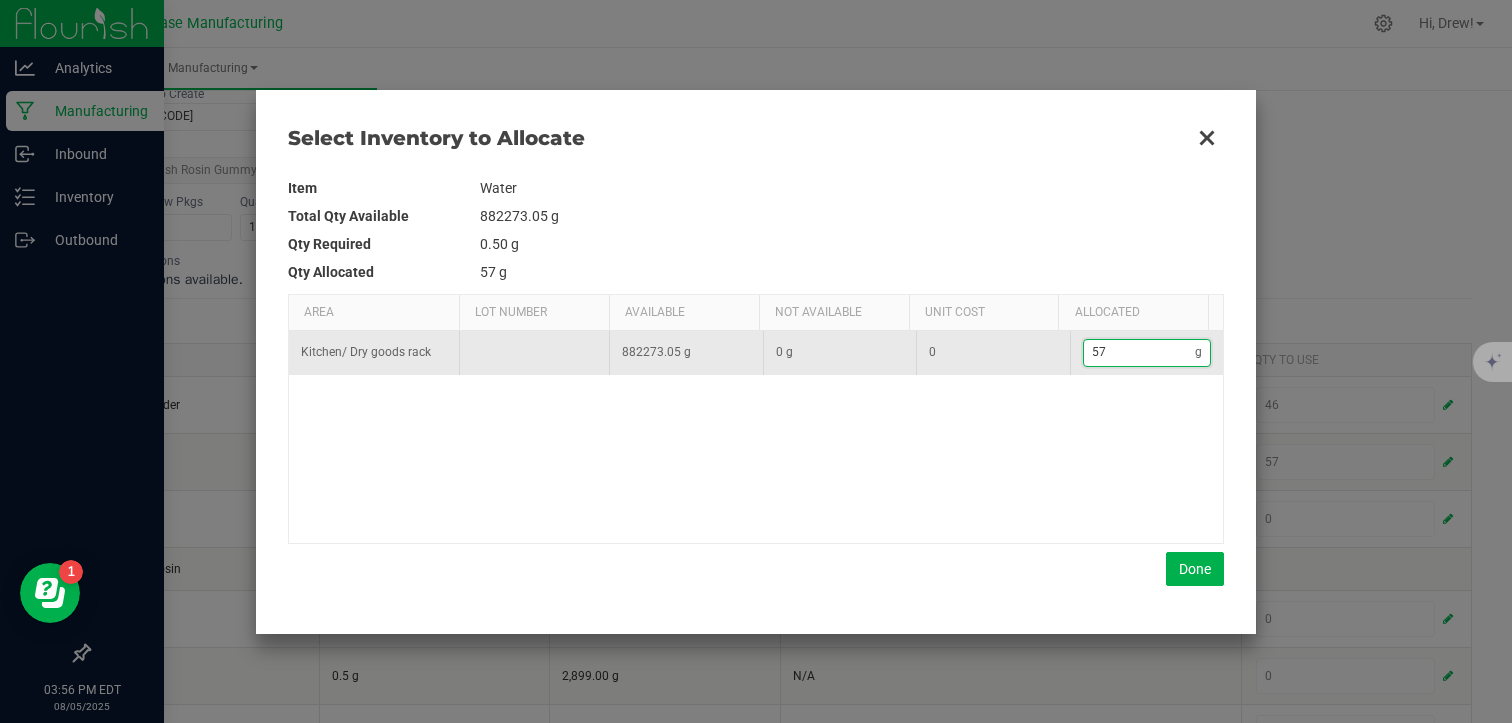 type on "577" 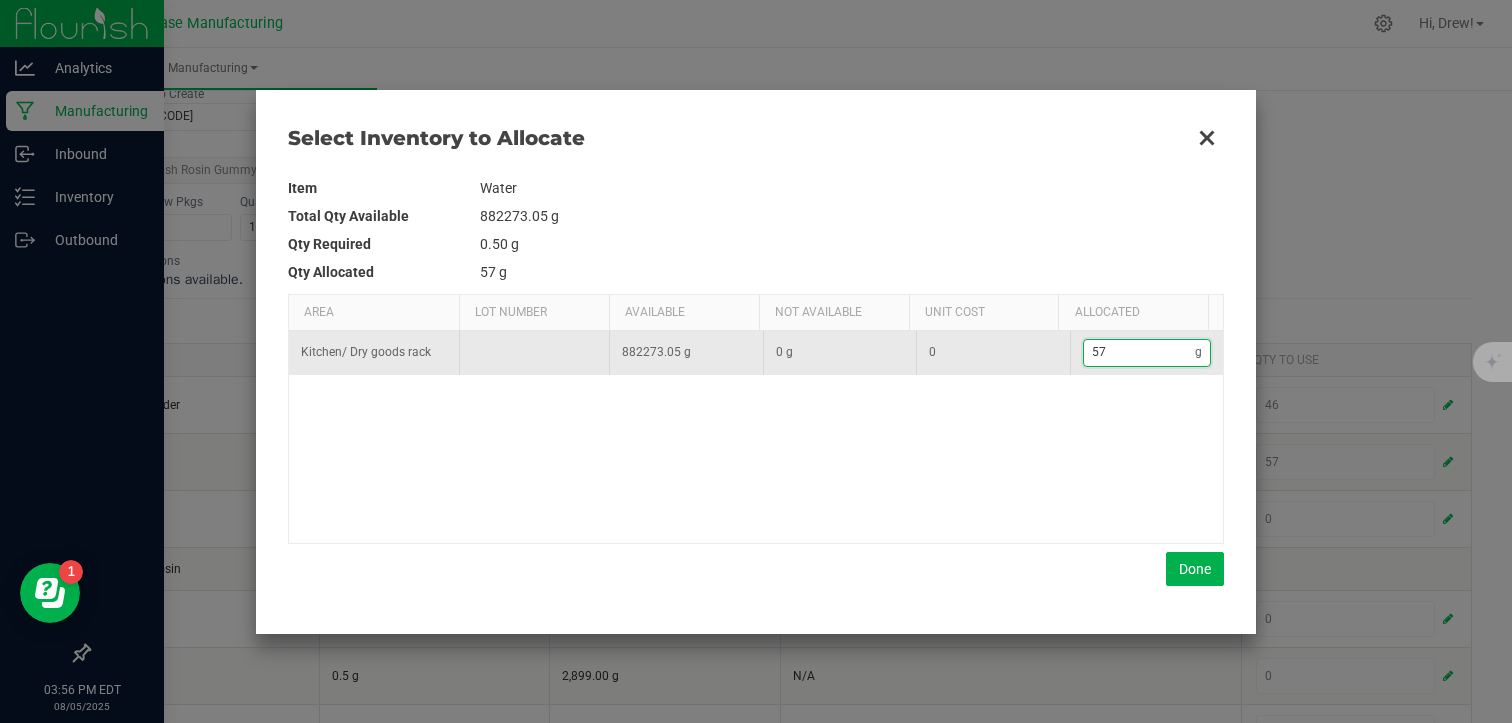 type on "577" 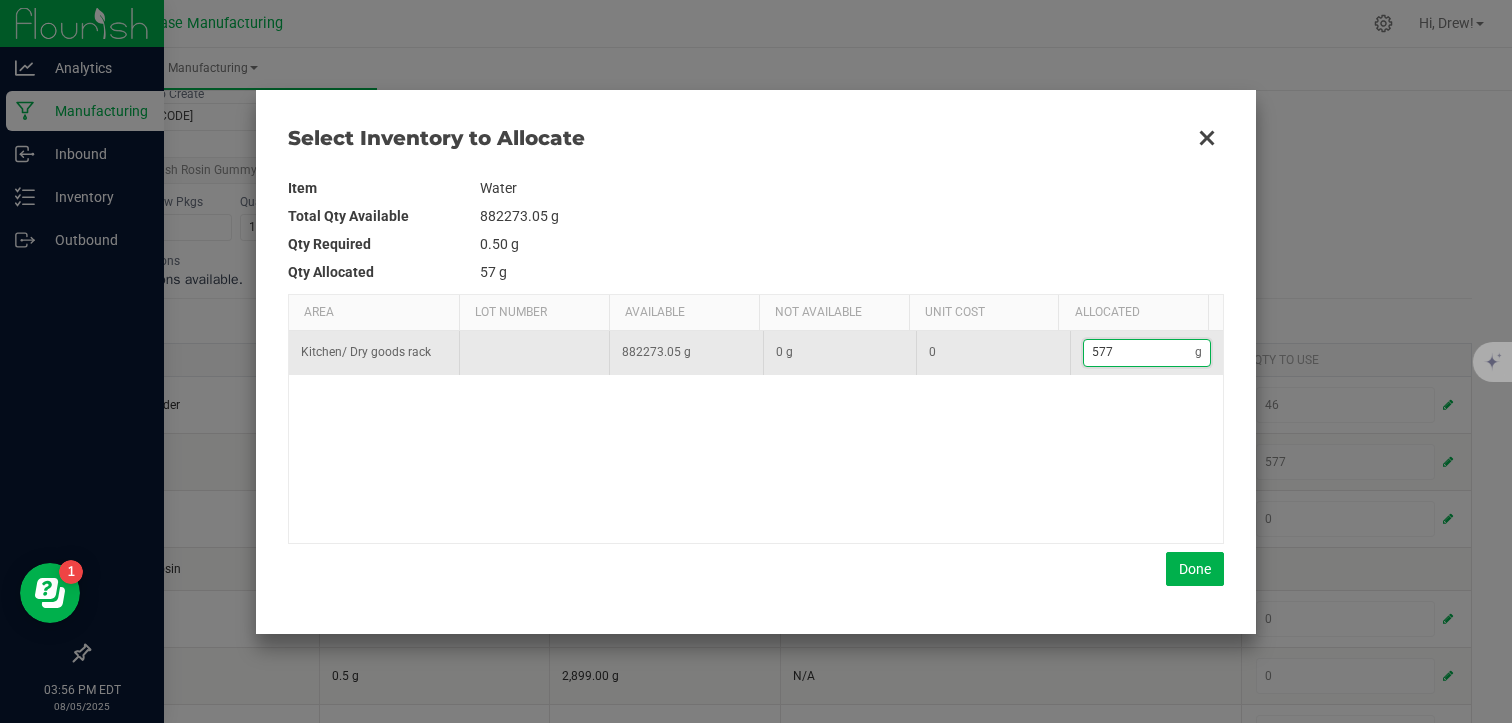 type on "5,773" 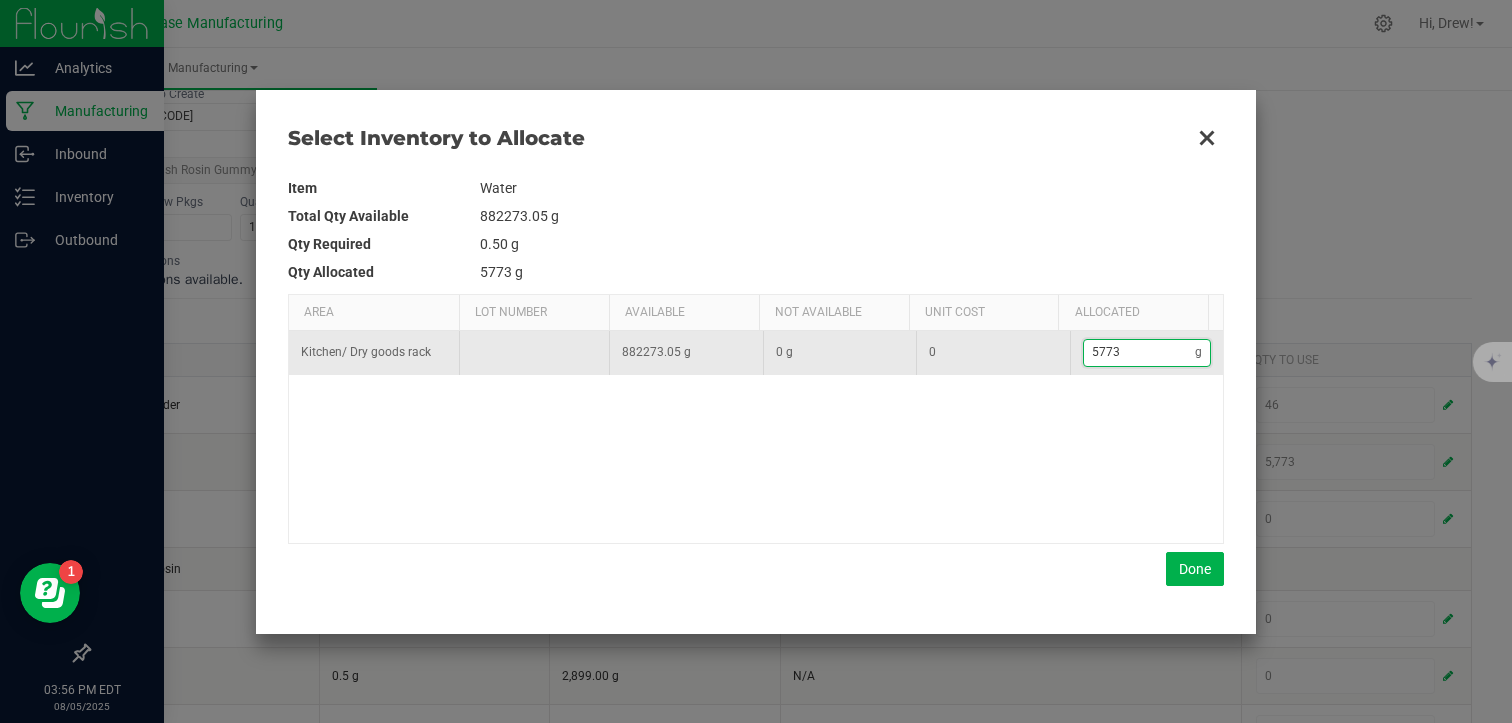 type on "5773." 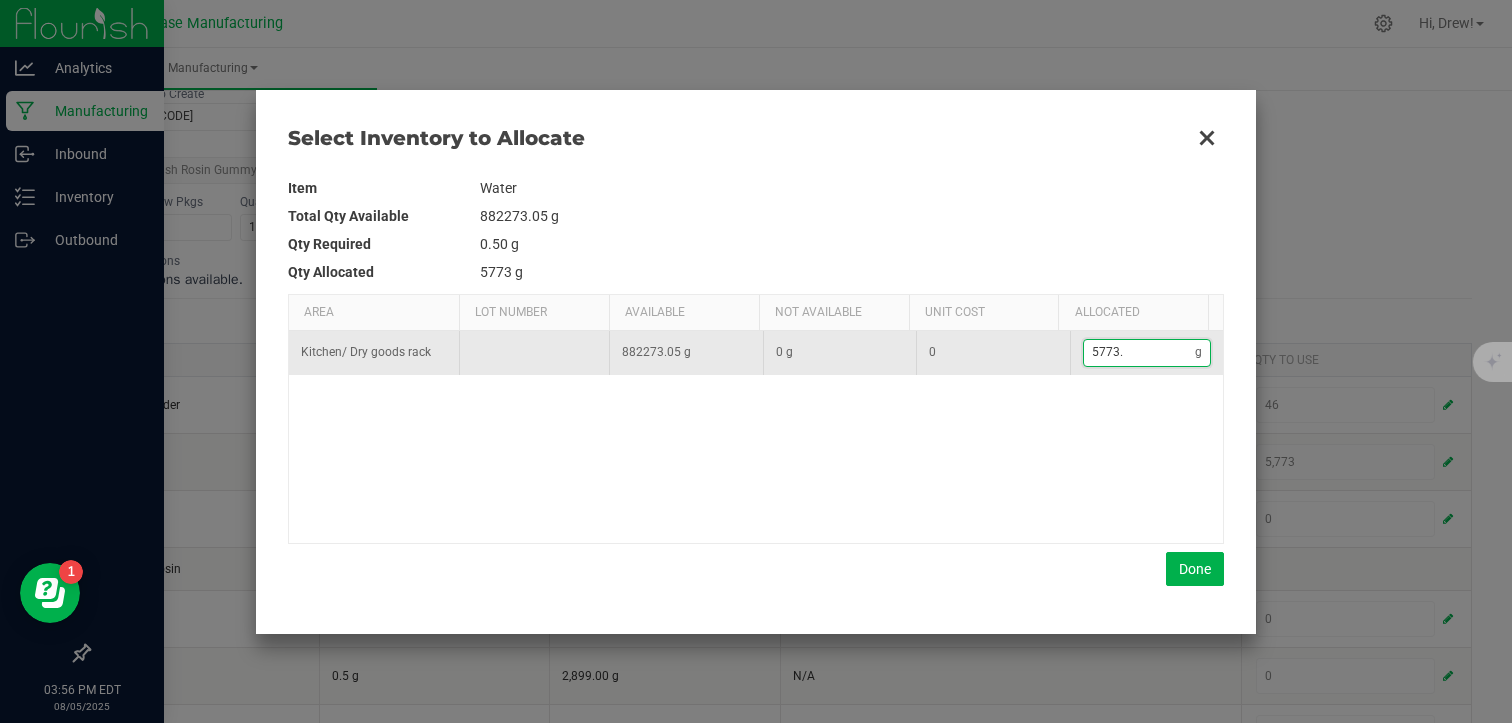 type on "5,773.1" 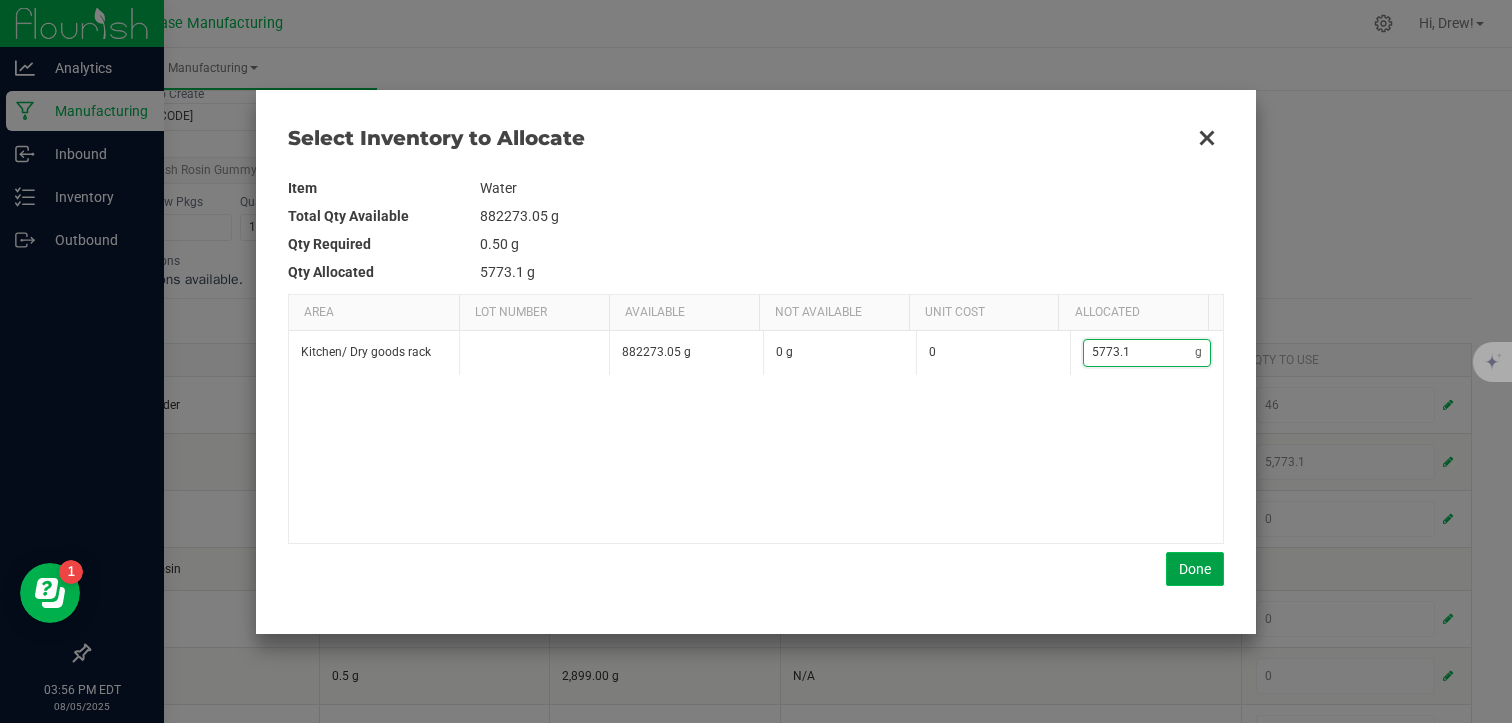 type on "5,773.1" 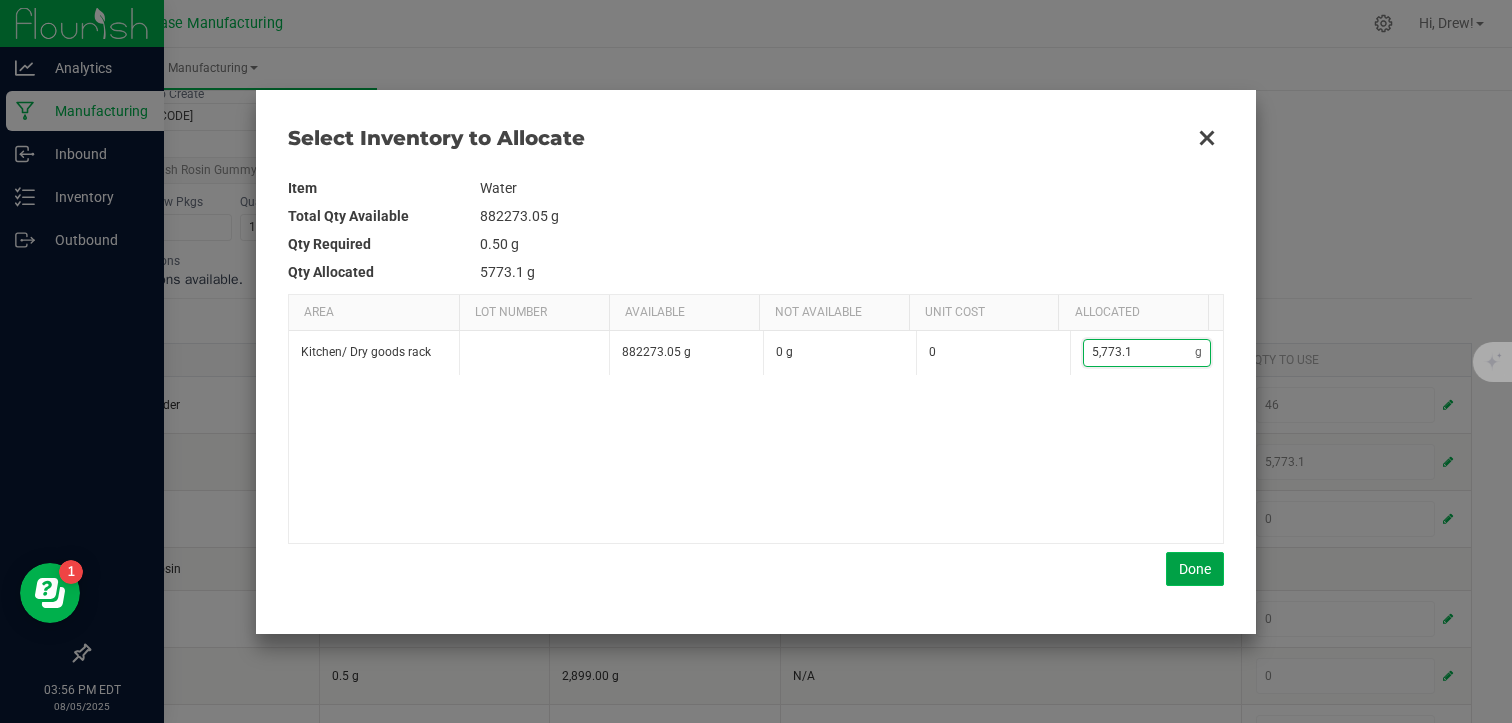 click on "Done" at bounding box center [1195, 569] 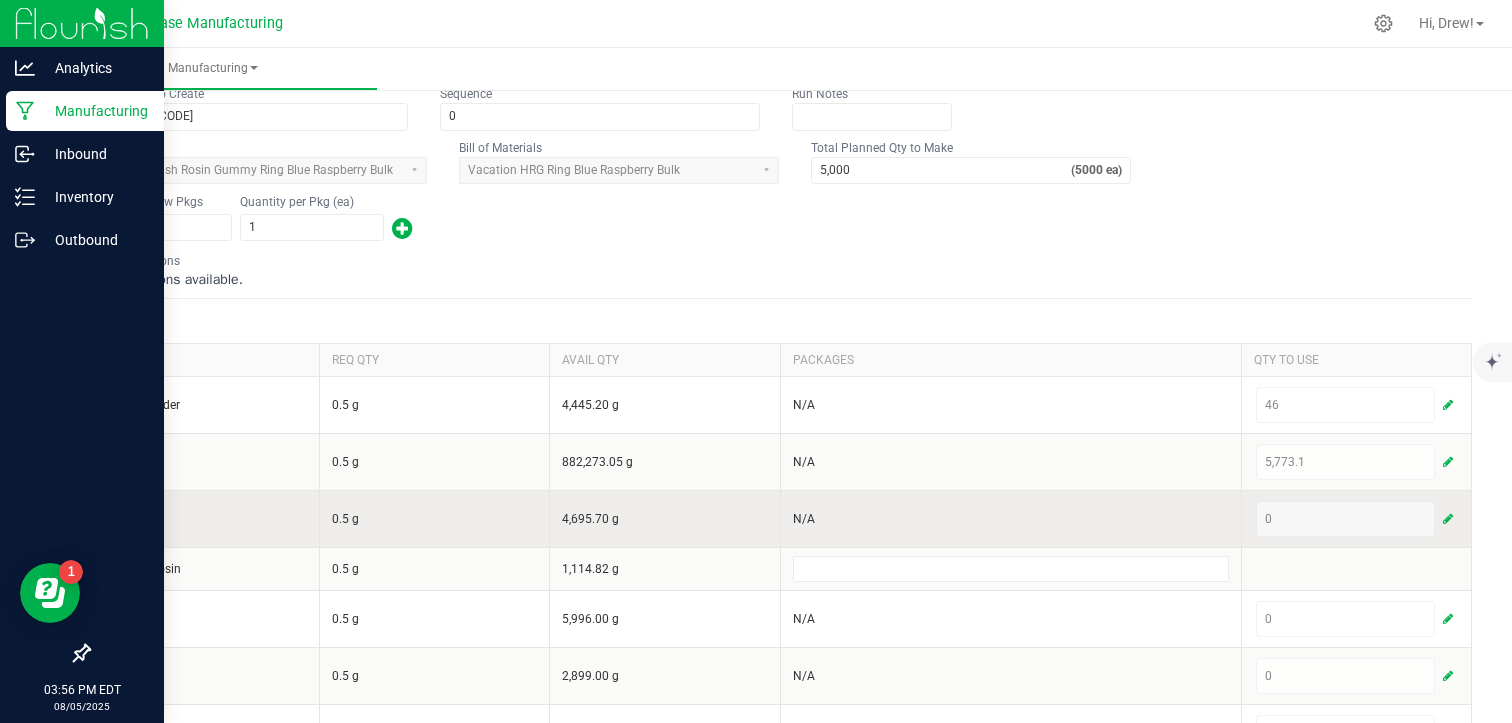 click at bounding box center [1448, 519] 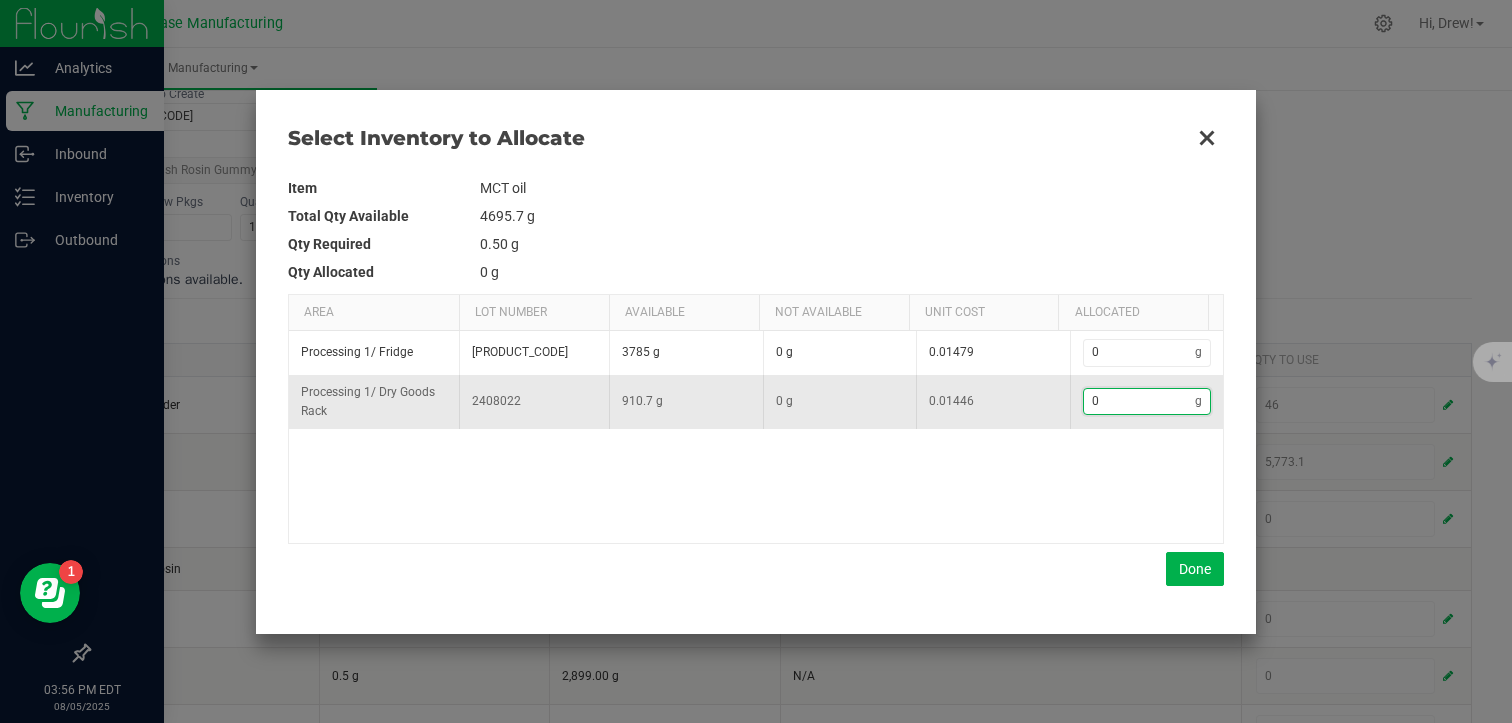 click on "0" at bounding box center [1140, 401] 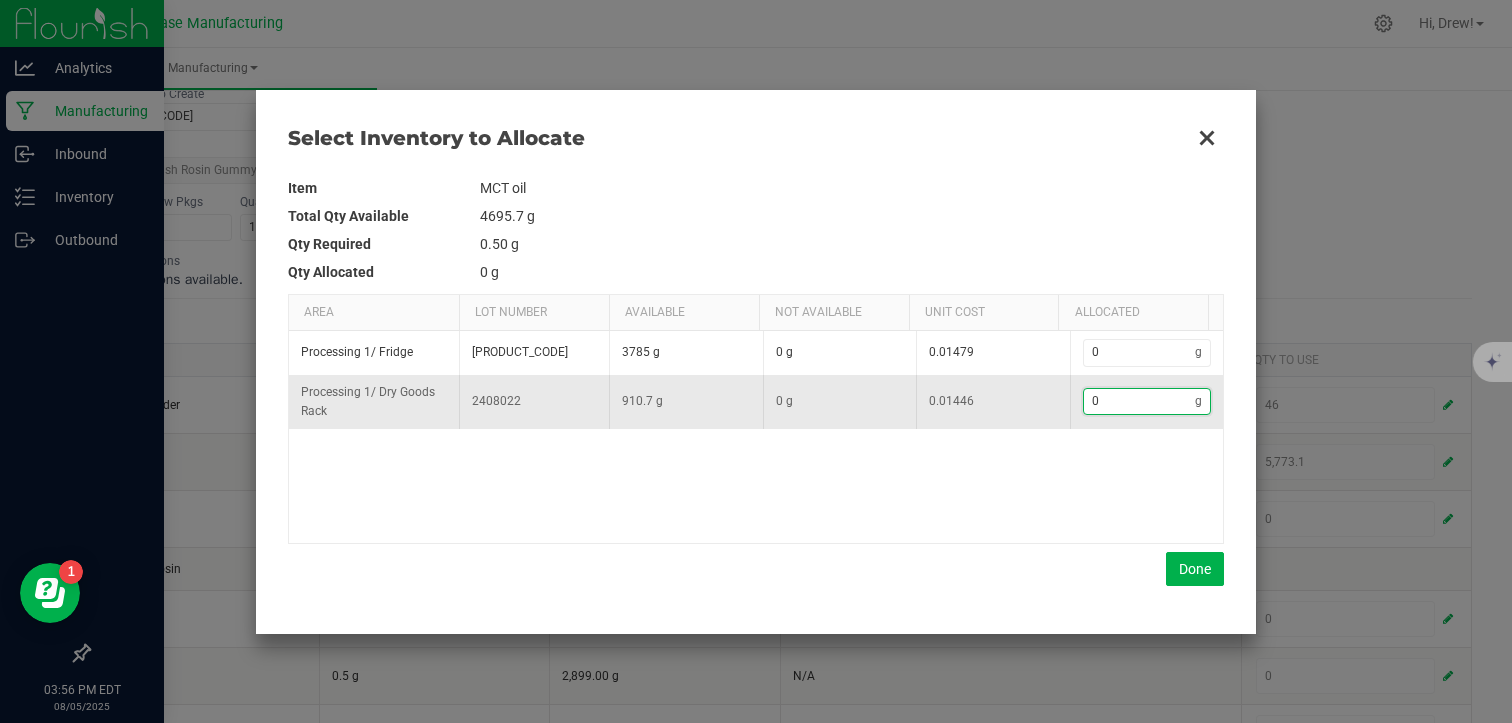 type on "7" 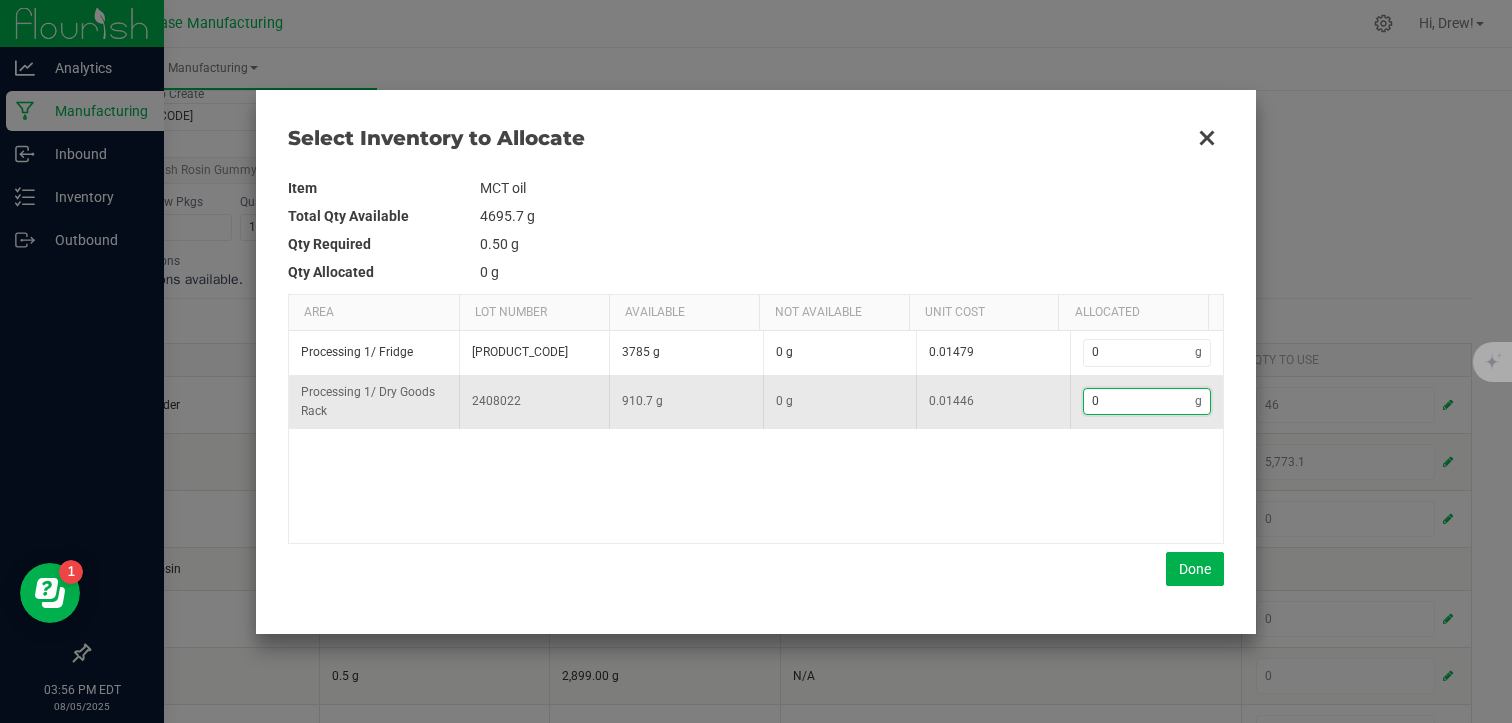 type on "7" 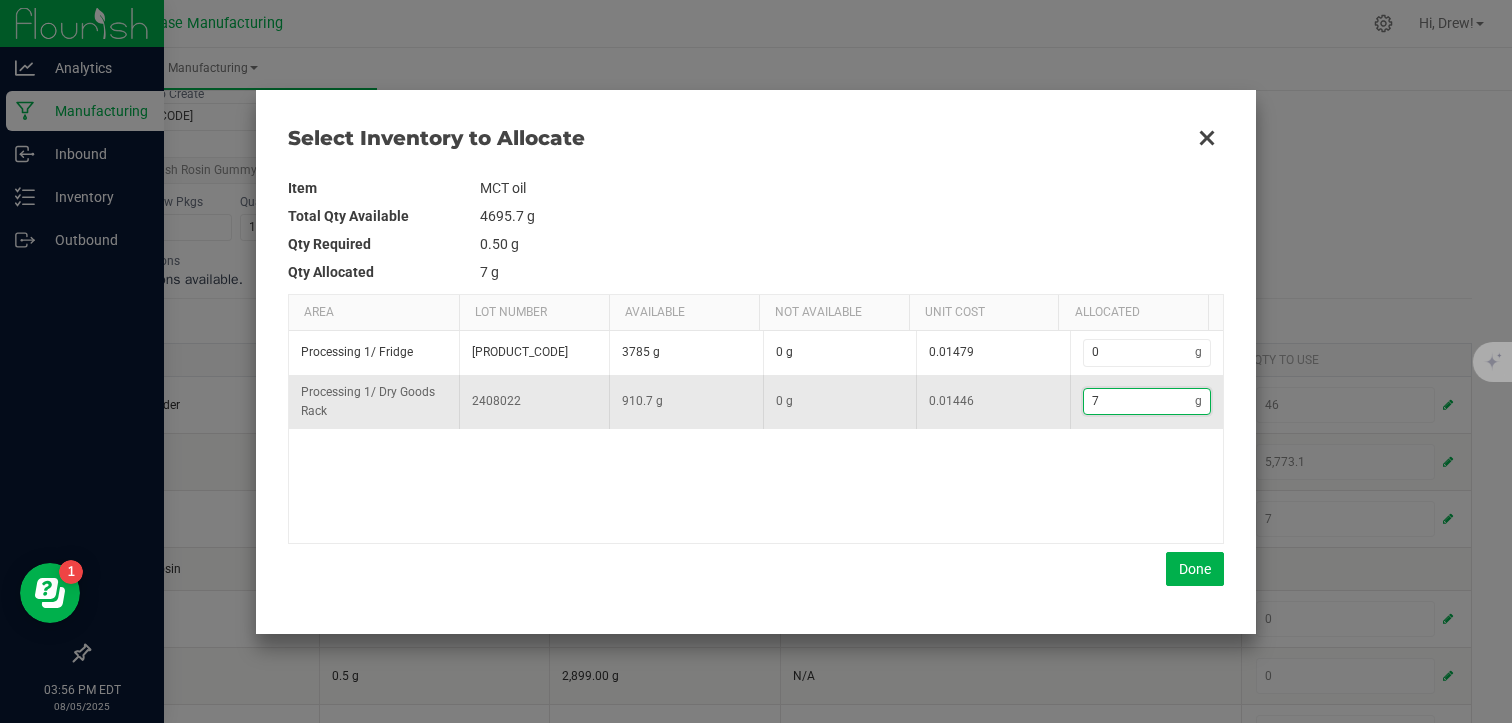 type on "74" 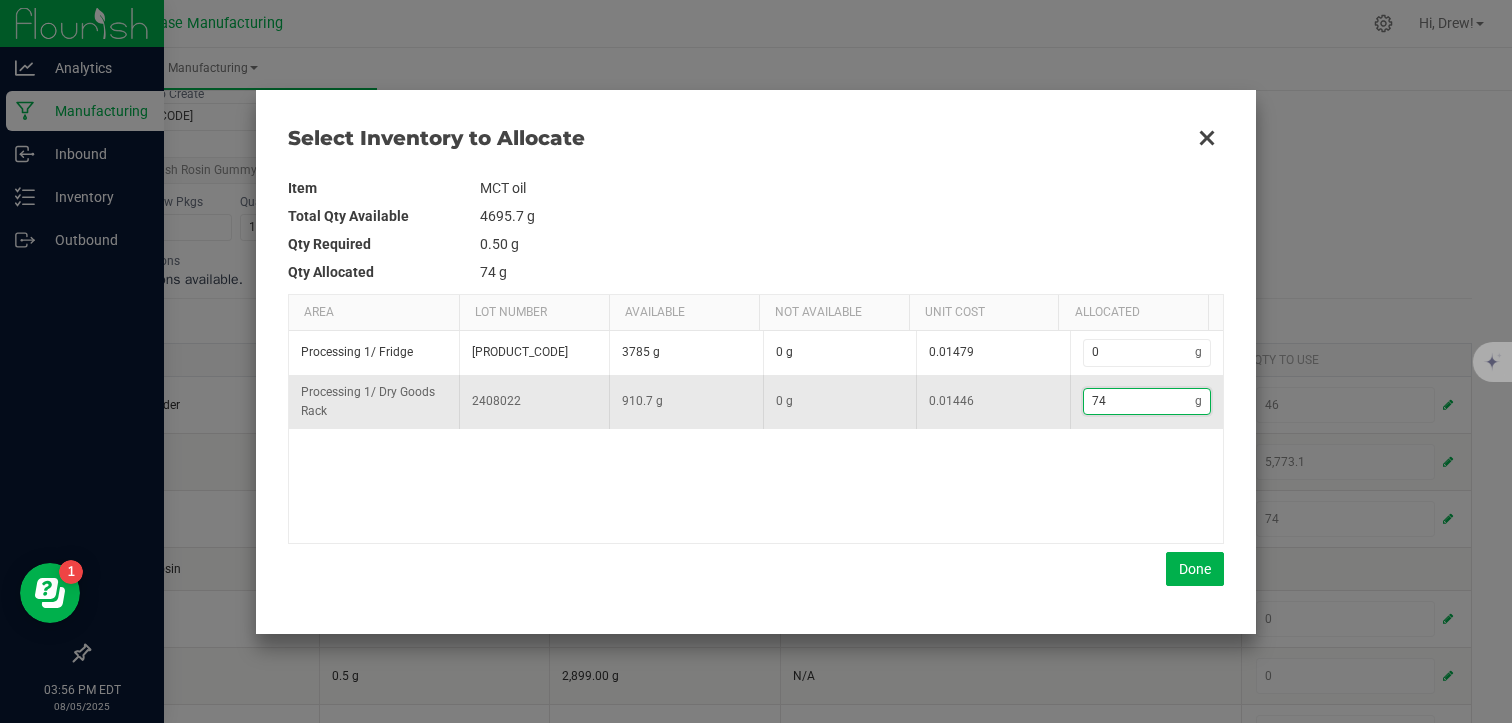 type on "74." 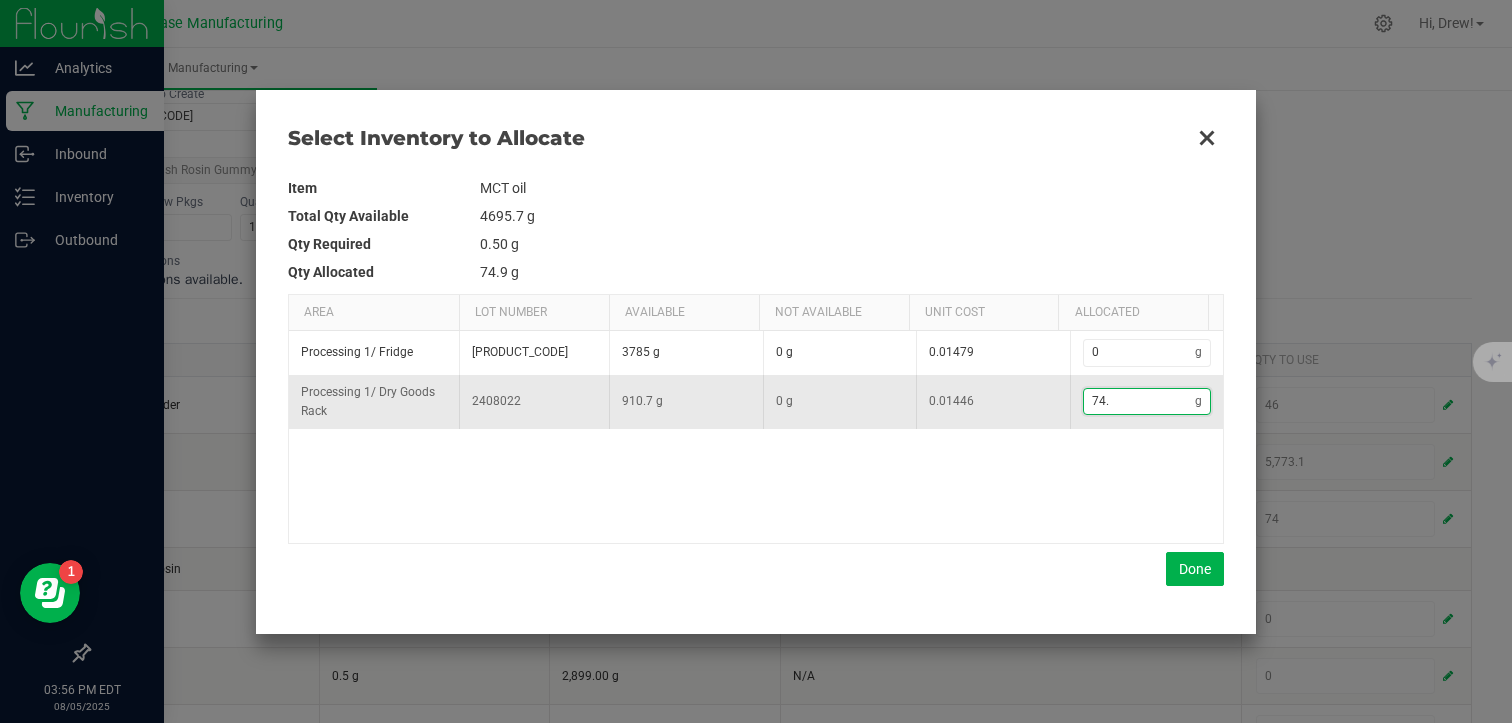 type on "74.9" 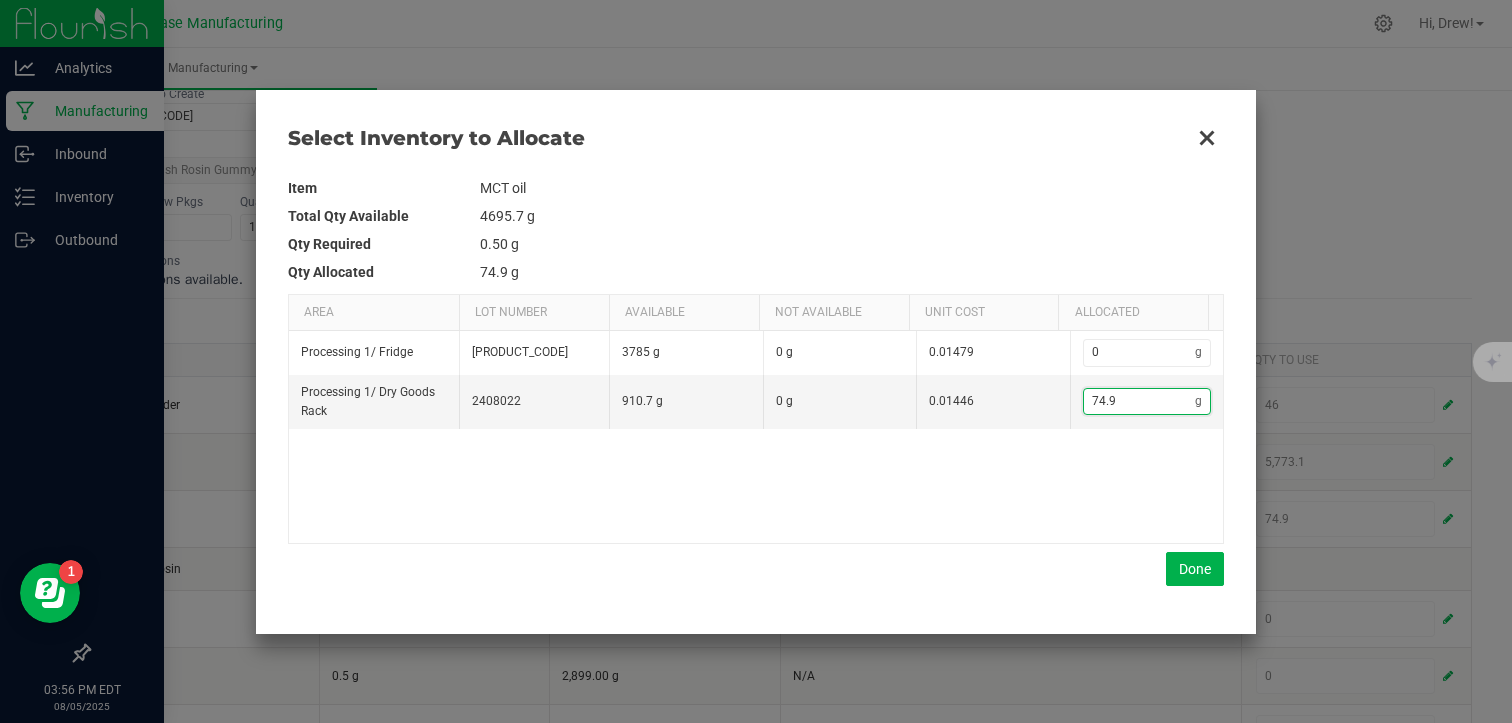 type on "74.9" 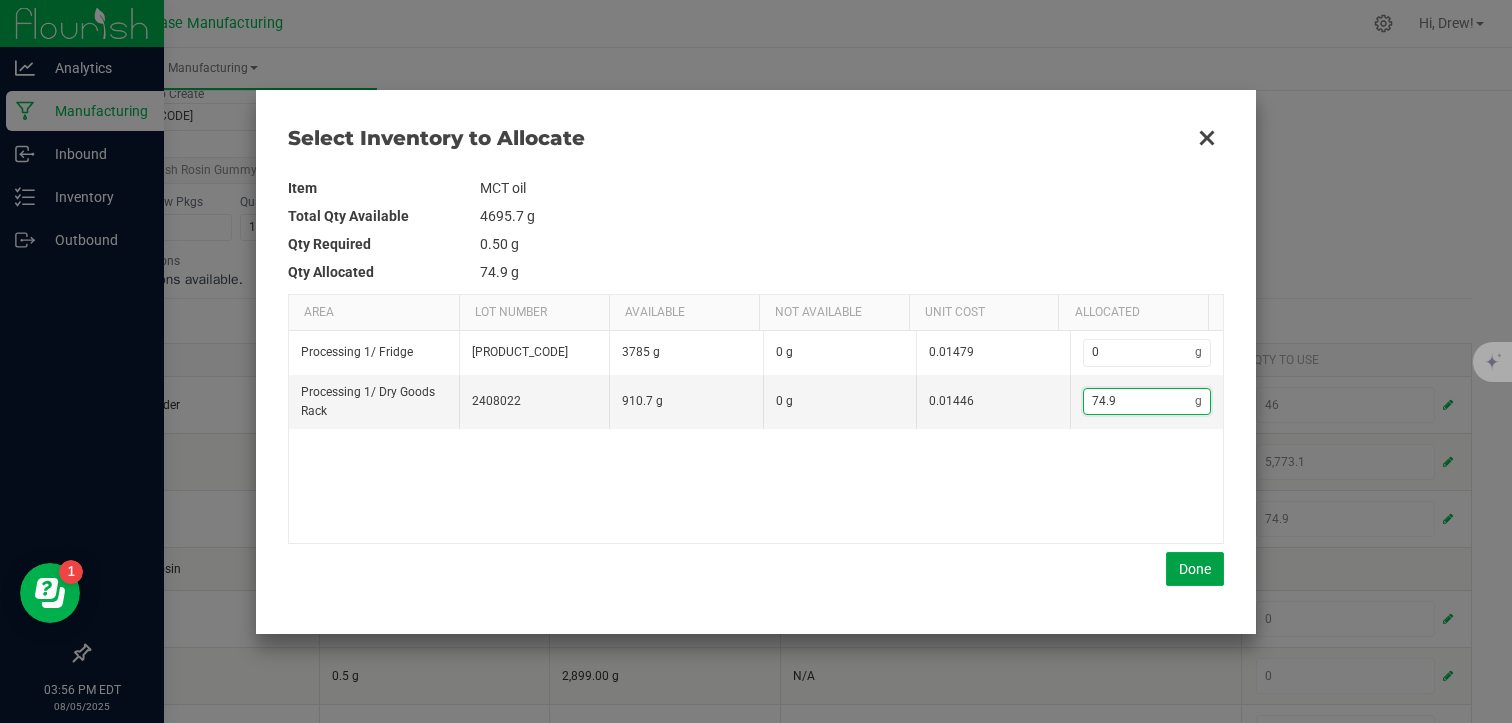 click on "Done" at bounding box center [1195, 569] 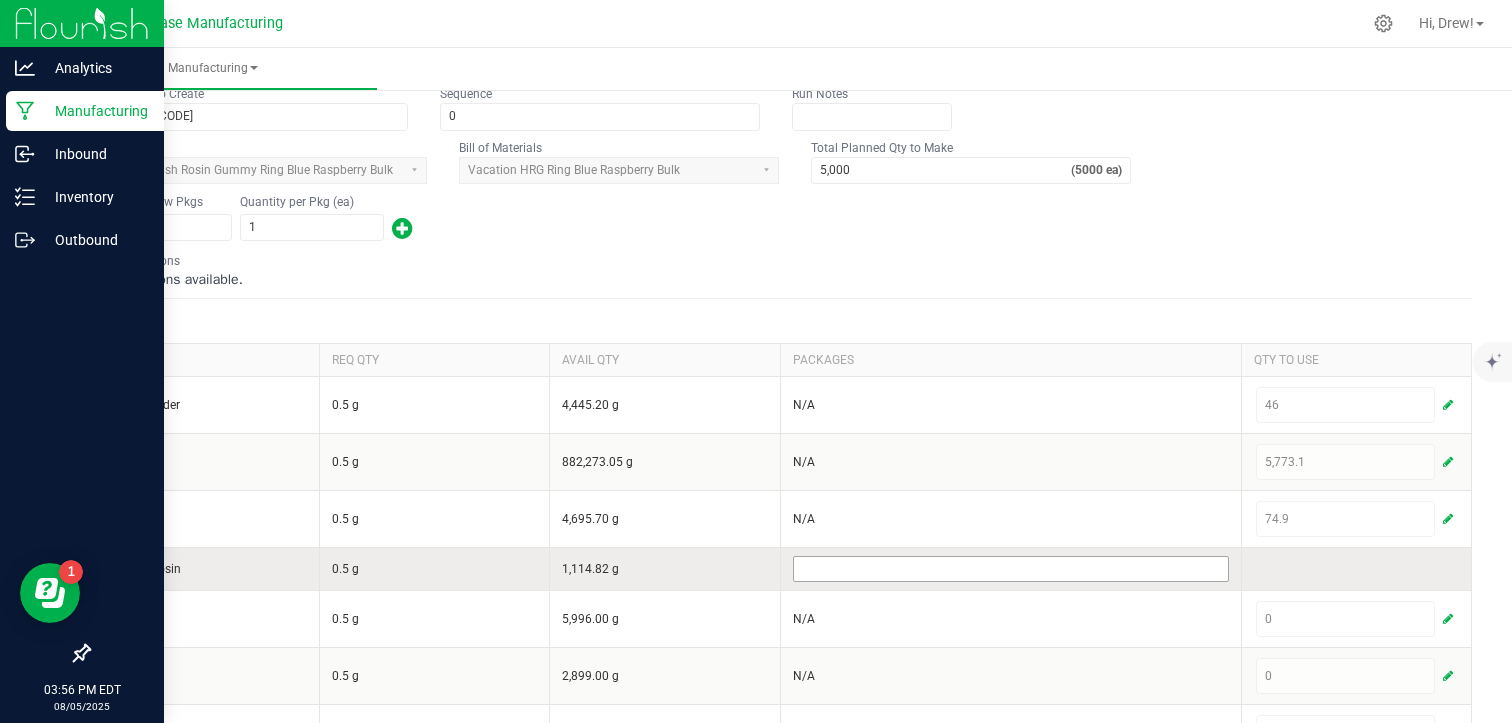 click at bounding box center (1011, 569) 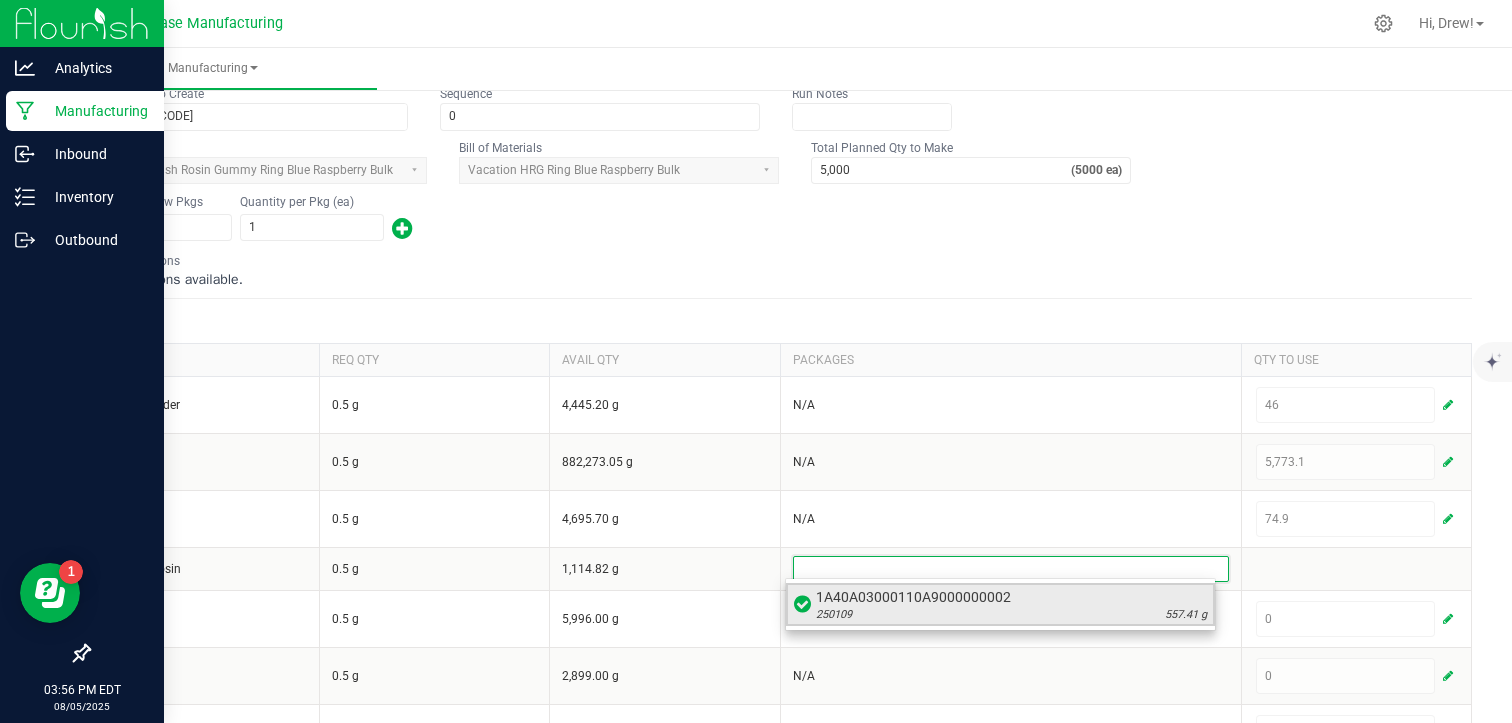 click on "1A40A03000110A9000000002" at bounding box center [1011, 597] 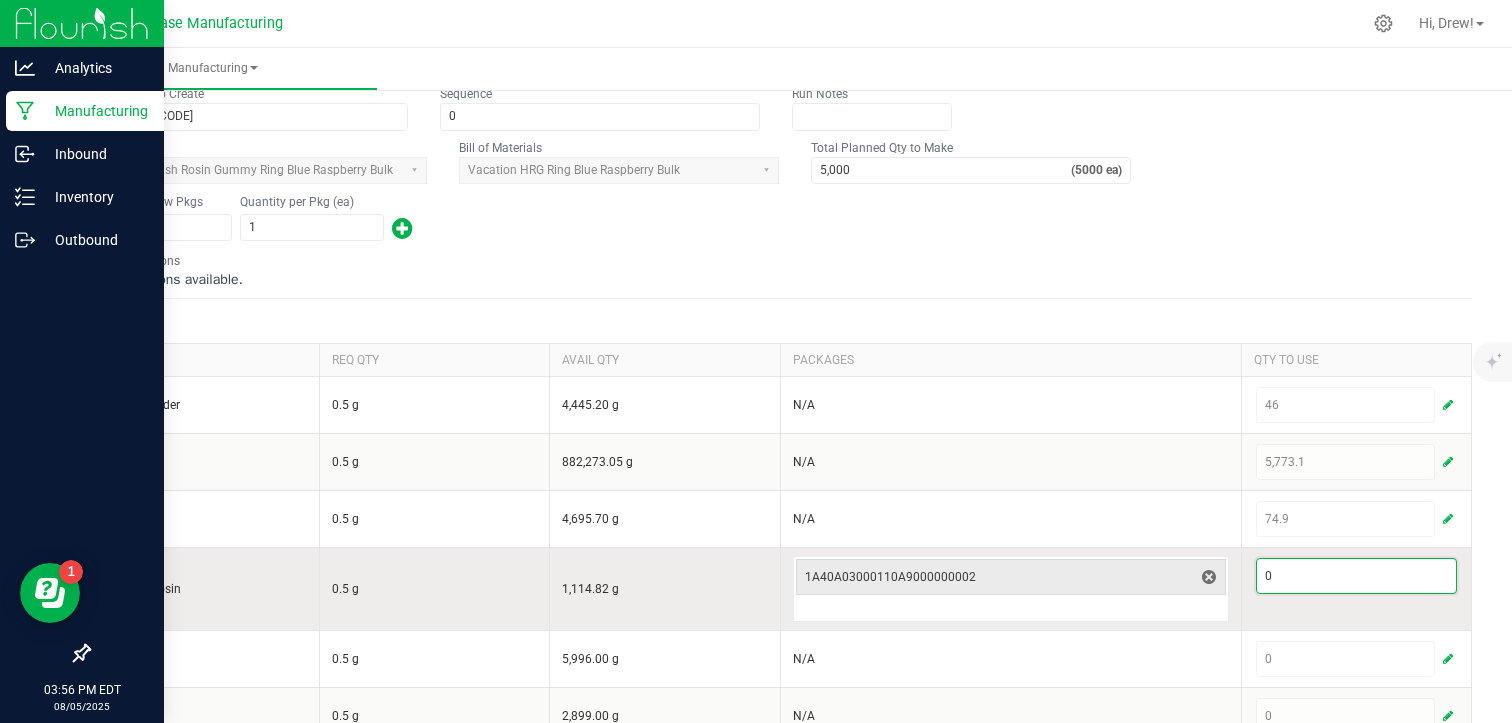 click on "0" at bounding box center [1357, 576] 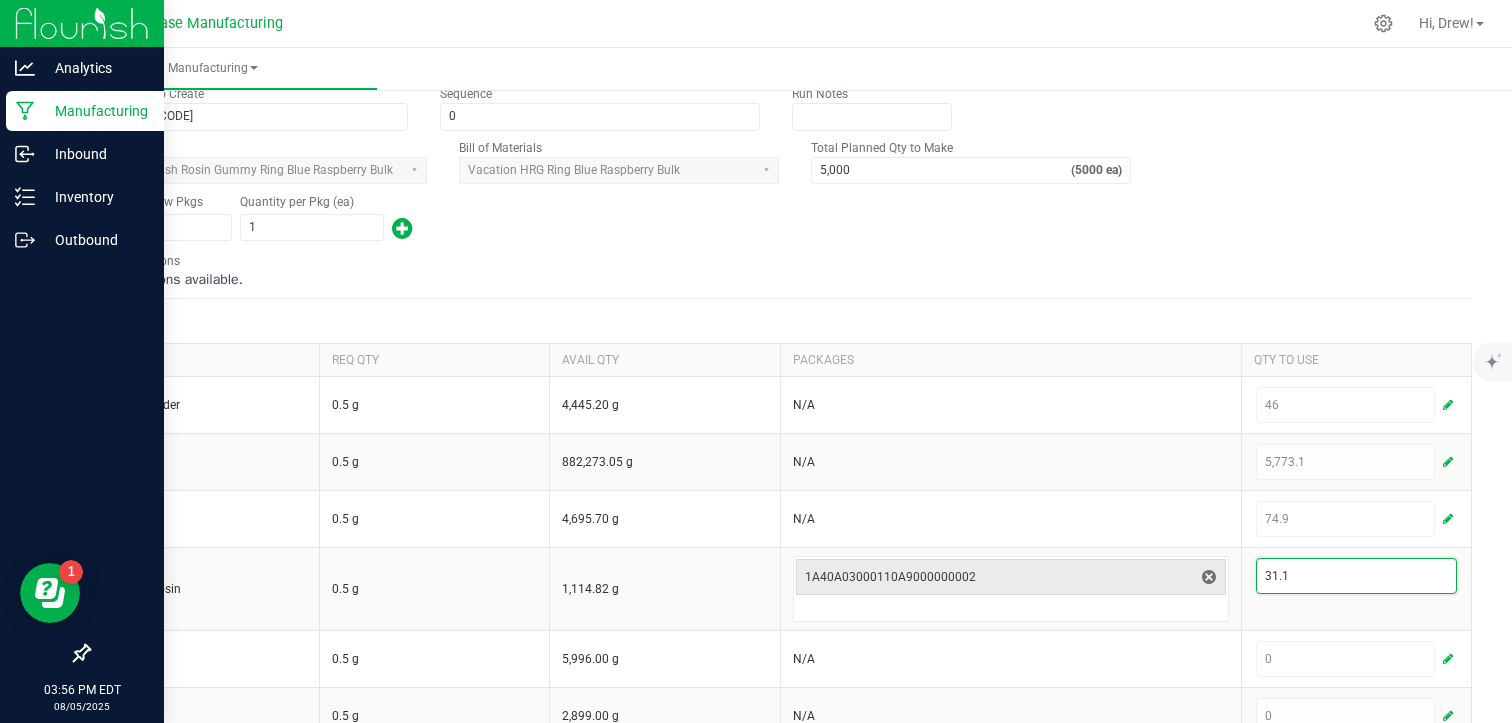 click on "Created:  Aug 5, 2025 by [EMAIL]     Name  Vacation Hash Rosin Gummy Blue Raspberry    Scheduled Date  08/05/2025 1:00 PM Now    Run Type  Gummy     Machine  * Gummy Depositor    Lot Number to Create  VACBRHRG250805BULK    Sequence  0    Duration (minutes)     Temperature (°F)   Pressure (psi)    Ref 1     Ref 2   Ref 3    Run Notes   Item to Make Vacation Hash Rosin Gummy Ring Blue Raspberry Bulk  Bill of Materials  Vacation HRG Ring Blue Raspberry Bulk  Total Planned Qty to Make 5,000 (5000 ea)   Number of New Pkgs 1   Quantity per Pkg (ea) 1     BOM Instructions No instructions available. Inputs ITEM REQ QTY AVAIL QTY PACKAGES QTY TO USE Arabic Powder  0.5 g   4,445.20 g  N/A 46 Water  0.5 g   882,273.05 g  N/A 5,773.1 MCT oil  0.5 g   4,695.70 g  N/A 74.9 Bulk Live Rosin  0.5 g   1,114.82 g  1A40A03000110A9000000002 31.1 Gelatin  0.5 g   5,996.00 g  N/A 0 Citric Acid  0.5 g   2,899.00 g  N/A 0 Sugar  0.5 g   75,323.44 g  N/A 0 Sorbitol N/A 0" at bounding box center (780, 508) 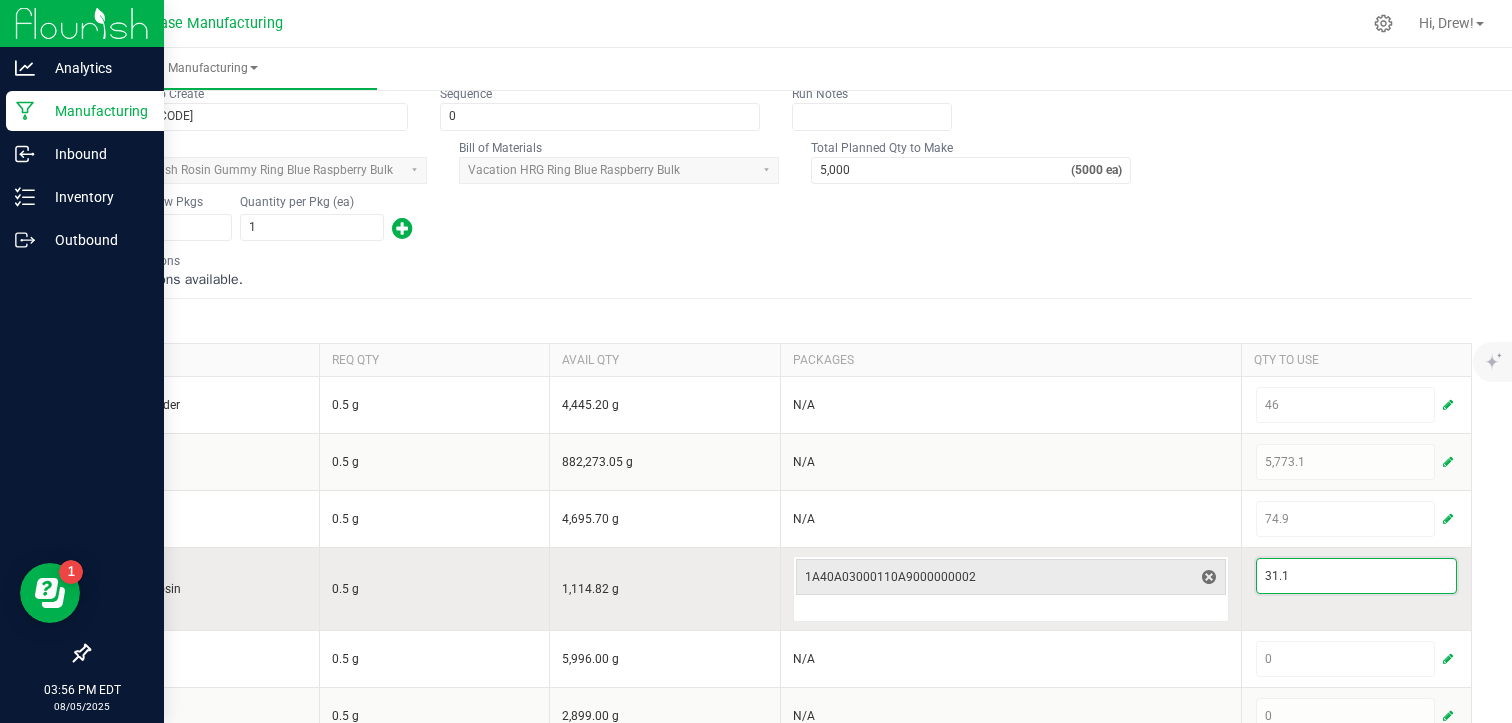click on "31.1" at bounding box center [1357, 576] 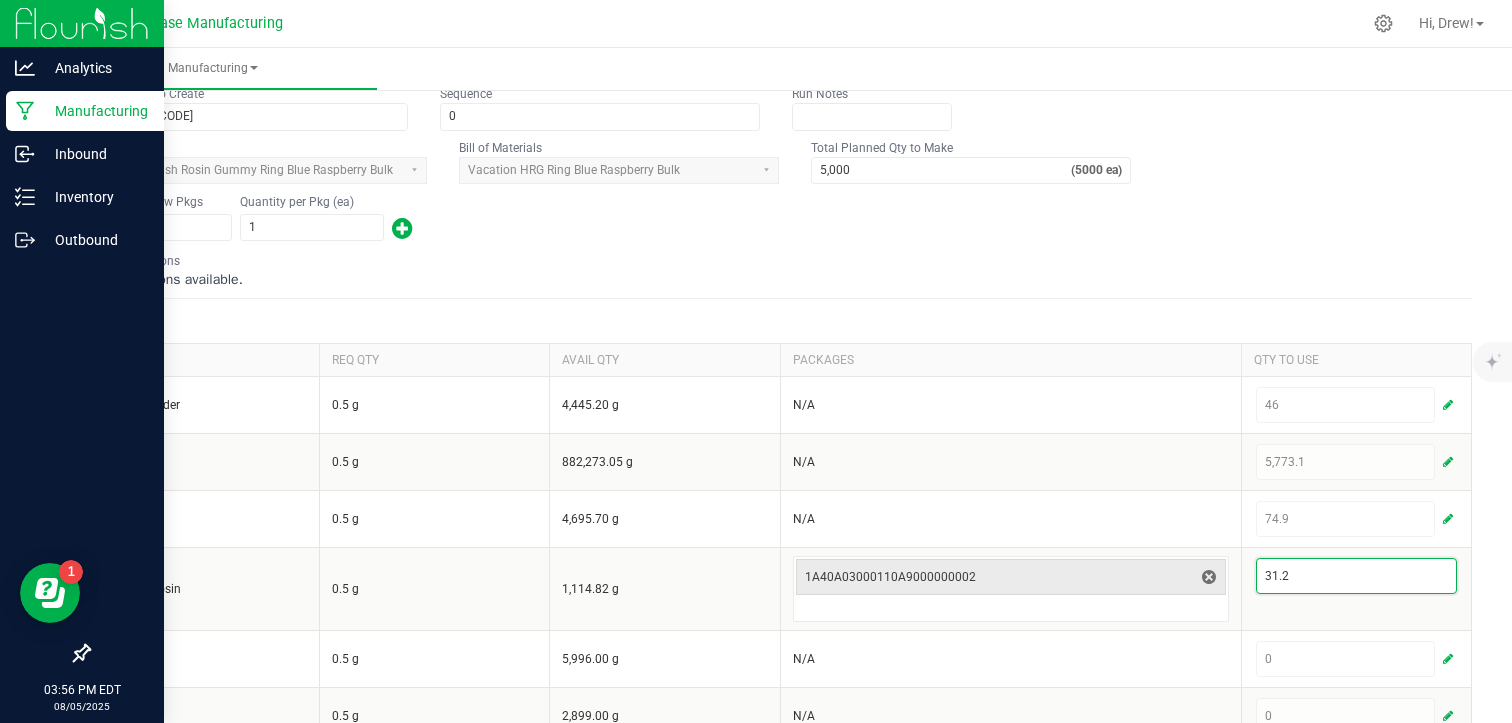 type on "31.2" 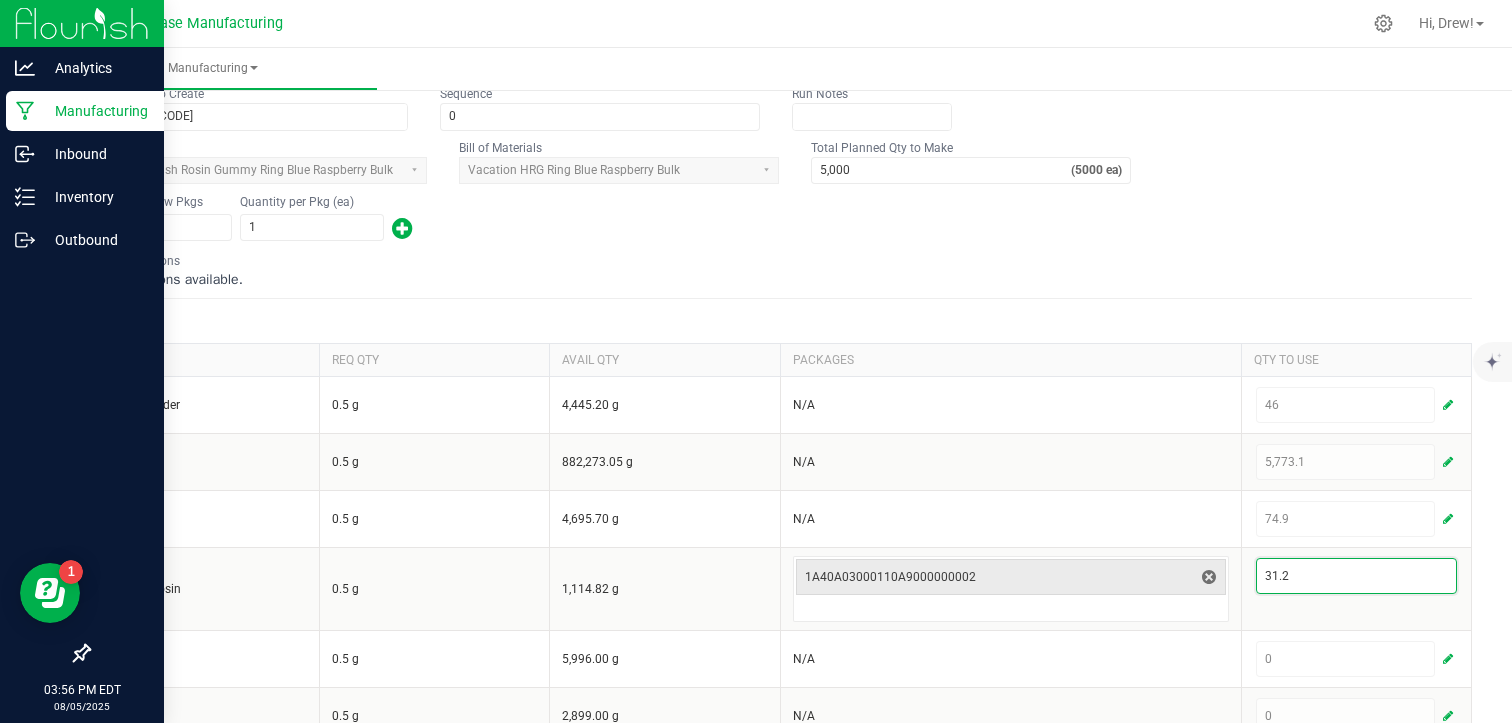 click on "Created:  [DATE] by [EMAIL]     Name  Vacation Hash Rosin Gummy Blue Raspberry    Scheduled Date  [DATE] [TIME] Now    Run Type  Gummy     Machine  * Gummy Depositor    Lot Number to Create  VACBRHRG250805BULK    Sequence  0    Duration (minutes)     Temperature (°F)   Pressure (psi)    Ref 1     Ref 2   Ref 3    Run Notes   Item to Make Vacation Hash Rosin Gummy Ring Blue Raspberry Bulk  Bill of Materials  Vacation HRG Ring Blue Raspberry Bulk  Total Planned Qty to Make 5,000 (5000 ea)   Number of New Pkgs 1   Quantity per Pkg (ea) 1     BOM Instructions No instructions available. Inputs ITEM REQ QTY AVAIL QTY PACKAGES QTY TO USE Arabic Powder  0.5 g   4,445.20 g  N/A 46 Water  0.5 g   882,273.05 g  N/A 5,773.1 MCT oil  0.5 g   4,695.70 g  N/A 74.9 Bulk Live Rosin  0.5 g   1,114.82 g  [PRODUCT_CODE] 31.2 Gelatin  0.5 g   5,996.00 g  N/A 0 Citric Acid  0.5 g   2,899.00 g  N/A 0 Sugar  0.5 g   75,323.44 g  N/A 0 Sorbitol N/A 0" at bounding box center [780, 508] 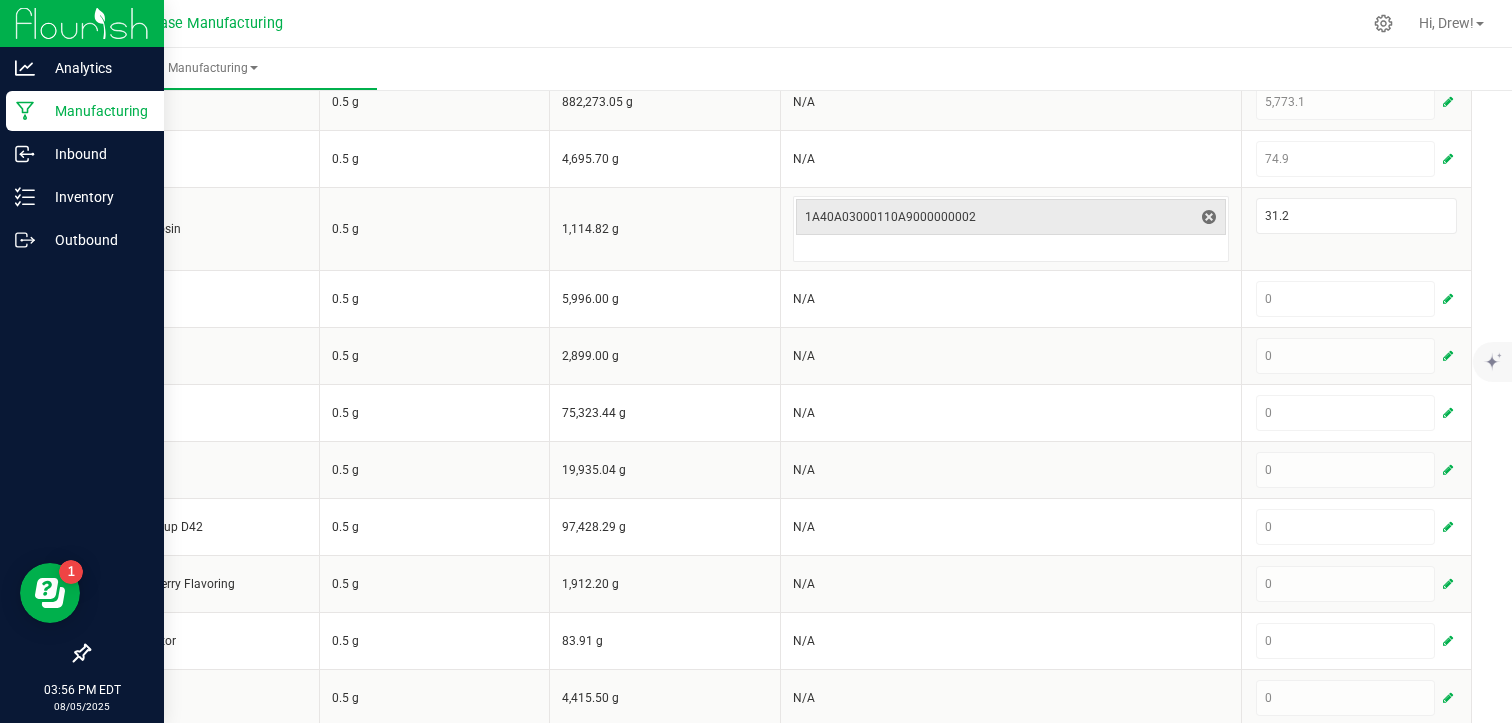 scroll, scrollTop: 606, scrollLeft: 0, axis: vertical 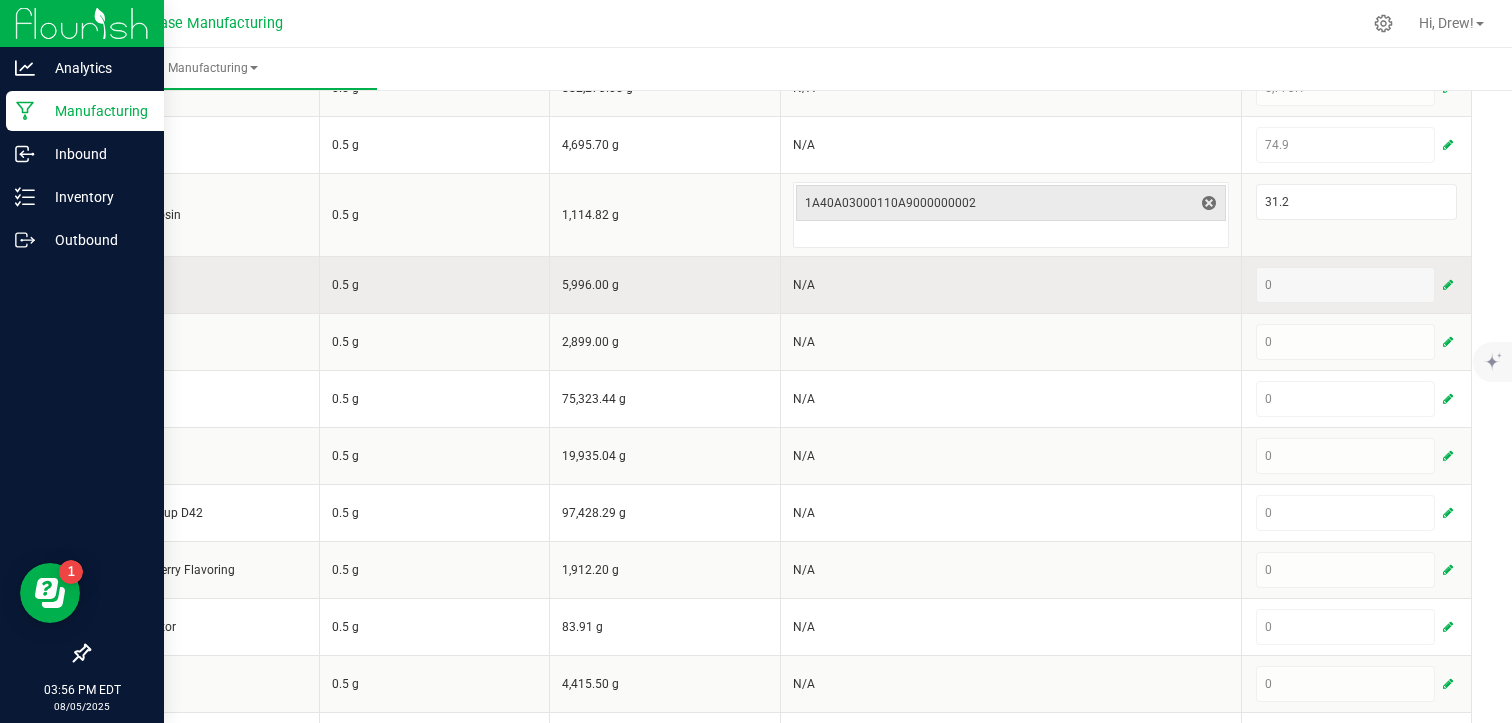 click at bounding box center (1448, 285) 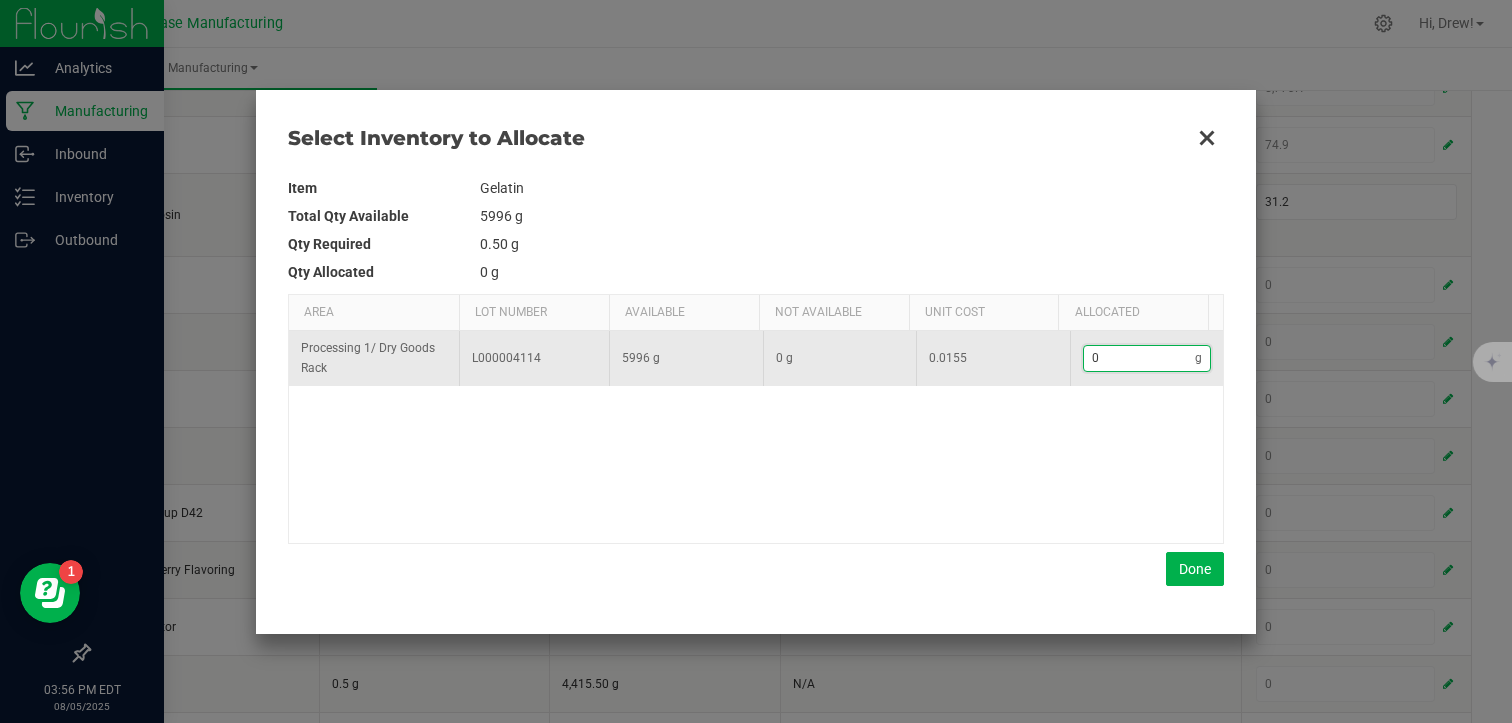 click on "0" at bounding box center [1140, 358] 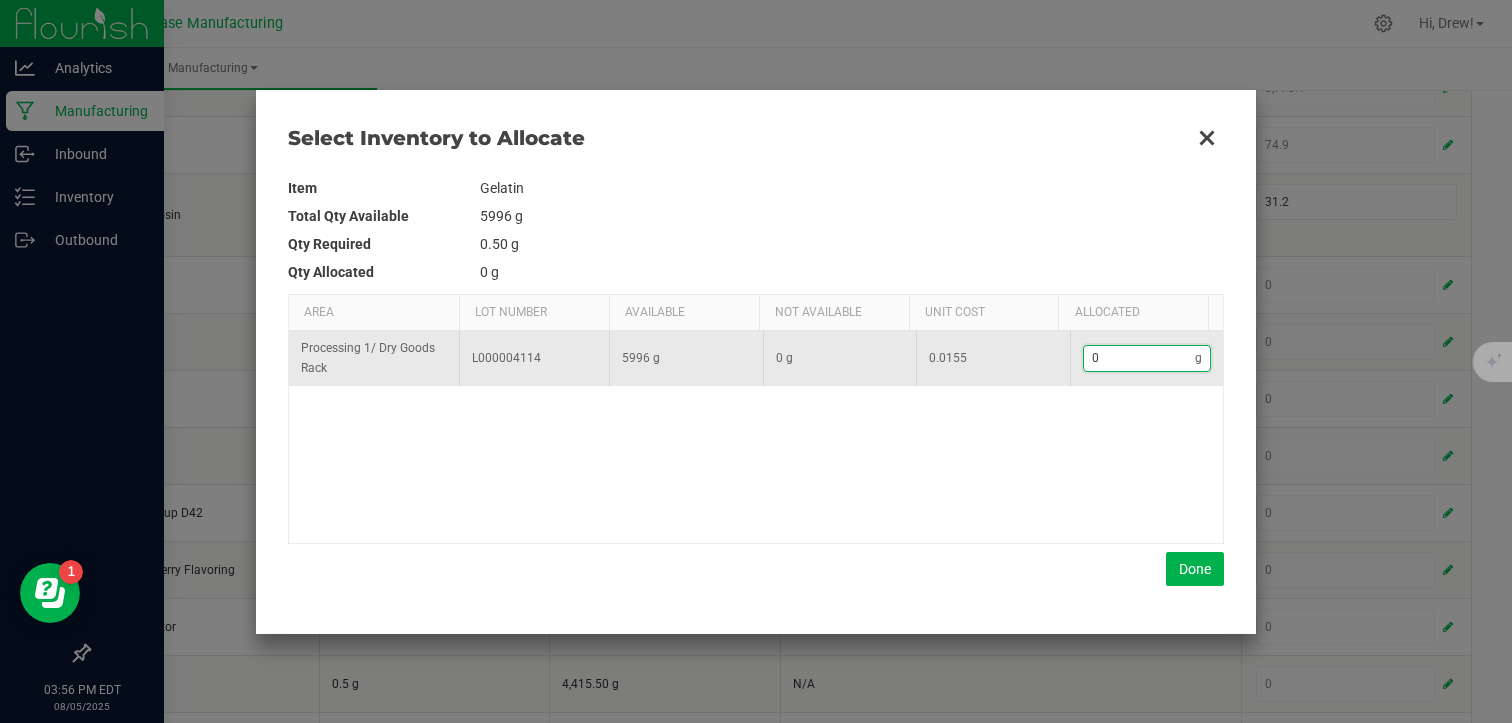 type on "1" 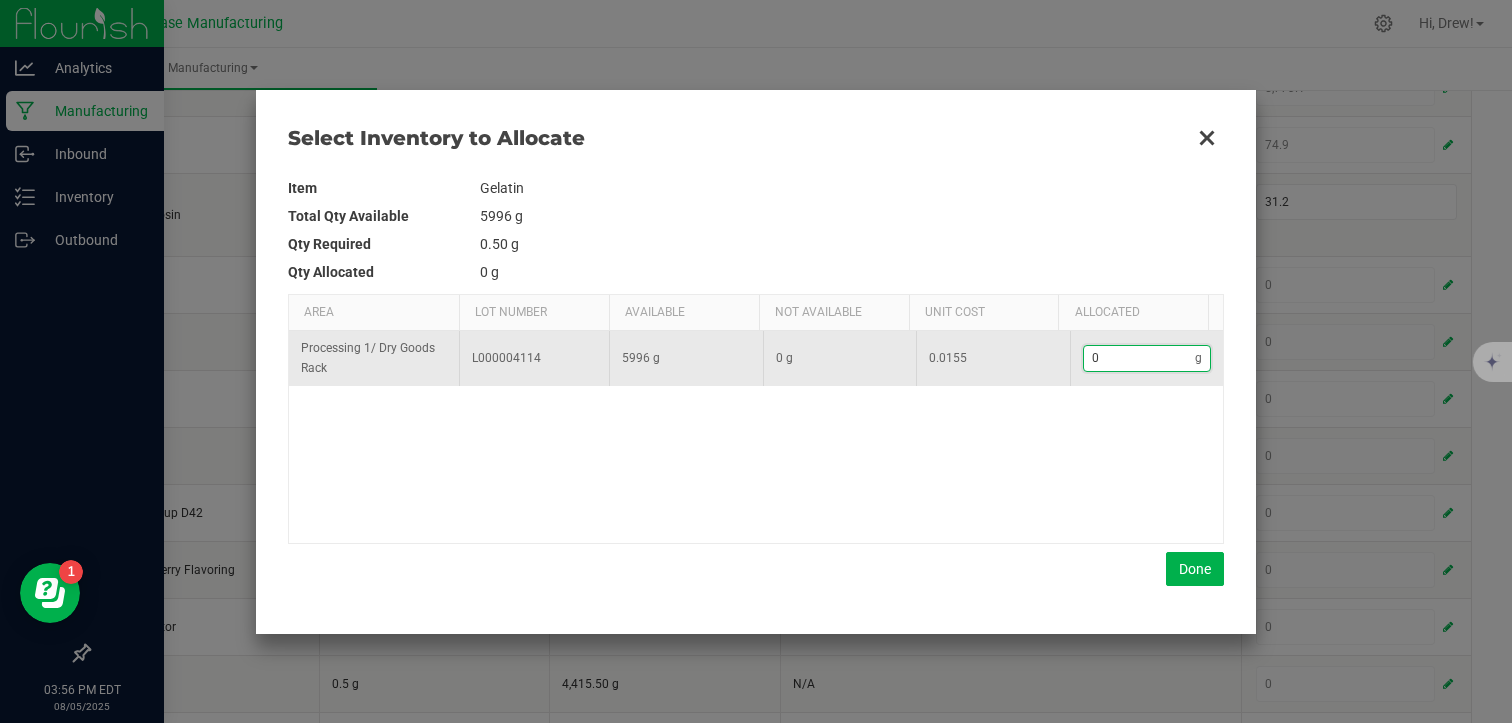 type on "1" 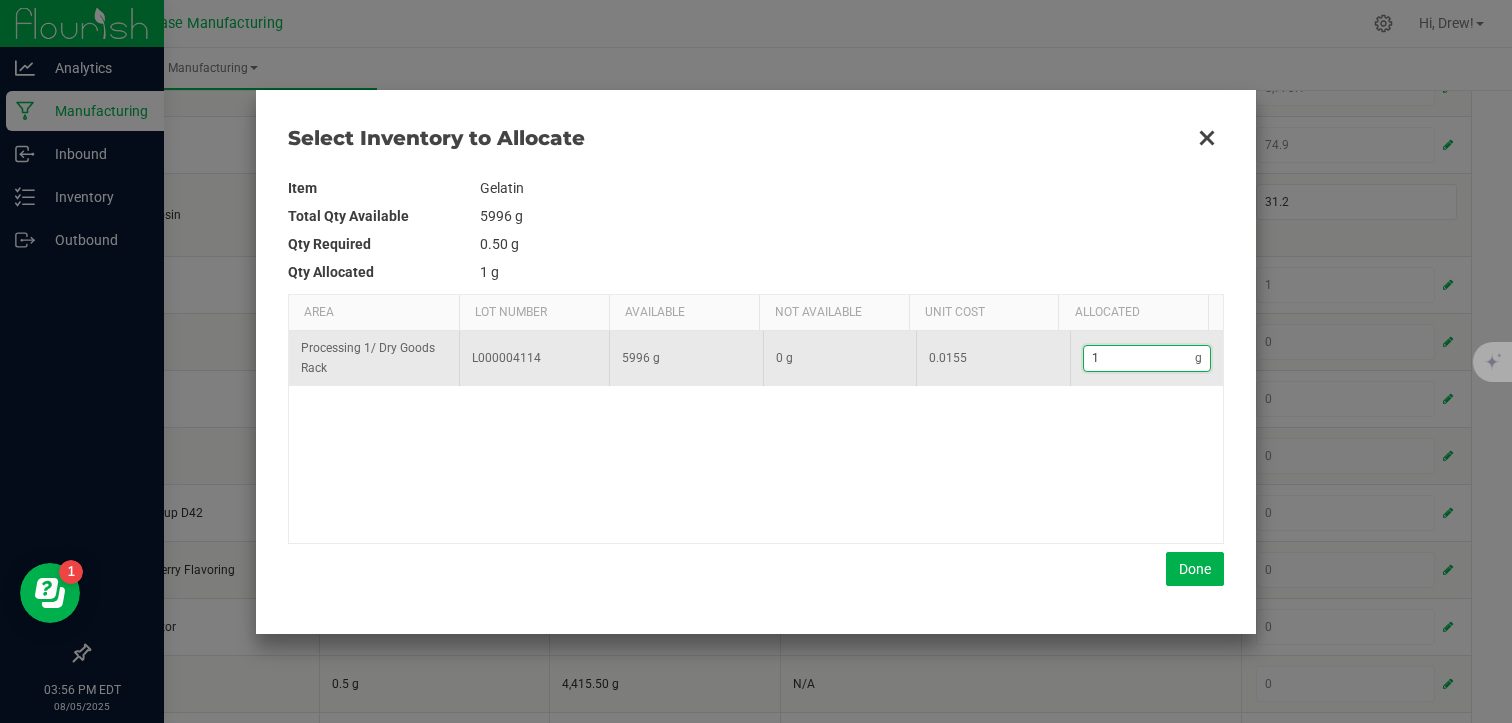 type on "17" 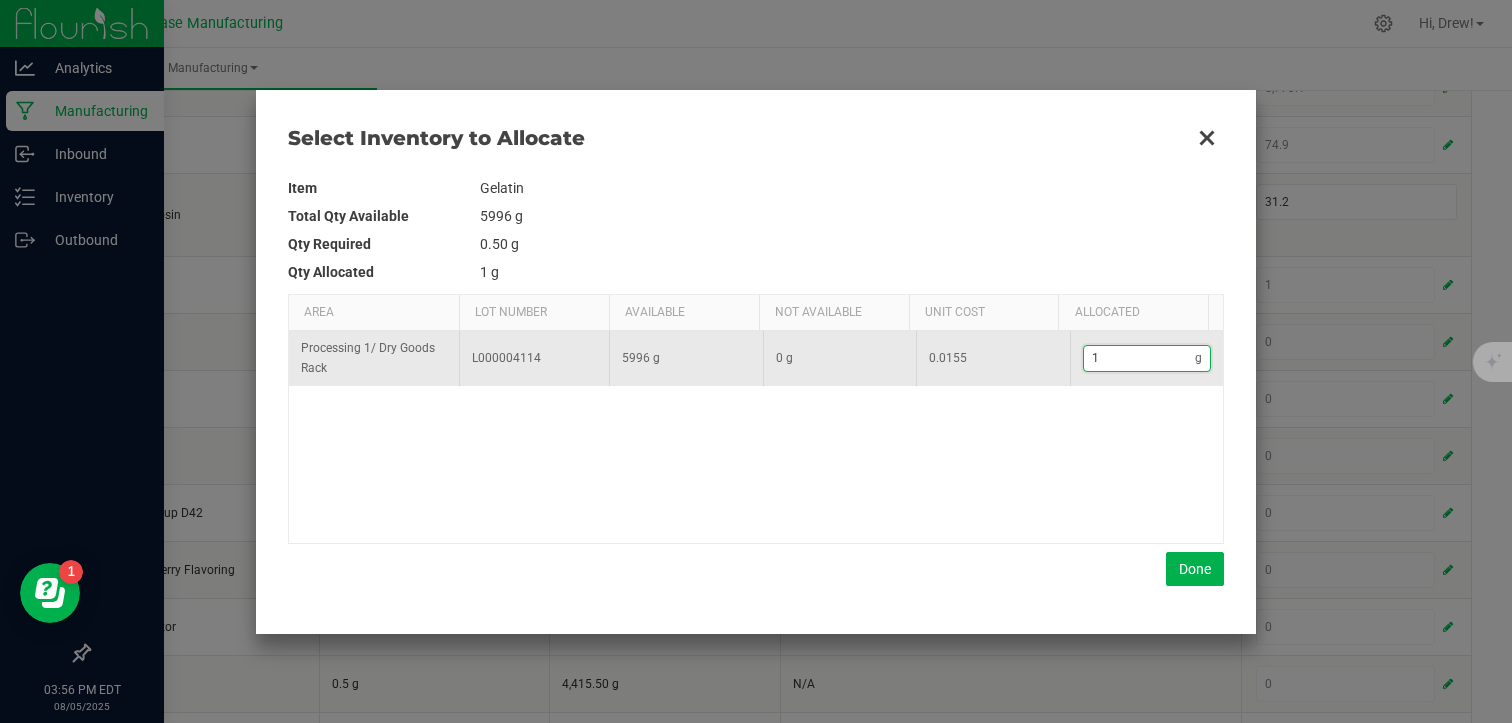 type on "17" 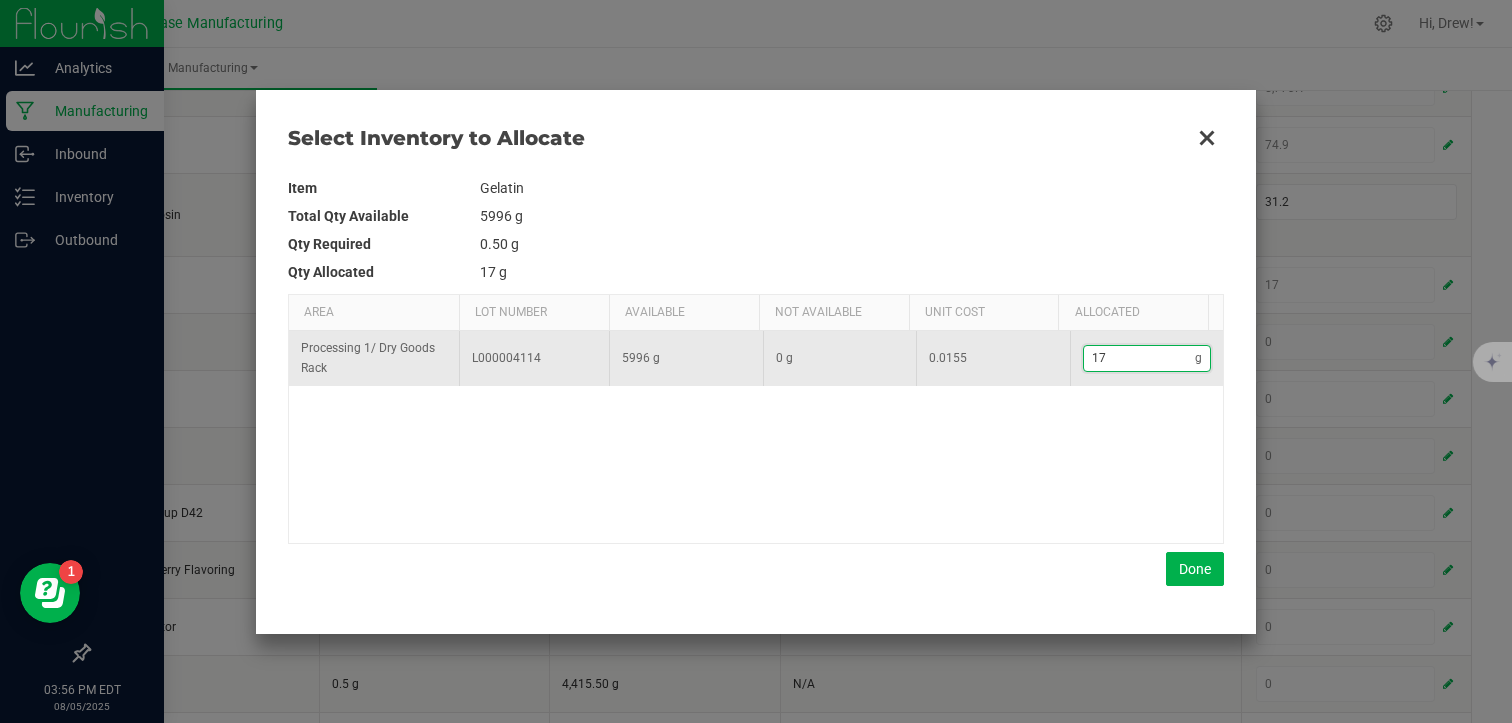 type on "178" 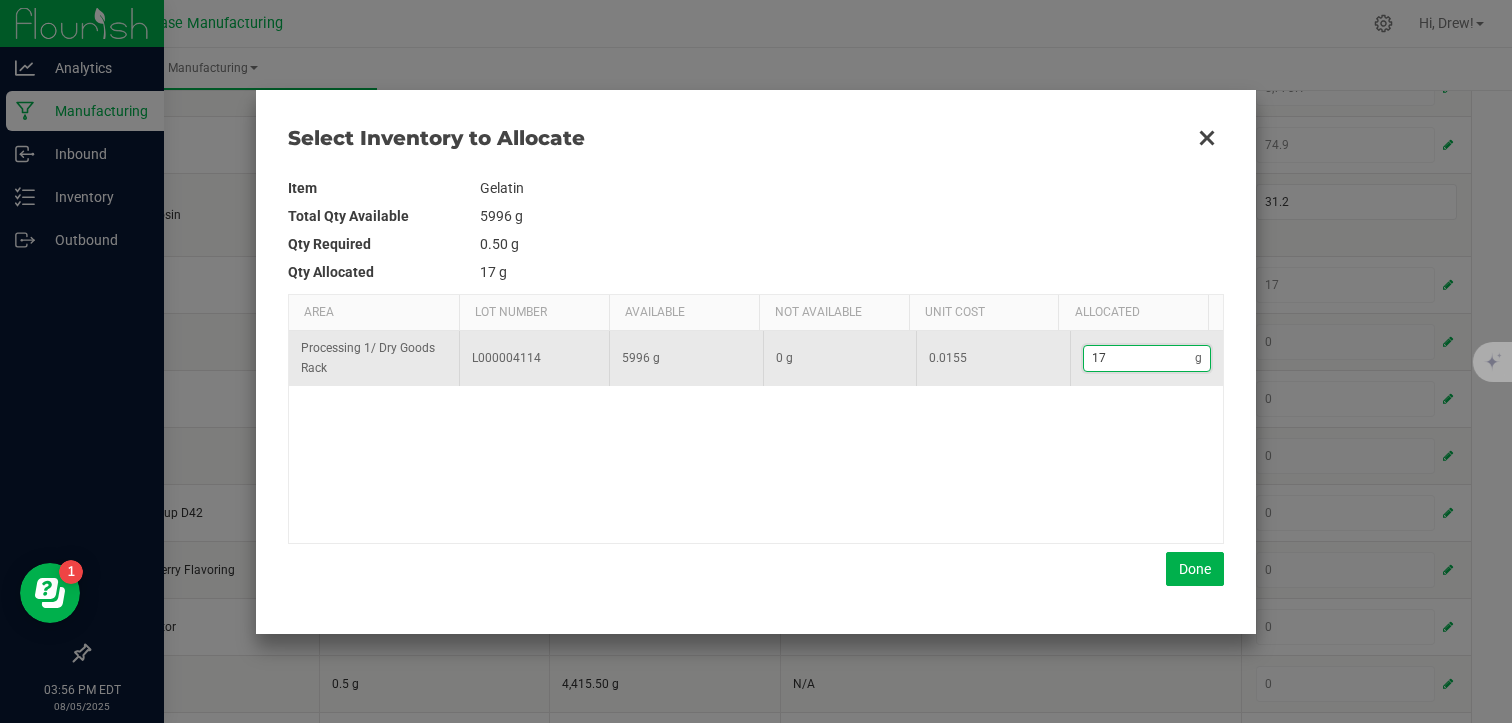 type on "178" 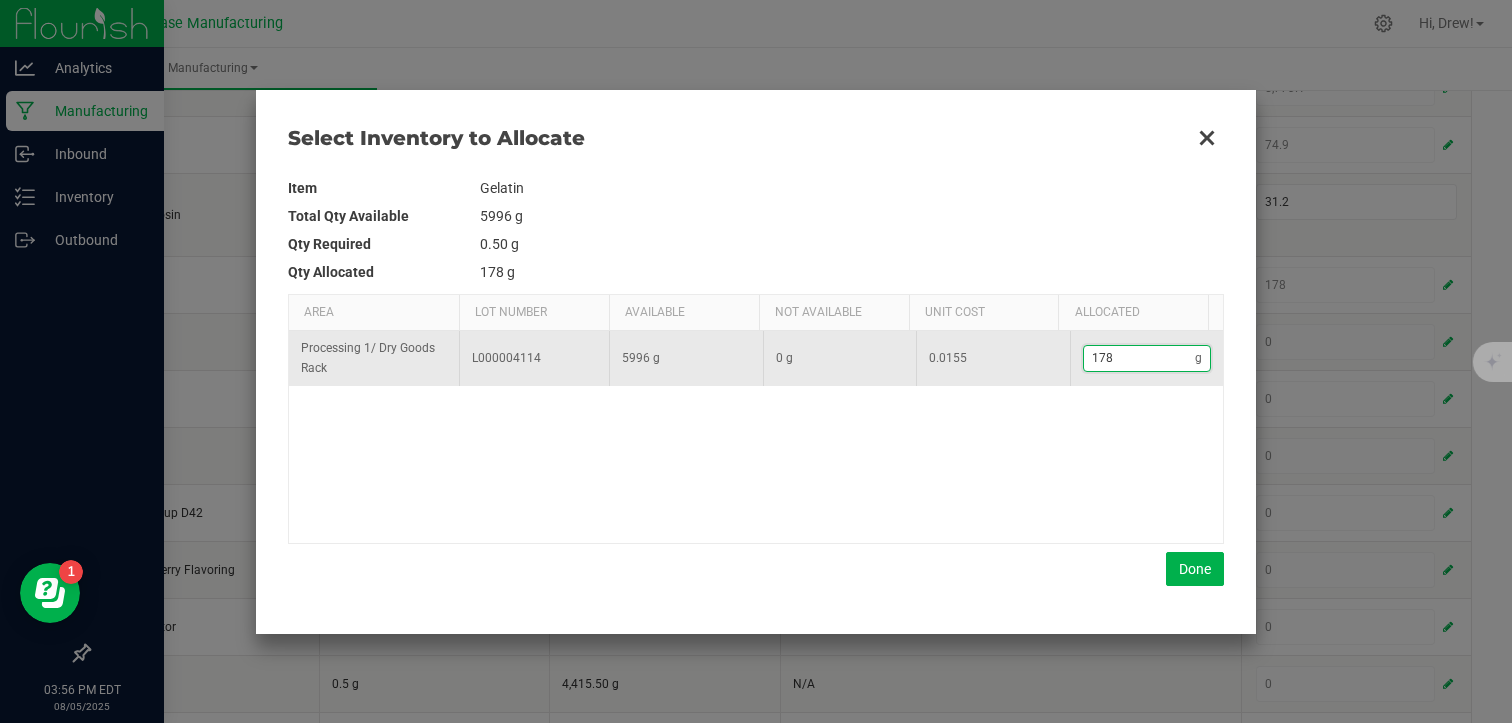 type on "1,782" 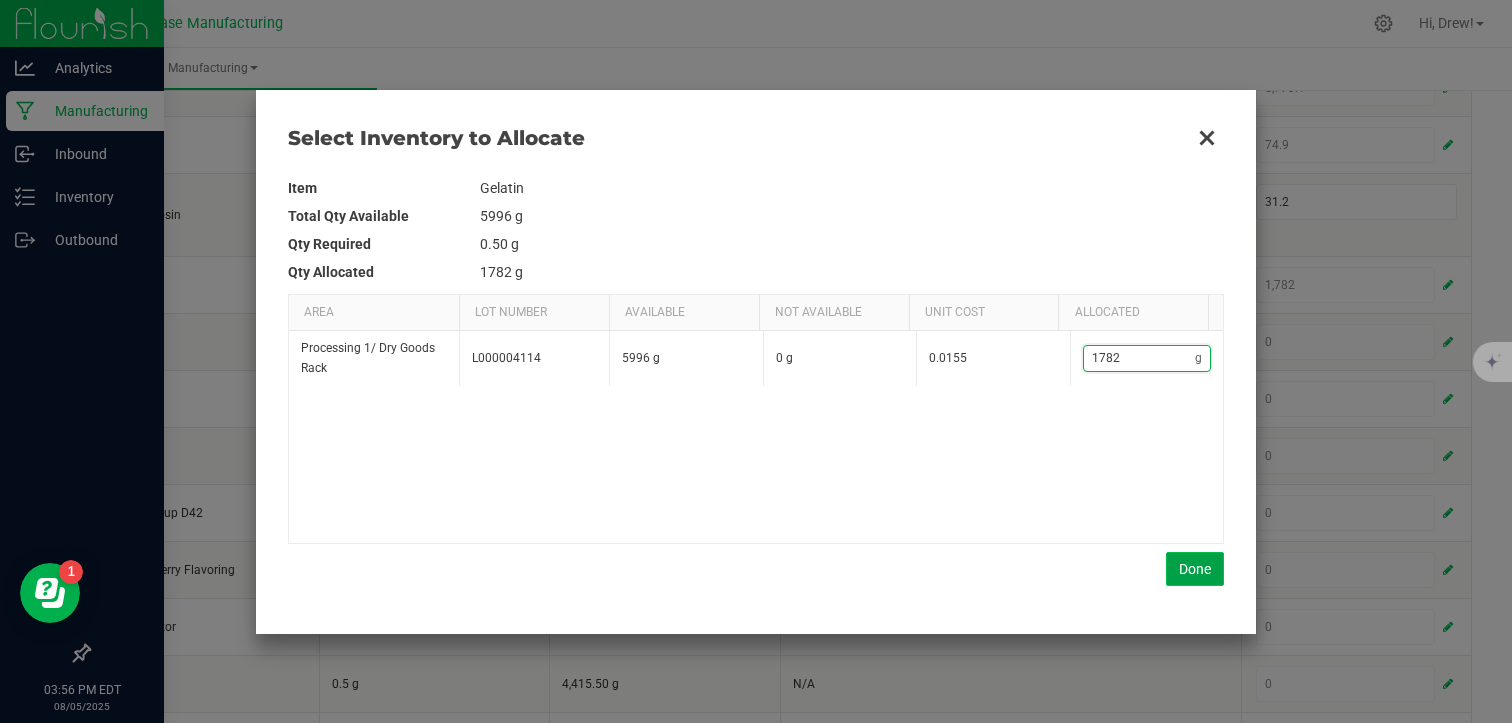 type on "1,782" 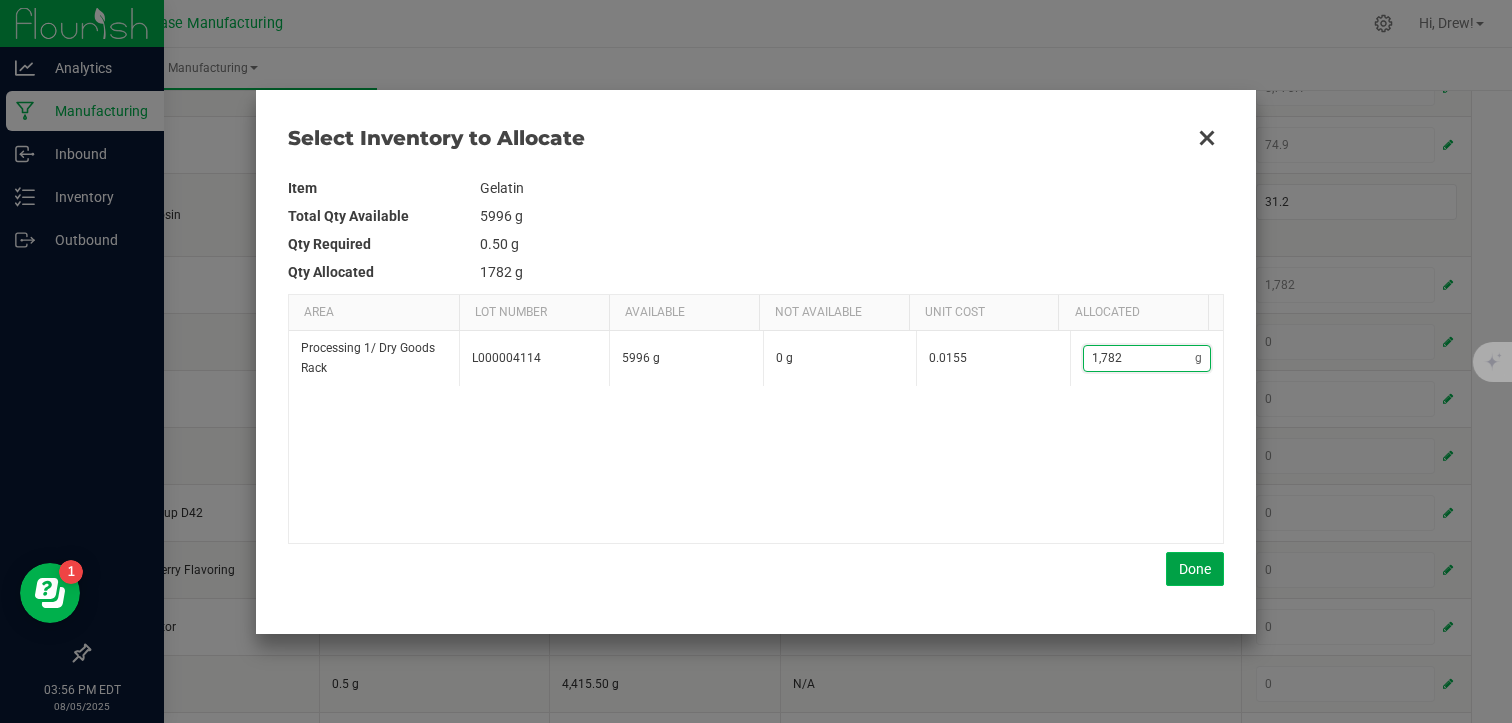 click on "Done" at bounding box center (1195, 569) 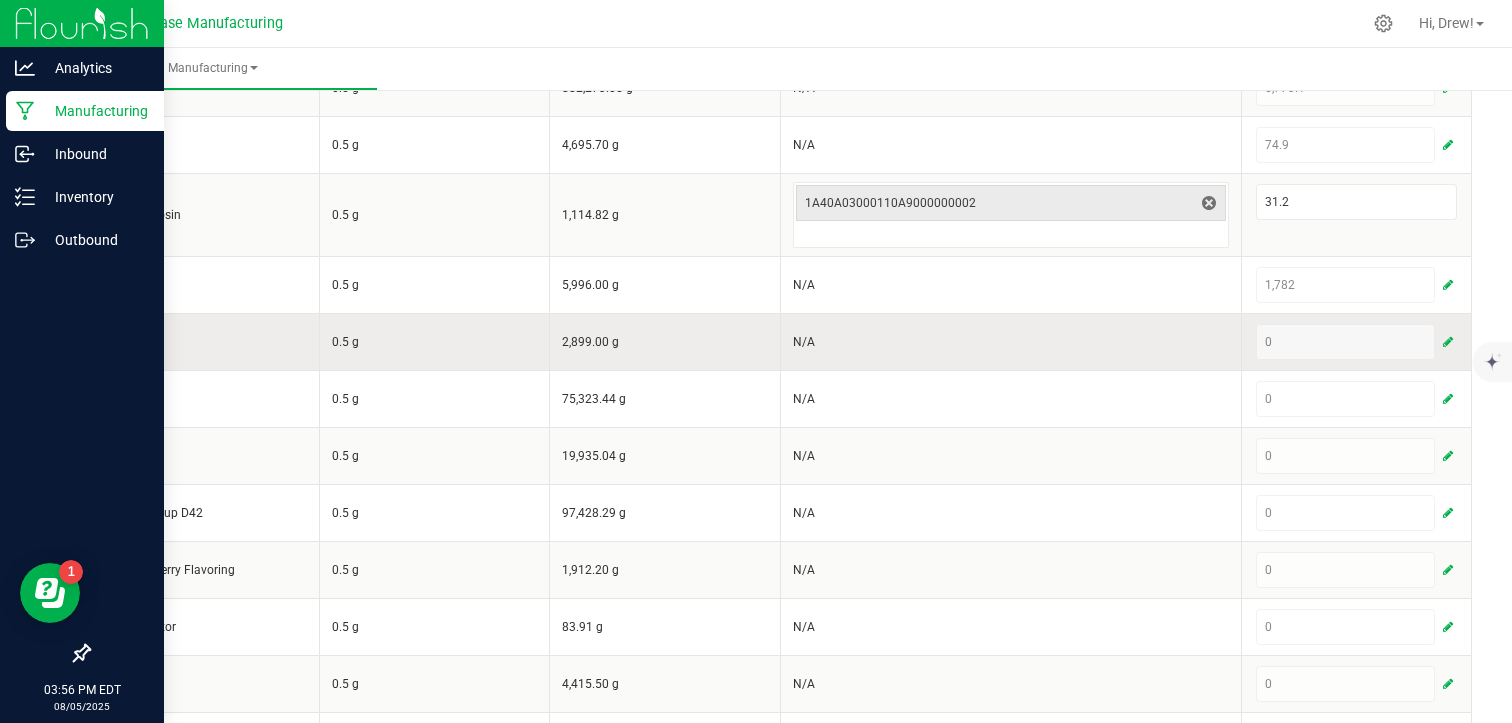 click at bounding box center (1448, 342) 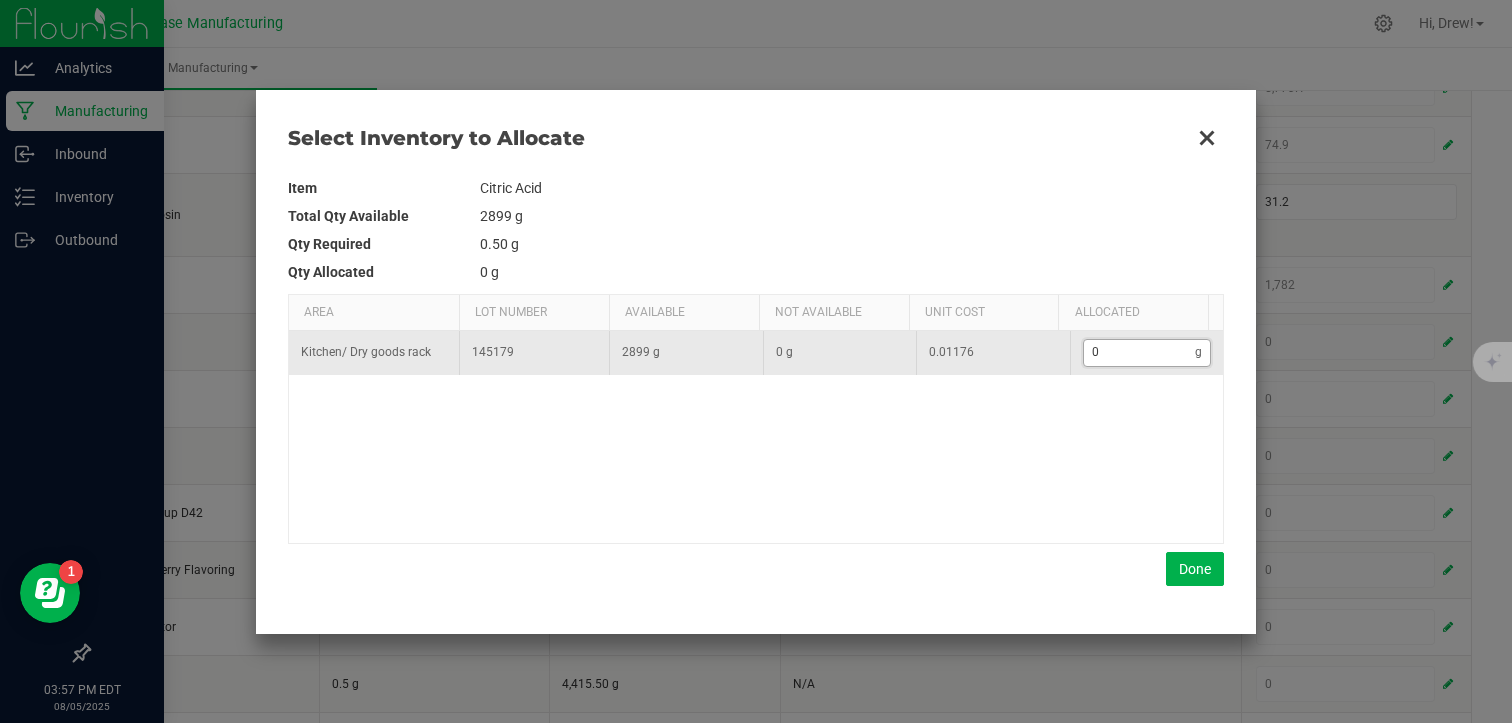 click on "0" at bounding box center [1140, 352] 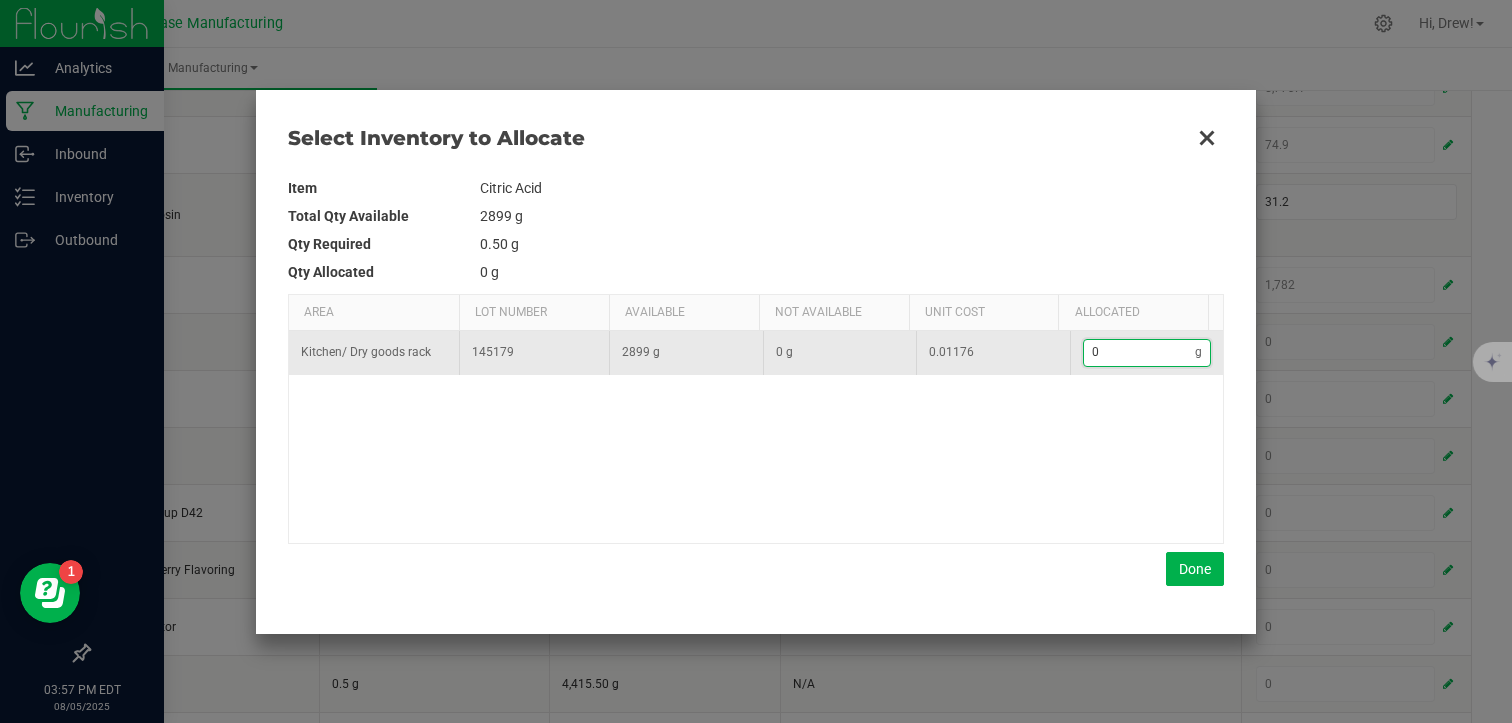 type on "4" 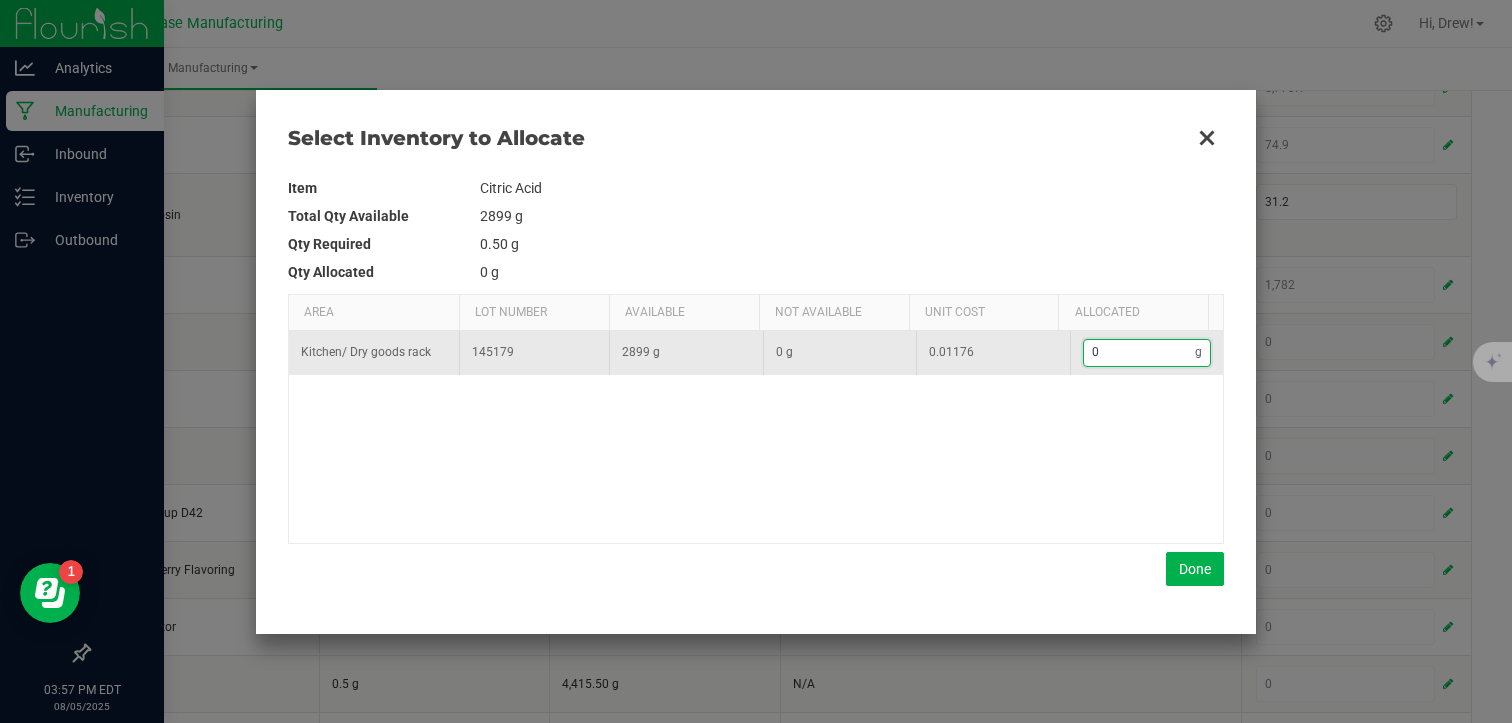 type on "4" 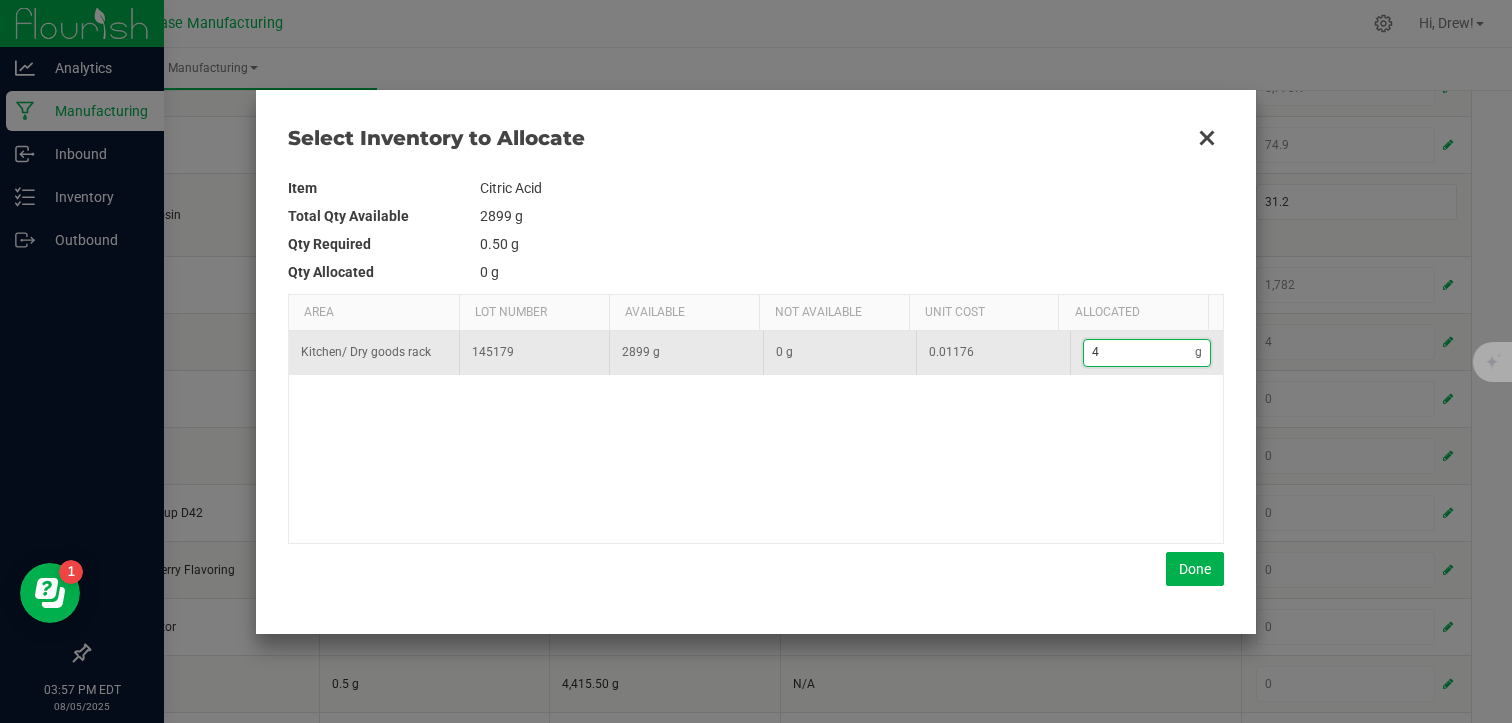 type on "43" 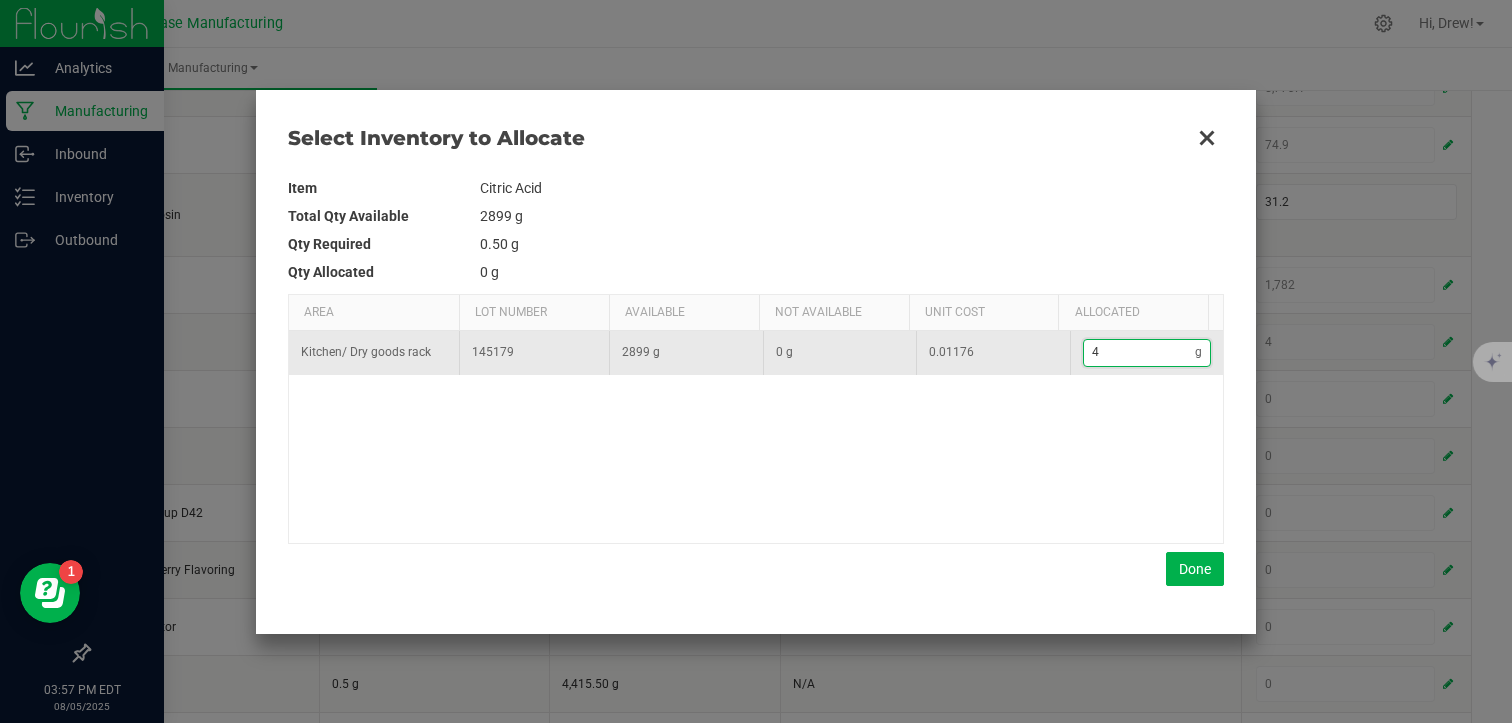 type on "43" 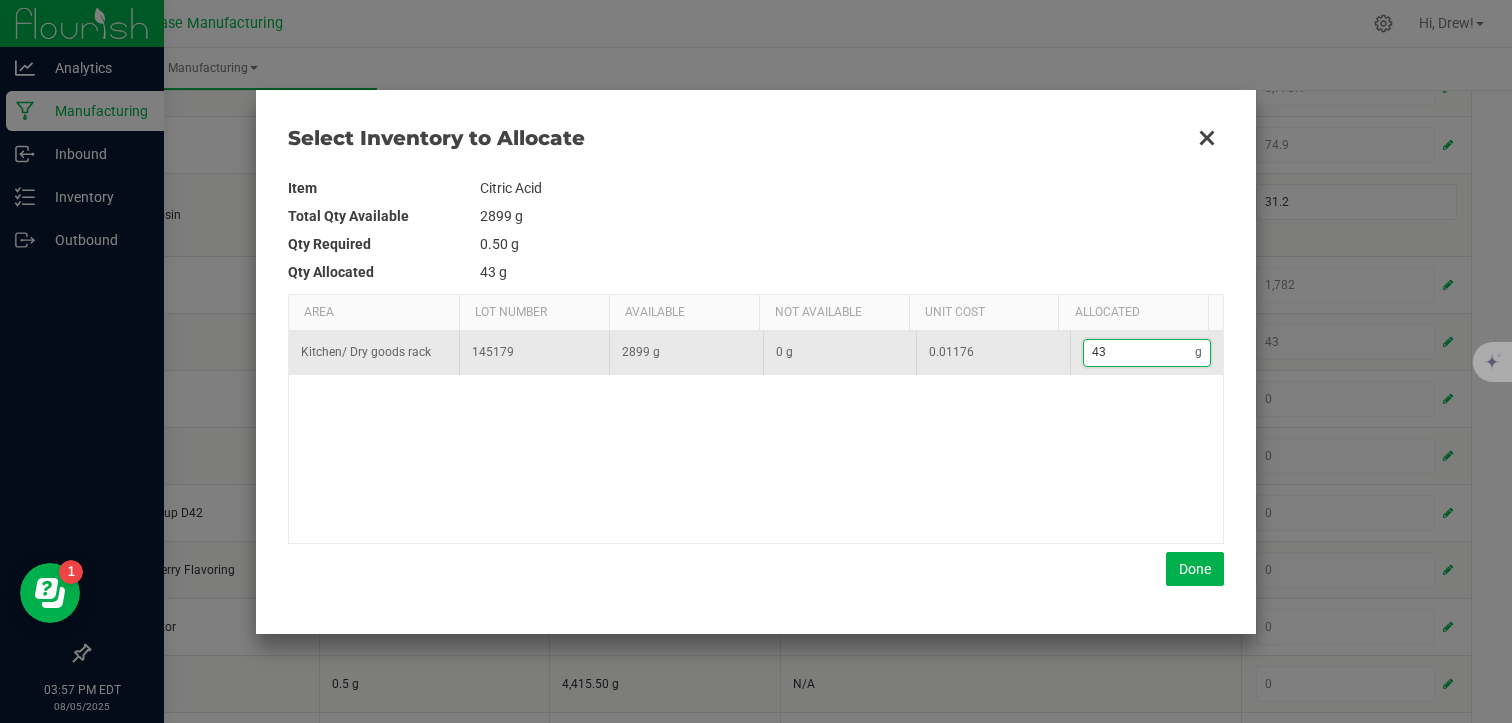 type on "438" 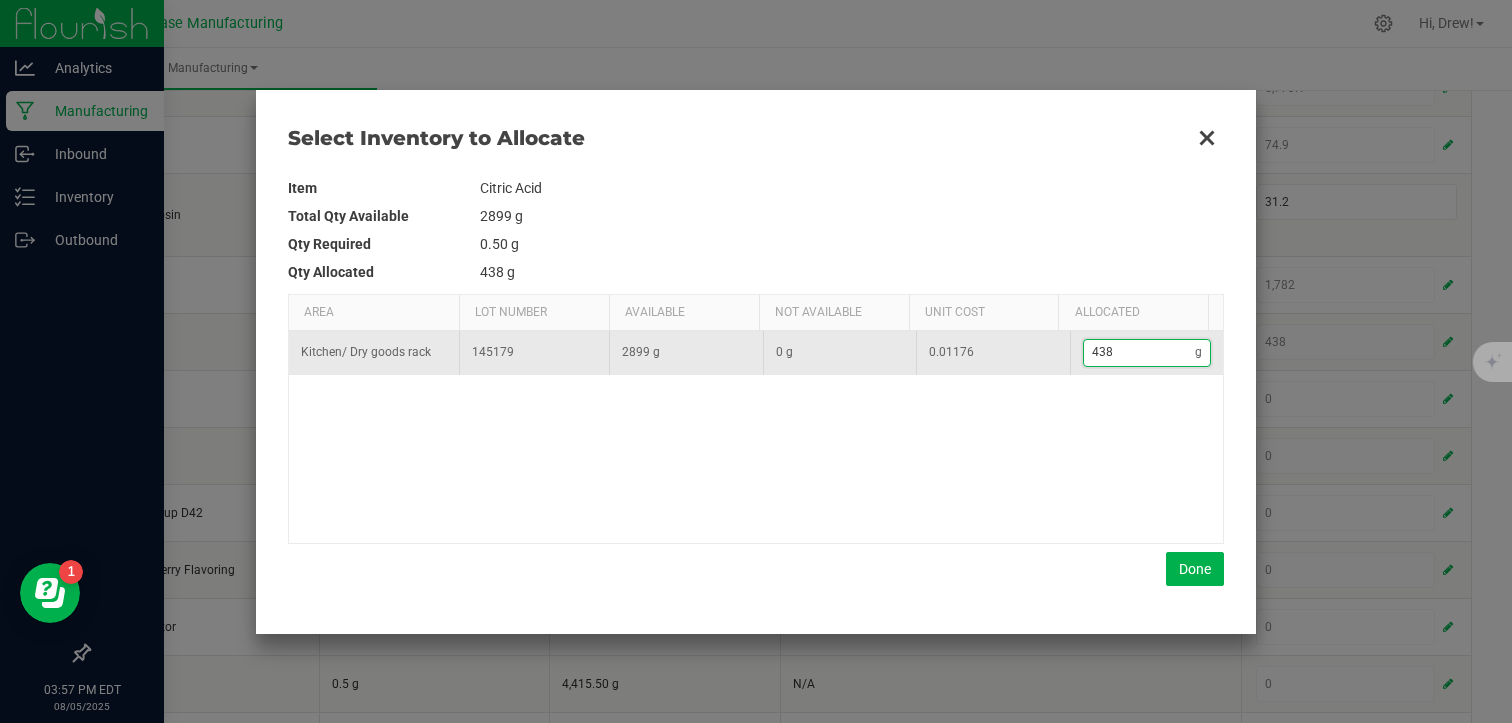 type on "438." 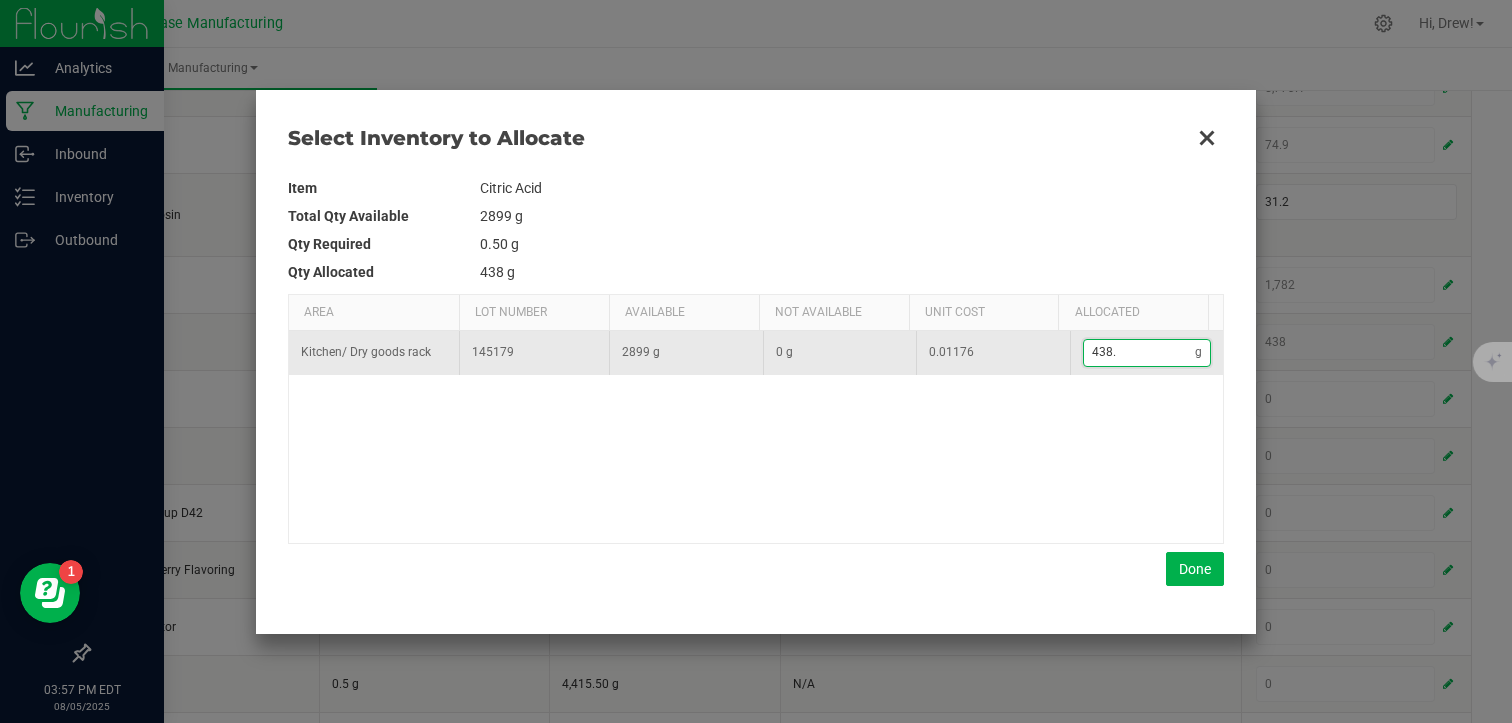 type on "438.5" 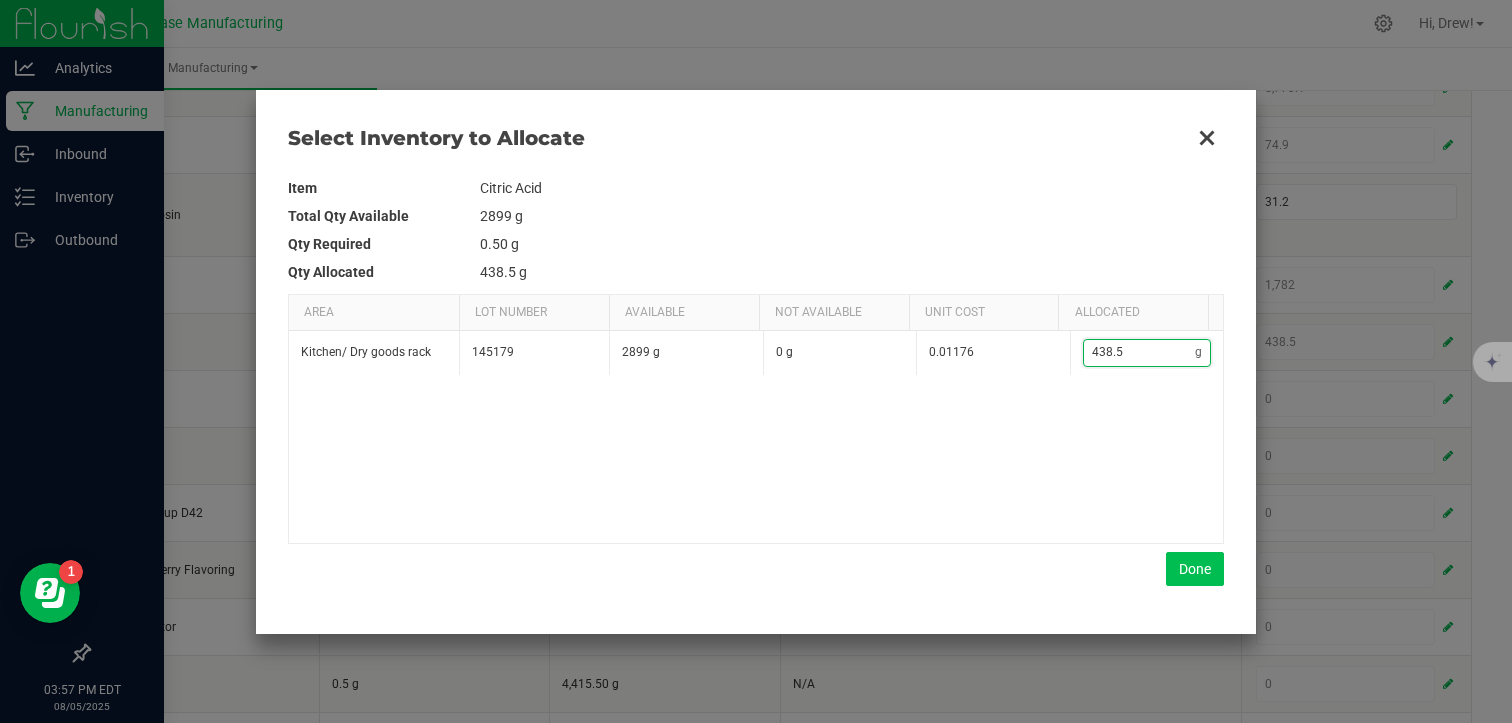 type on "438.5" 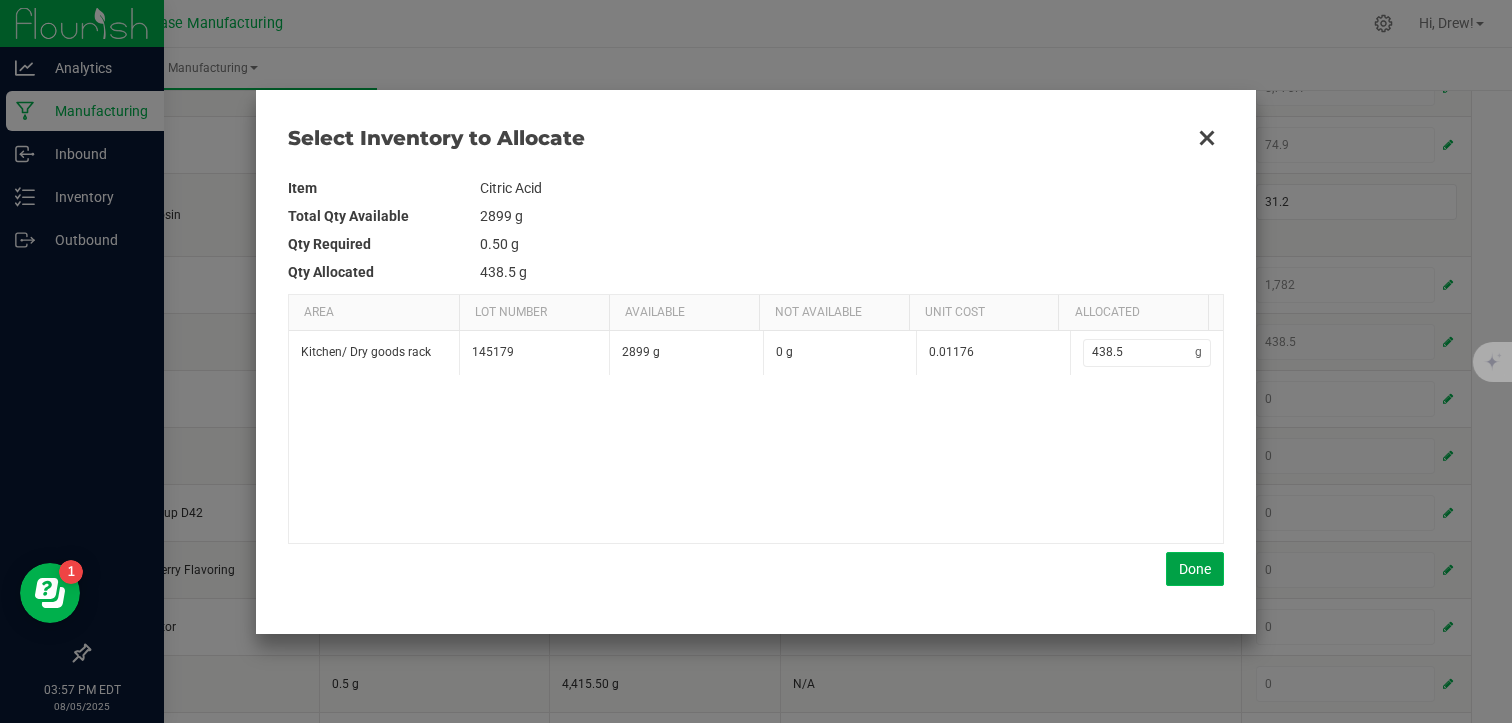 click on "Done" at bounding box center (1195, 569) 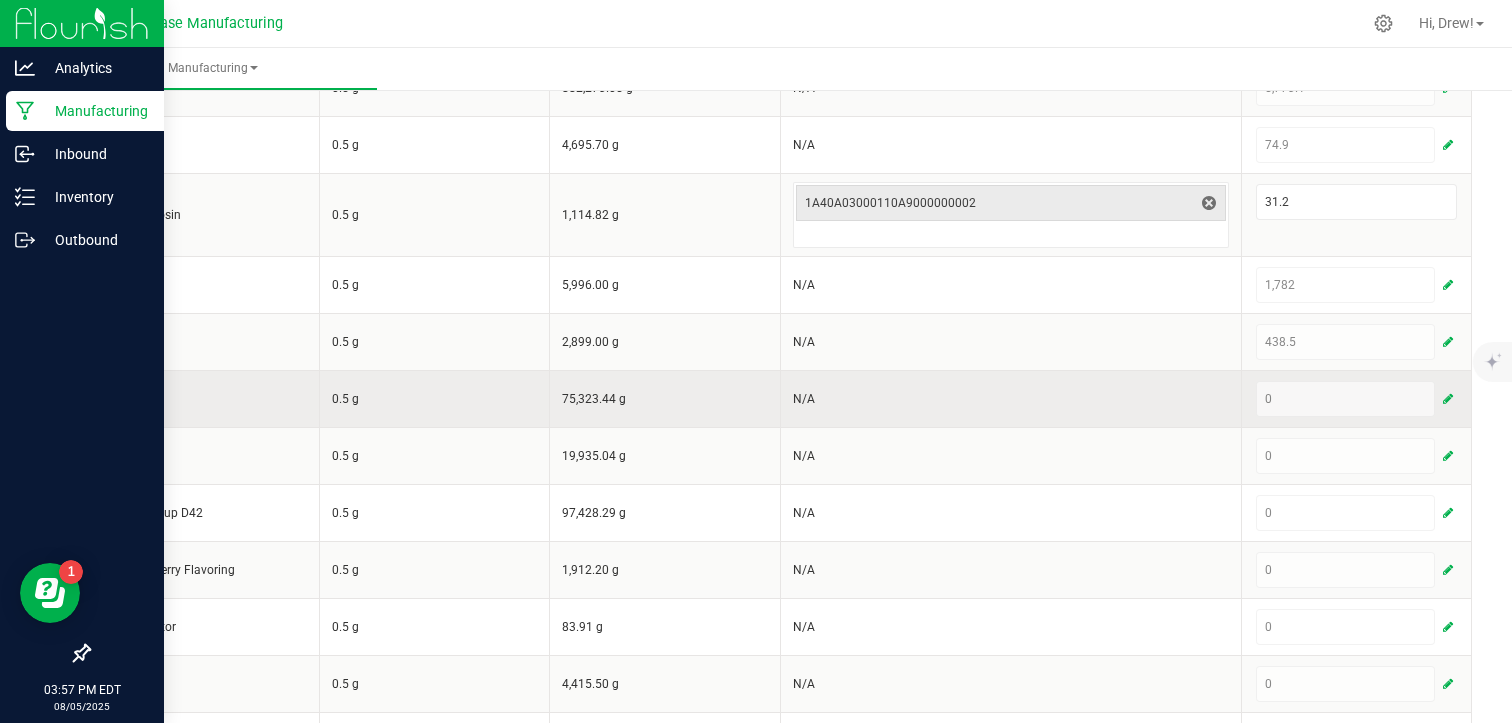 click at bounding box center [1448, 399] 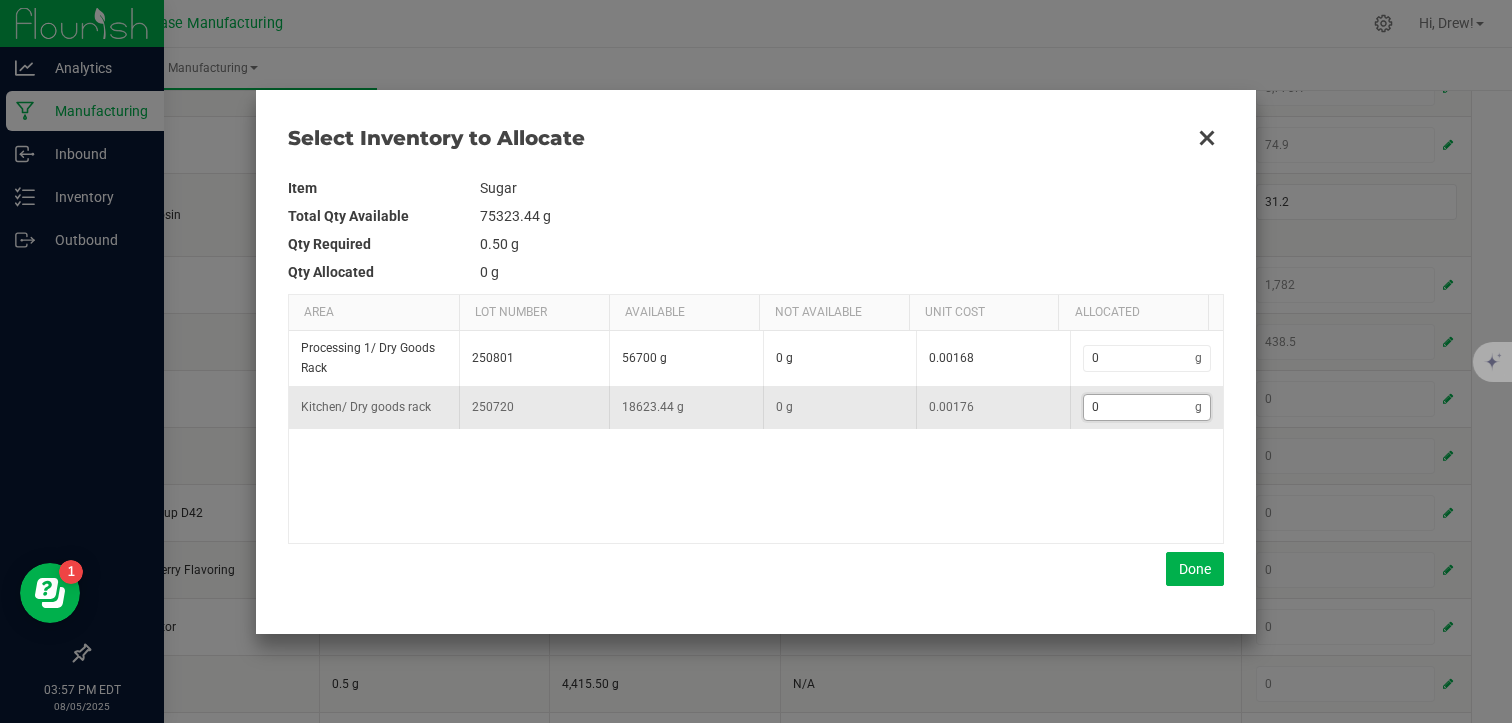 click on "0" at bounding box center [1140, 407] 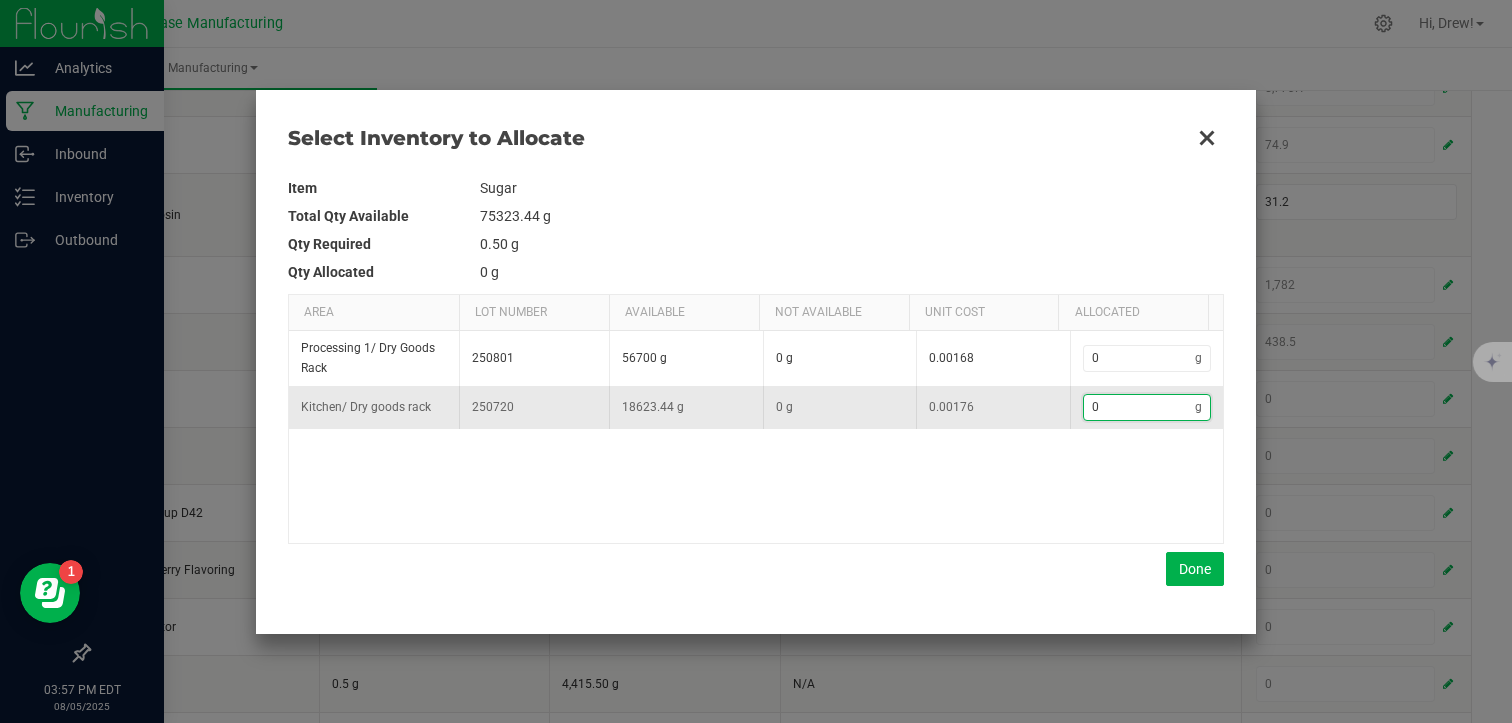 type on "8" 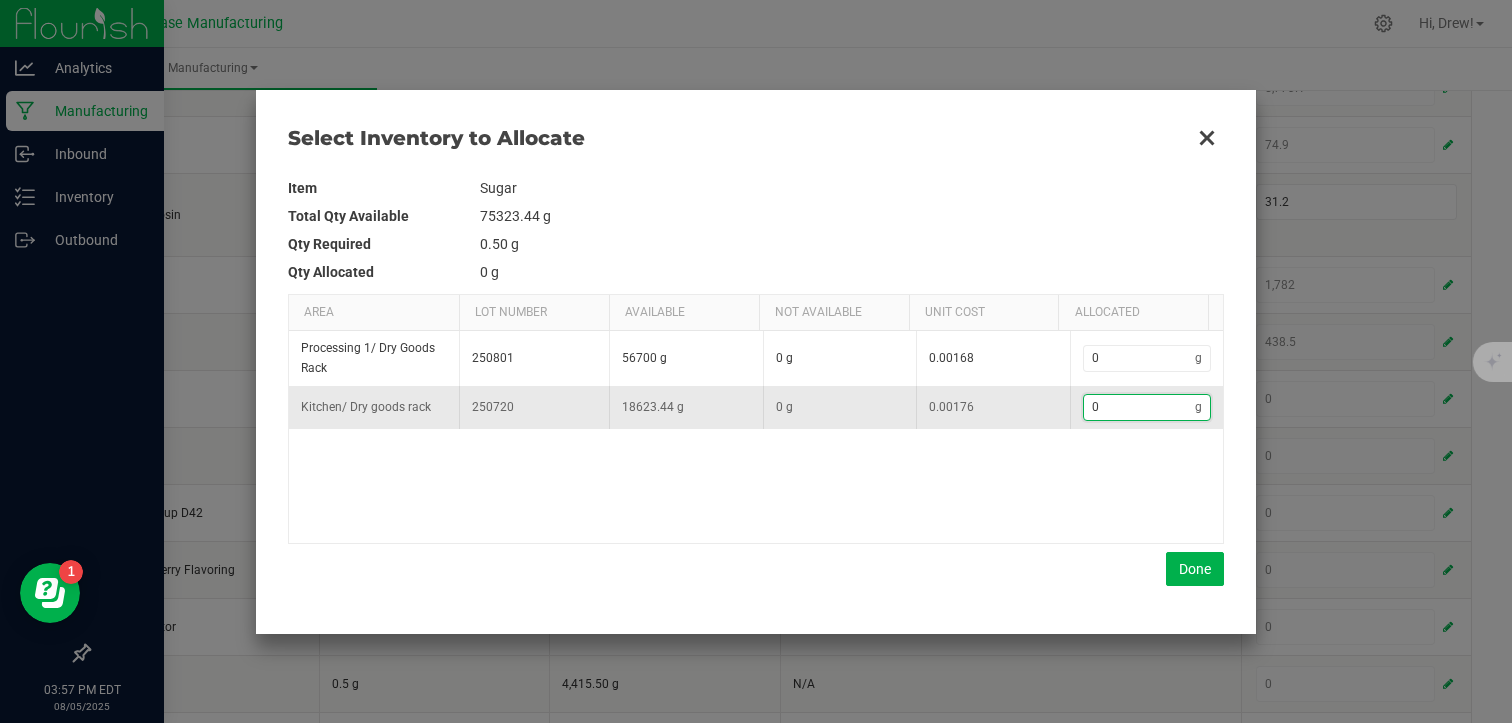 type on "8" 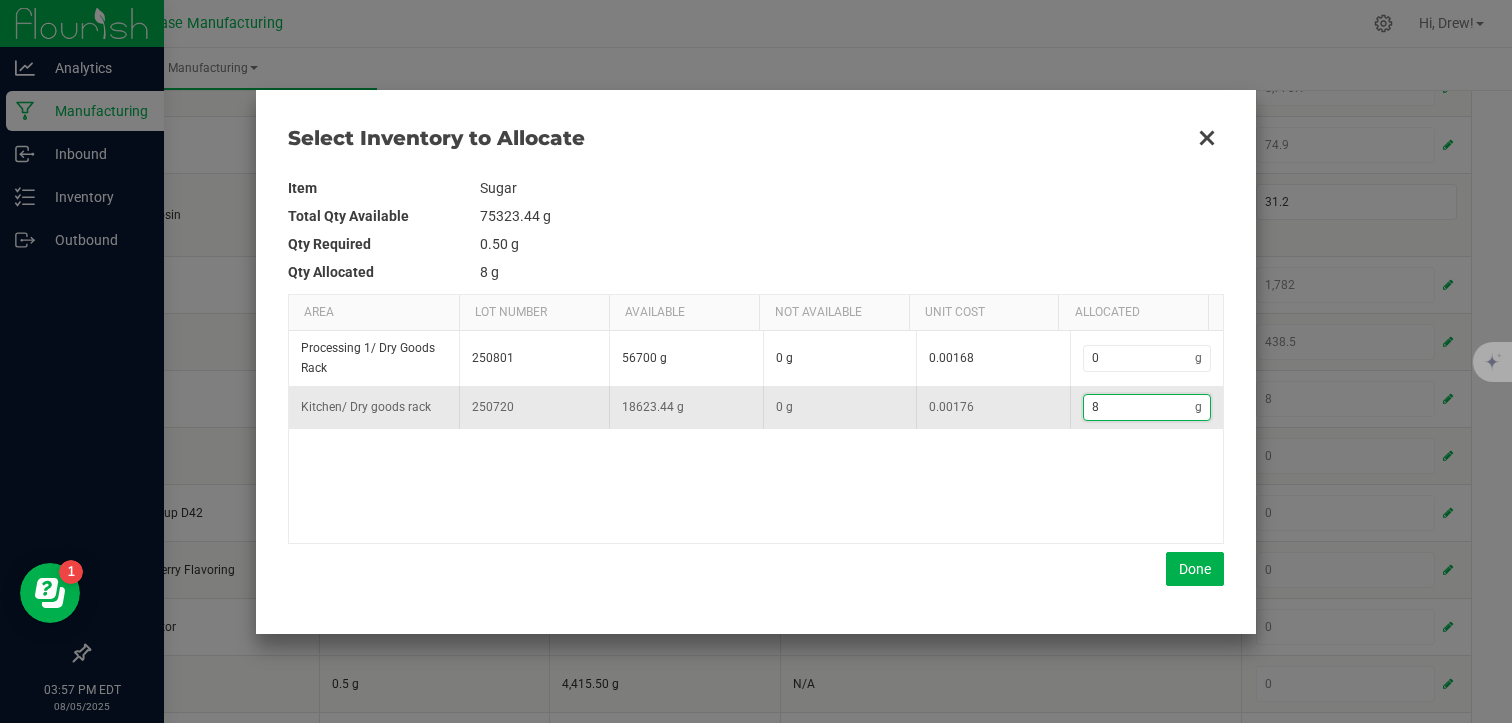 type on "84" 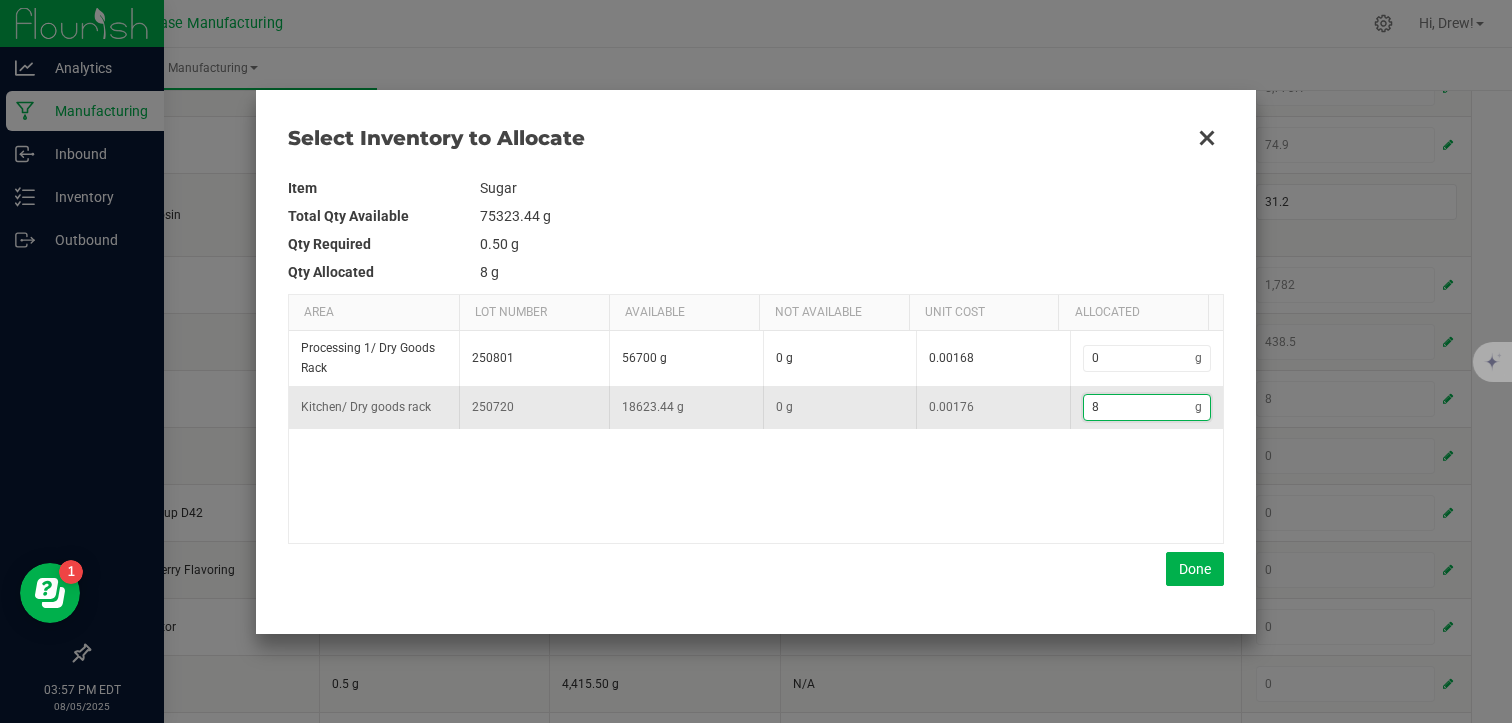 type on "84" 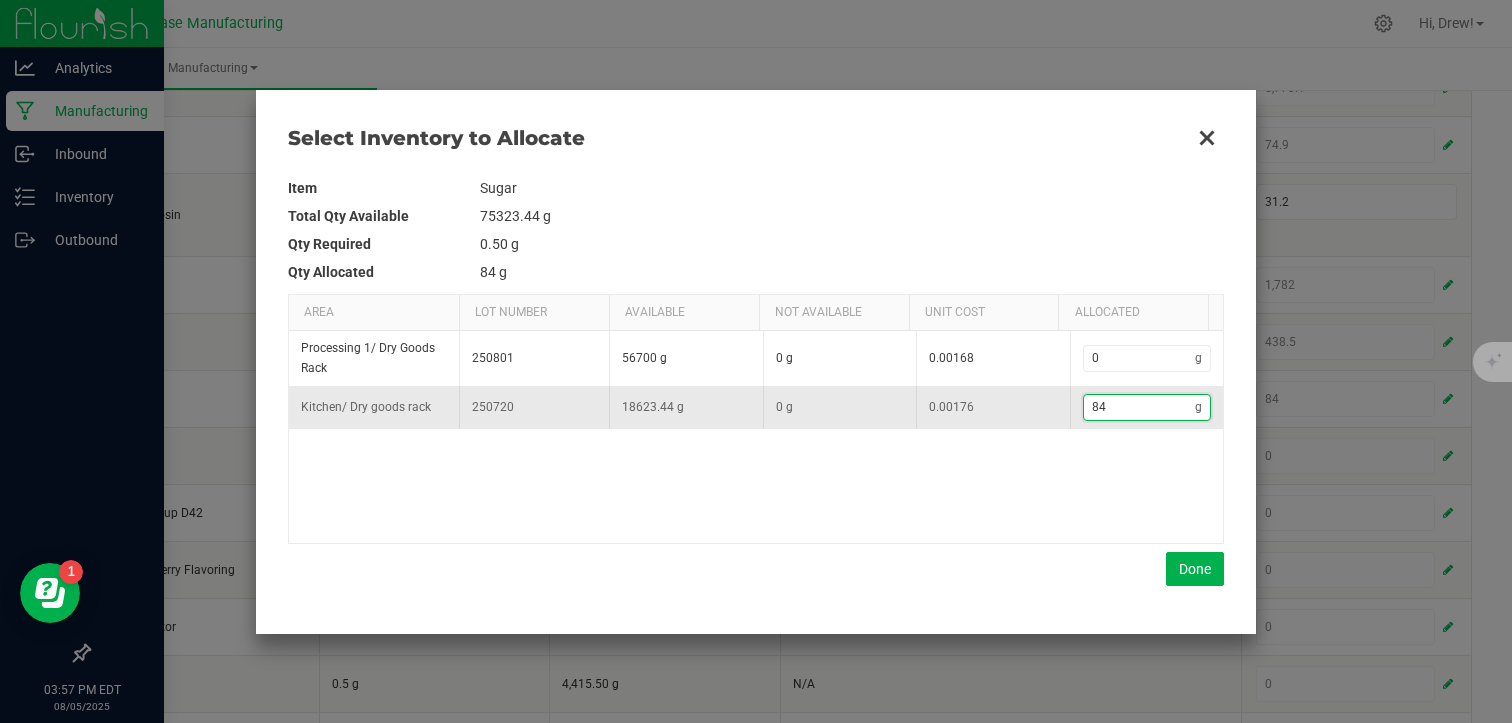 type on "841" 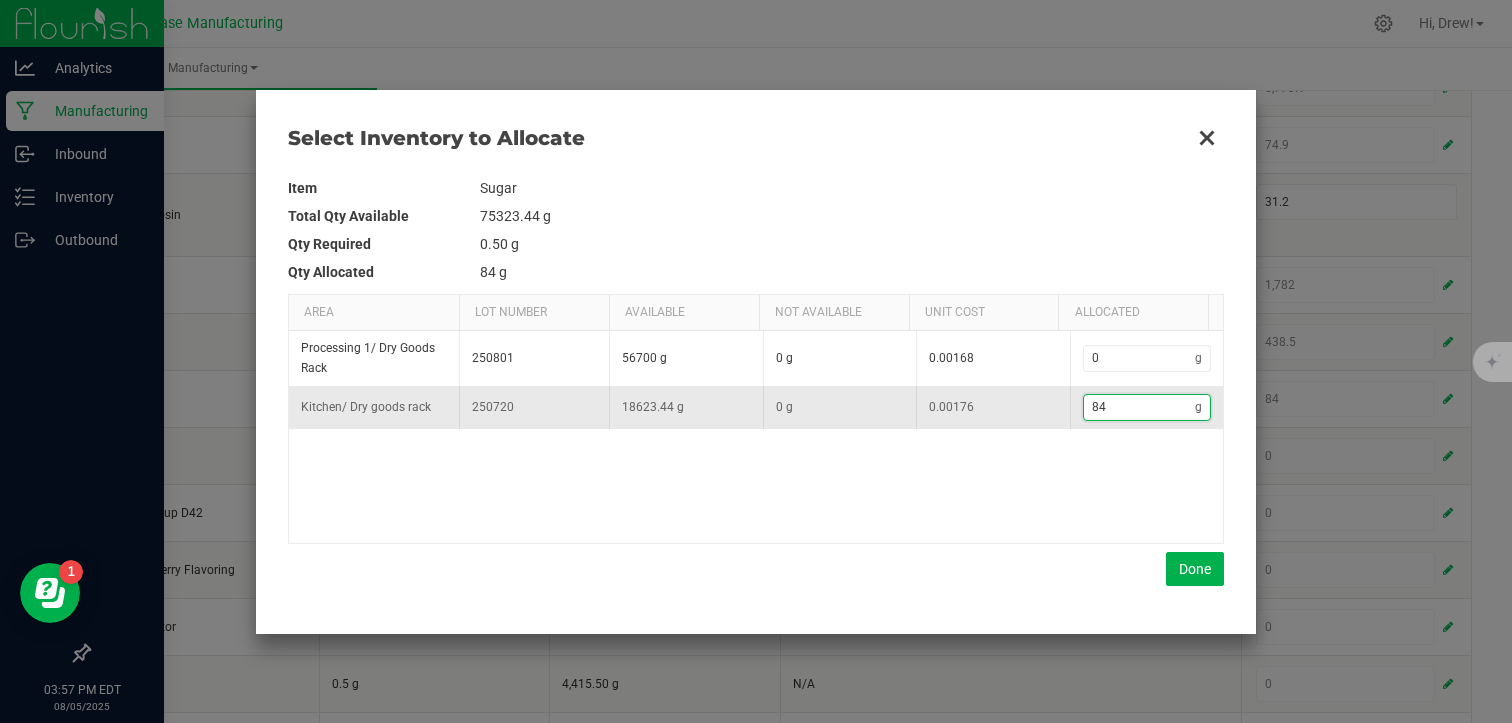 type on "841" 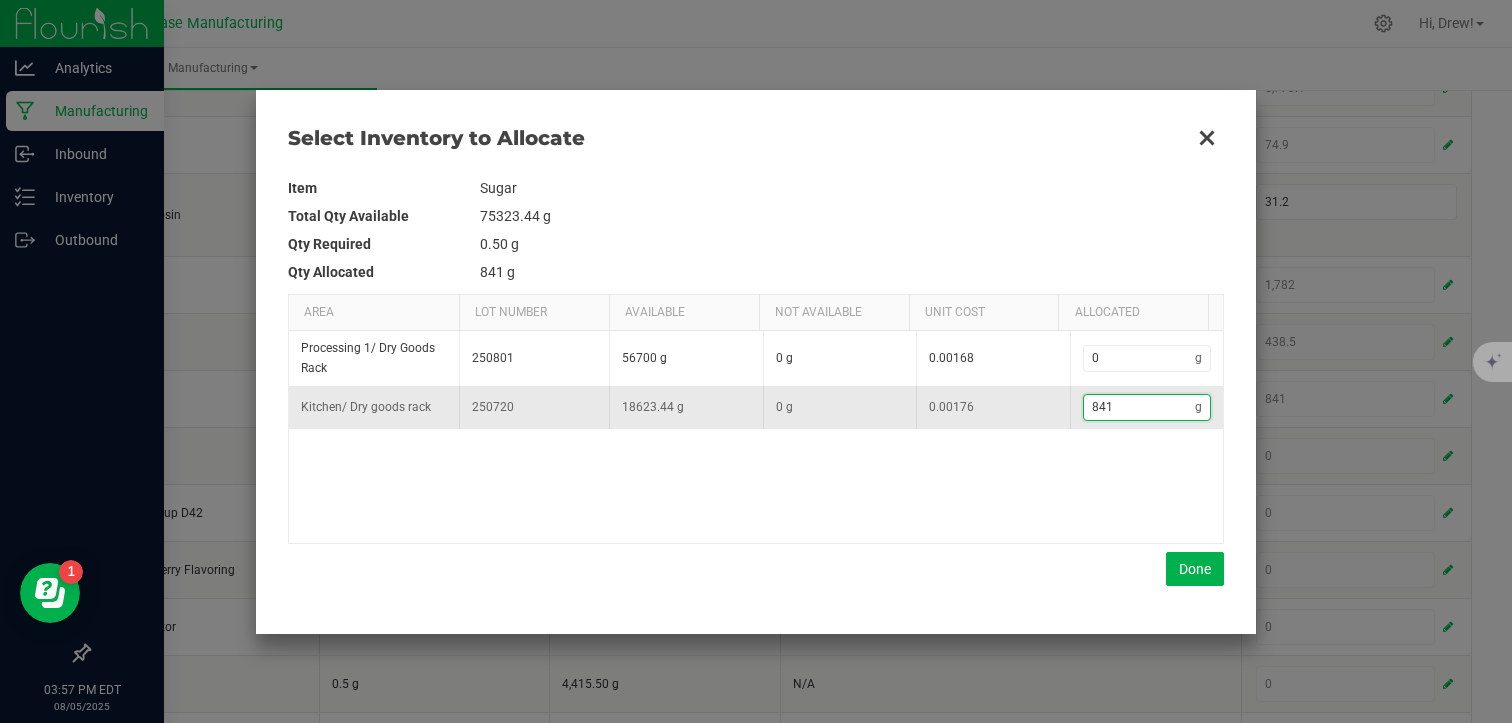 type on "8,412" 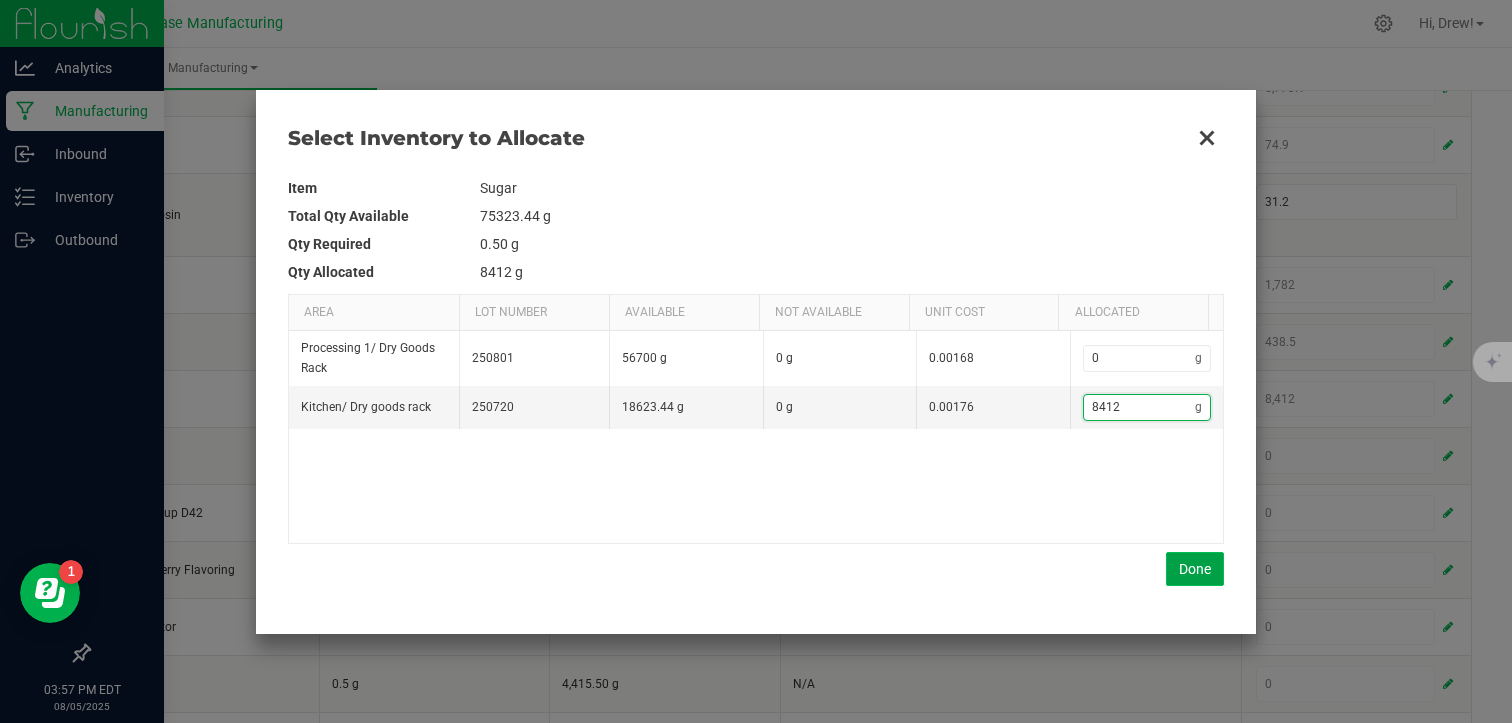 type on "8,412" 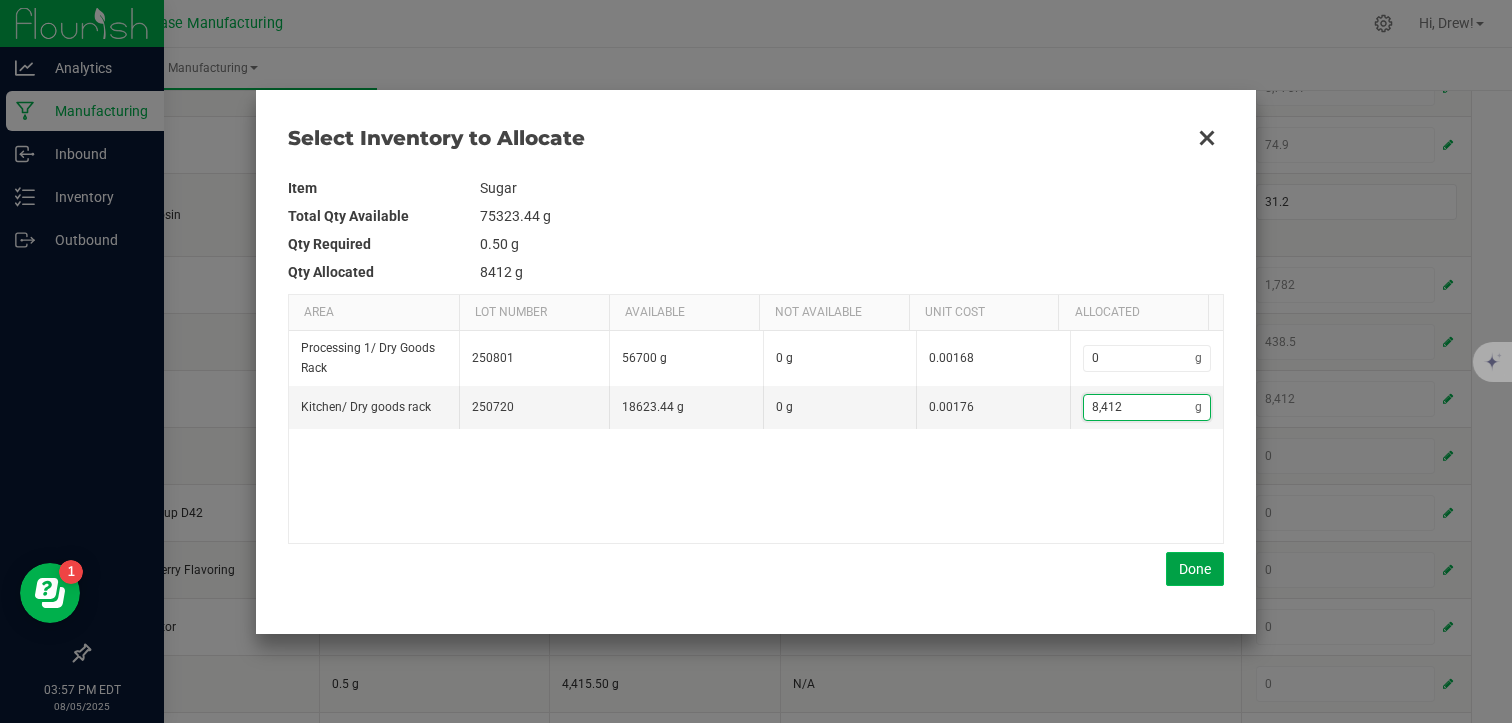 click on "Done" at bounding box center [1195, 569] 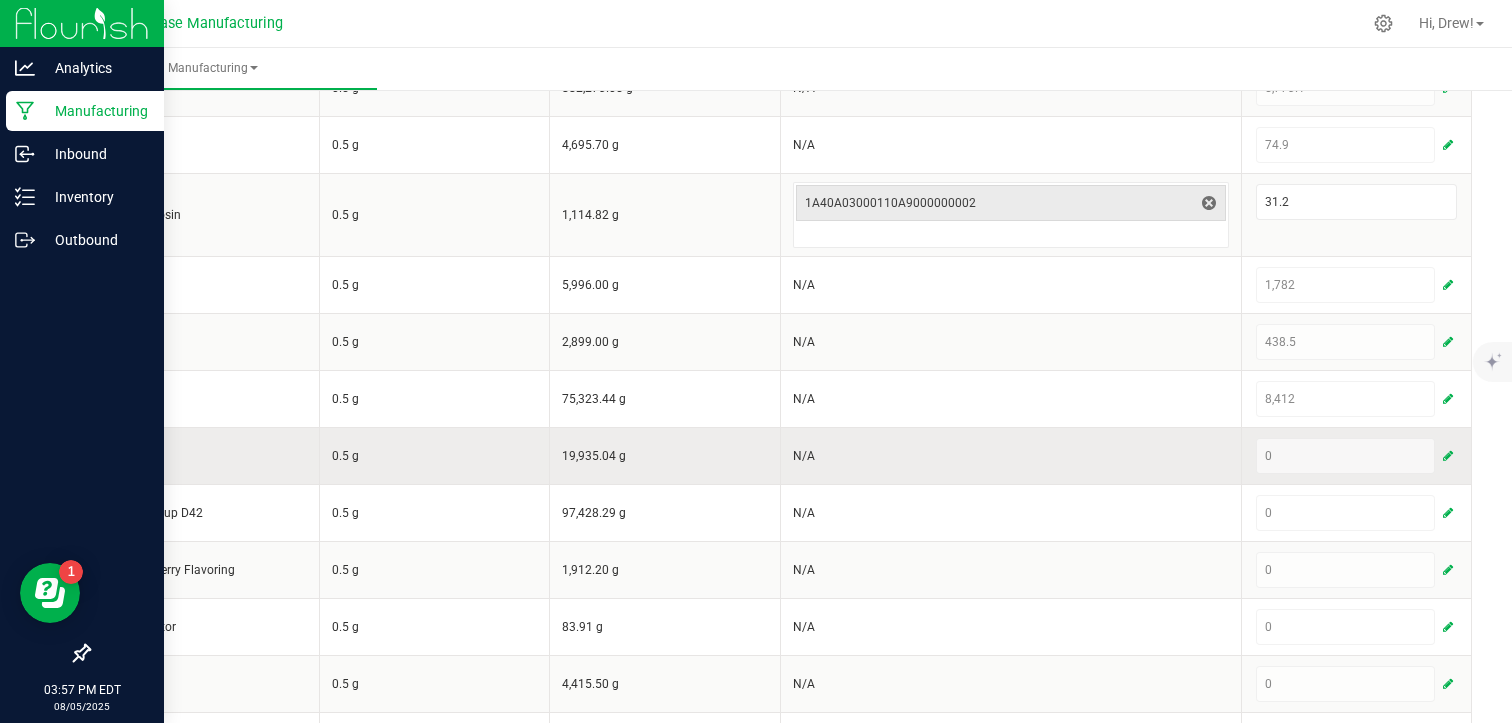 click at bounding box center (1448, 456) 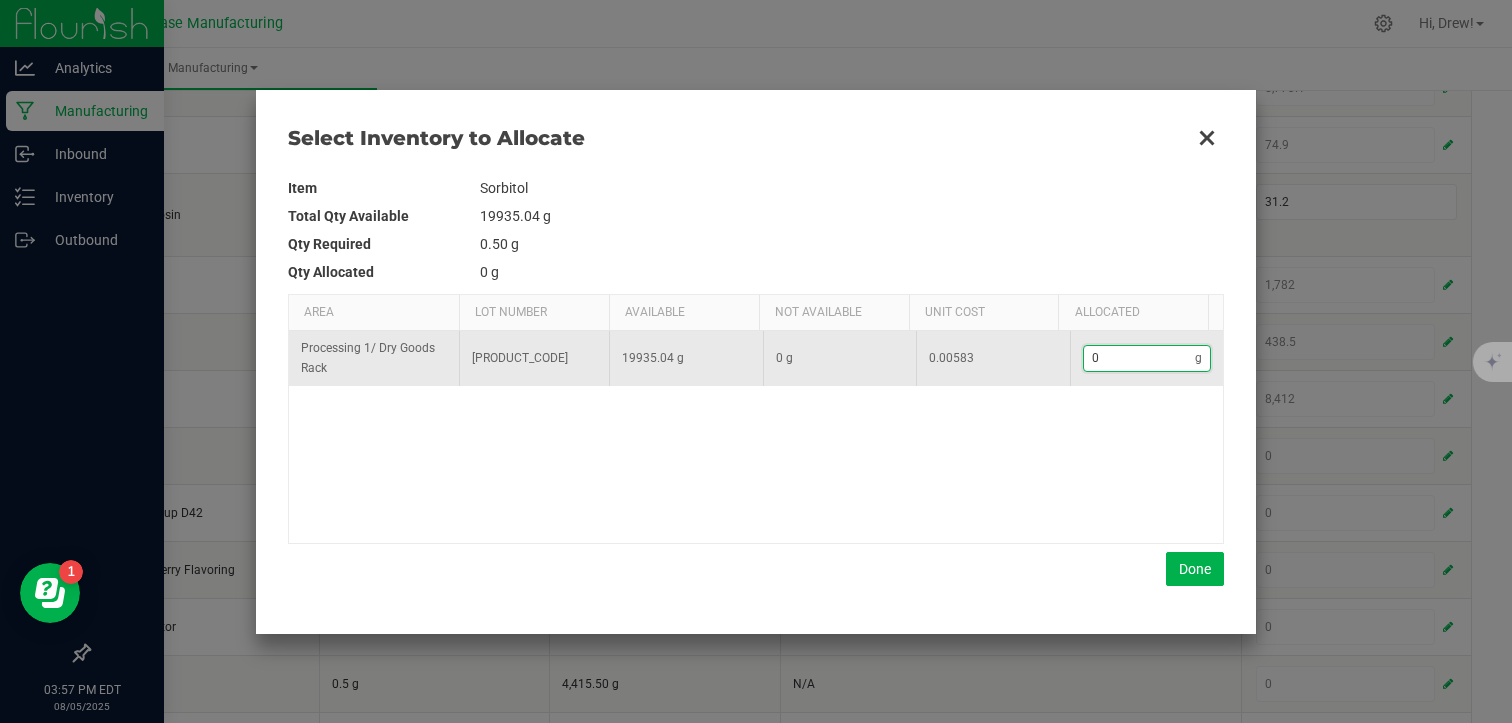 click on "0" at bounding box center [1140, 358] 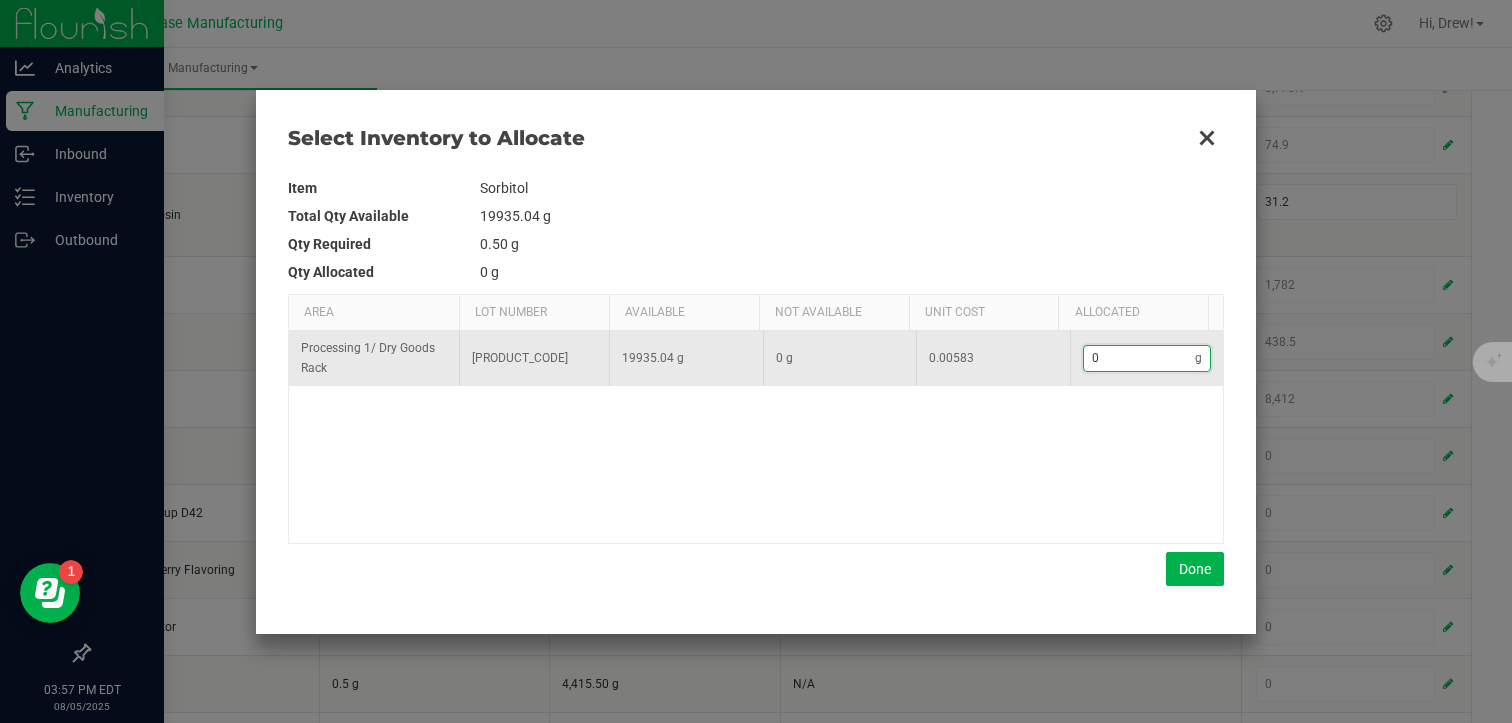 type on "5" 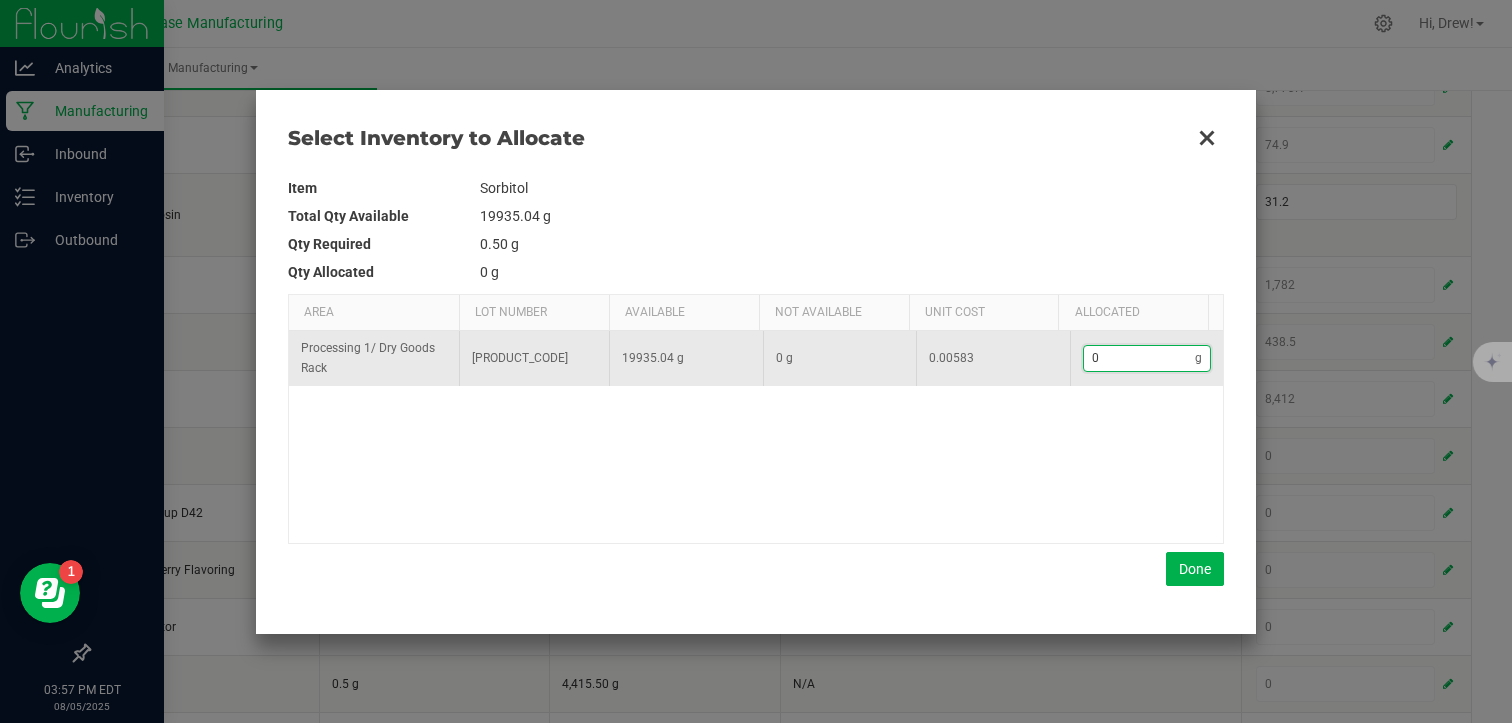 type on "5" 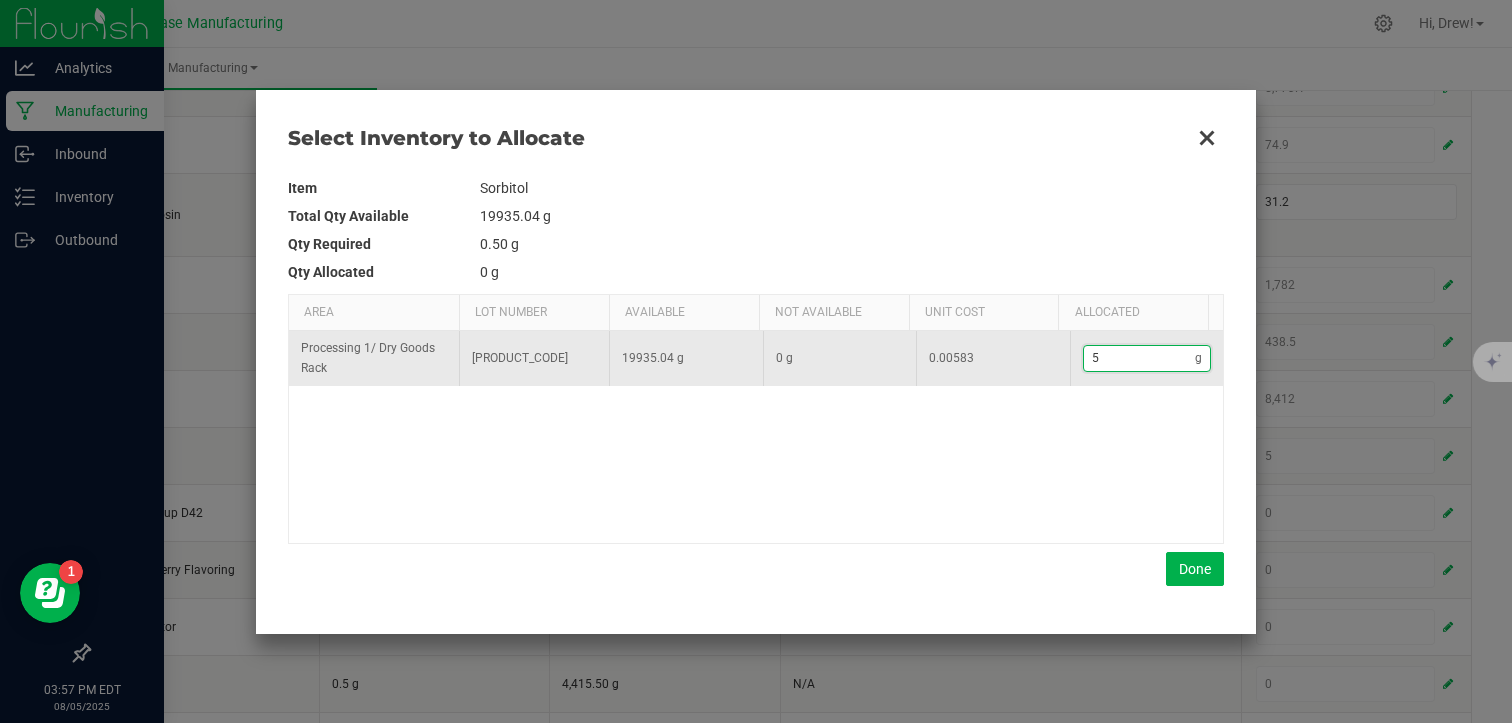 type on "59" 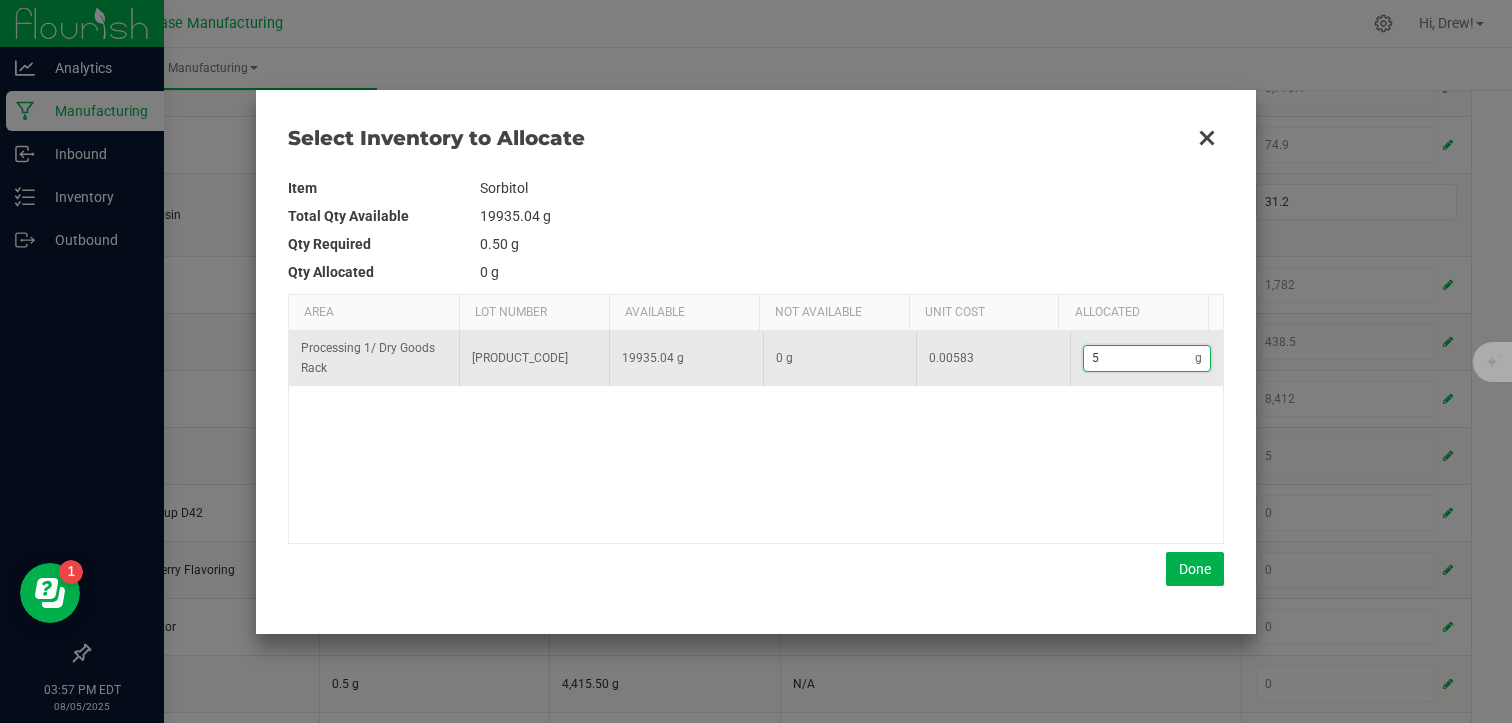 type on "59" 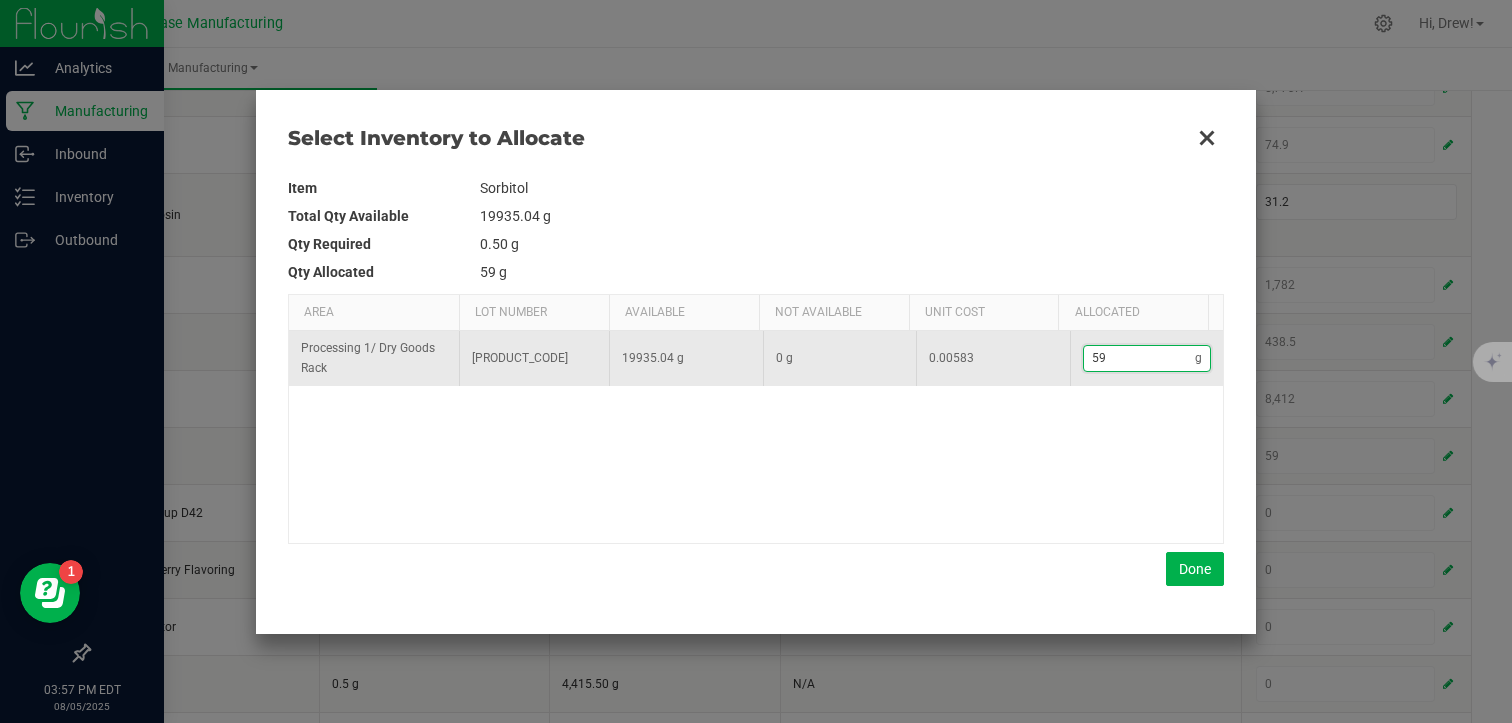 type on "599" 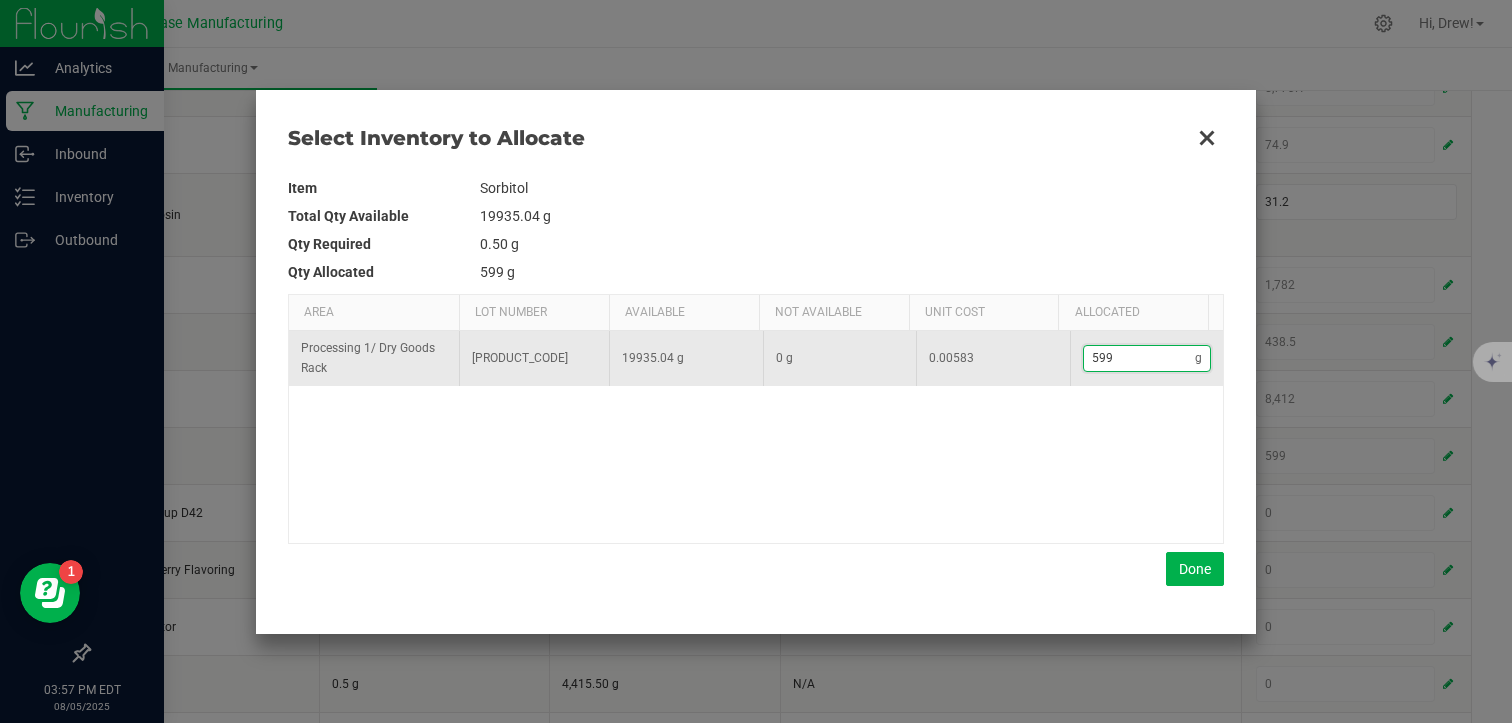 type on "599." 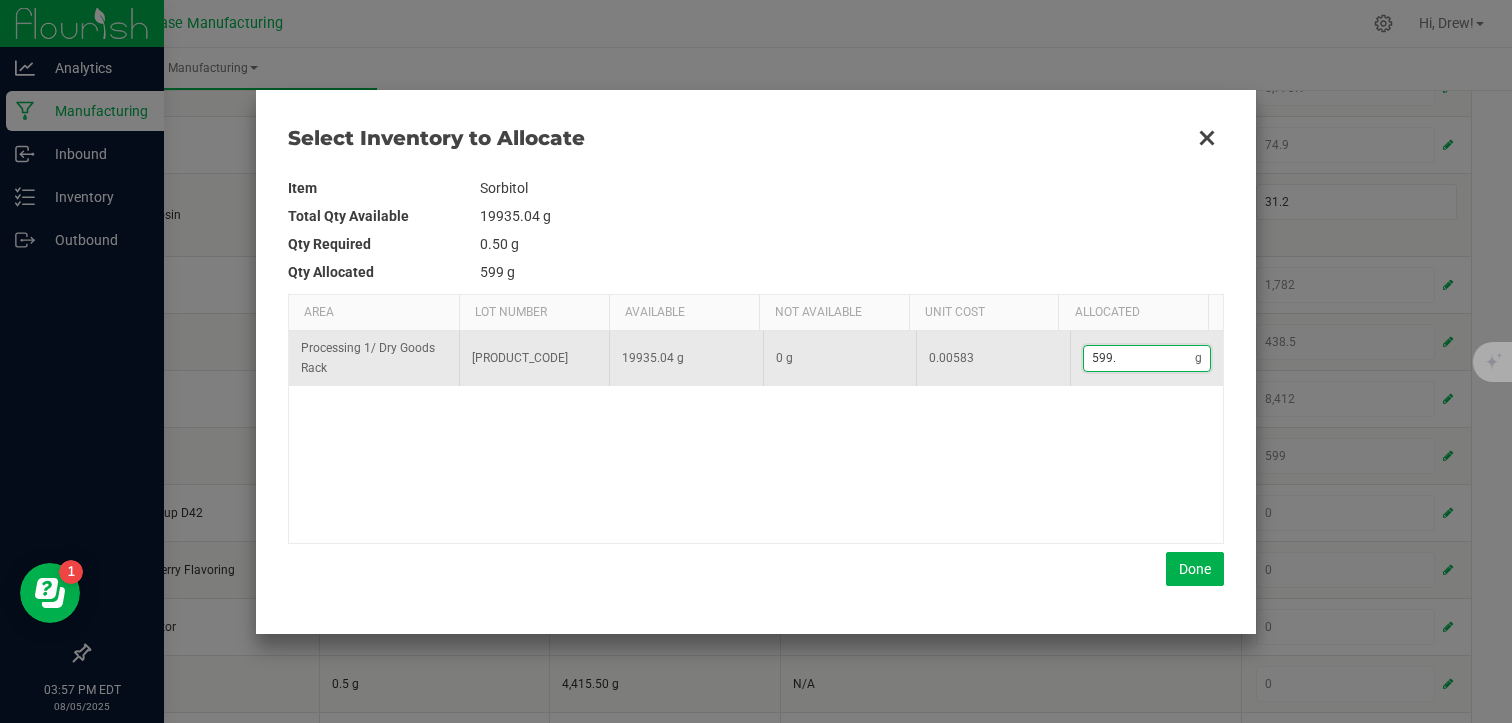 type on "599.2" 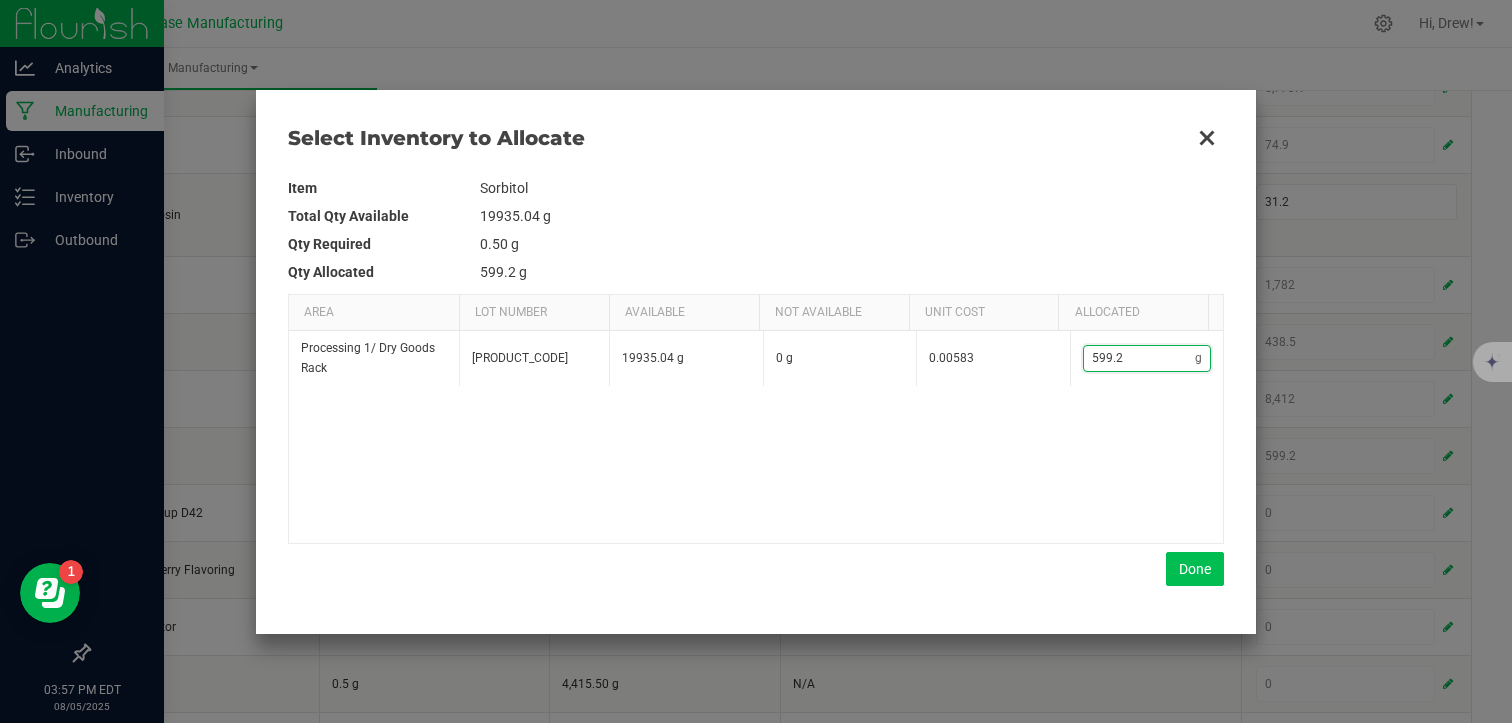 type on "599.2" 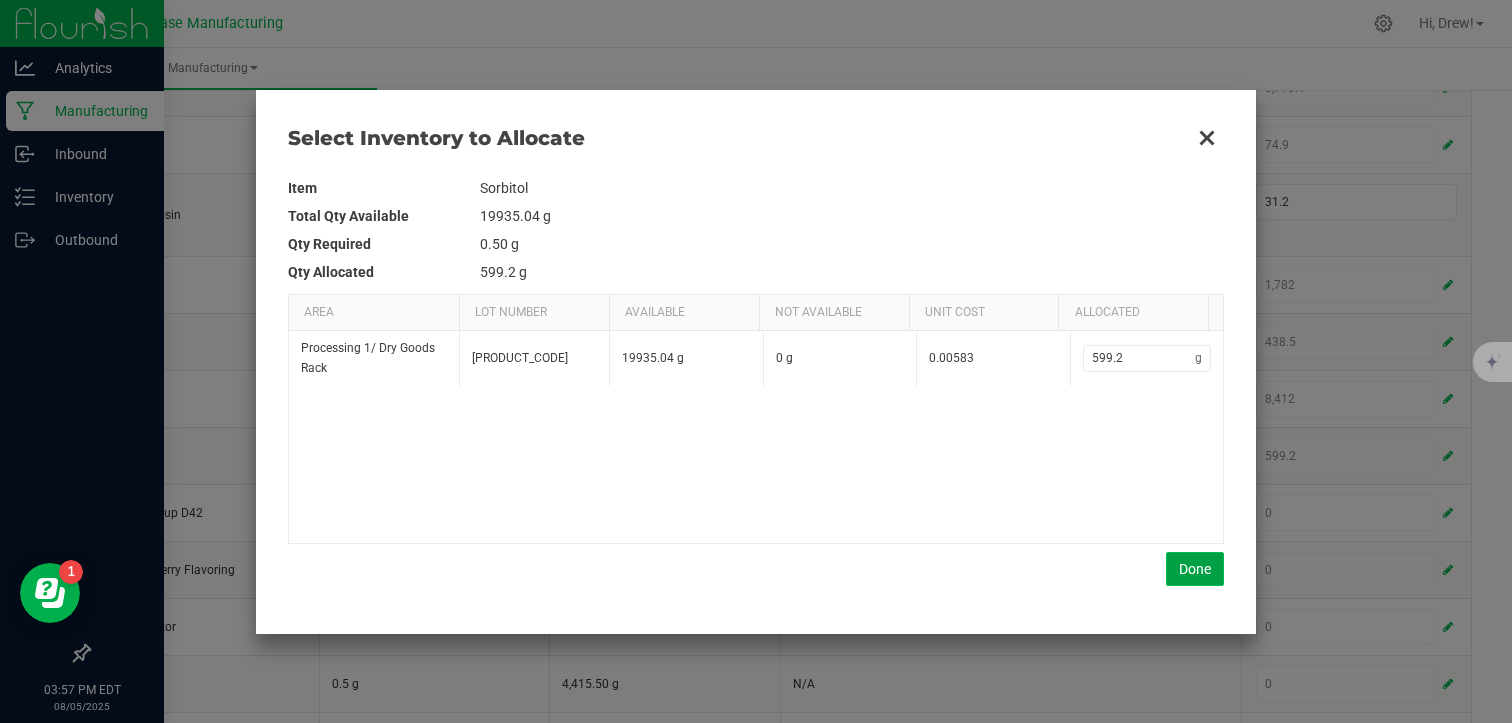 click on "Done" at bounding box center (1195, 569) 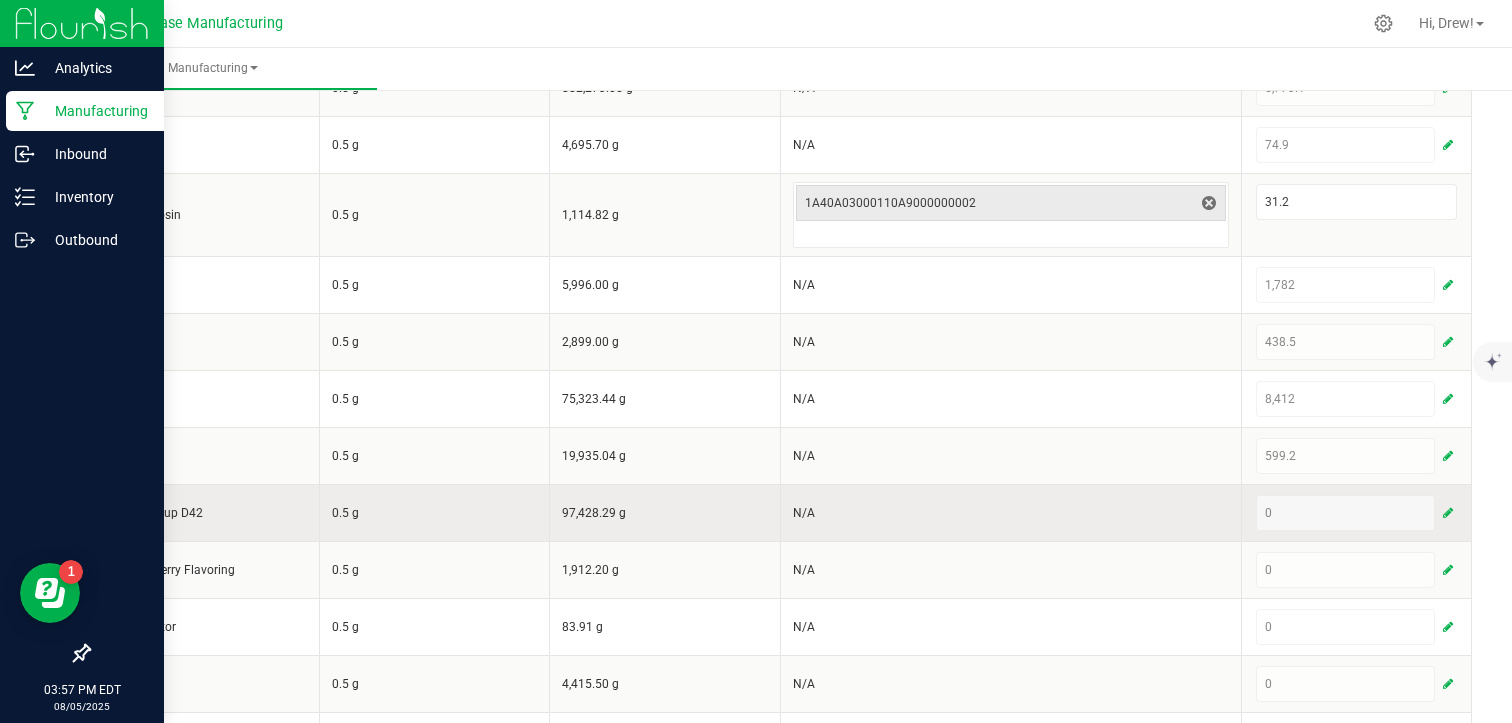 click at bounding box center [1448, 513] 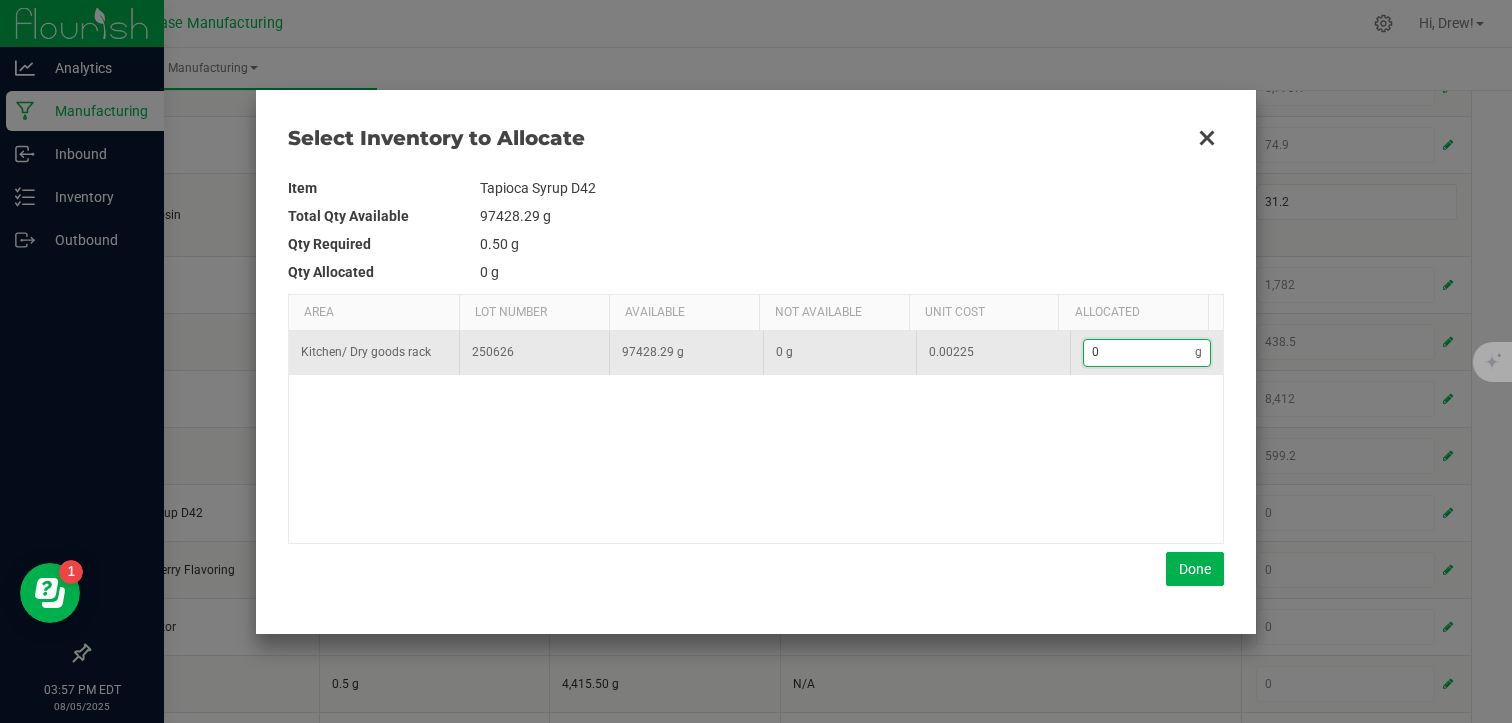 click on "0" at bounding box center [1140, 352] 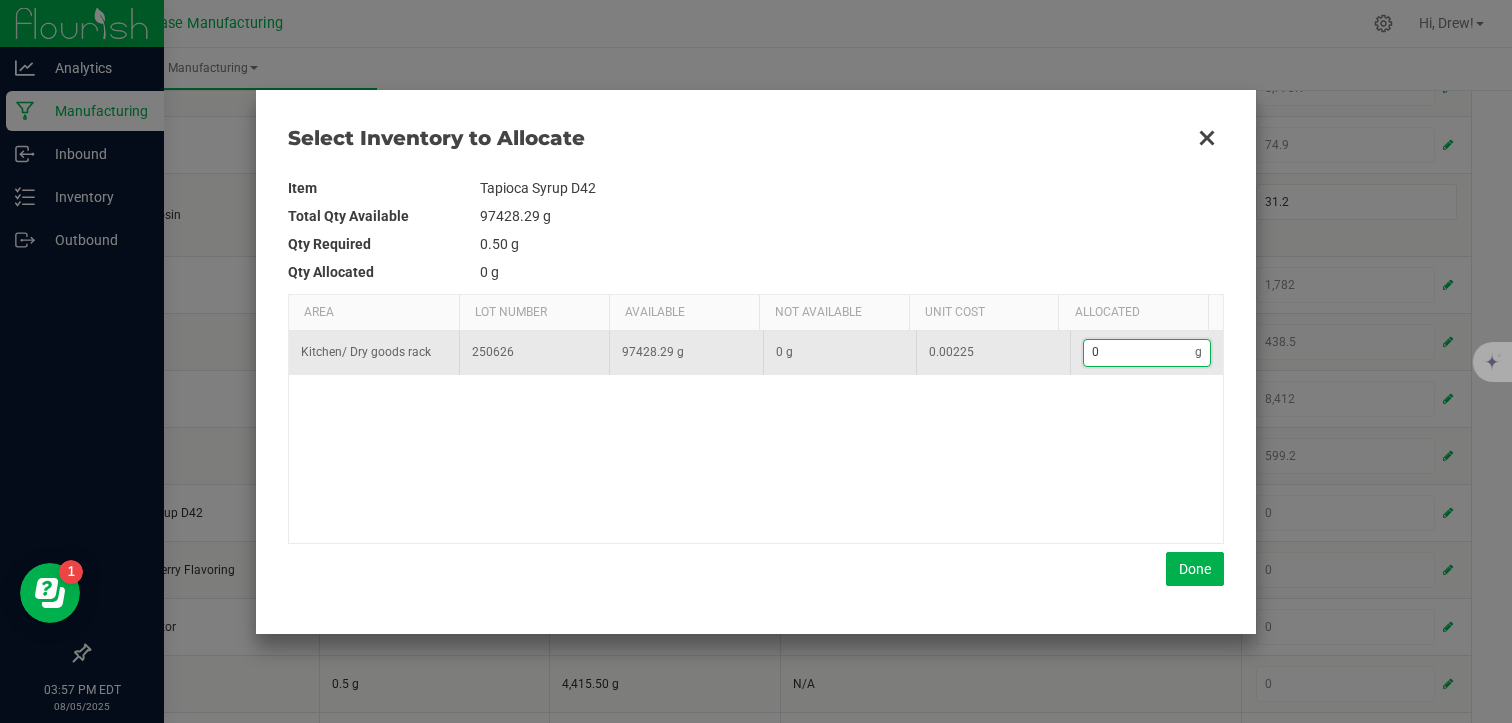 type on "7" 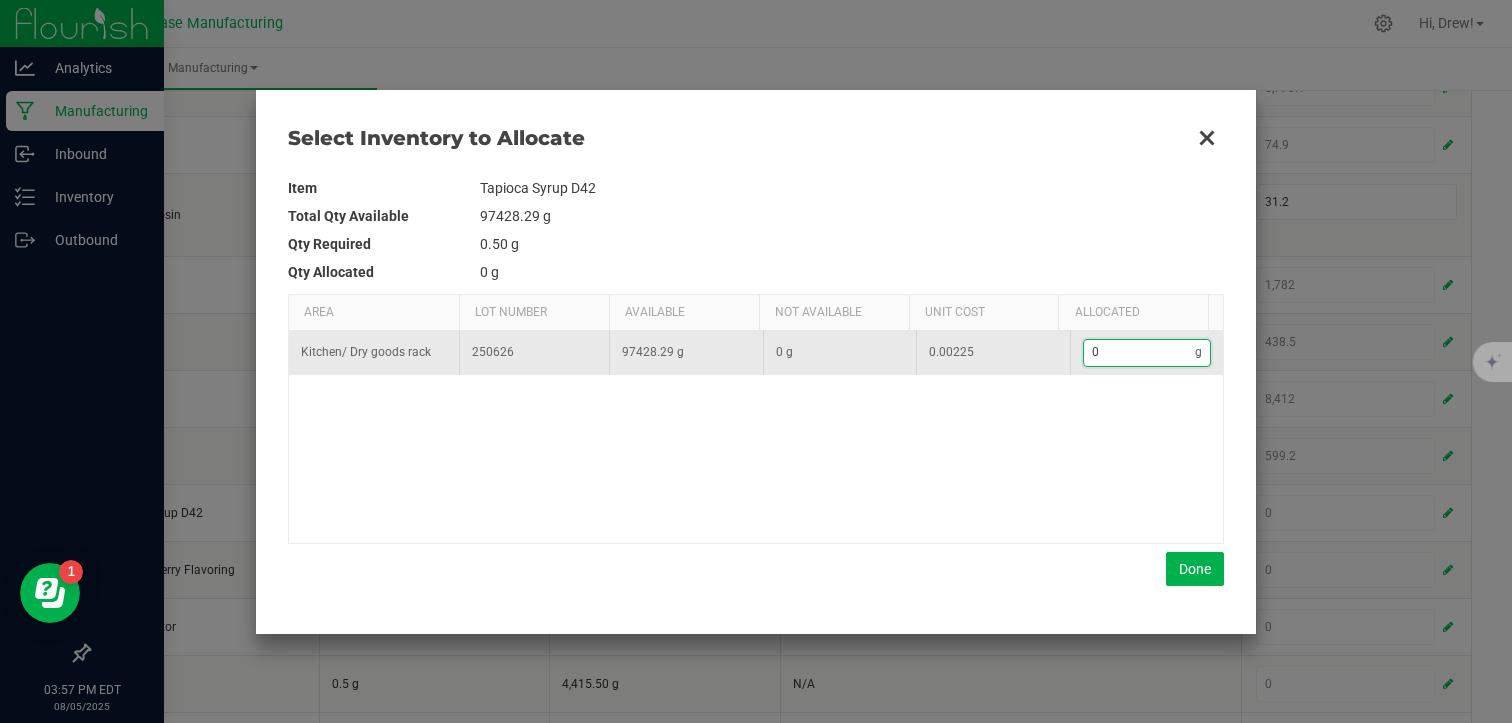 type on "7" 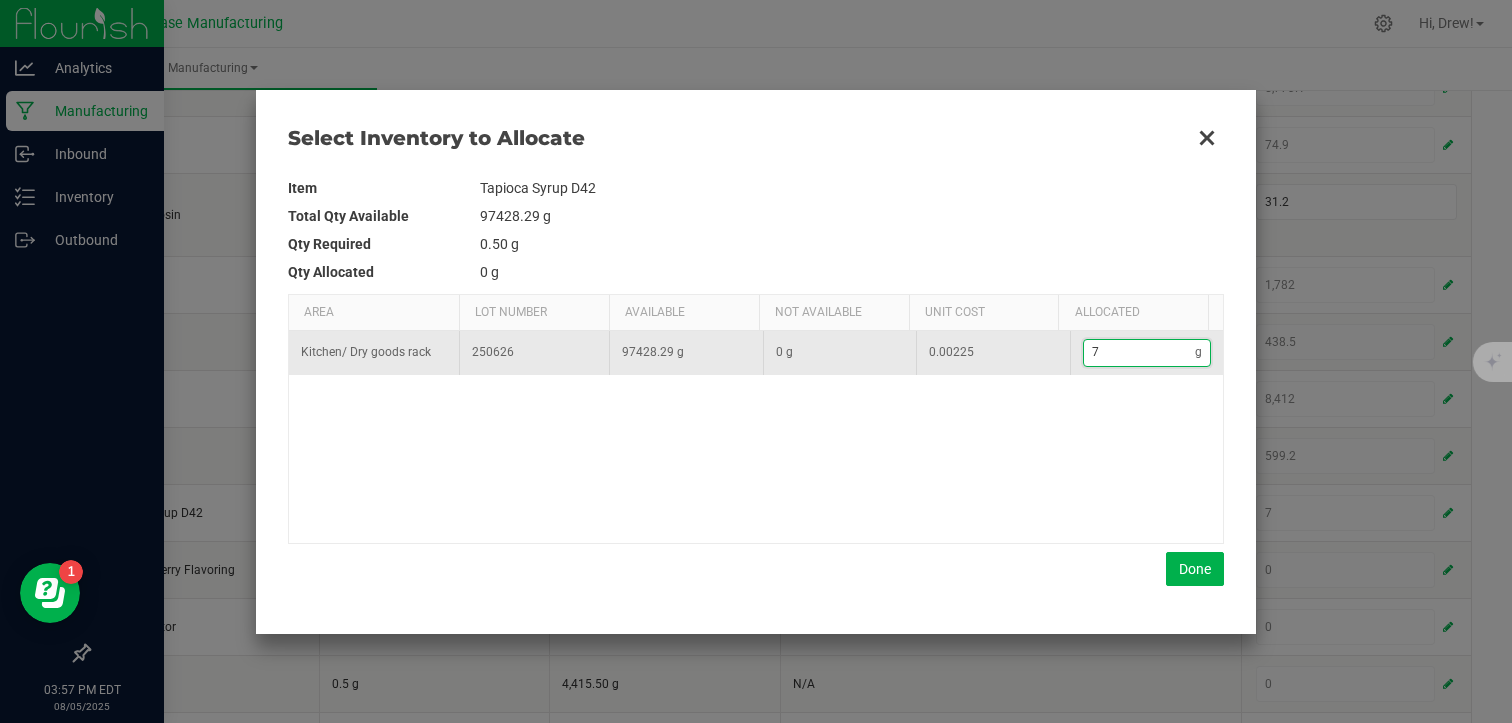 type on "70" 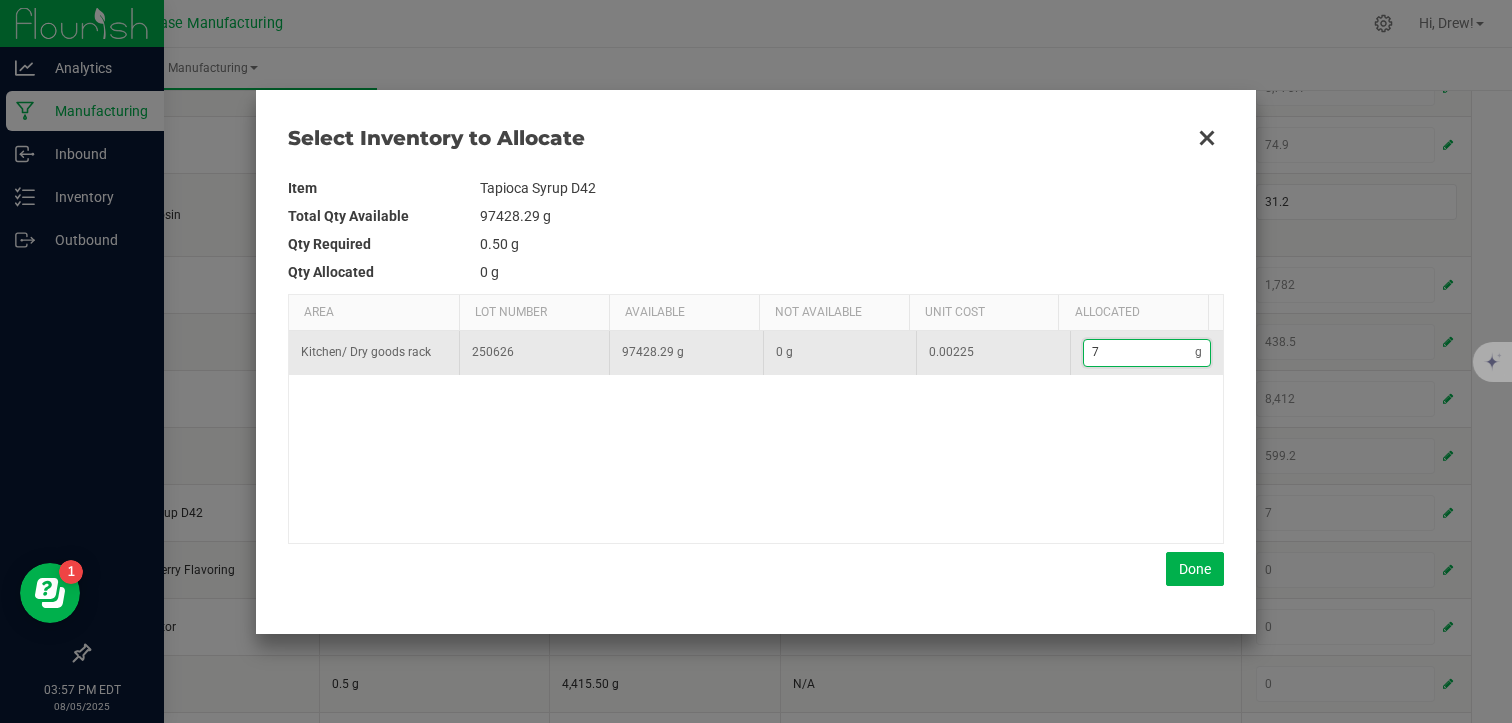type on "70" 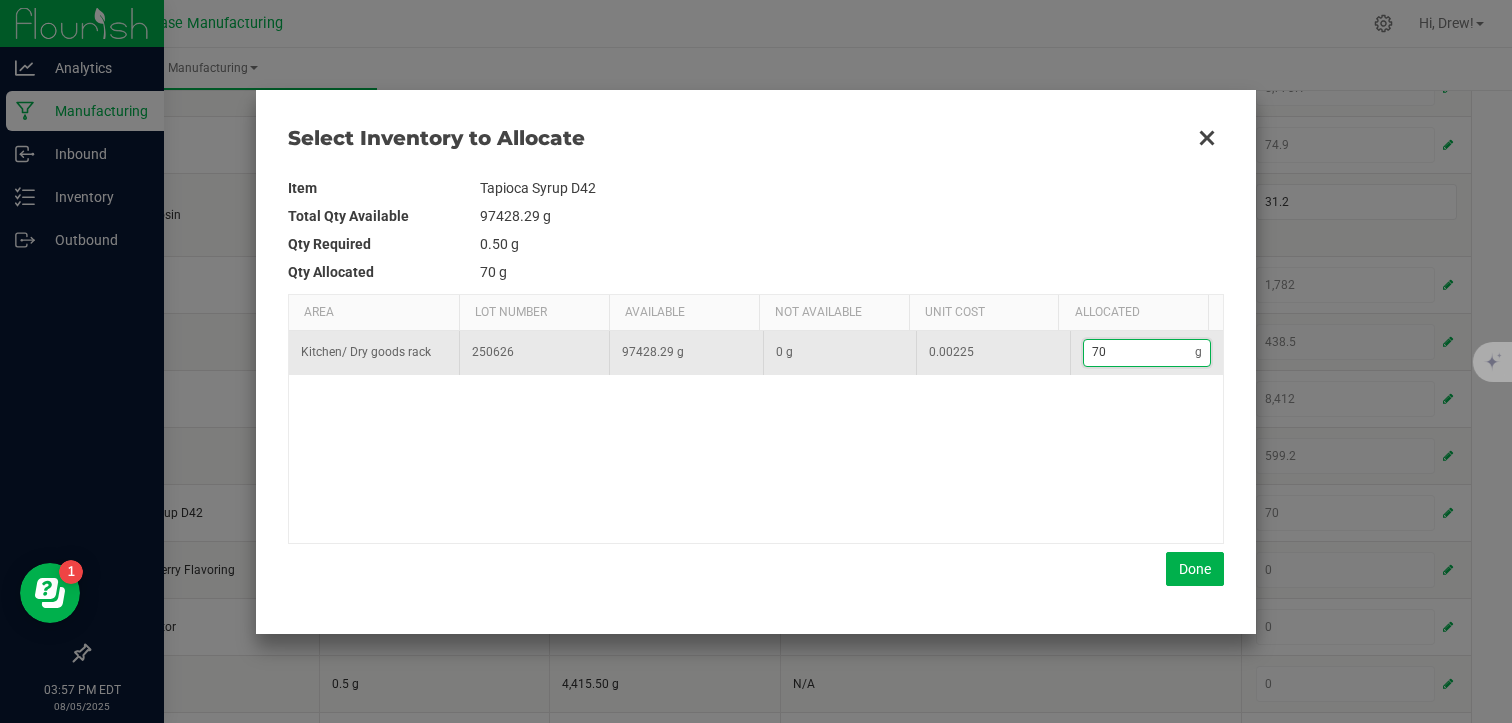 type on "704" 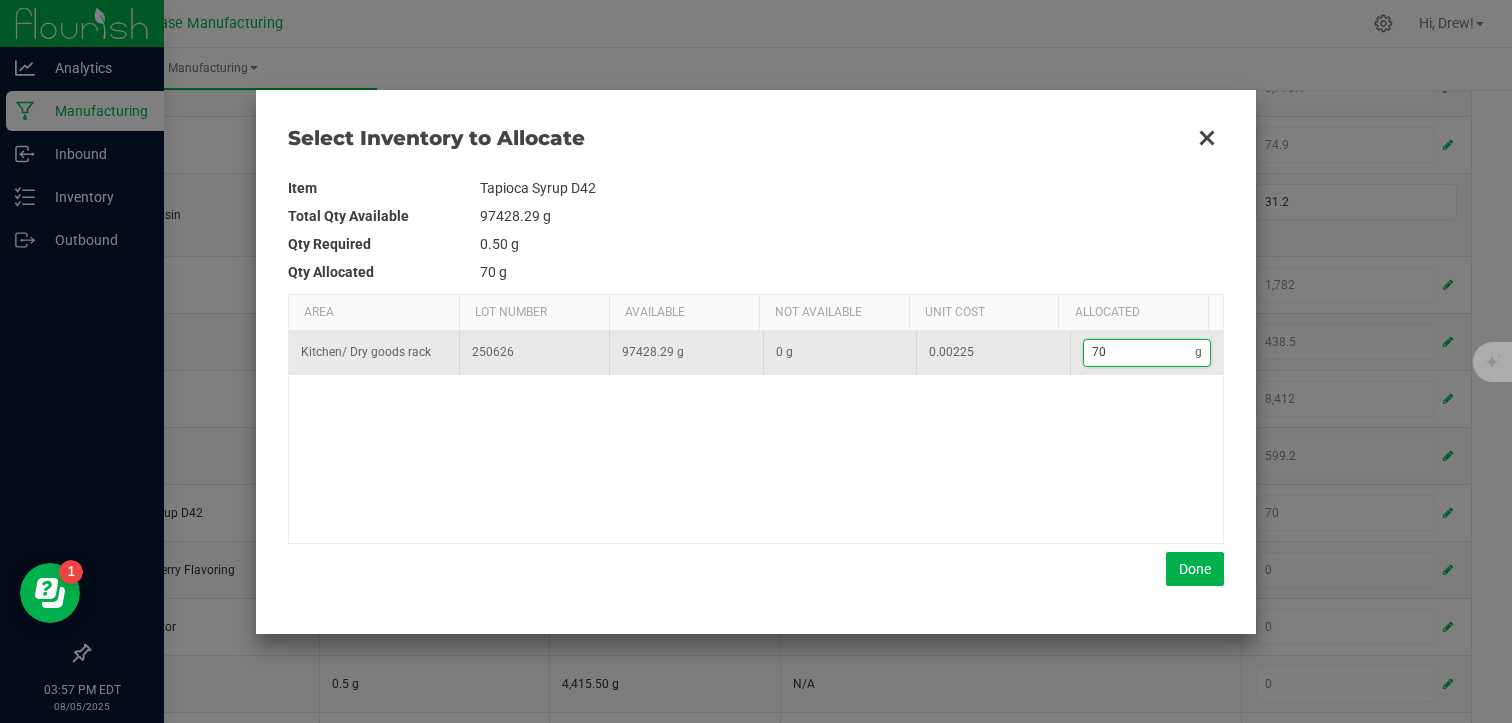 type on "704" 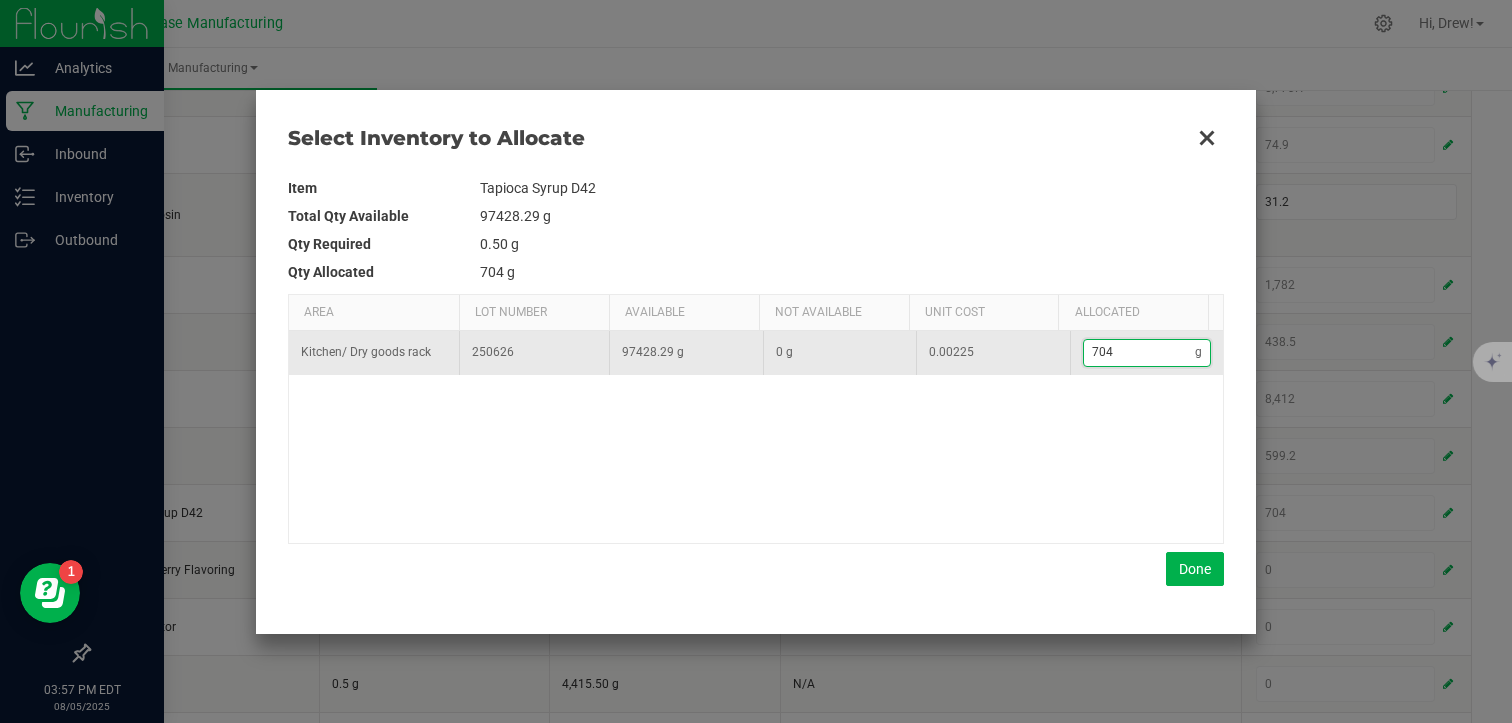 type on "7,044" 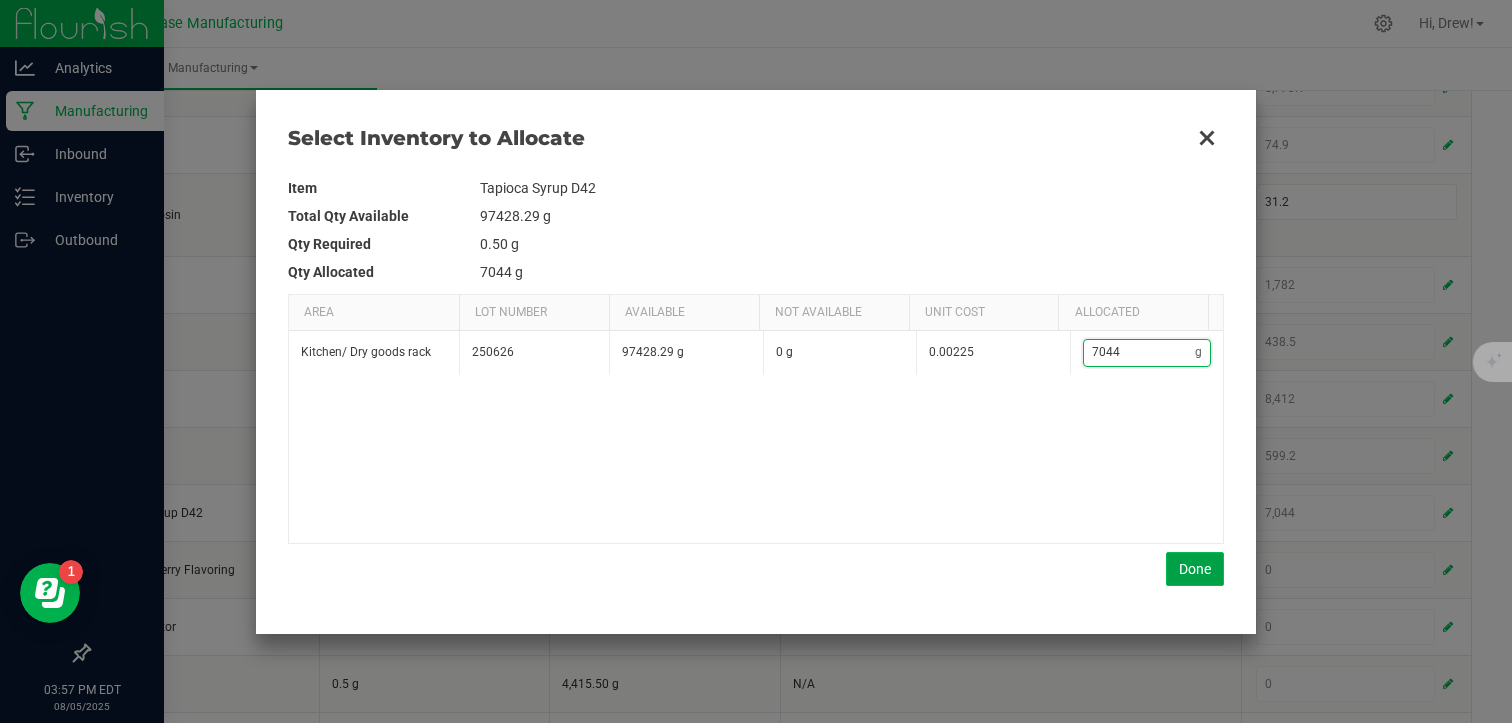 type on "7,044" 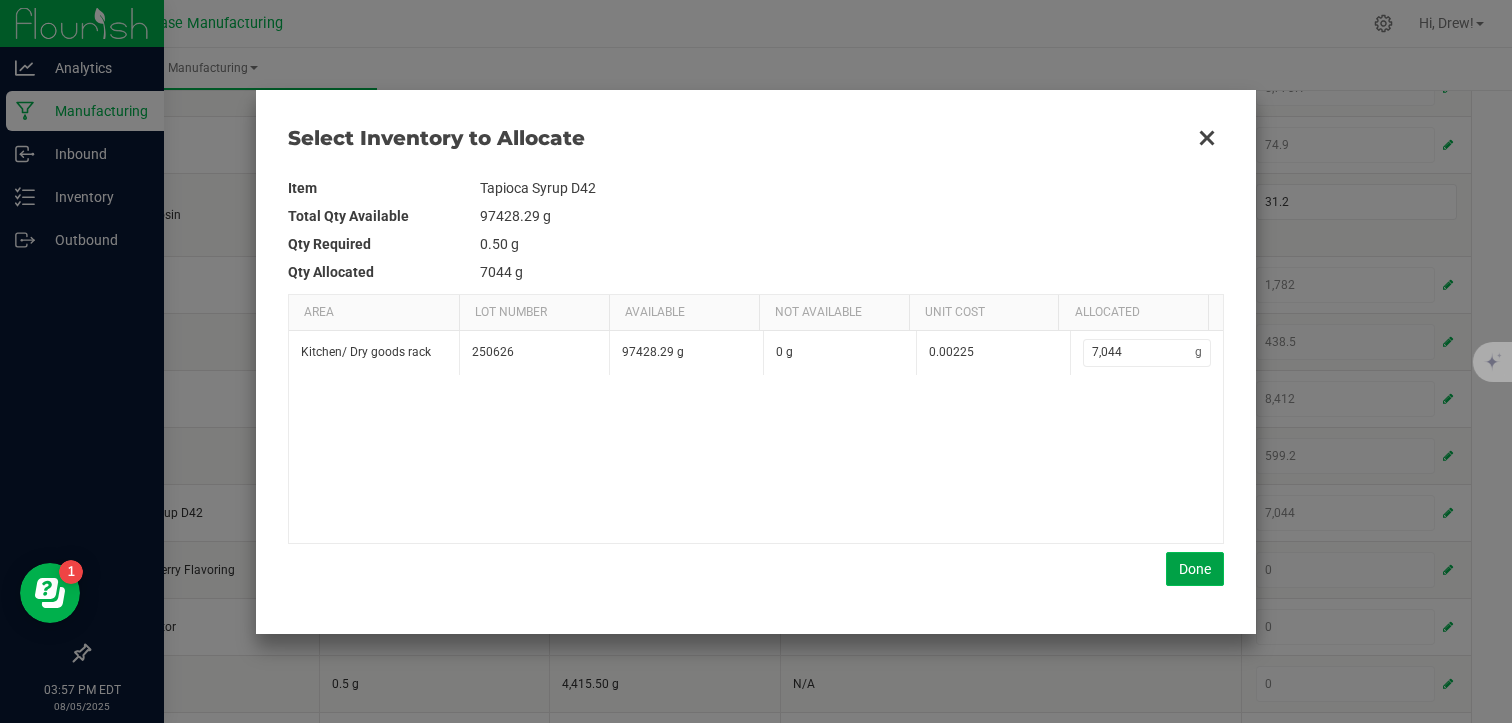 click on "Done" at bounding box center (1195, 569) 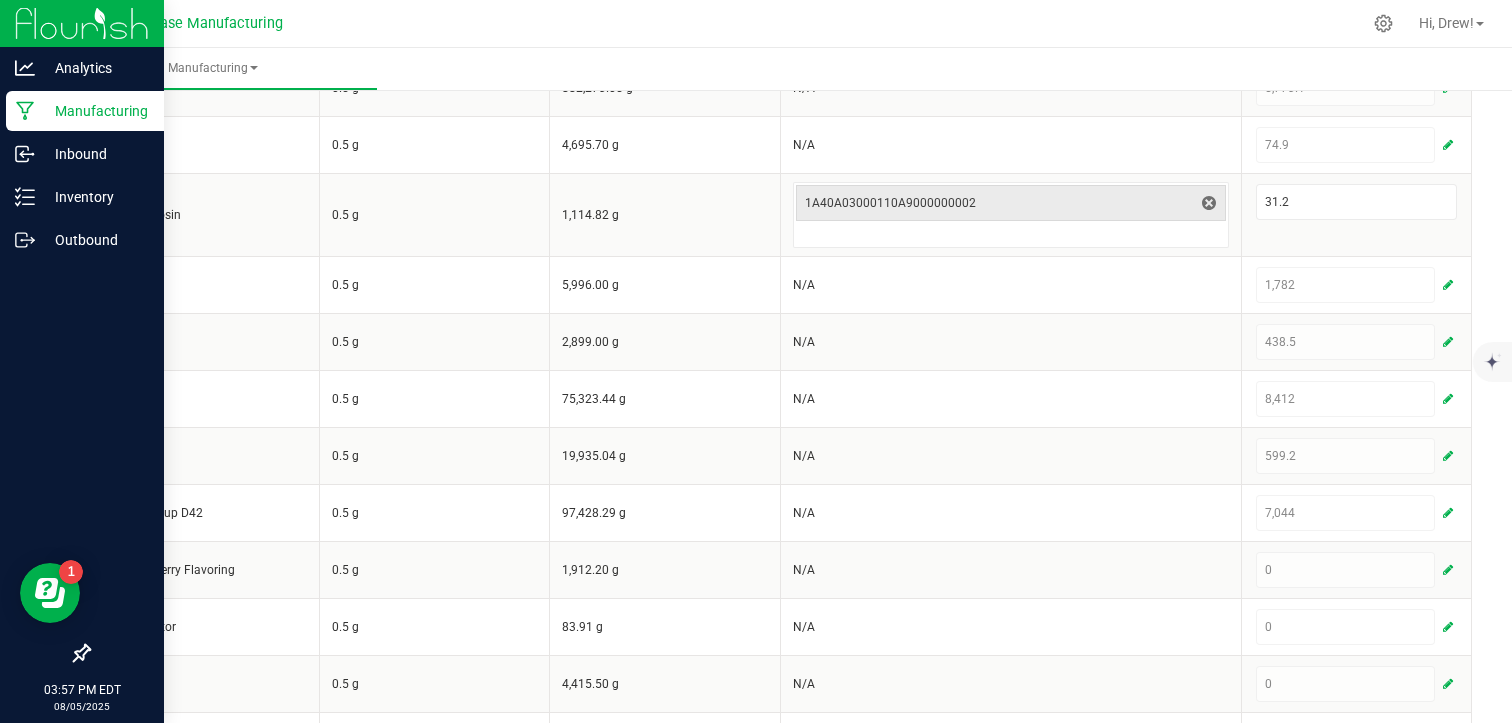 scroll, scrollTop: 667, scrollLeft: 0, axis: vertical 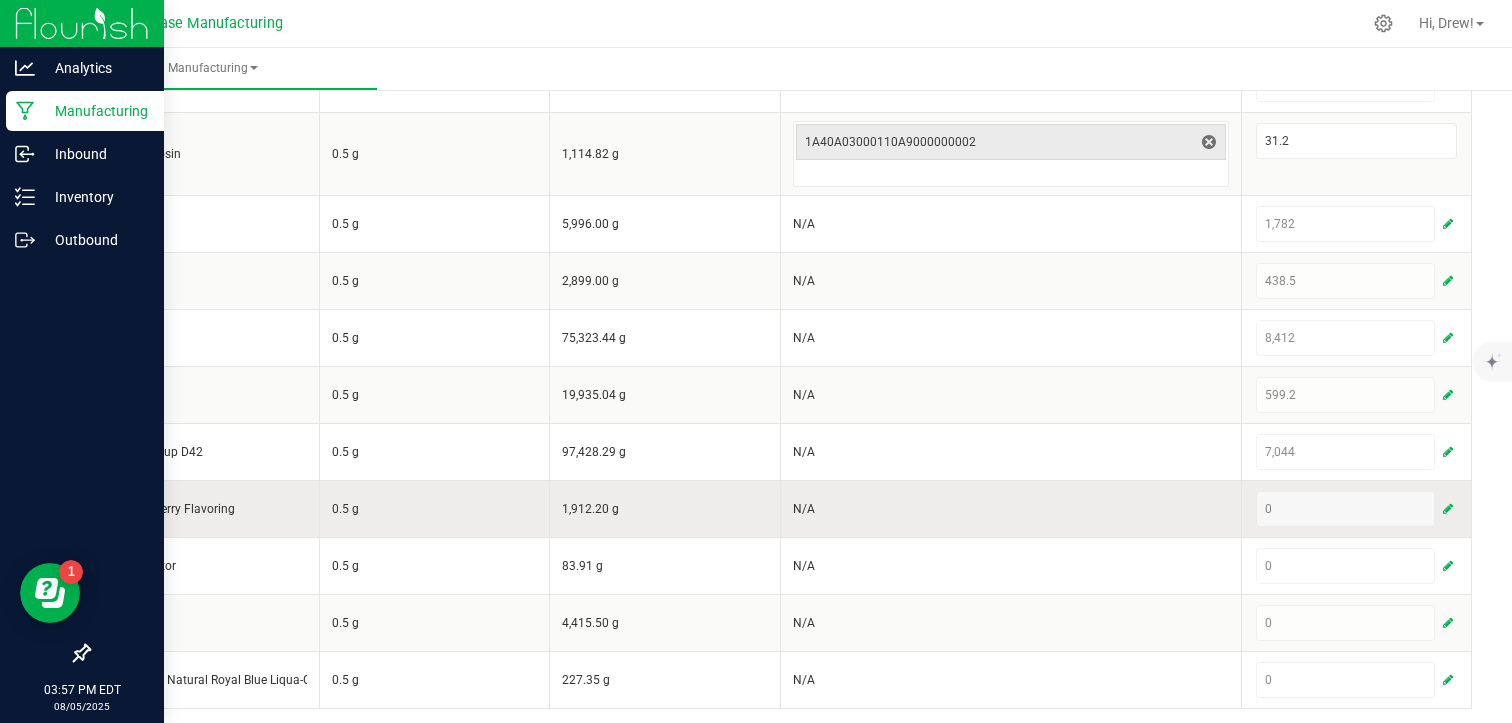 click at bounding box center (1448, 509) 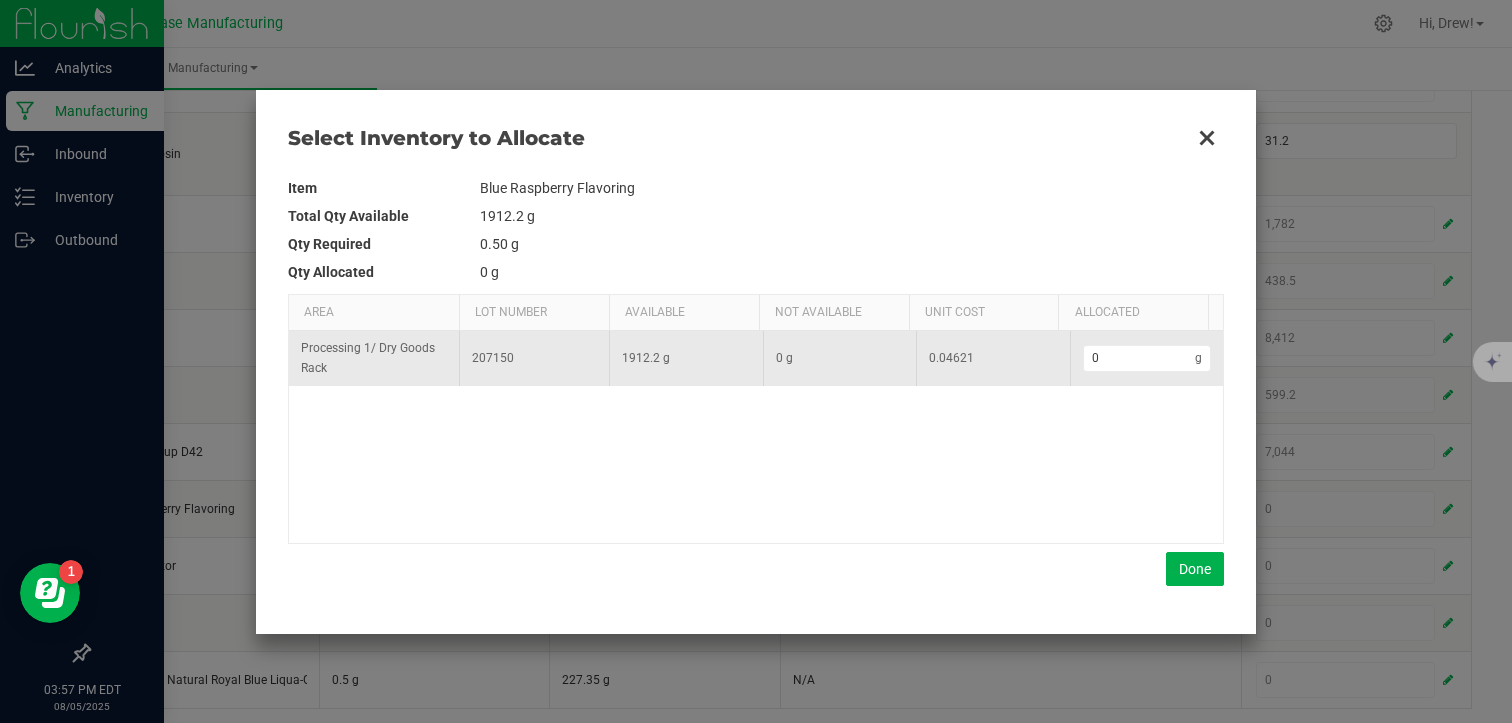 click on "0 g" at bounding box center [1147, 358] 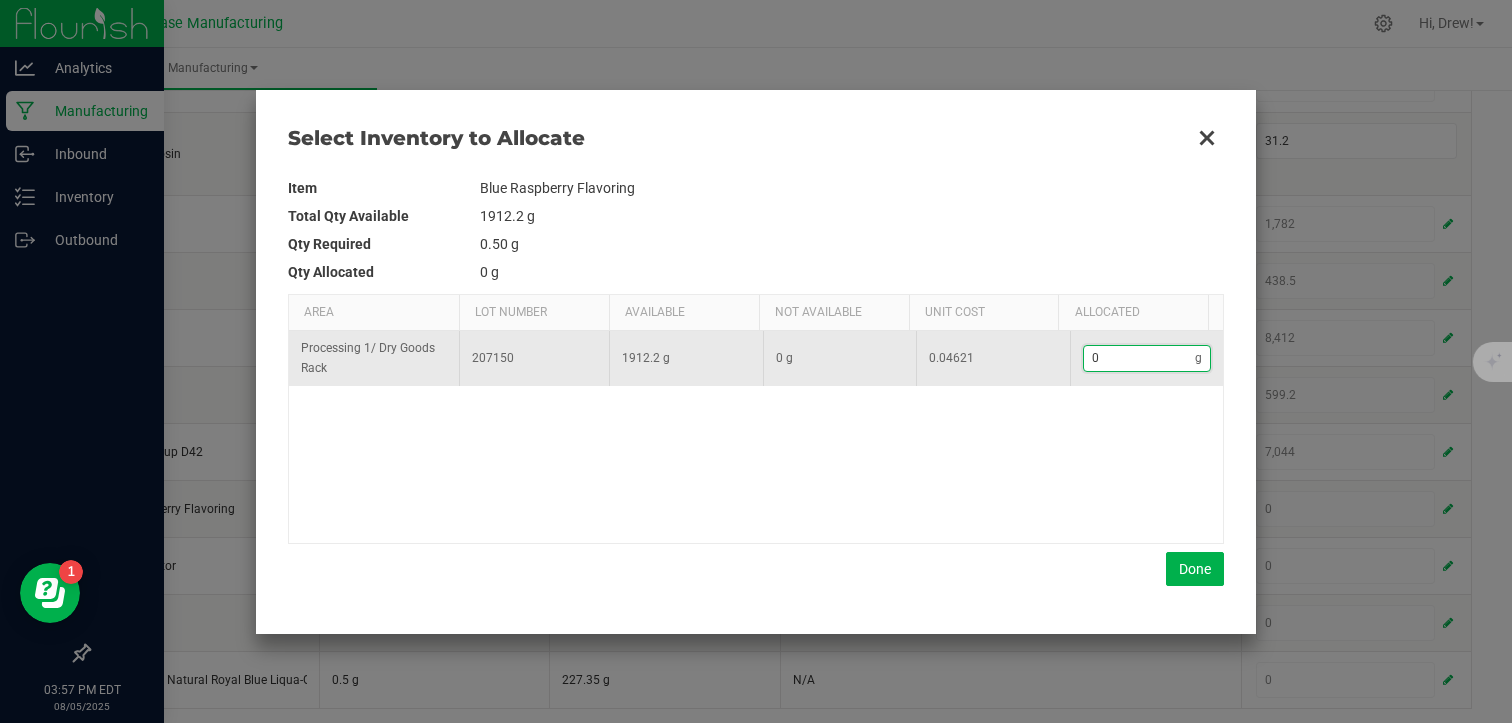 click on "0" at bounding box center (1140, 358) 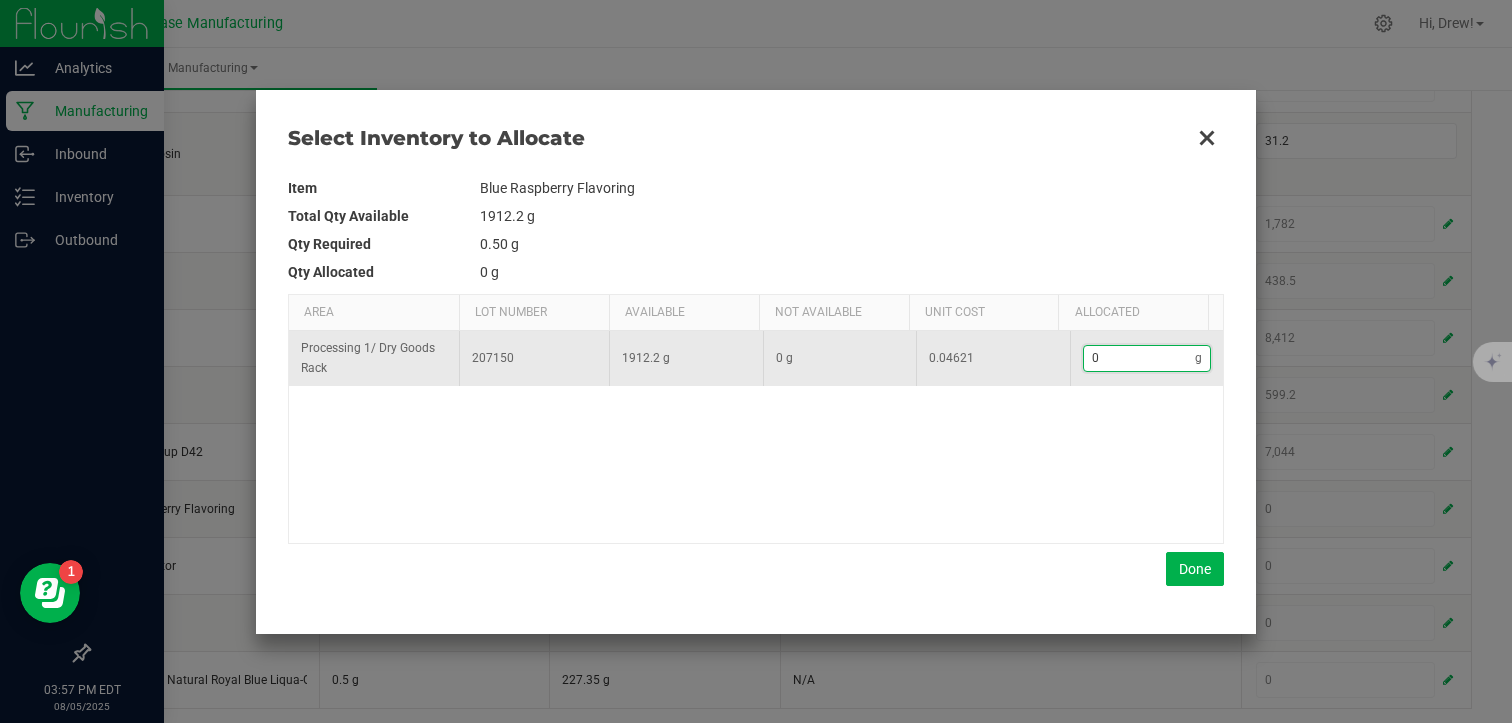 type on "4" 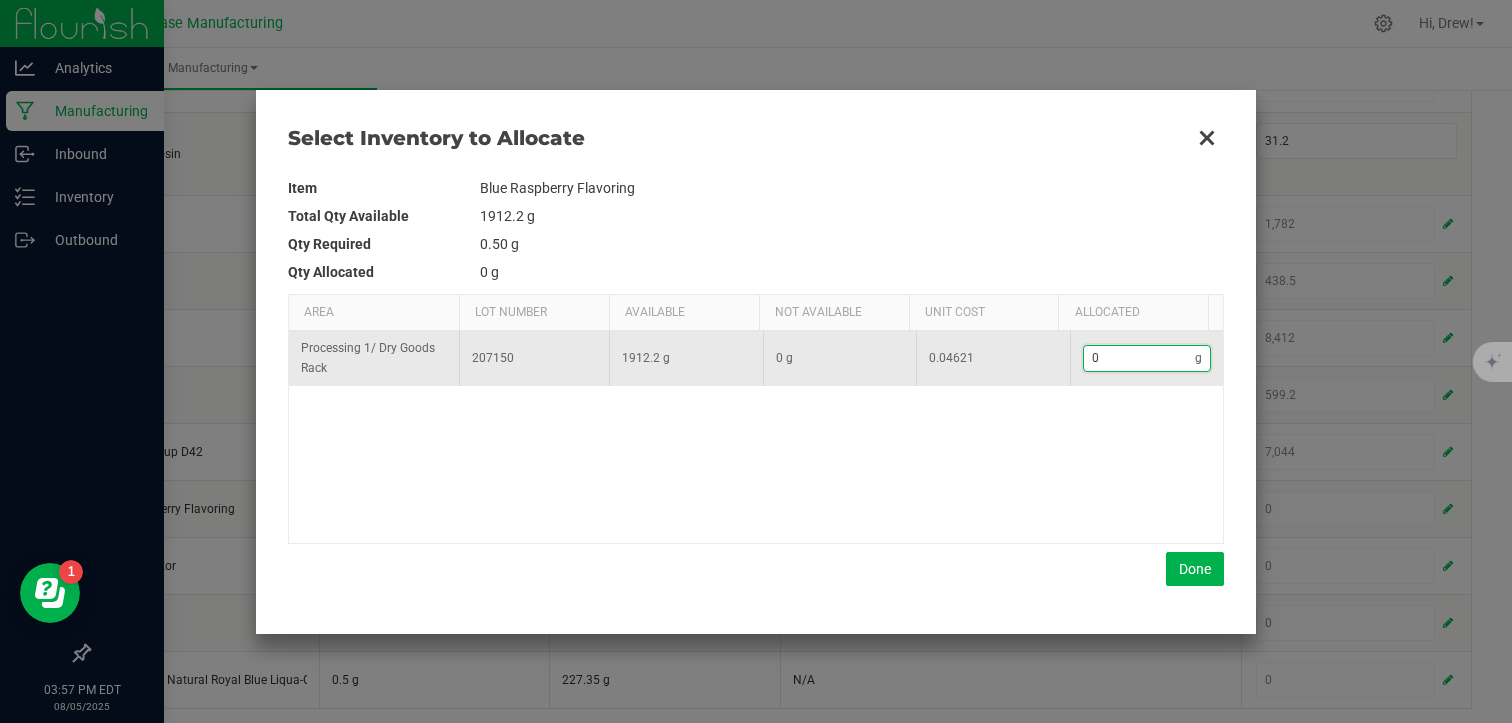 type on "4" 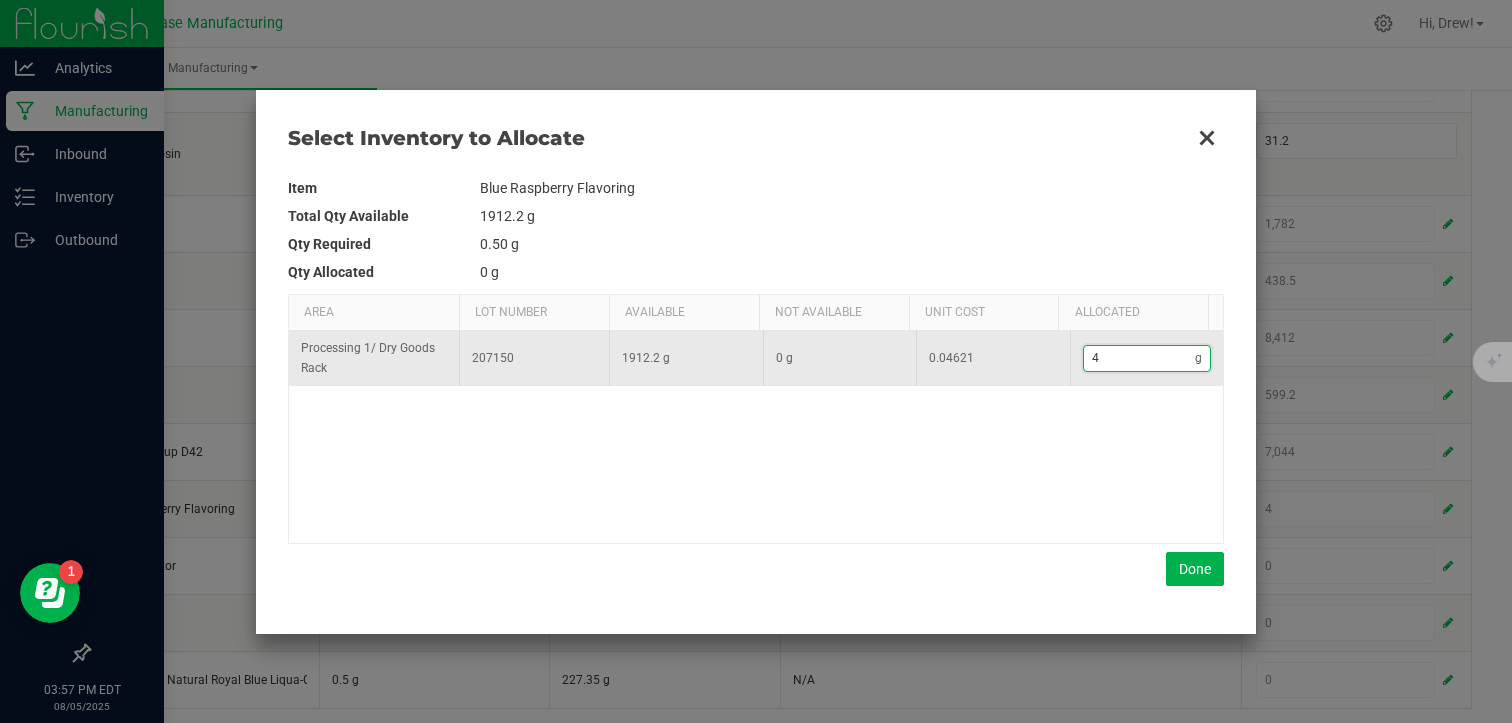 type on "40" 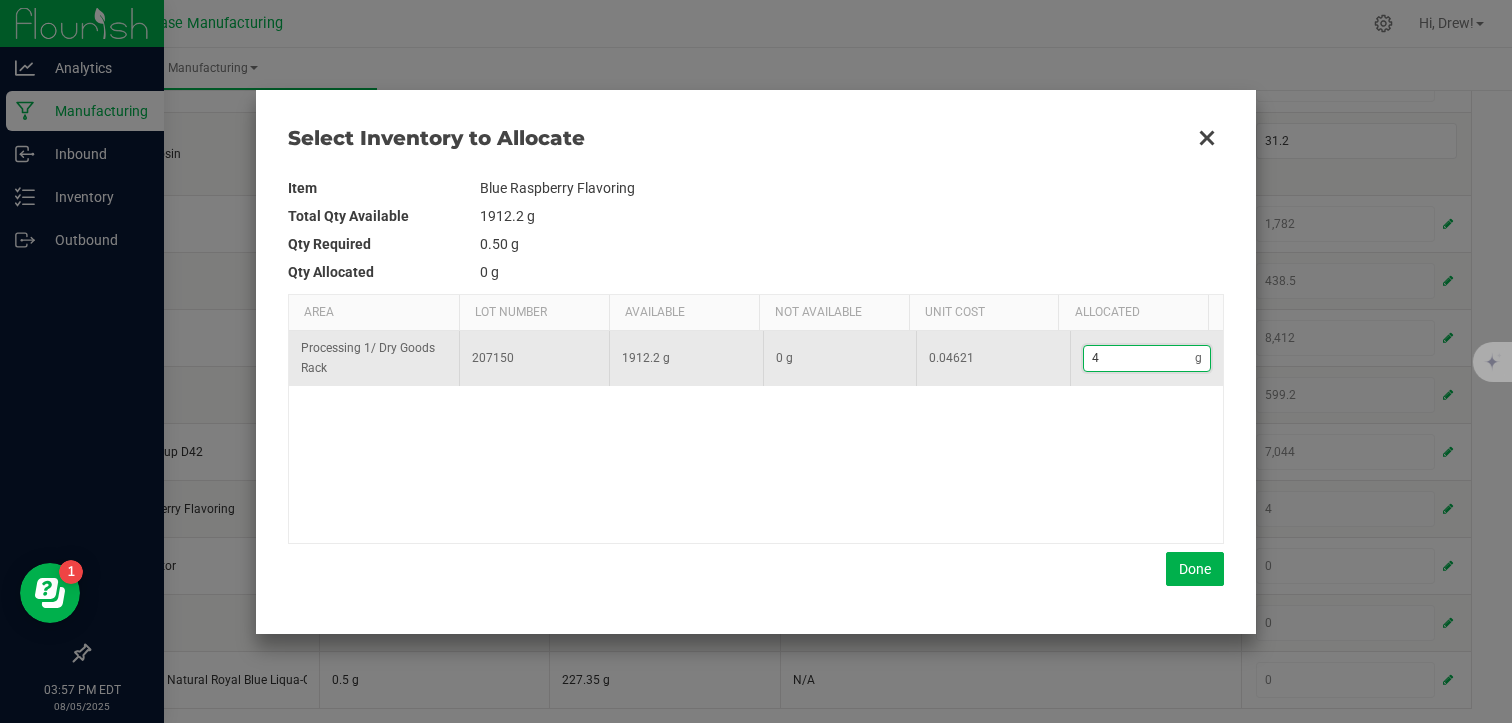 type on "40" 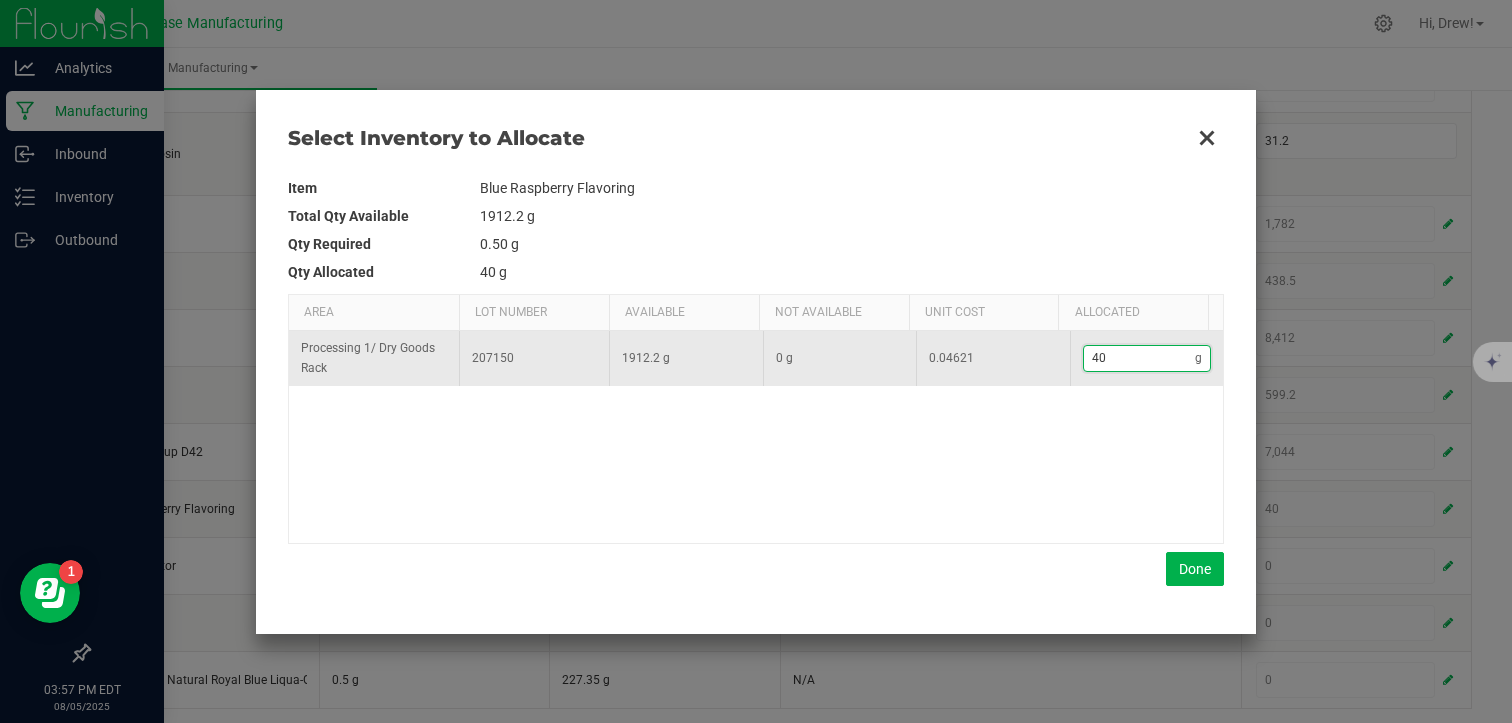 type on "409" 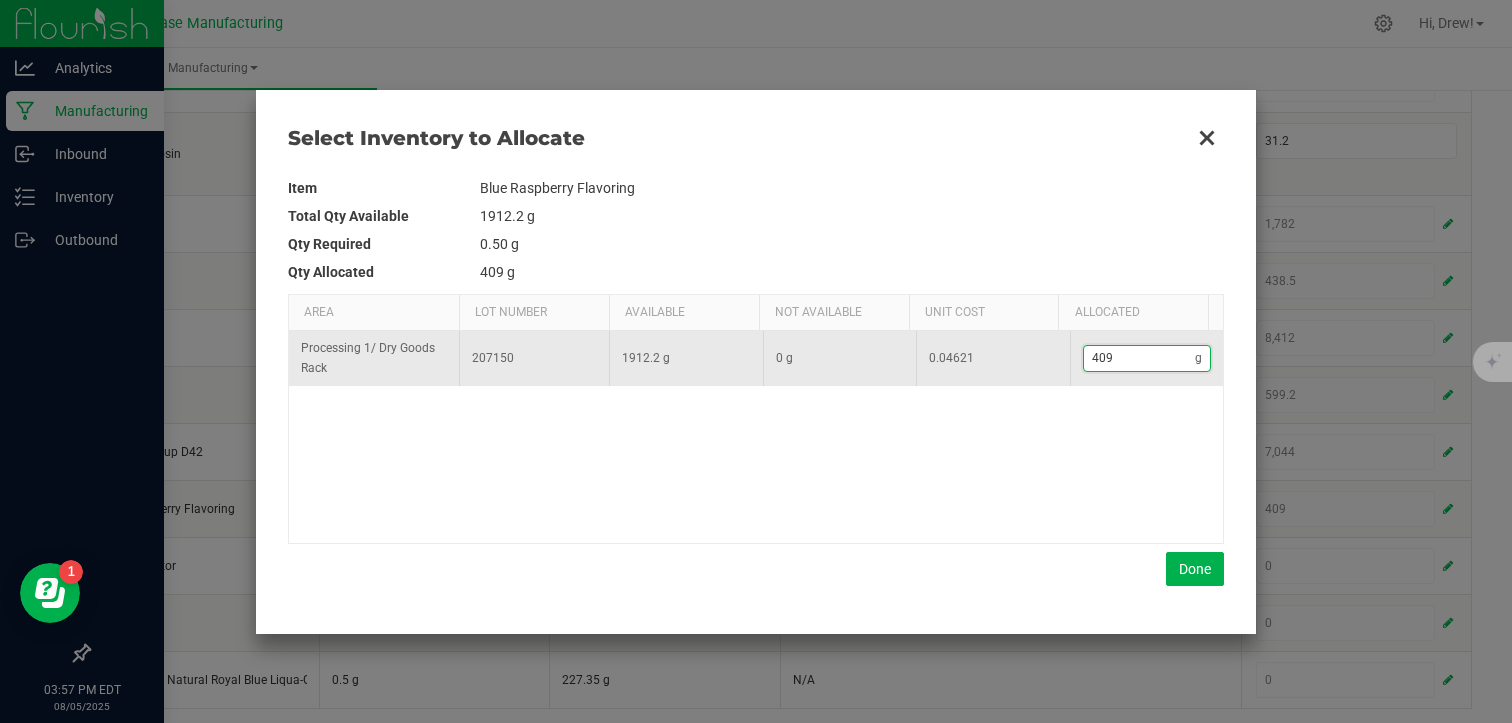 type on "409." 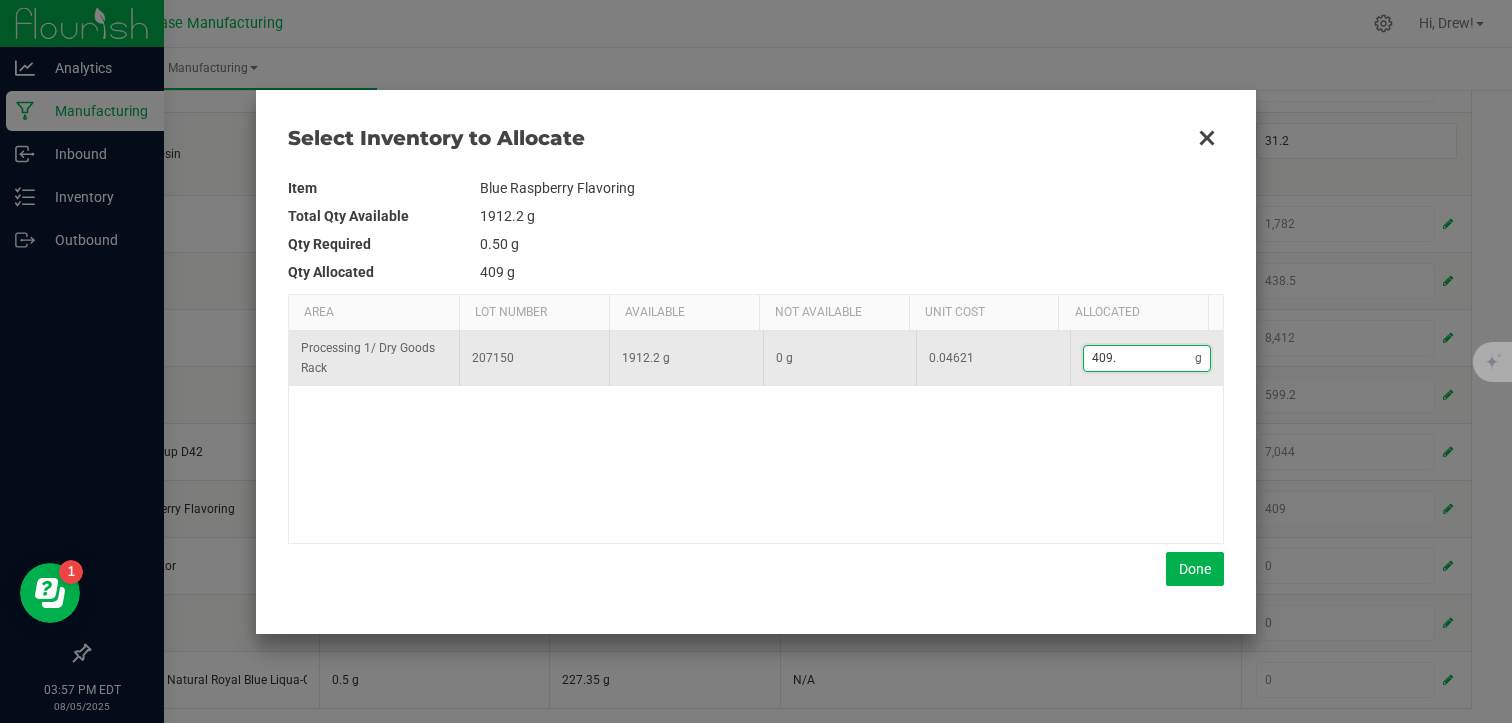 type on "409.2" 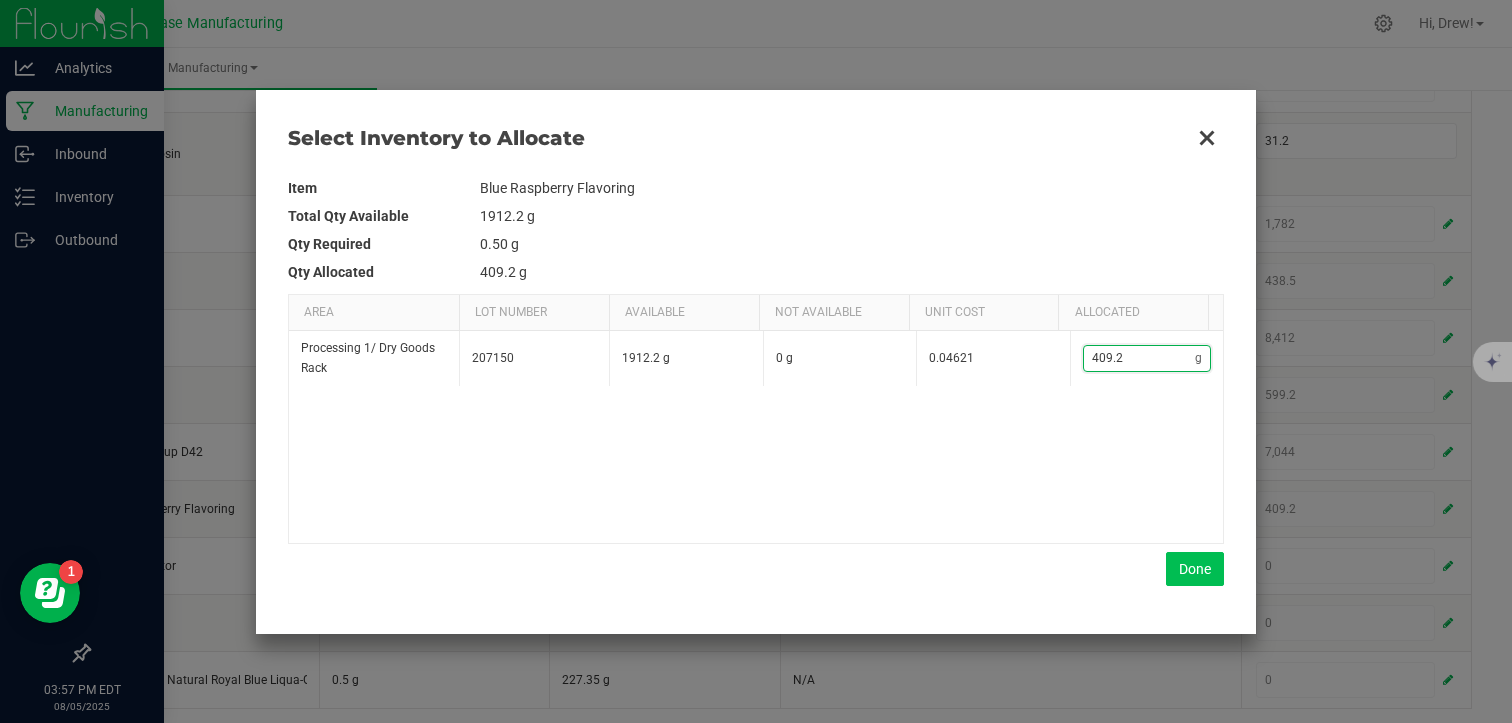 type on "409.2" 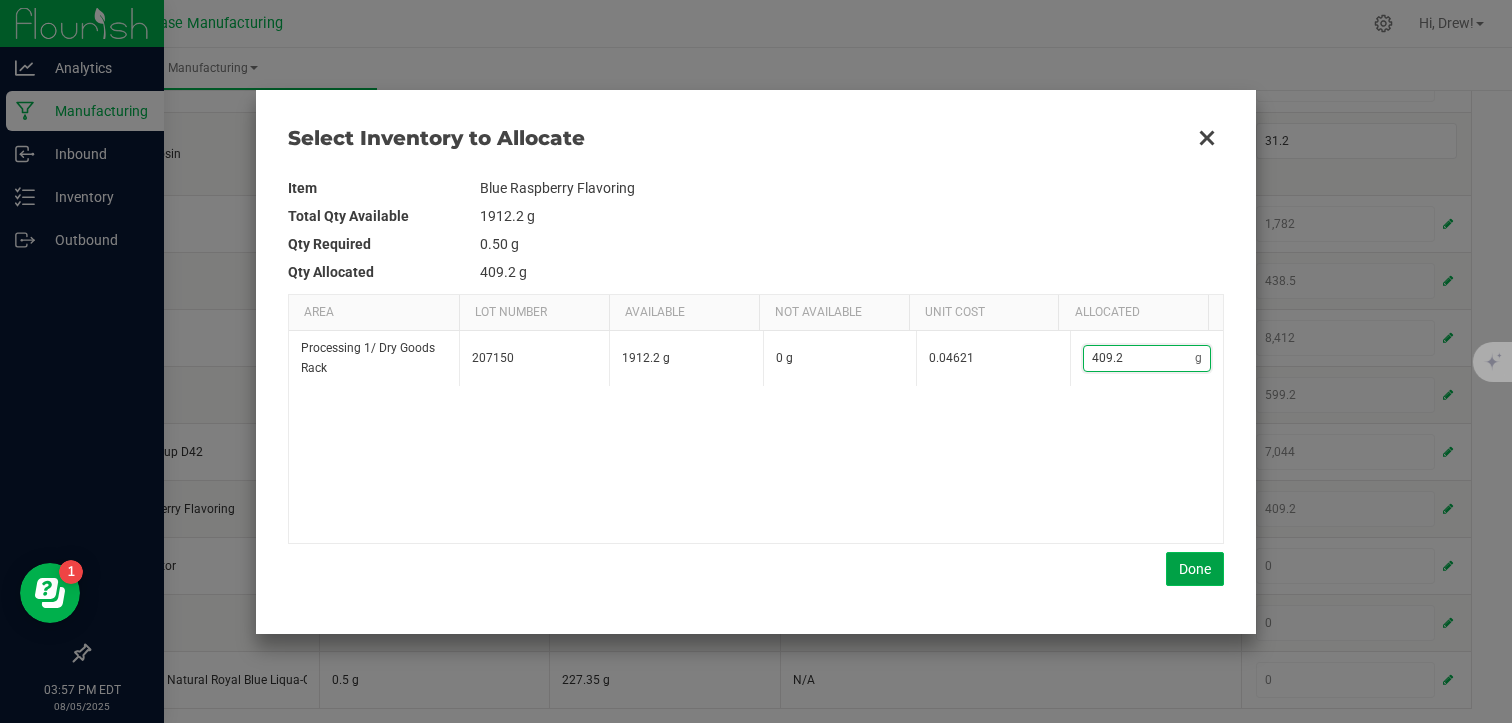 click on "Done" at bounding box center (1195, 569) 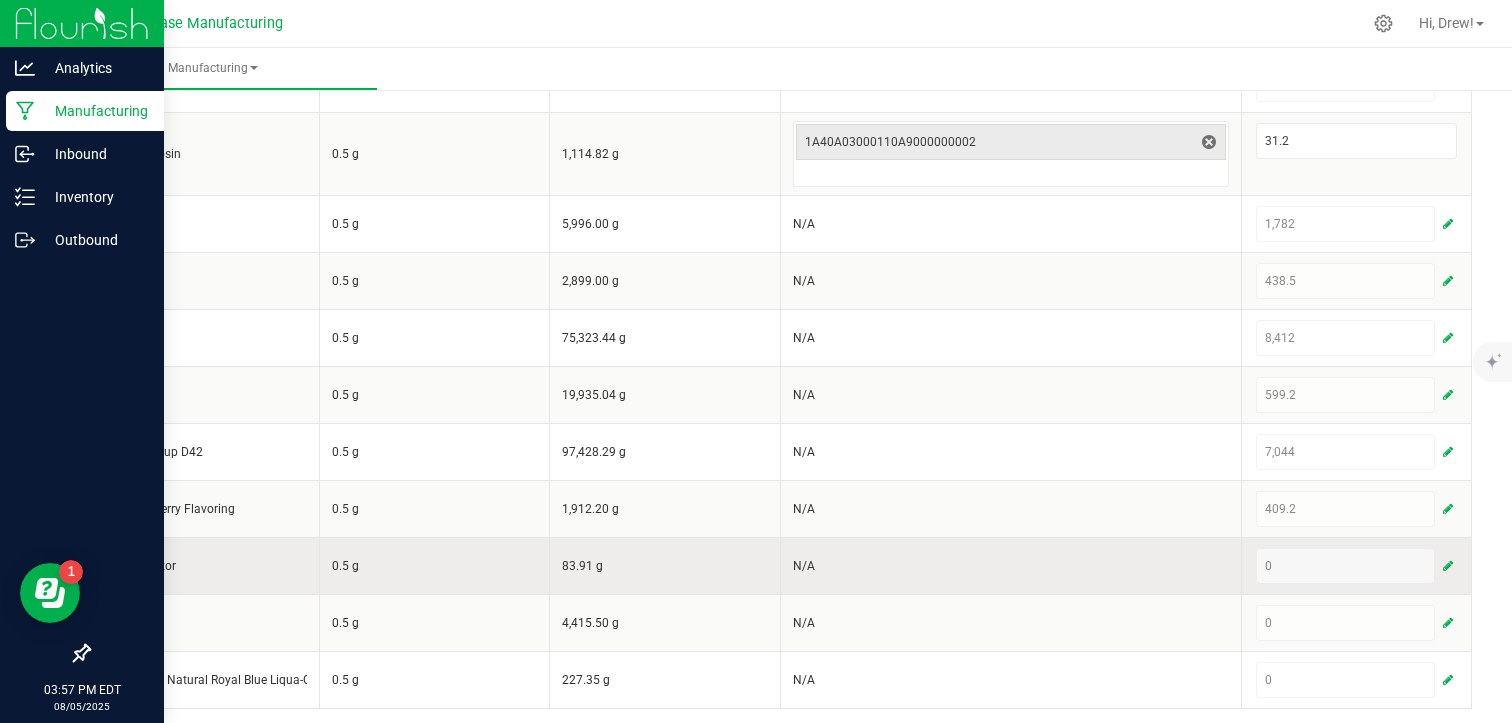 click at bounding box center (1448, 566) 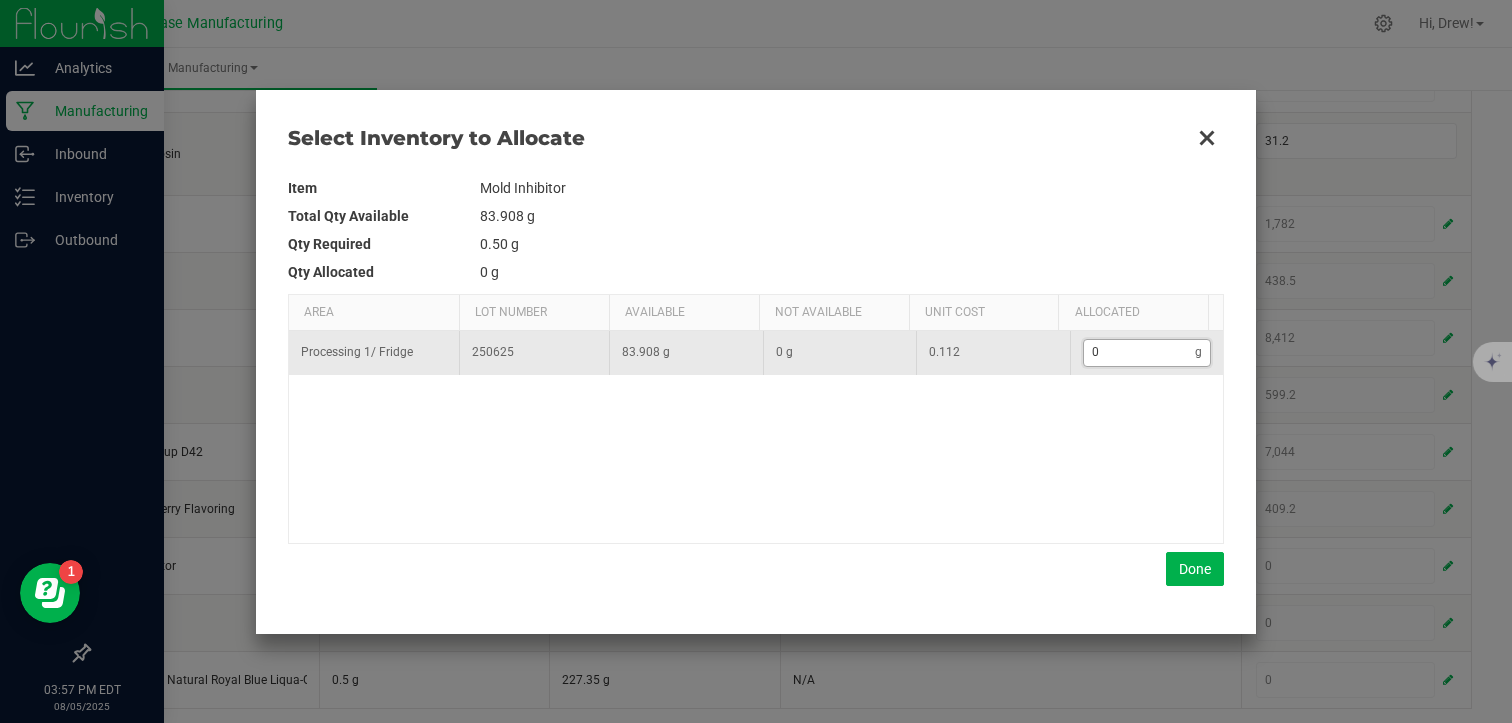click on "0" at bounding box center [1140, 352] 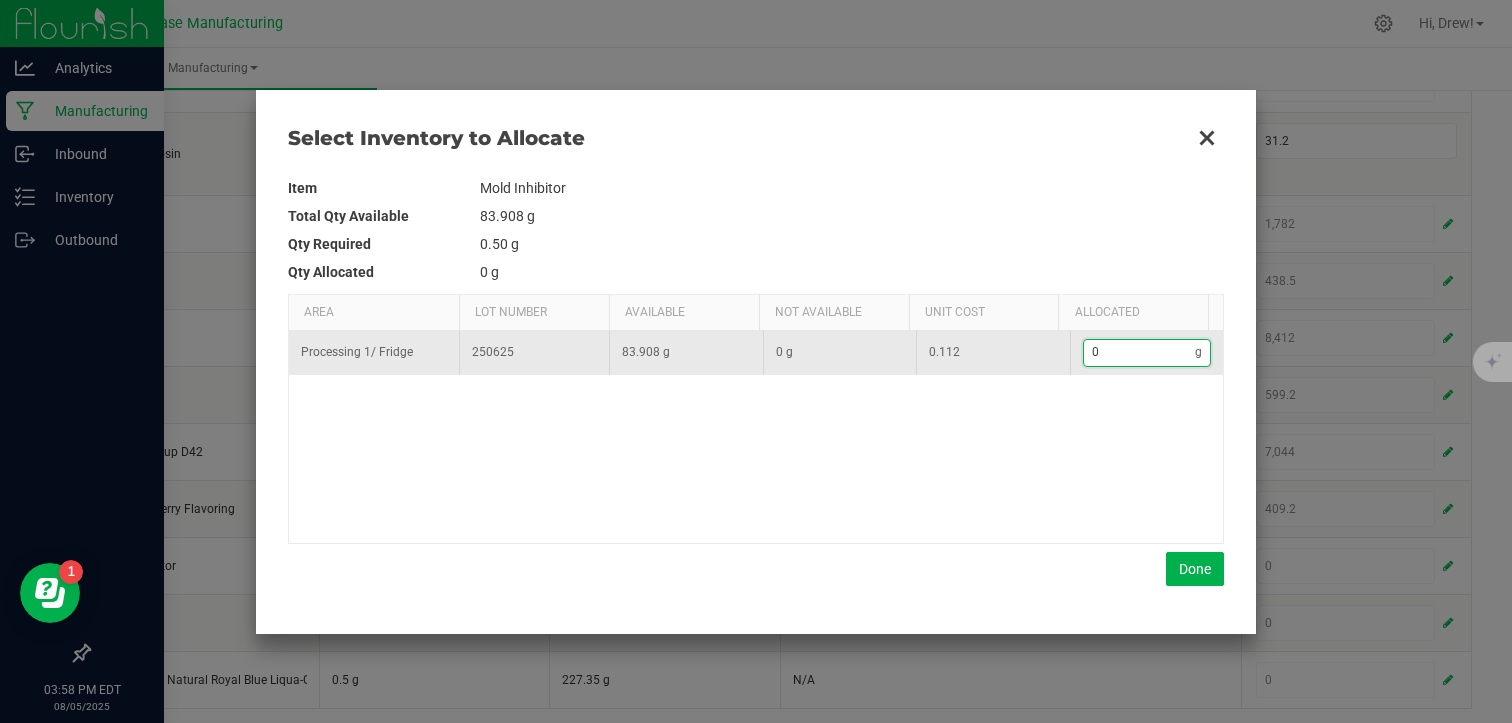 type on "7" 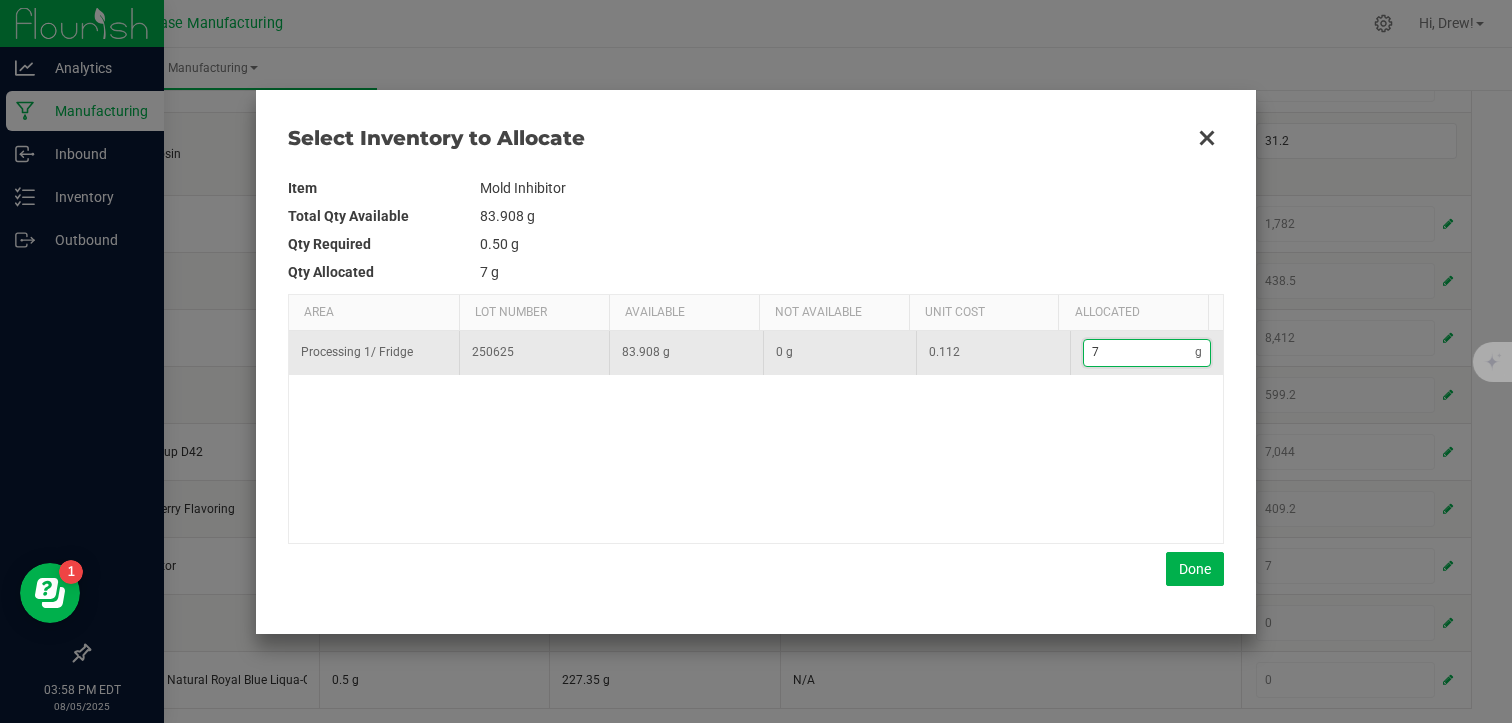 type on "7." 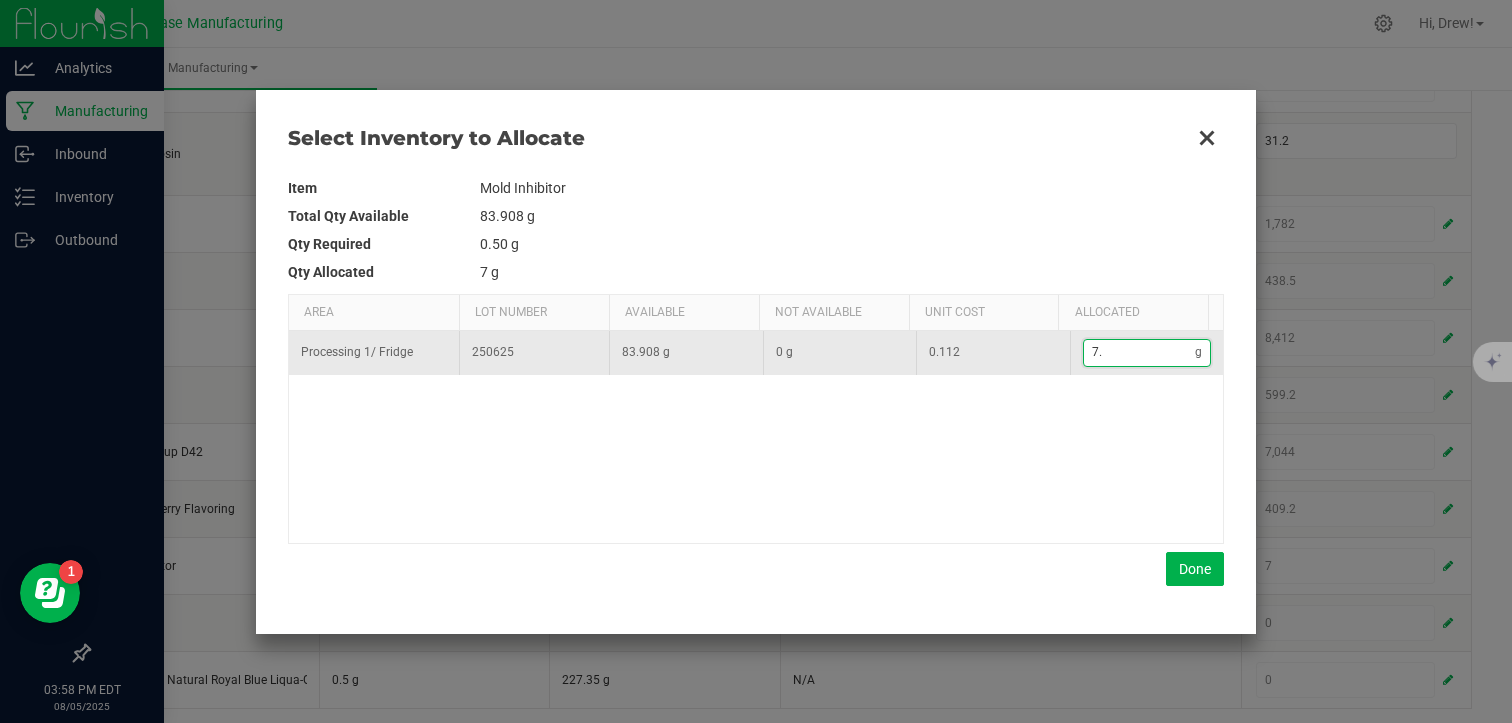 type on "7.3" 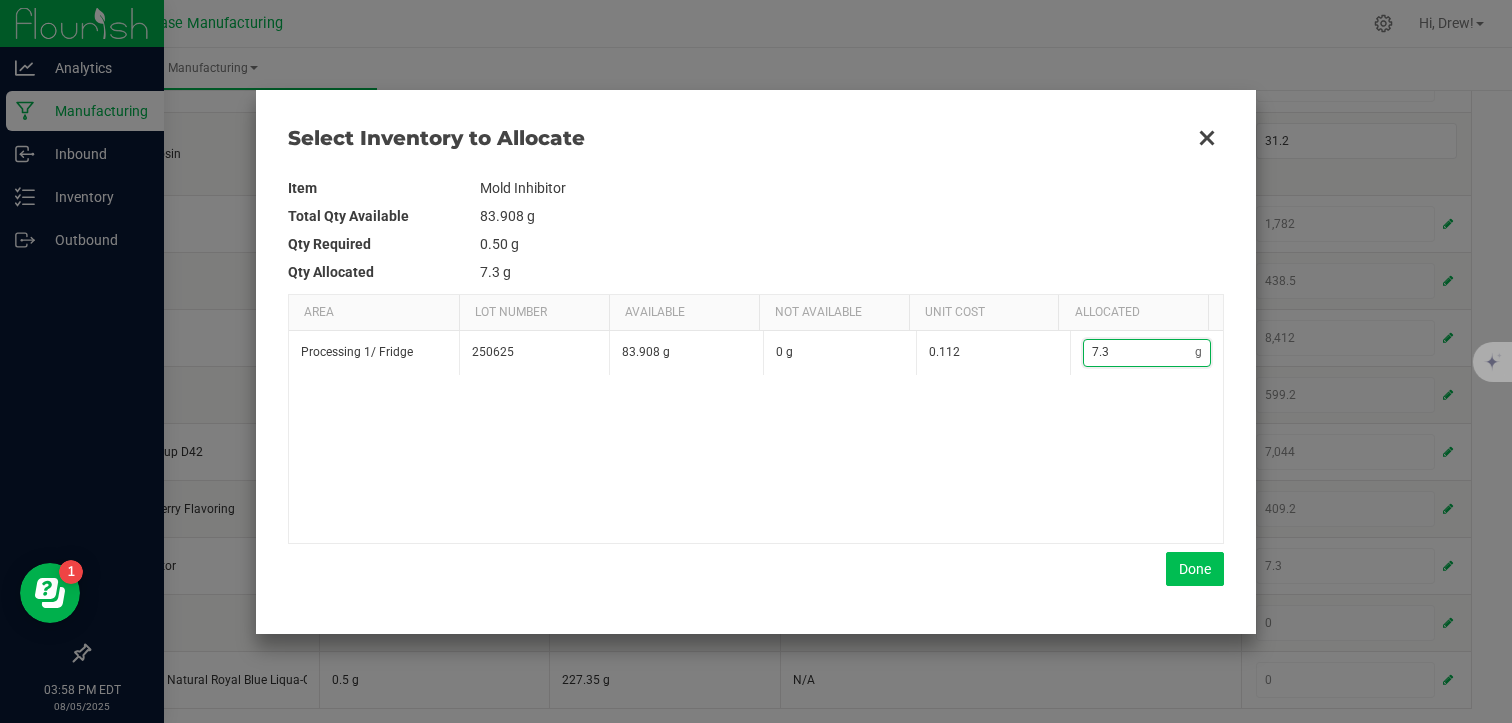 type on "7.3" 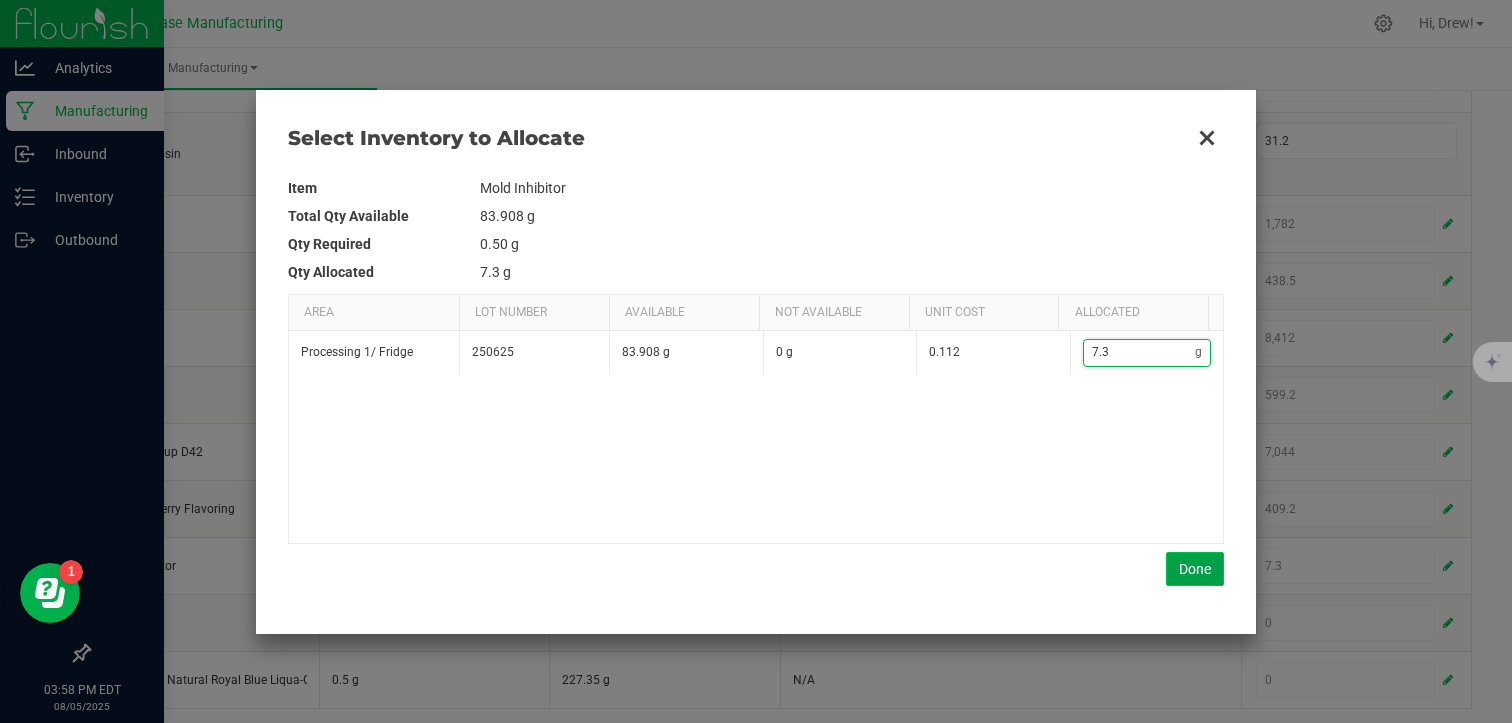 click on "Done" at bounding box center [1195, 569] 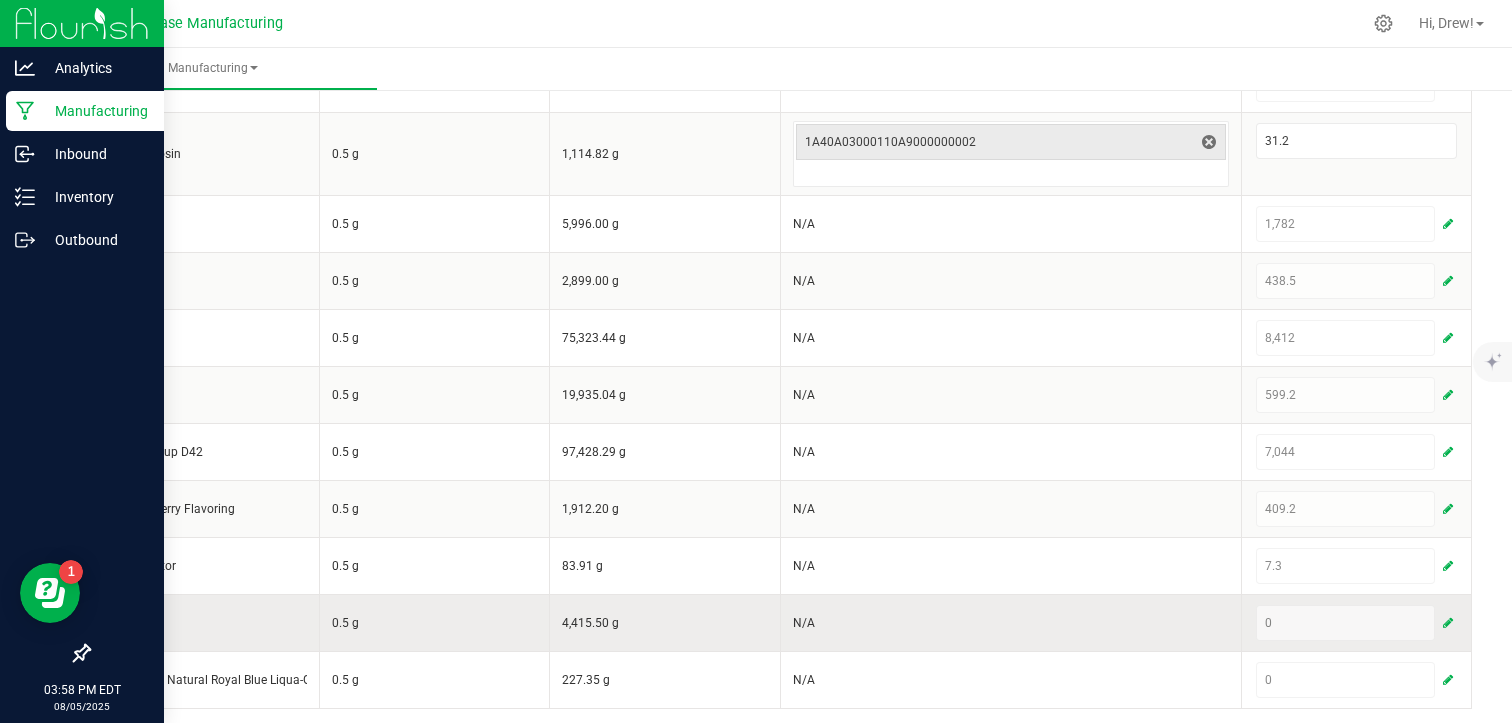 click at bounding box center (1448, 623) 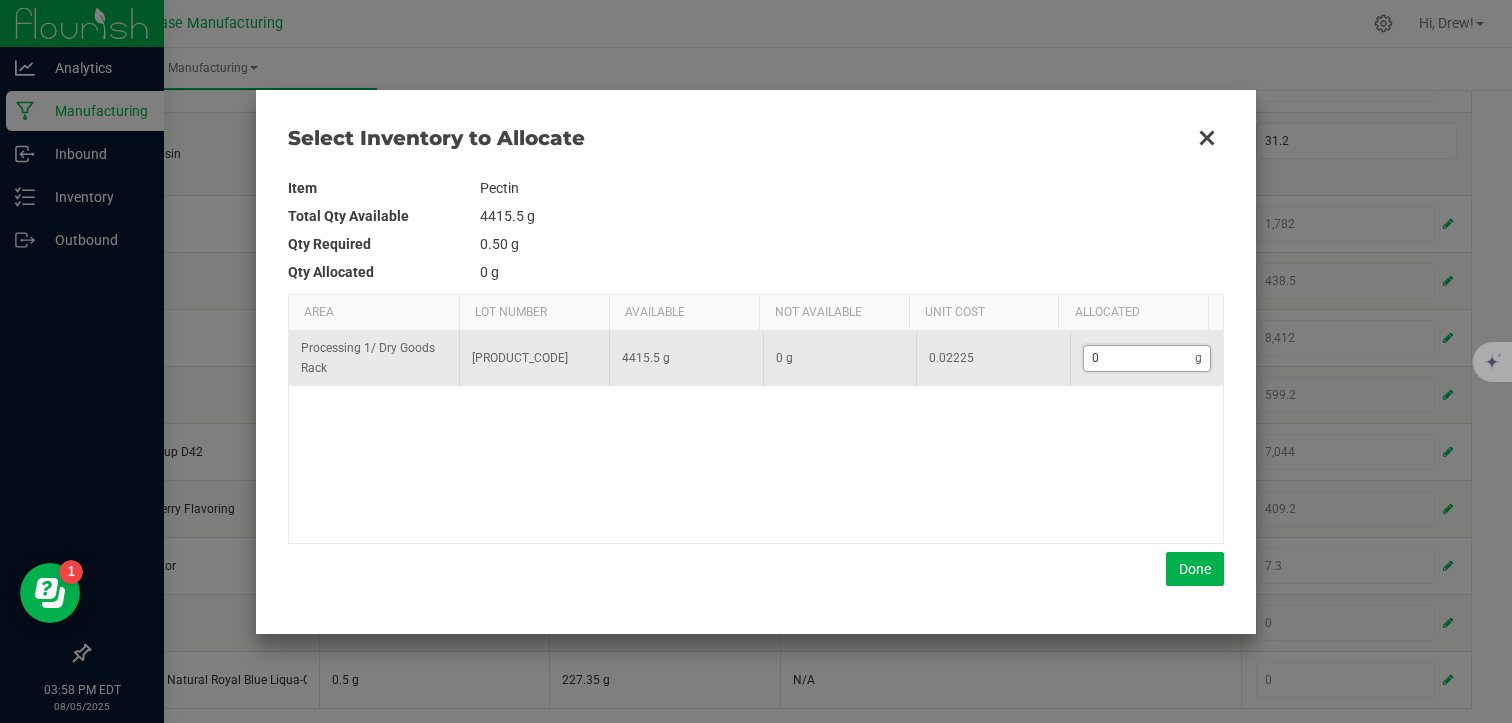 click on "0" at bounding box center (1140, 358) 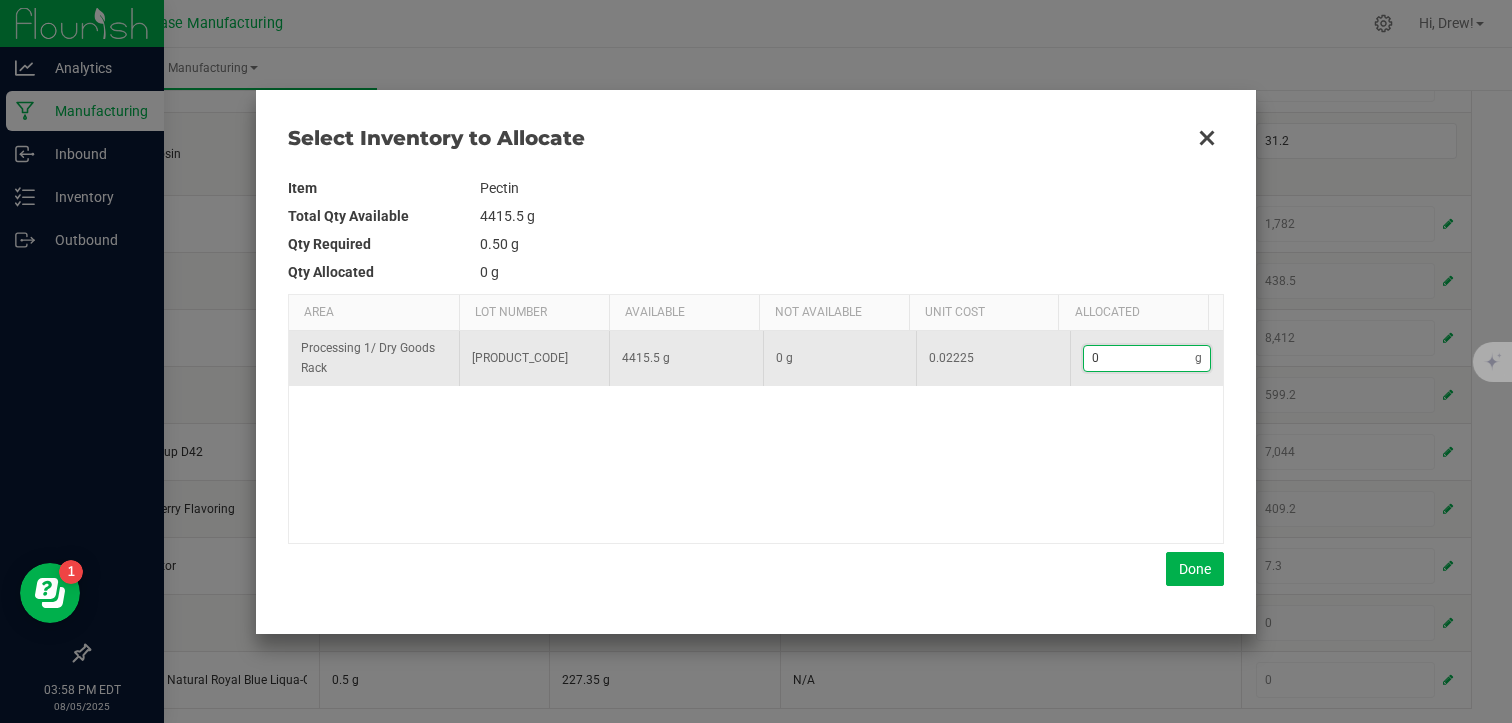type on "2" 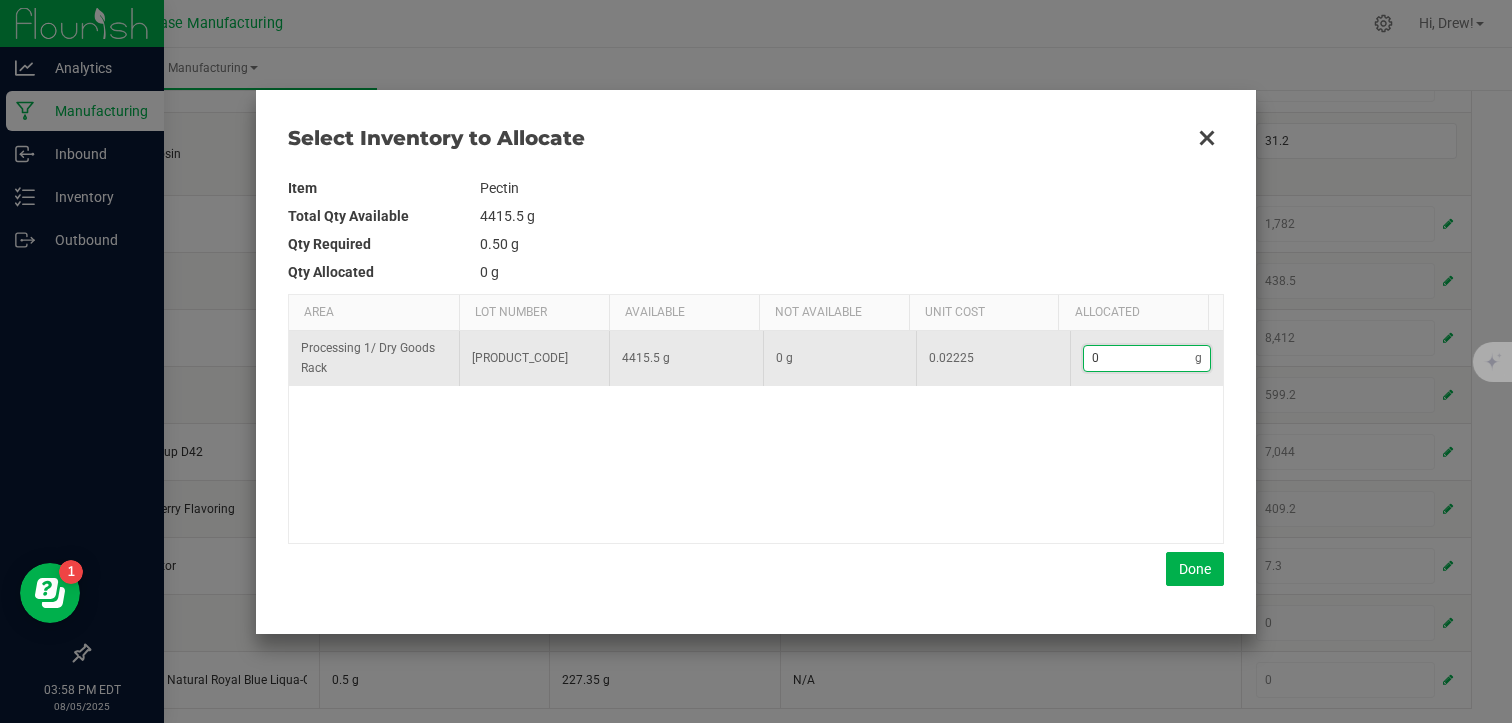 type on "2" 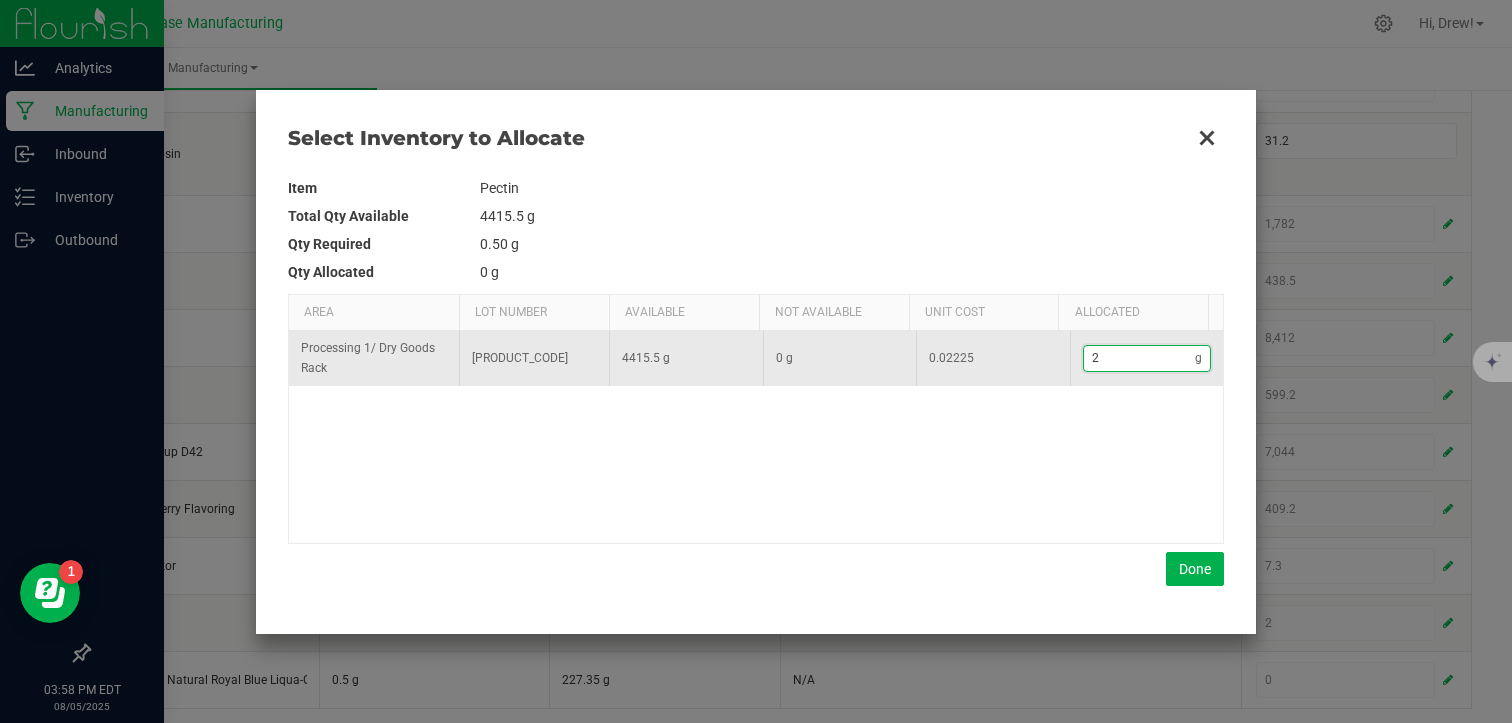type on "21" 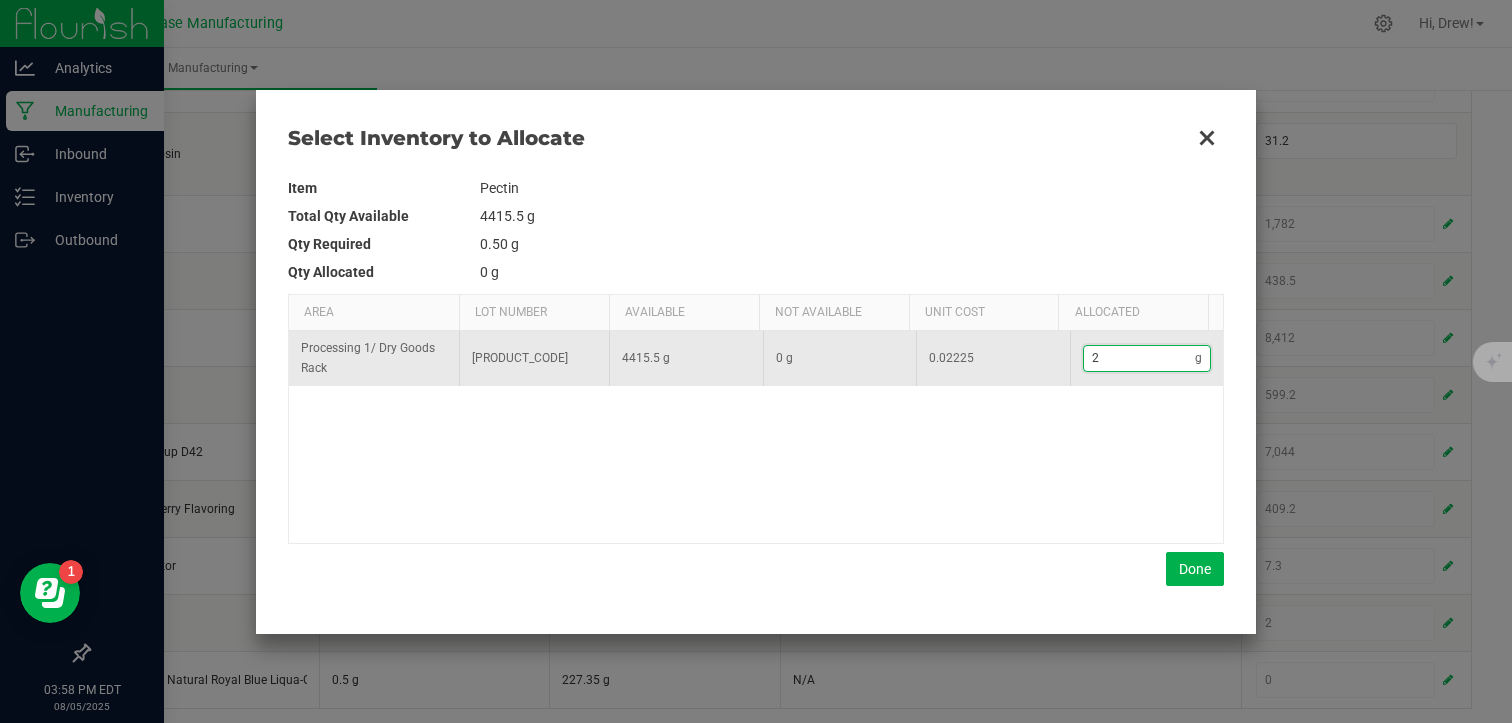 type on "21" 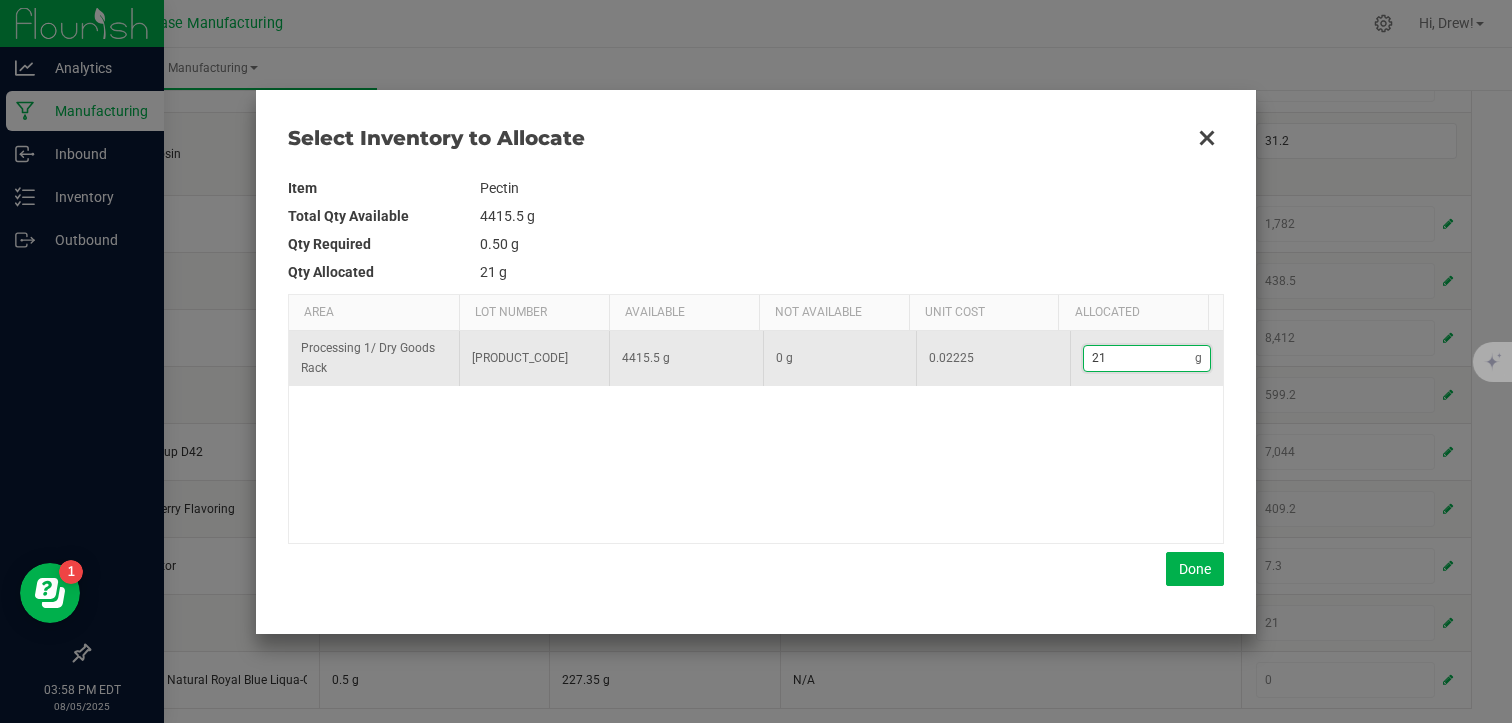 type on "219" 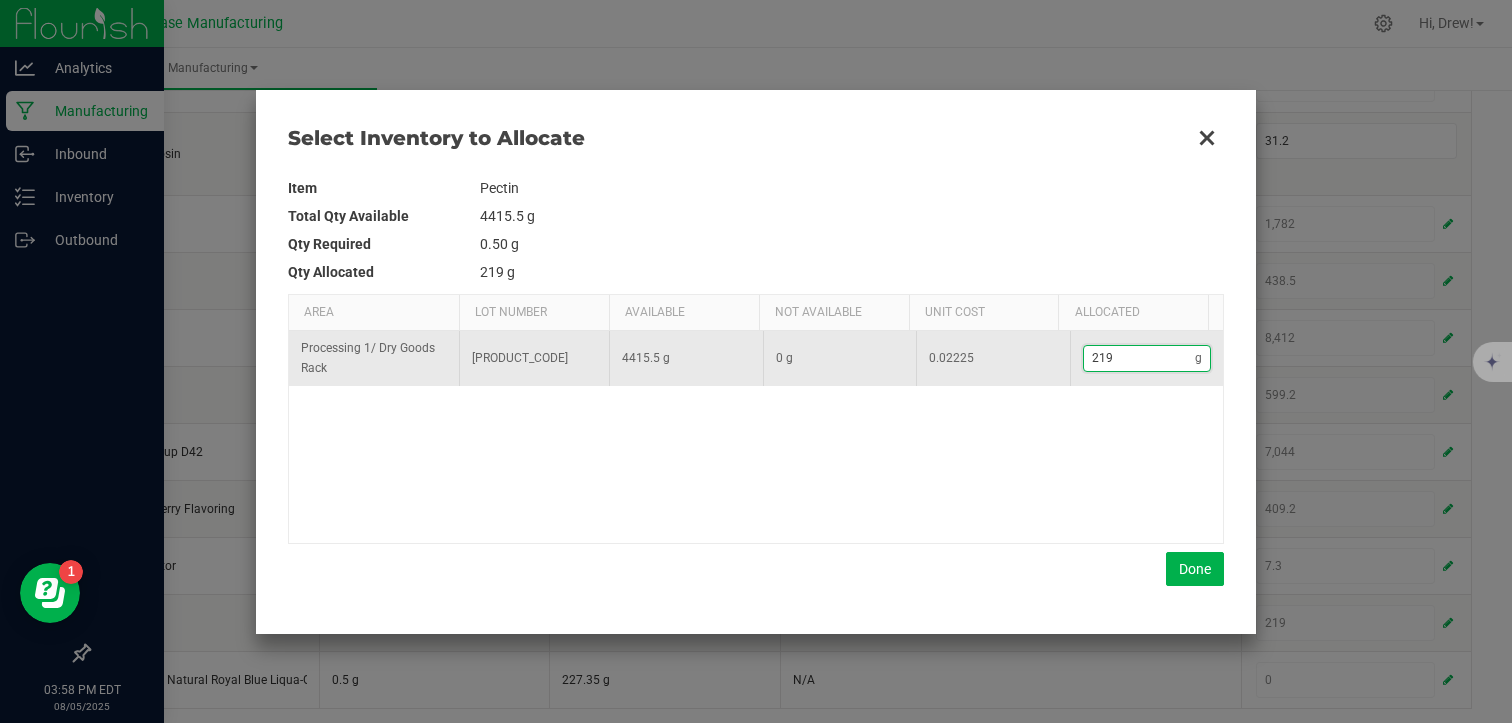 type on "219." 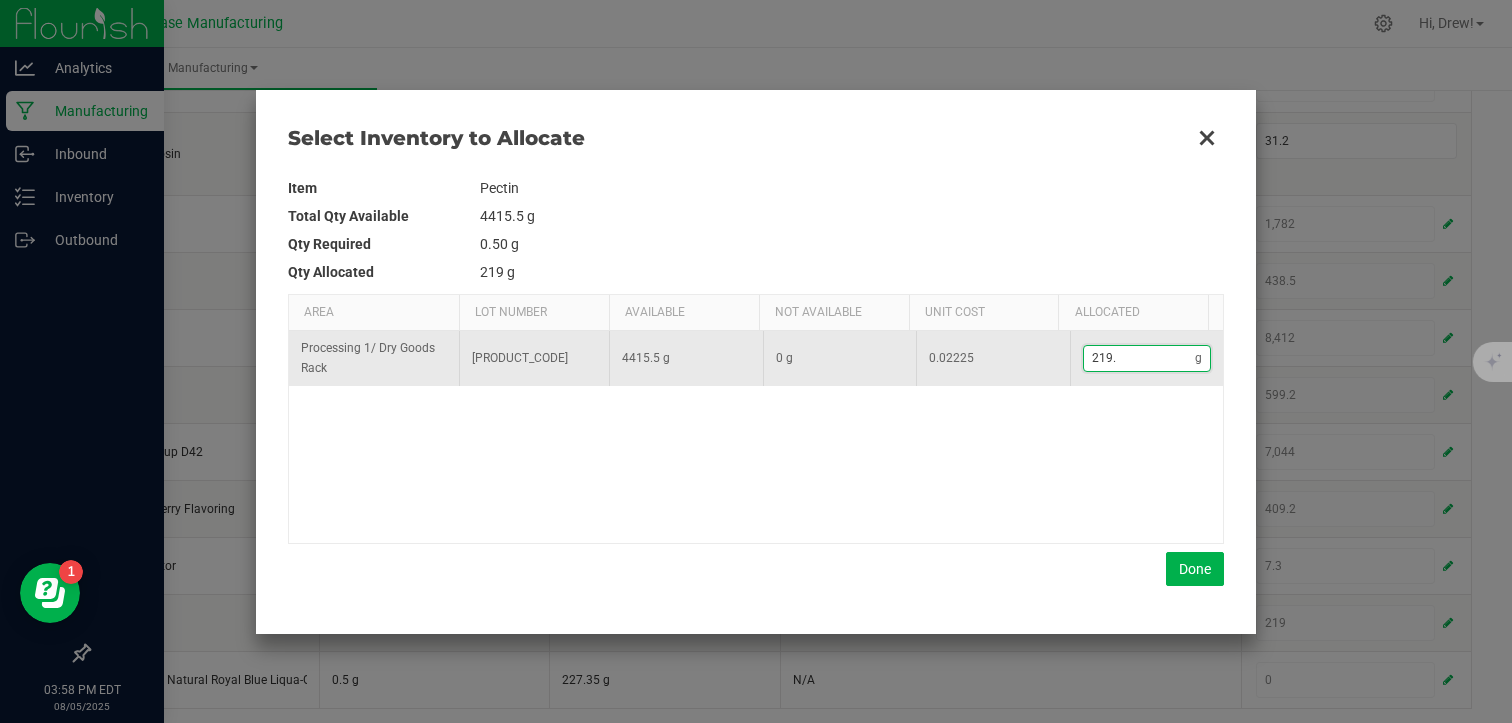 type on "219.2" 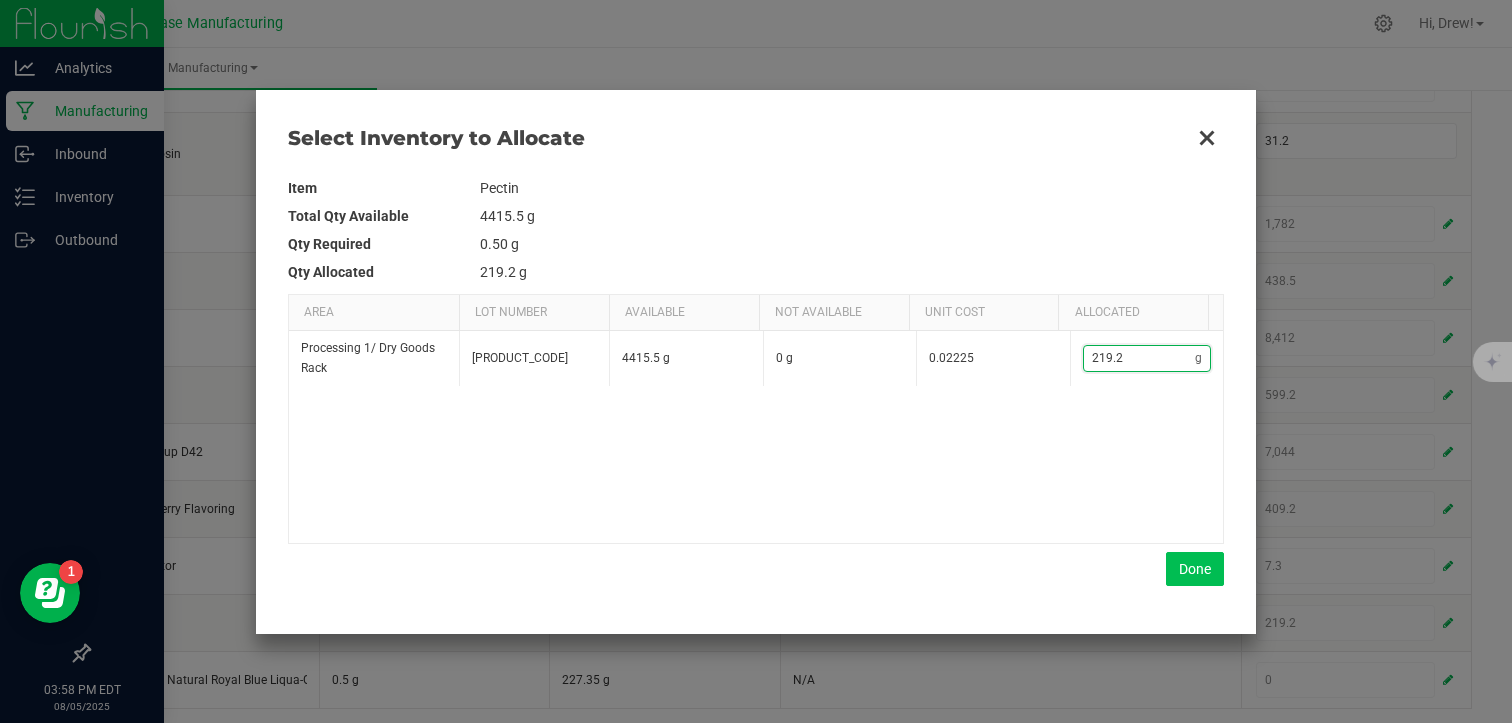 type on "219.2" 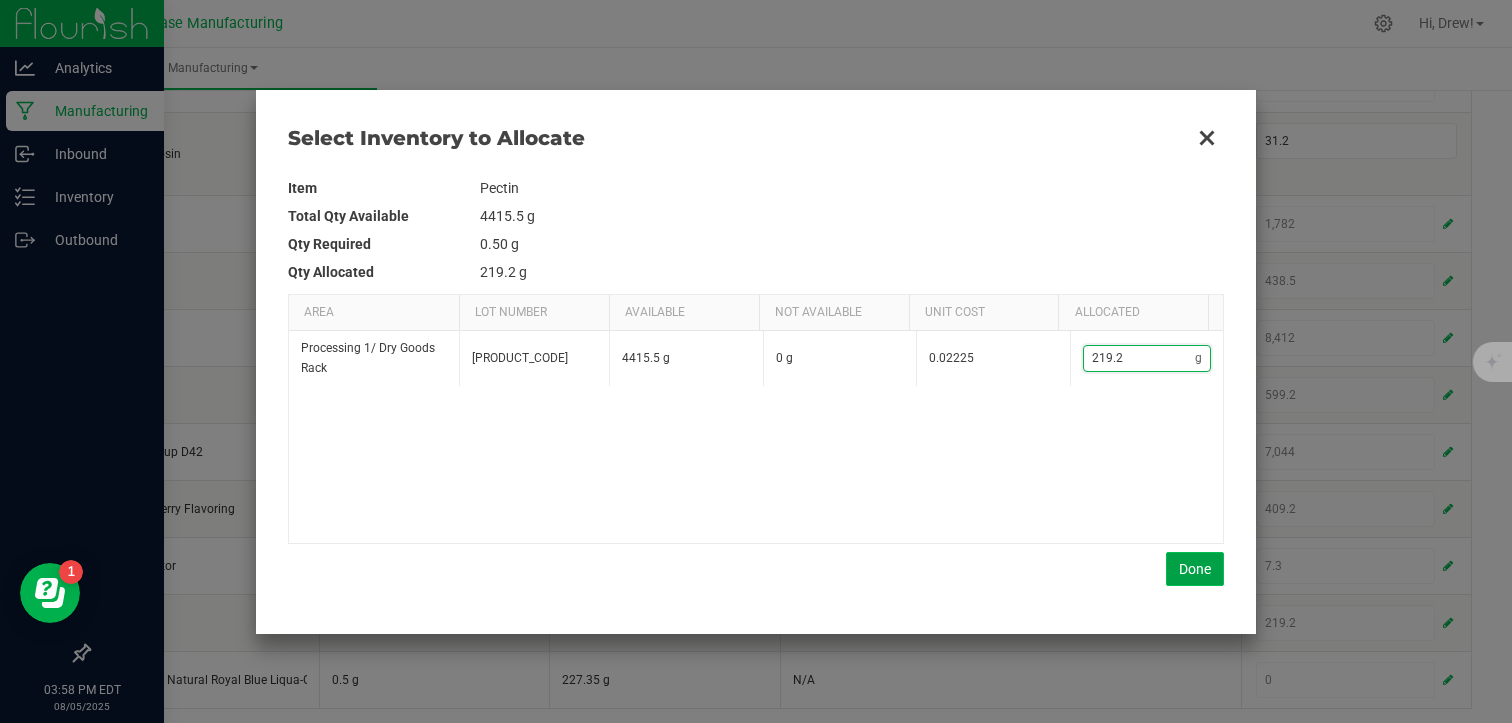 click on "Done" at bounding box center [1195, 569] 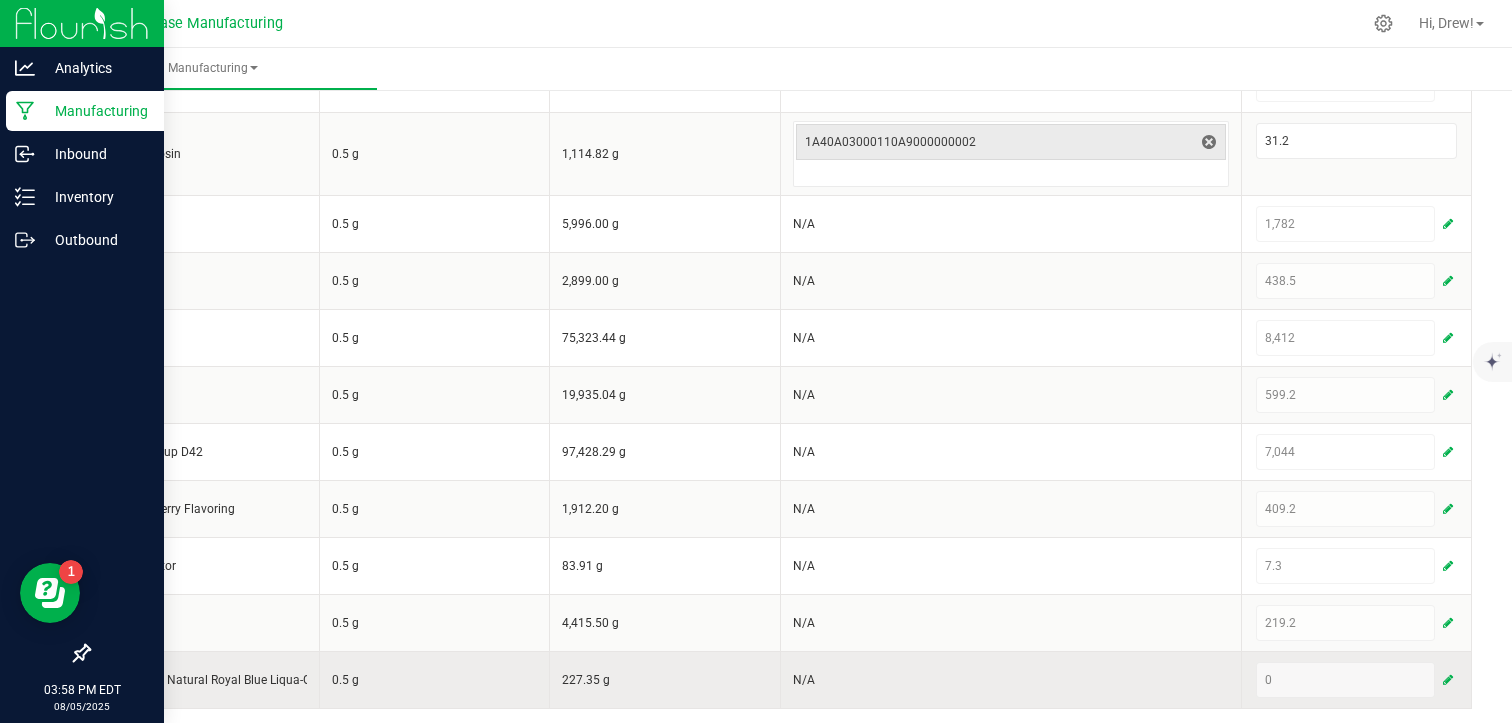 click at bounding box center (1448, 680) 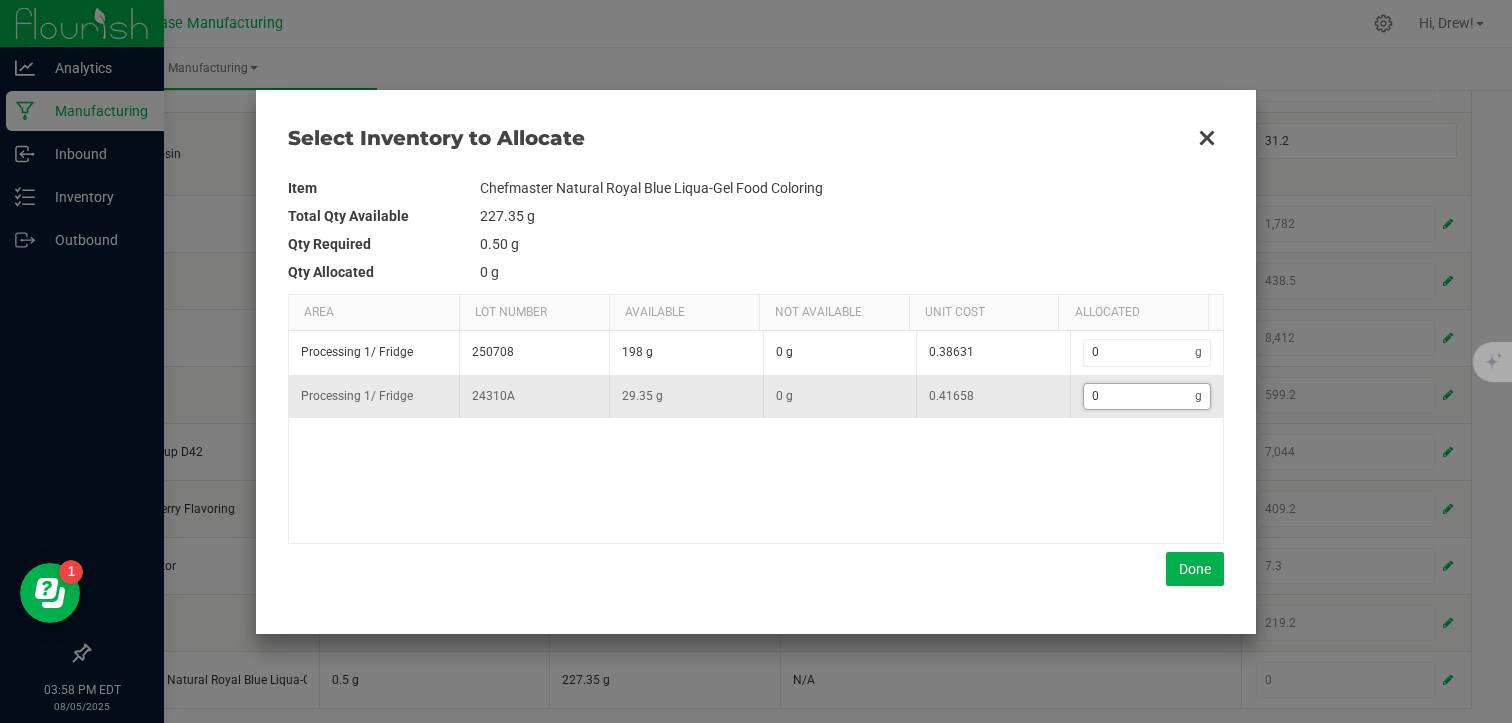click on "0" at bounding box center (1140, 396) 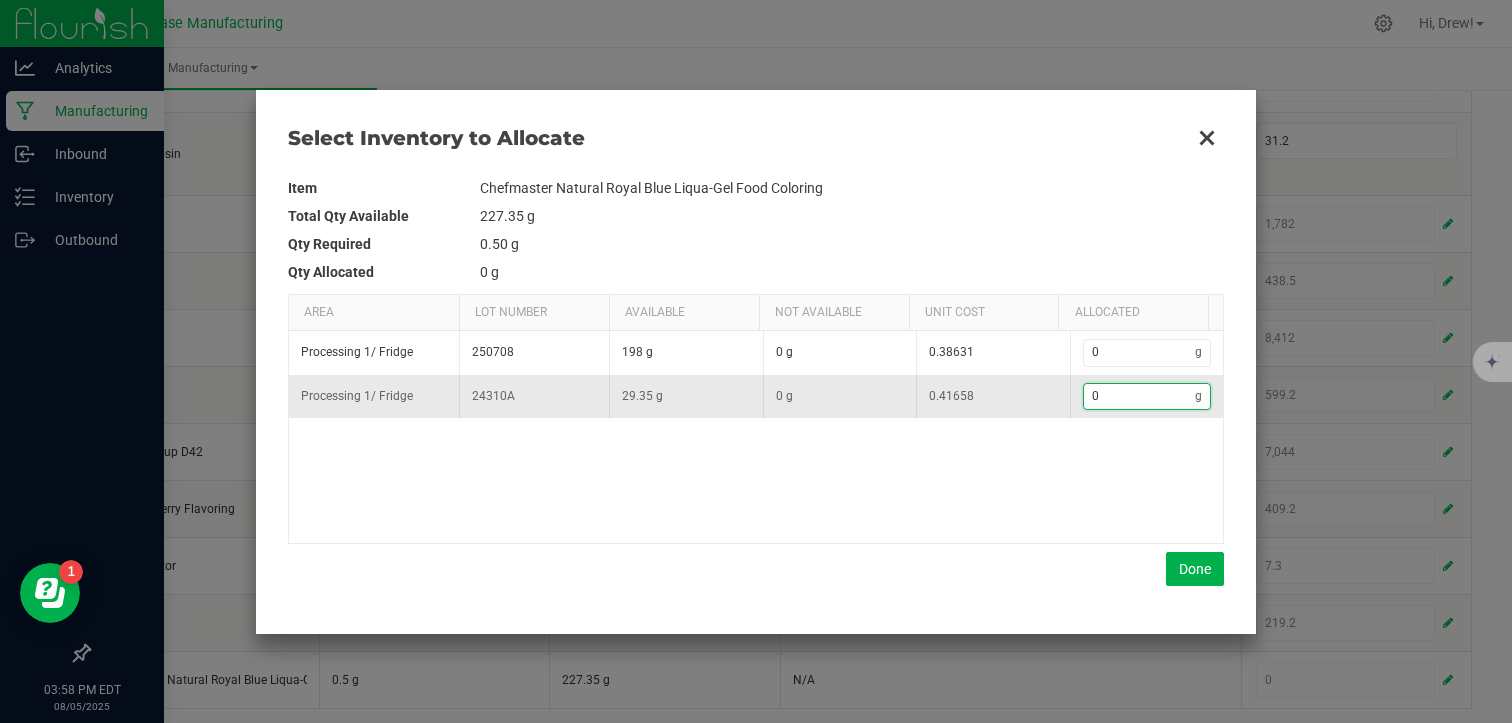 type on "2" 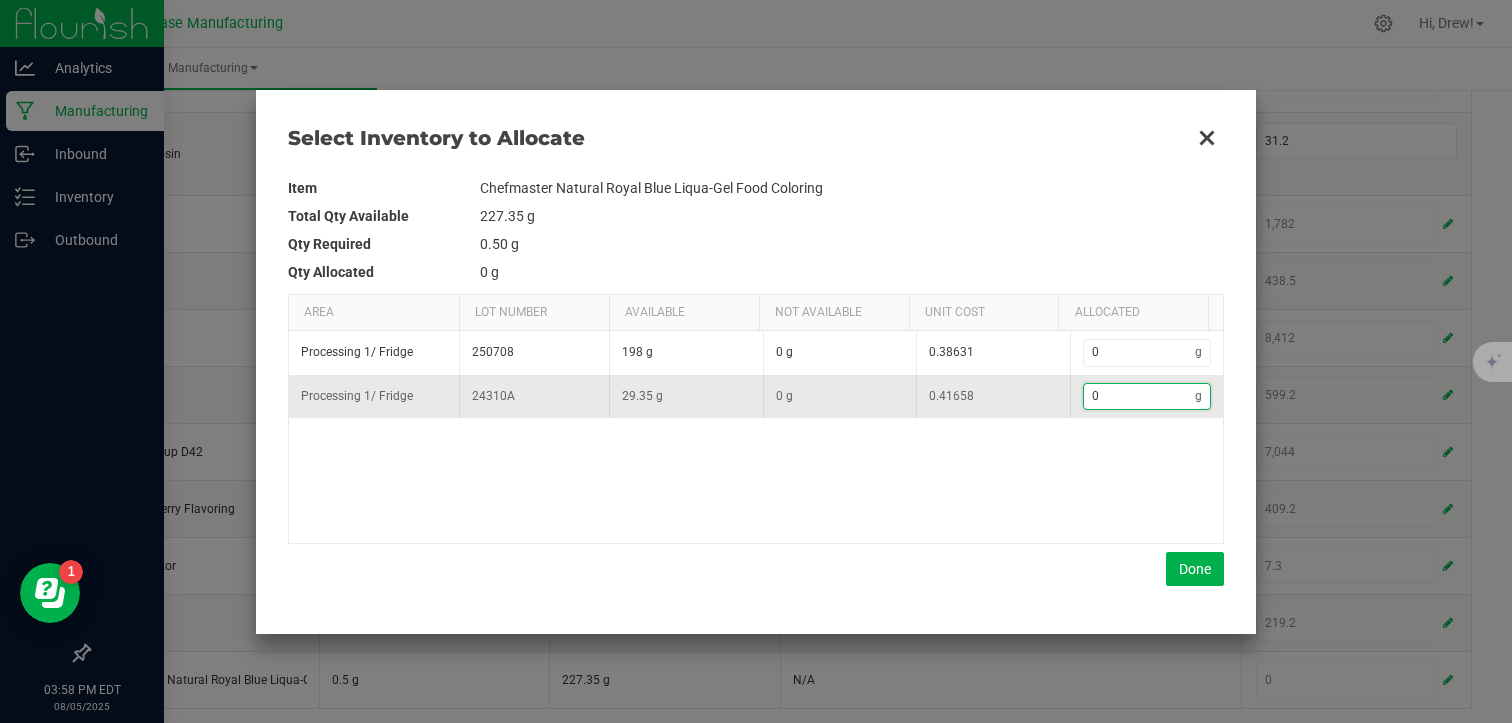 type on "2" 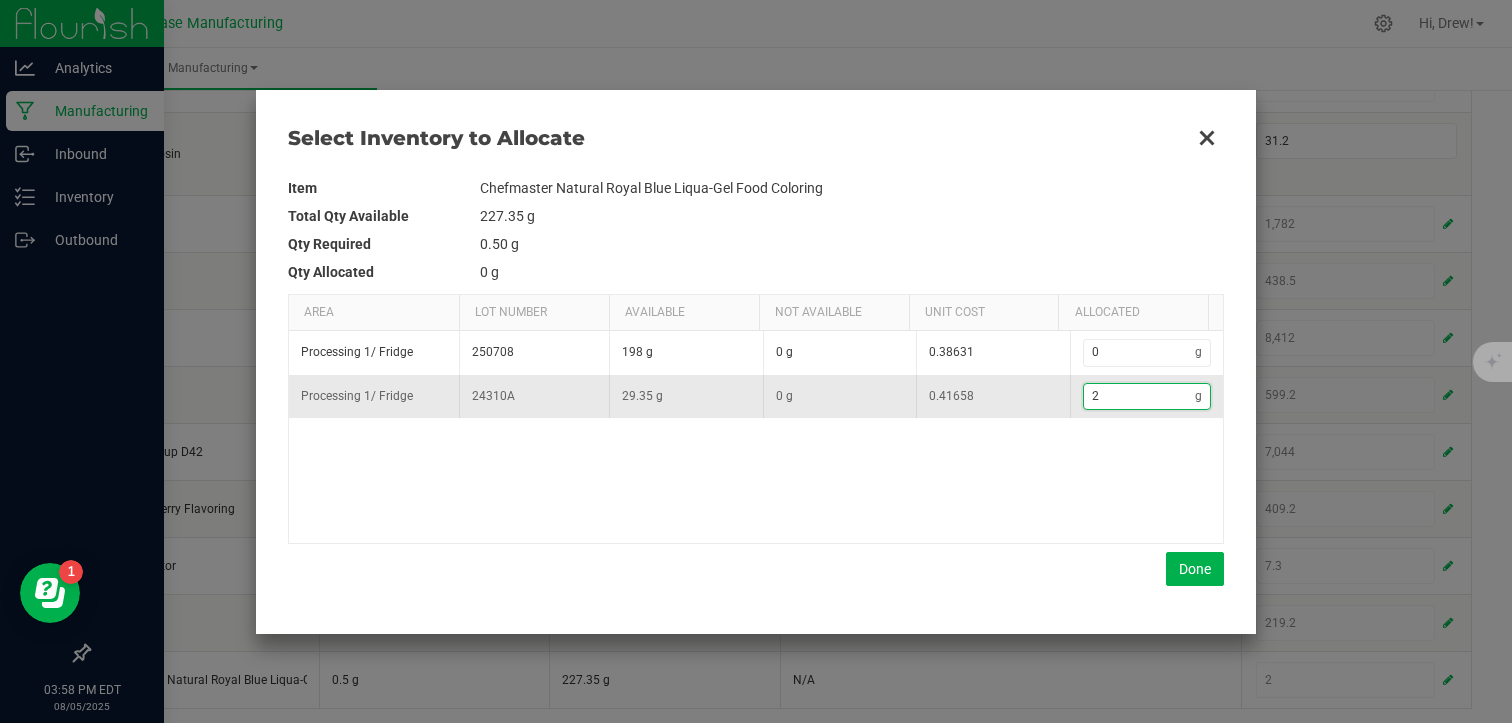 type on "21" 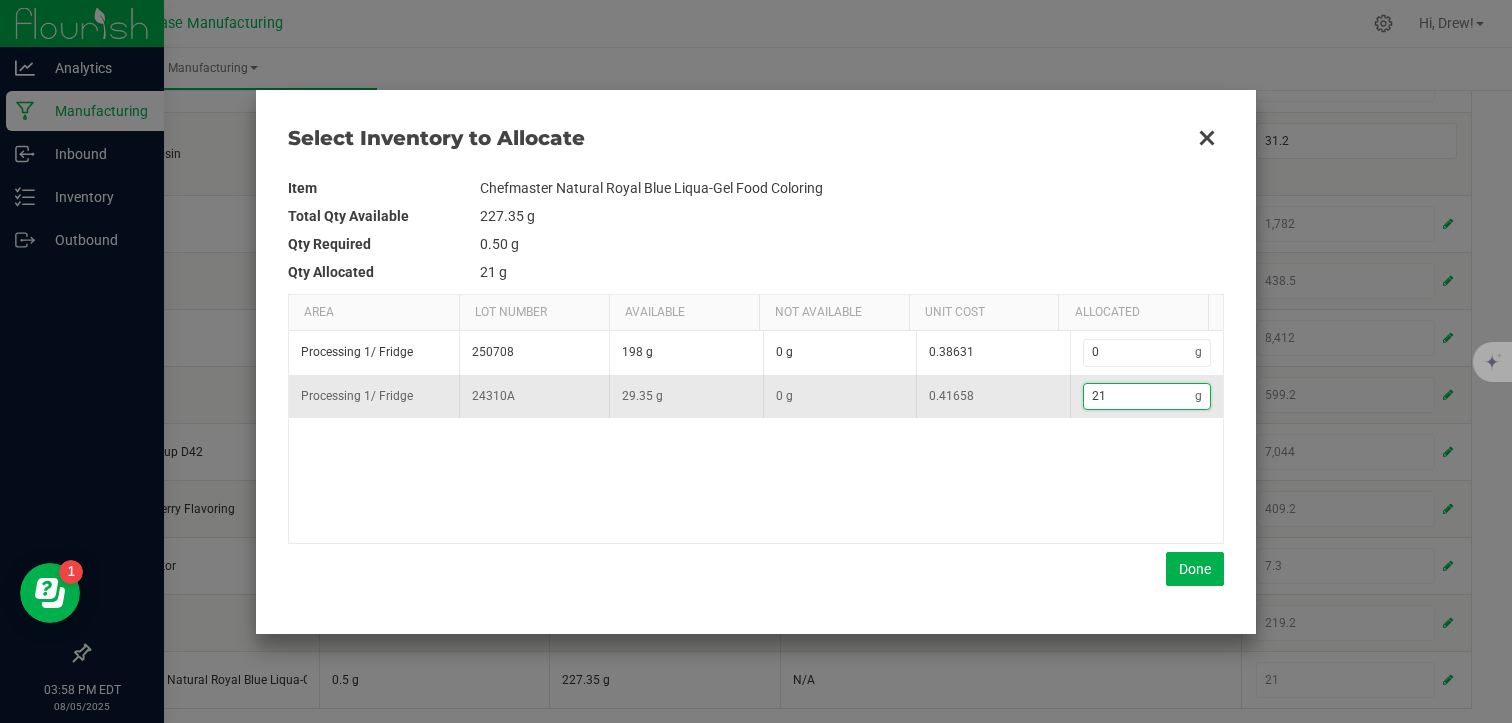 type on "21." 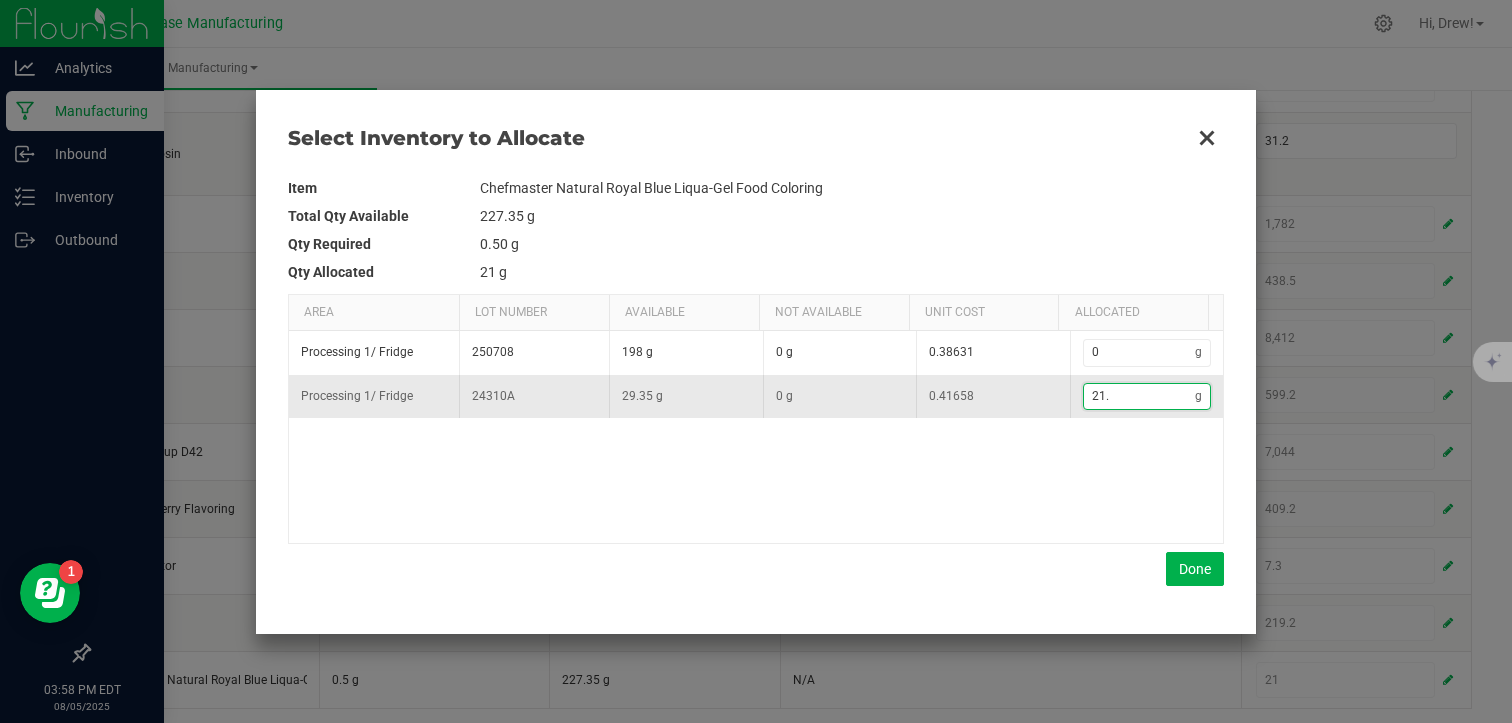 type on "21.9" 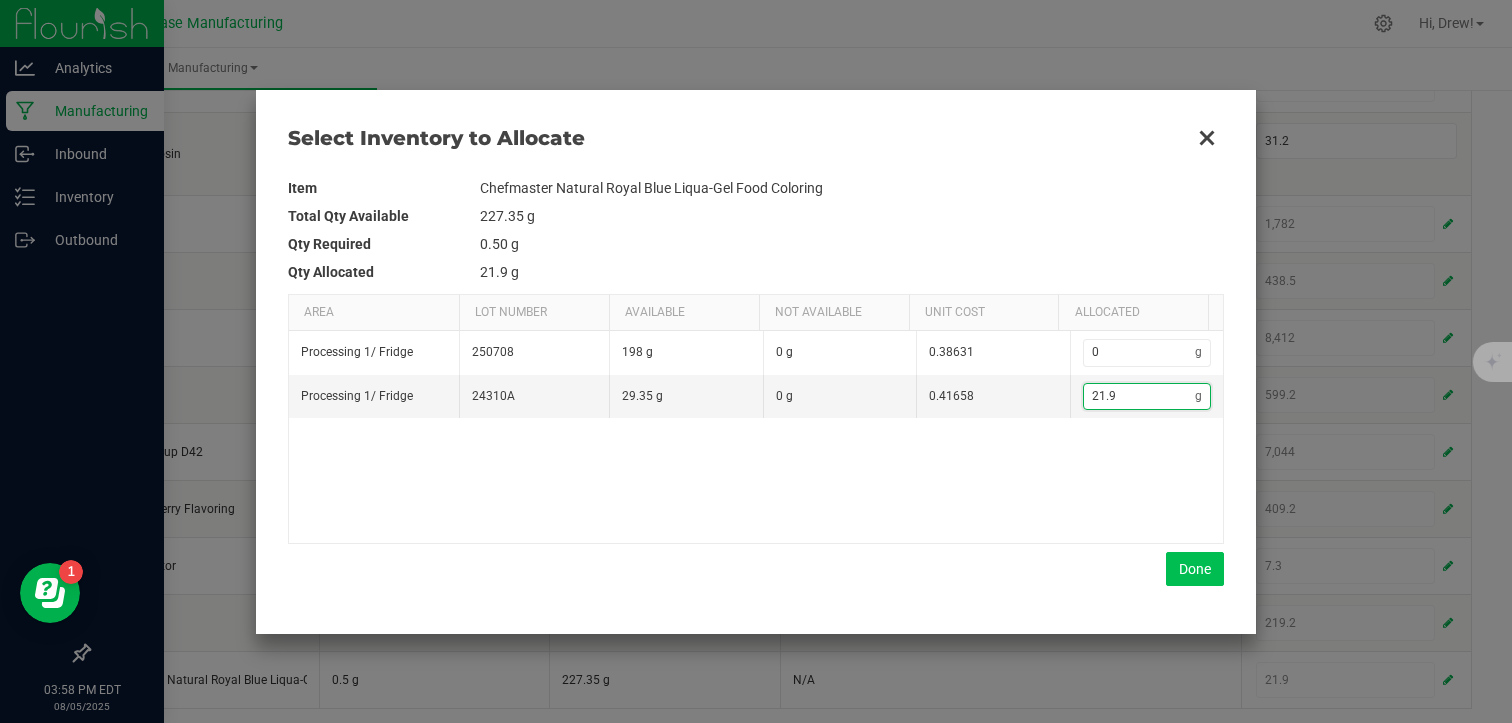 type on "21.9" 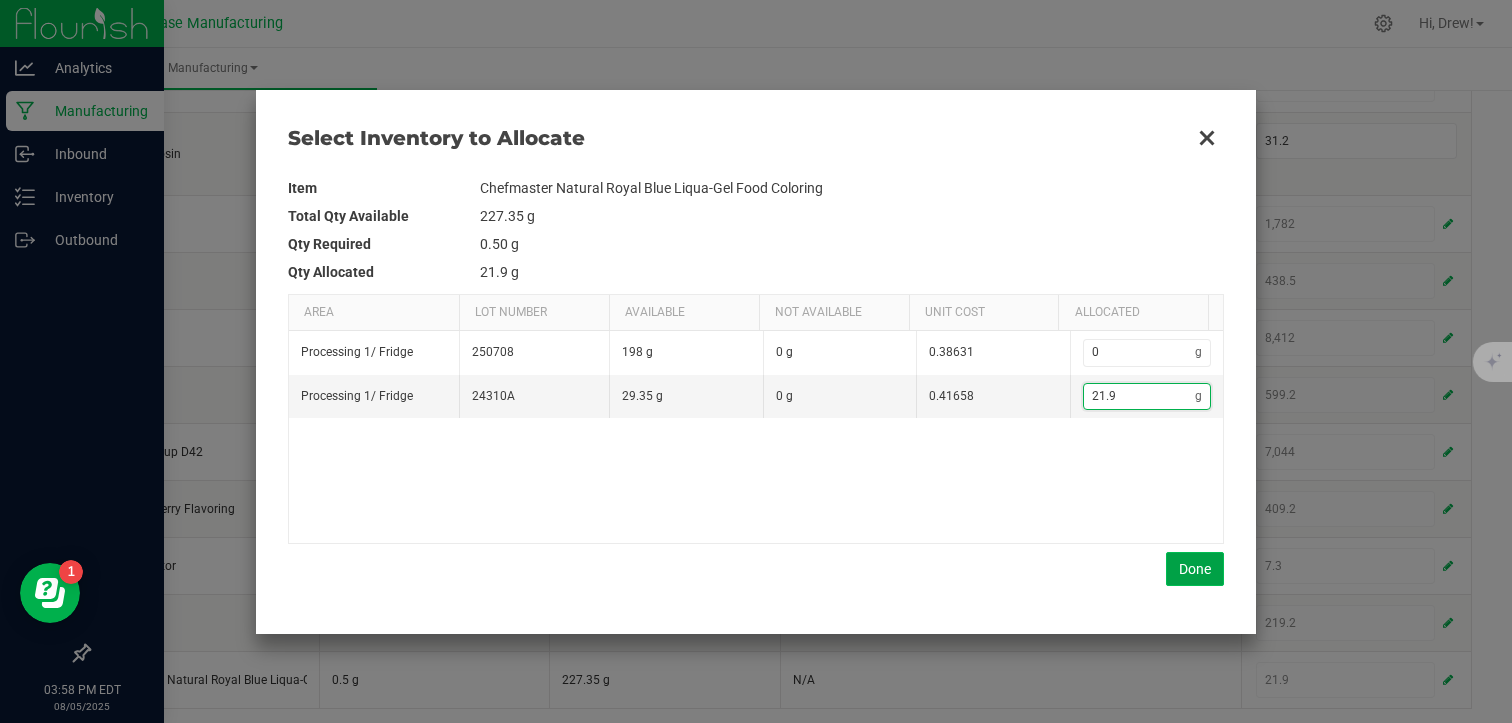 click on "Done" at bounding box center [1195, 569] 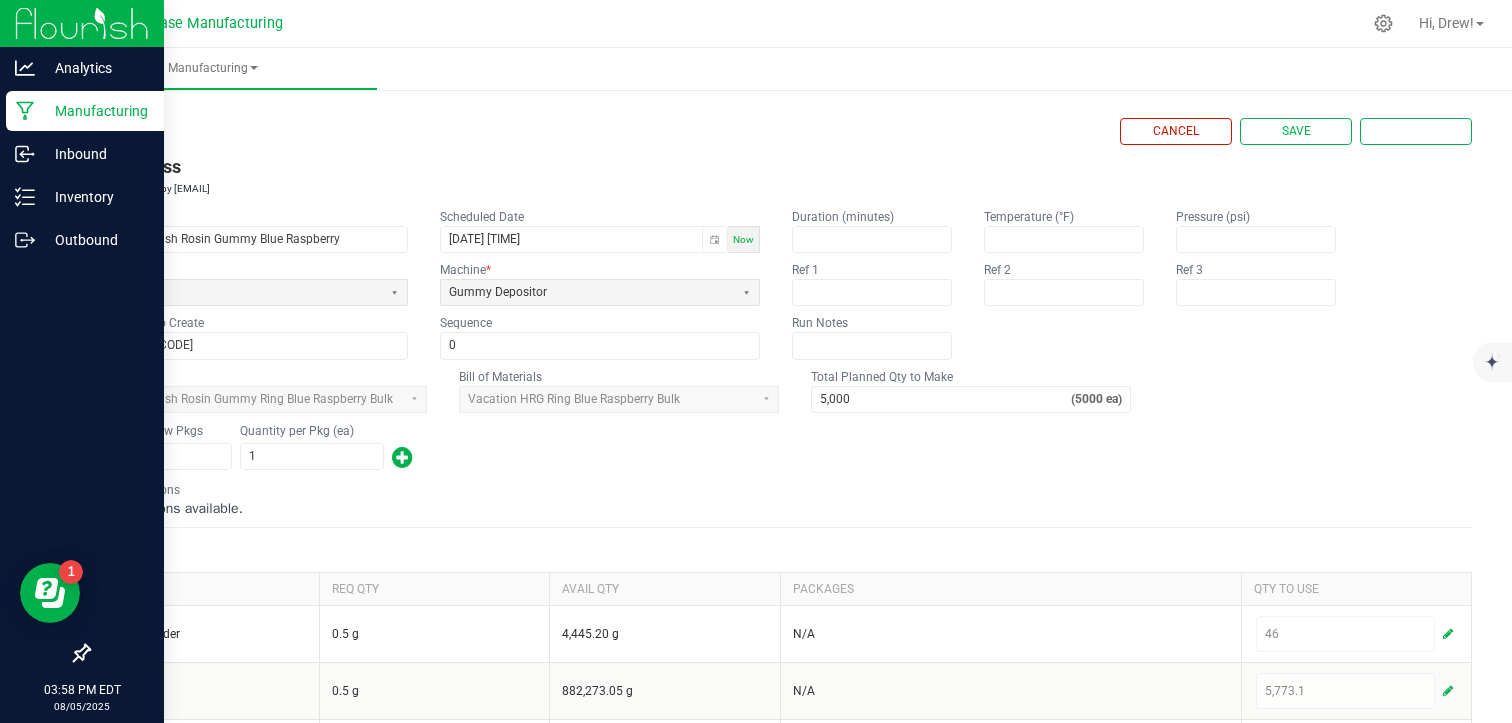 scroll, scrollTop: 0, scrollLeft: 0, axis: both 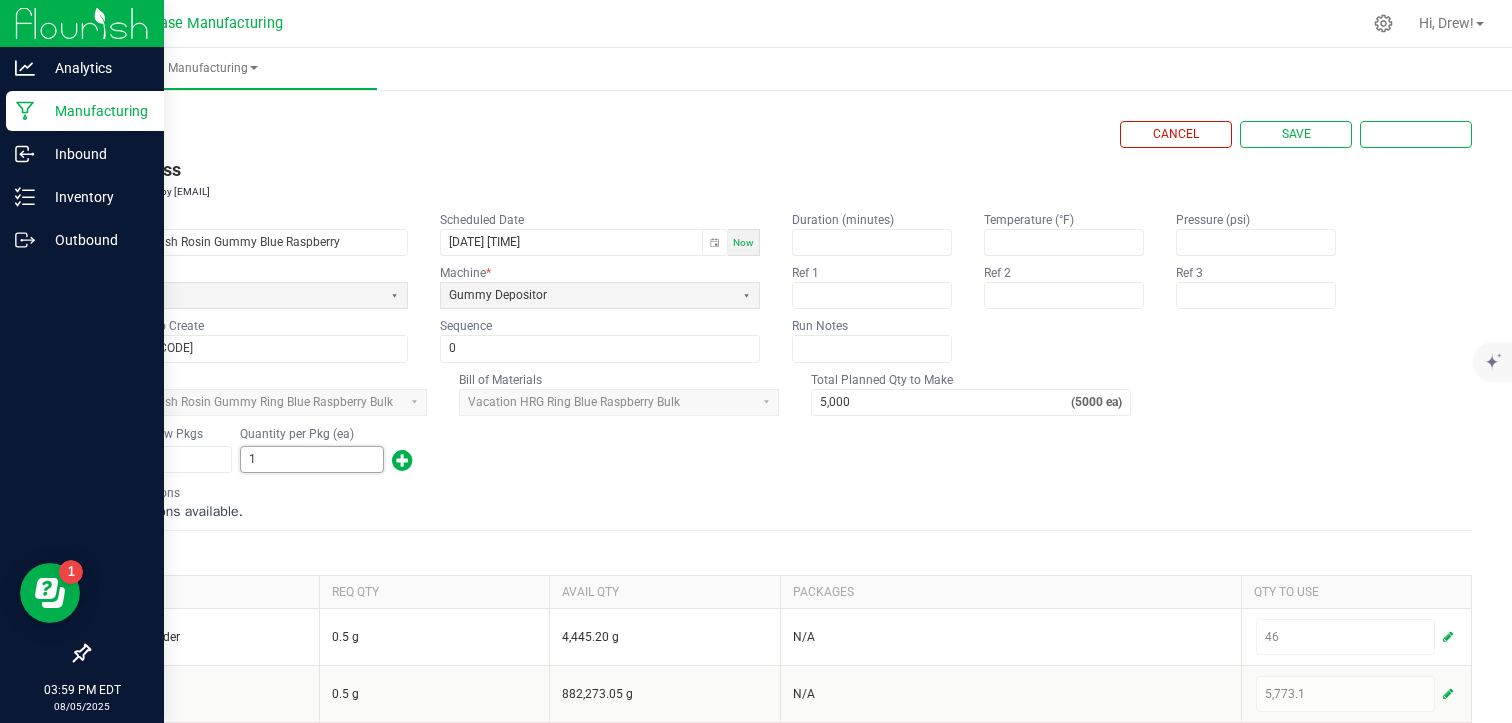 click on "1" at bounding box center (312, 459) 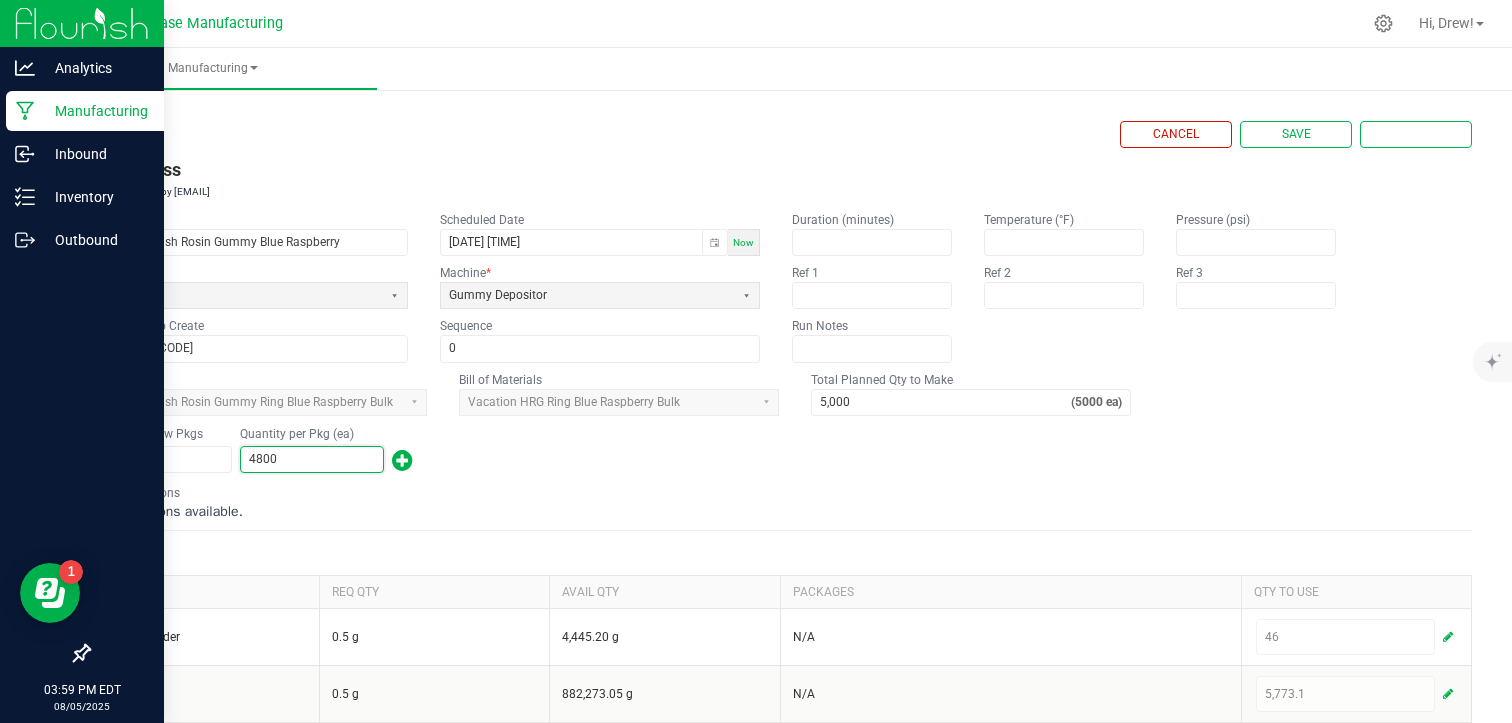 type on "4,800" 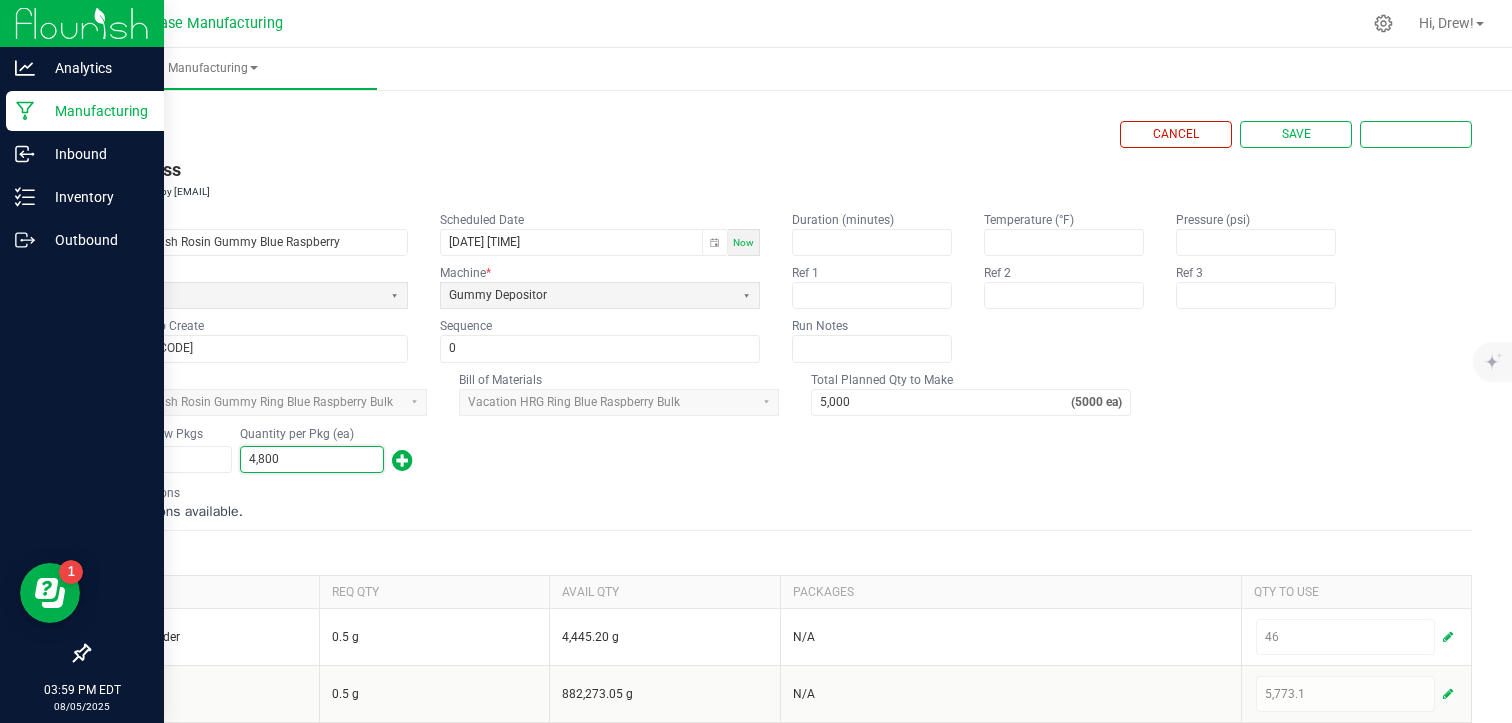 click on "No instructions available." at bounding box center (780, 512) 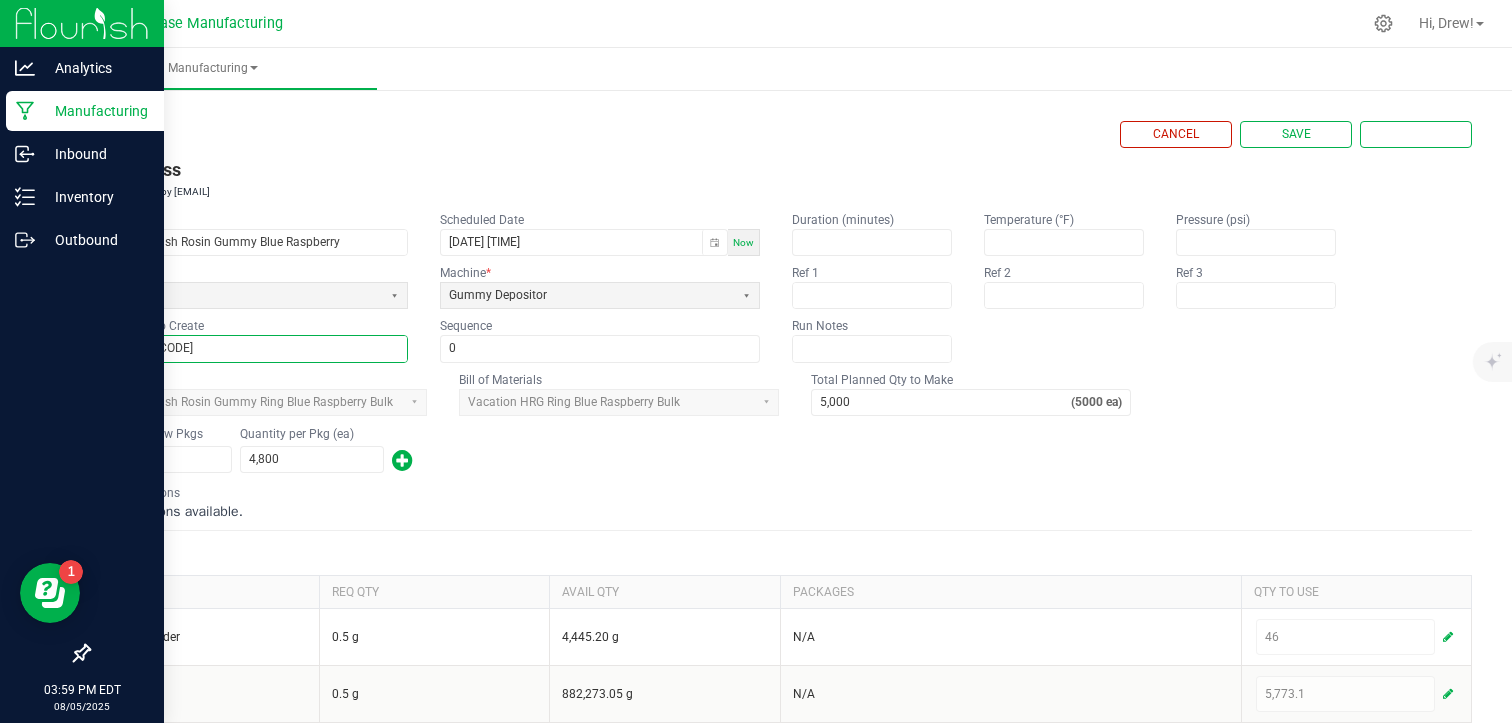 click on "[PRODUCT_CODE]" at bounding box center (248, 348) 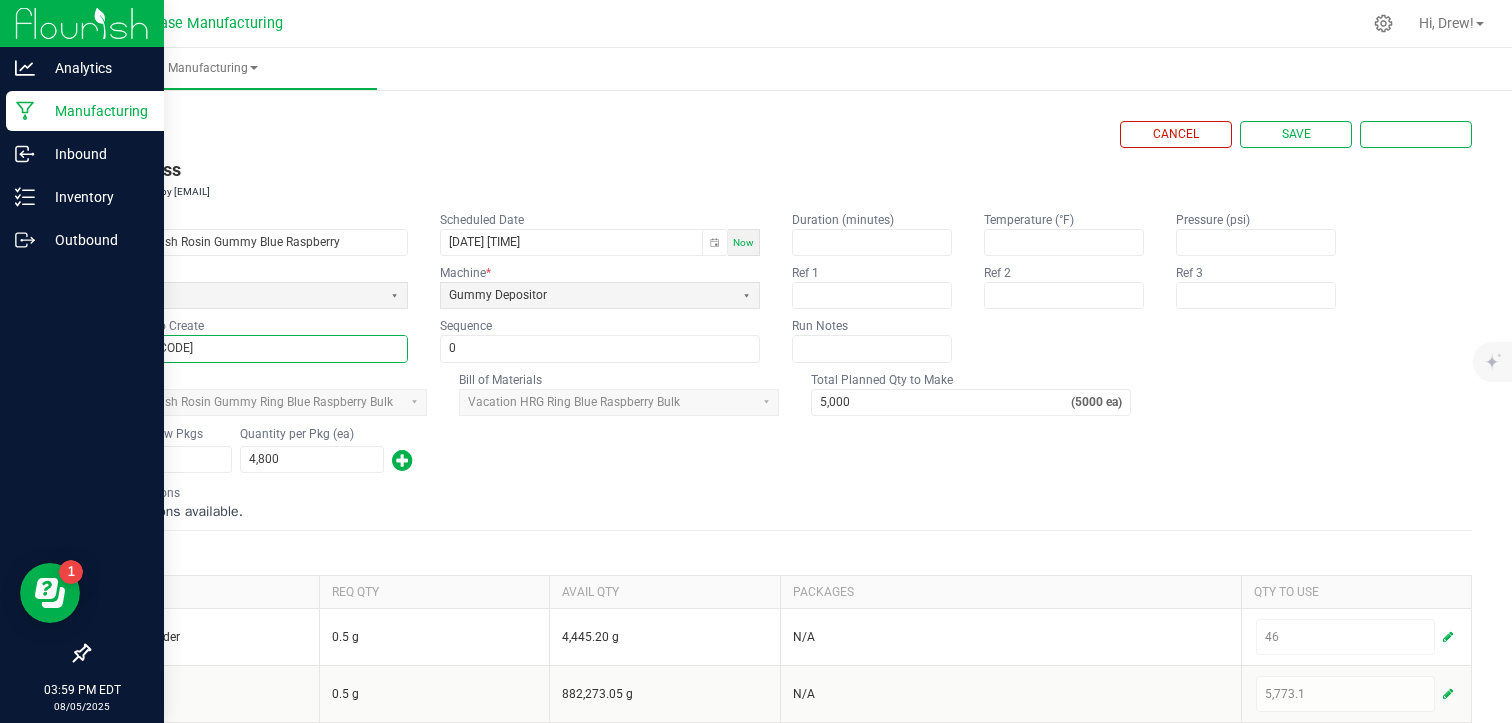 click on "[PRODUCT_CODE]" at bounding box center [248, 348] 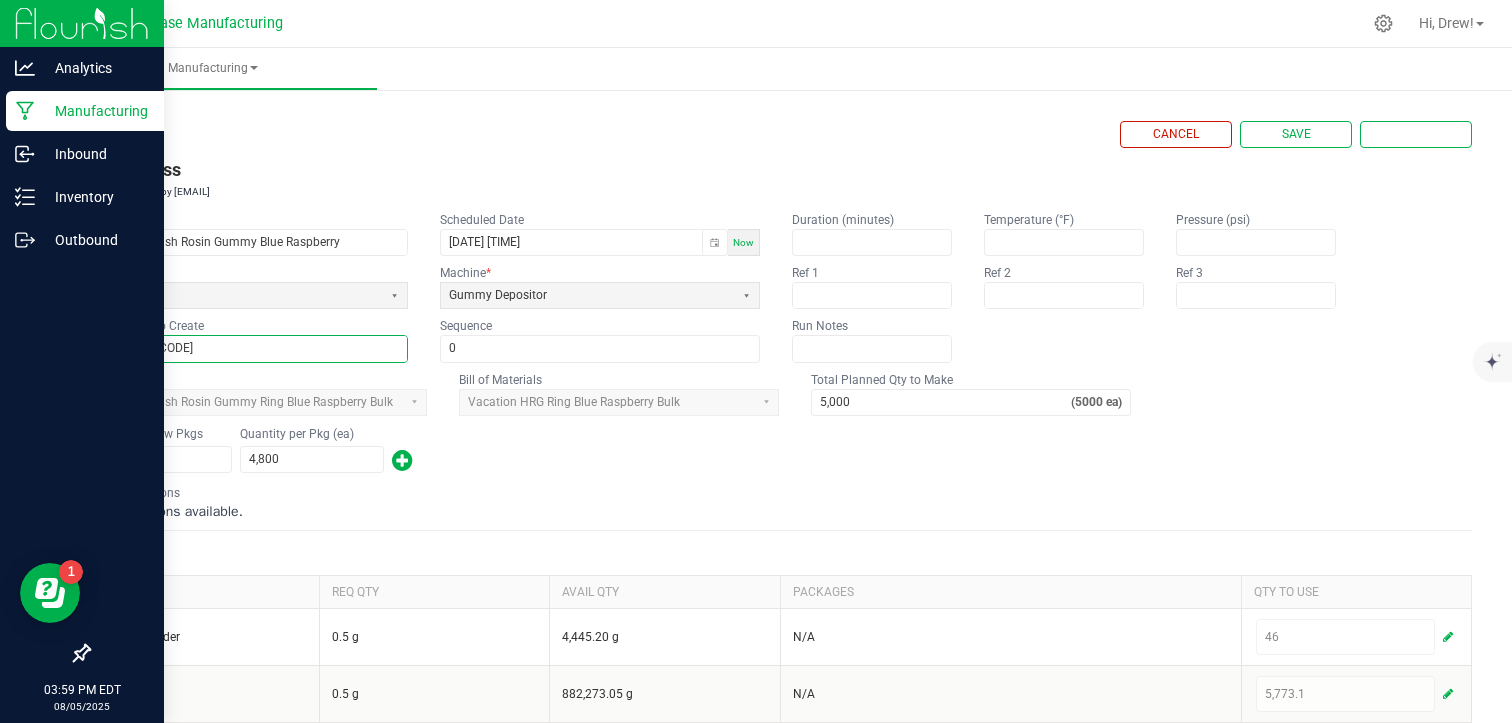 click on "[PRODUCT_CODE]" at bounding box center (248, 348) 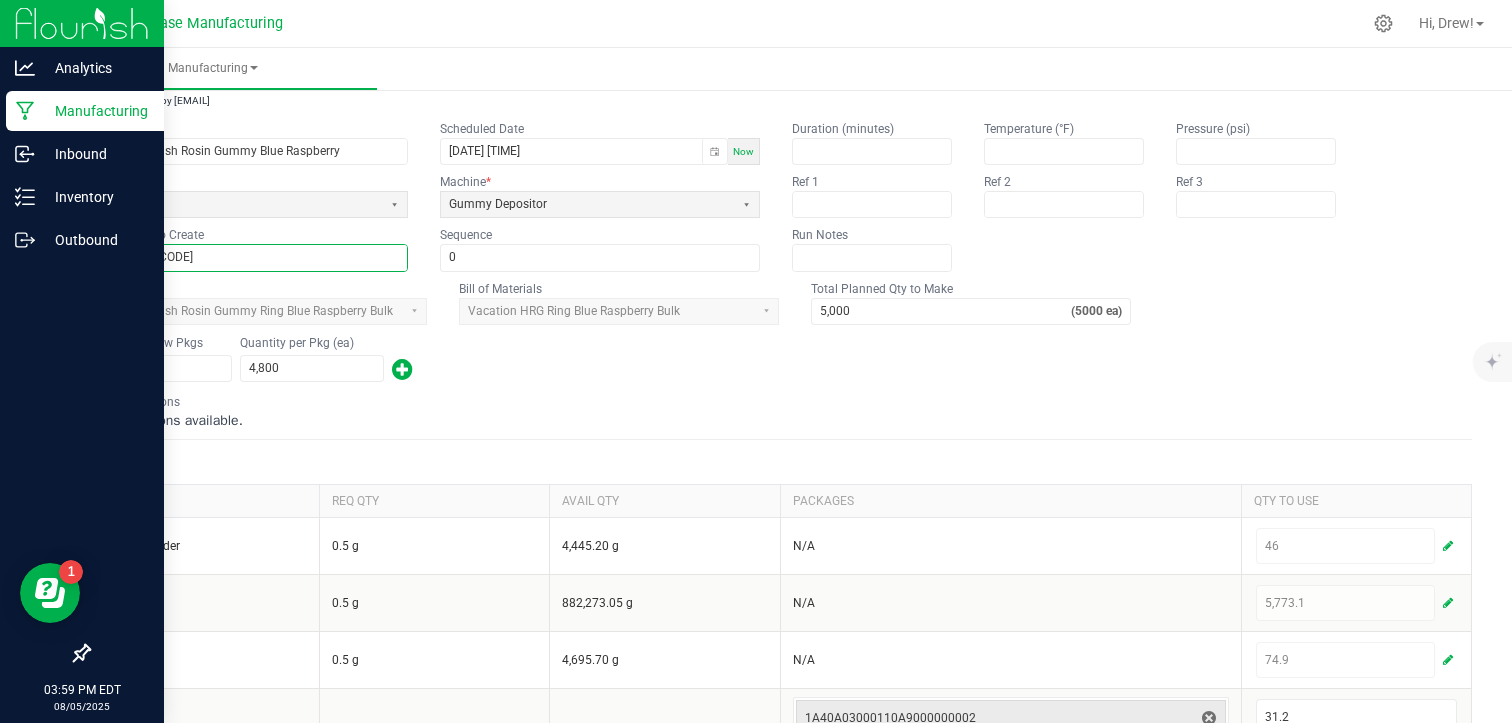 scroll, scrollTop: 0, scrollLeft: 0, axis: both 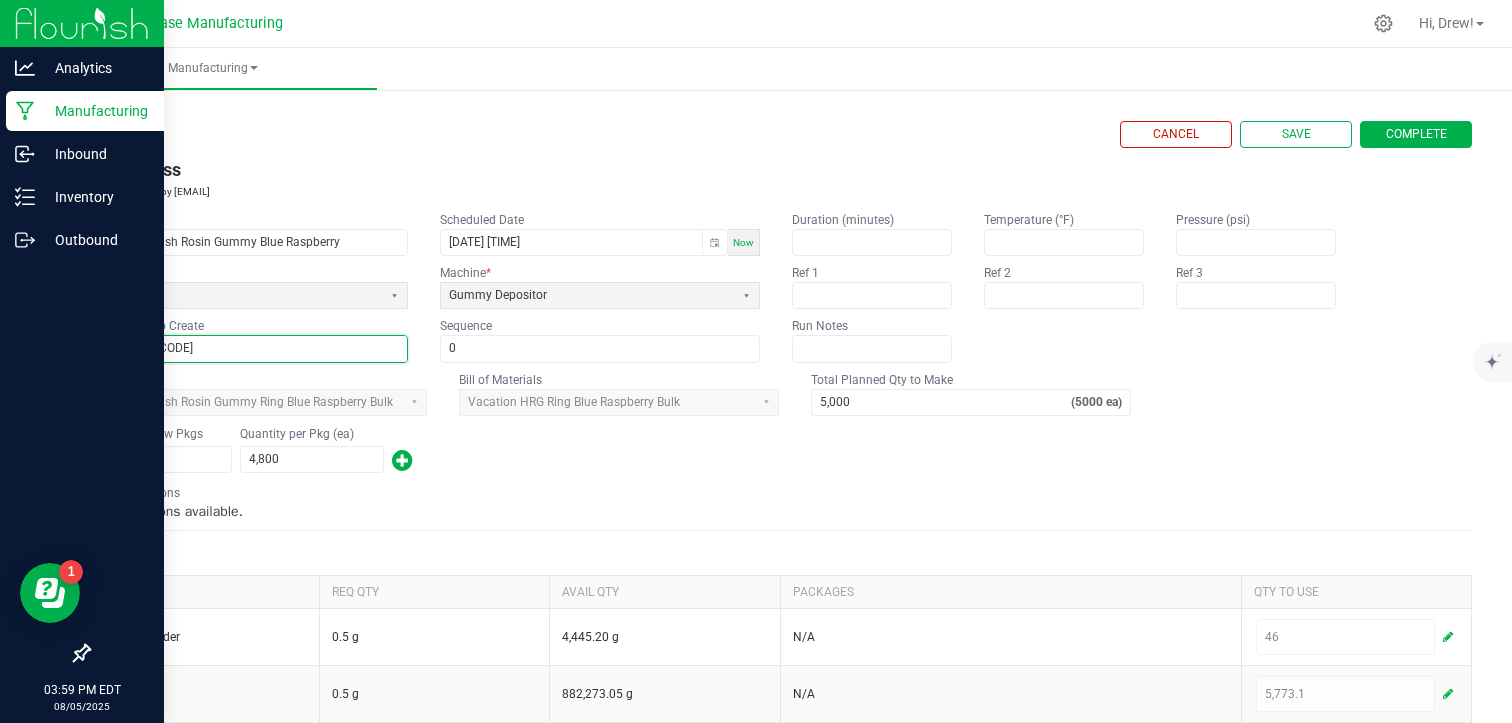 click on "Complete" at bounding box center (1416, 134) 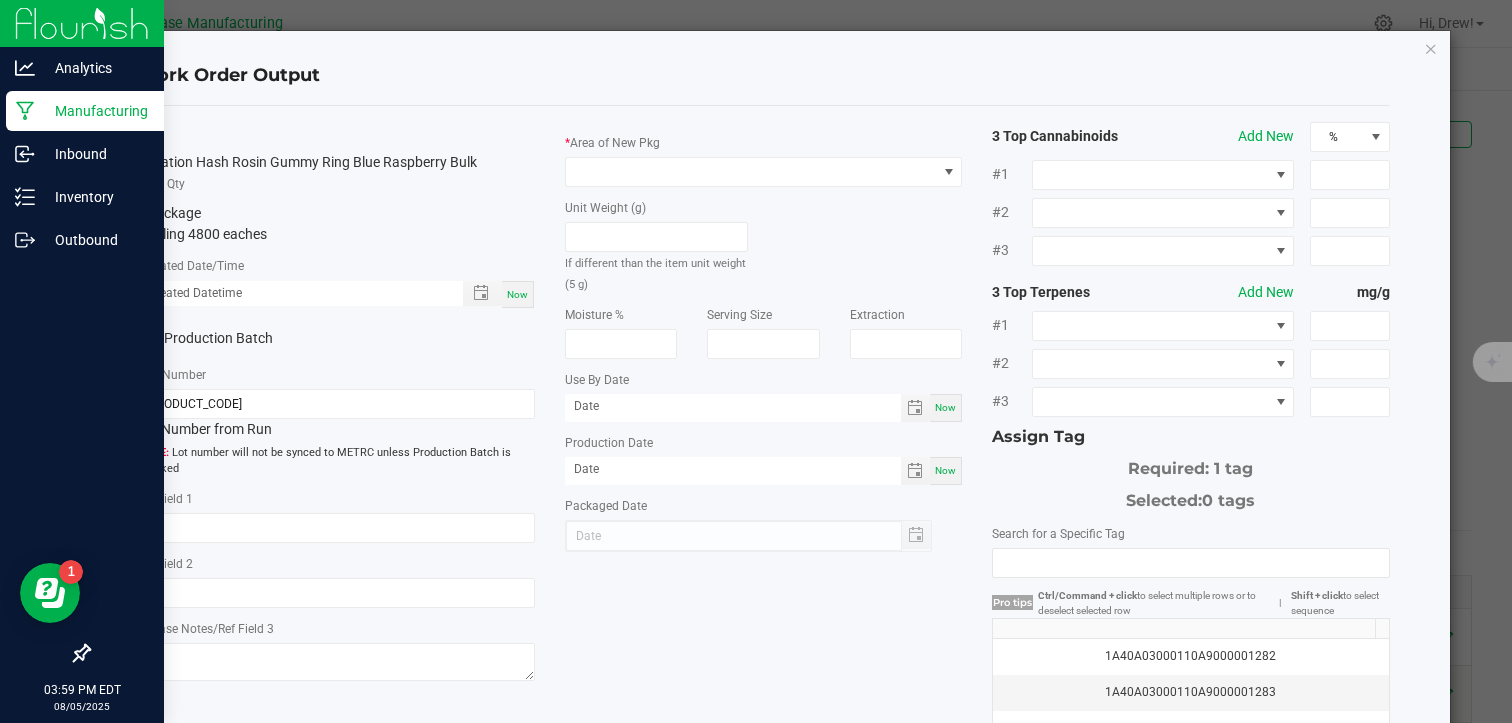 click on "Now" at bounding box center [518, 294] 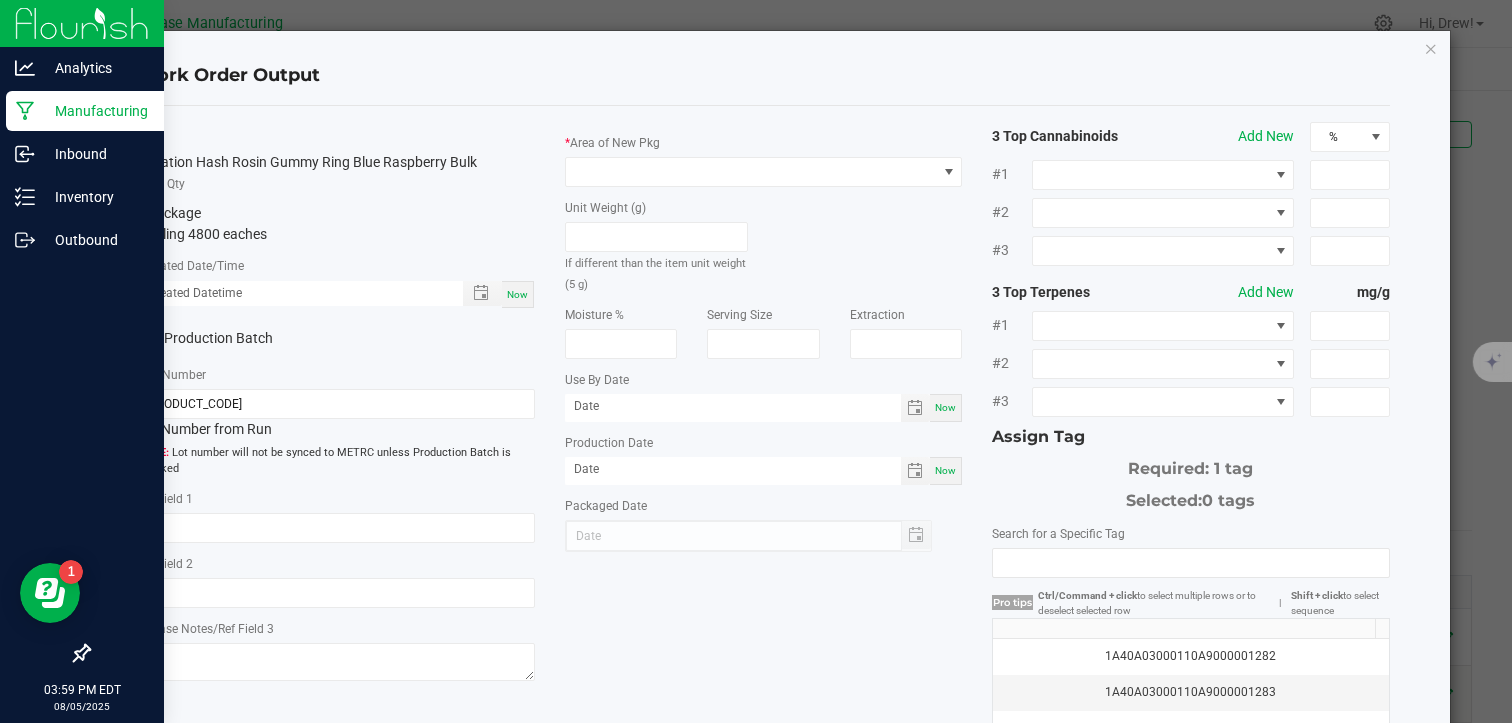 type on "[DATE] [TIME]" 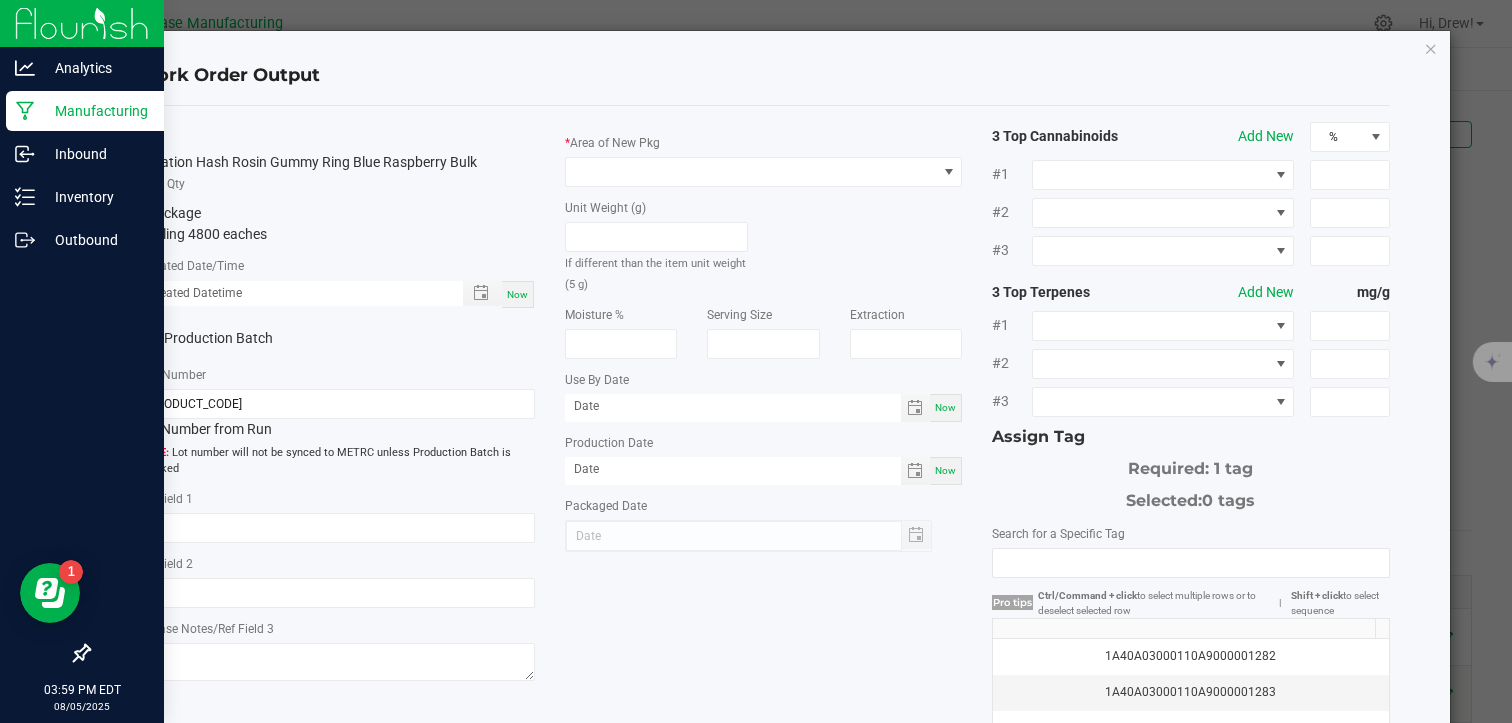 type on "08/05/2025" 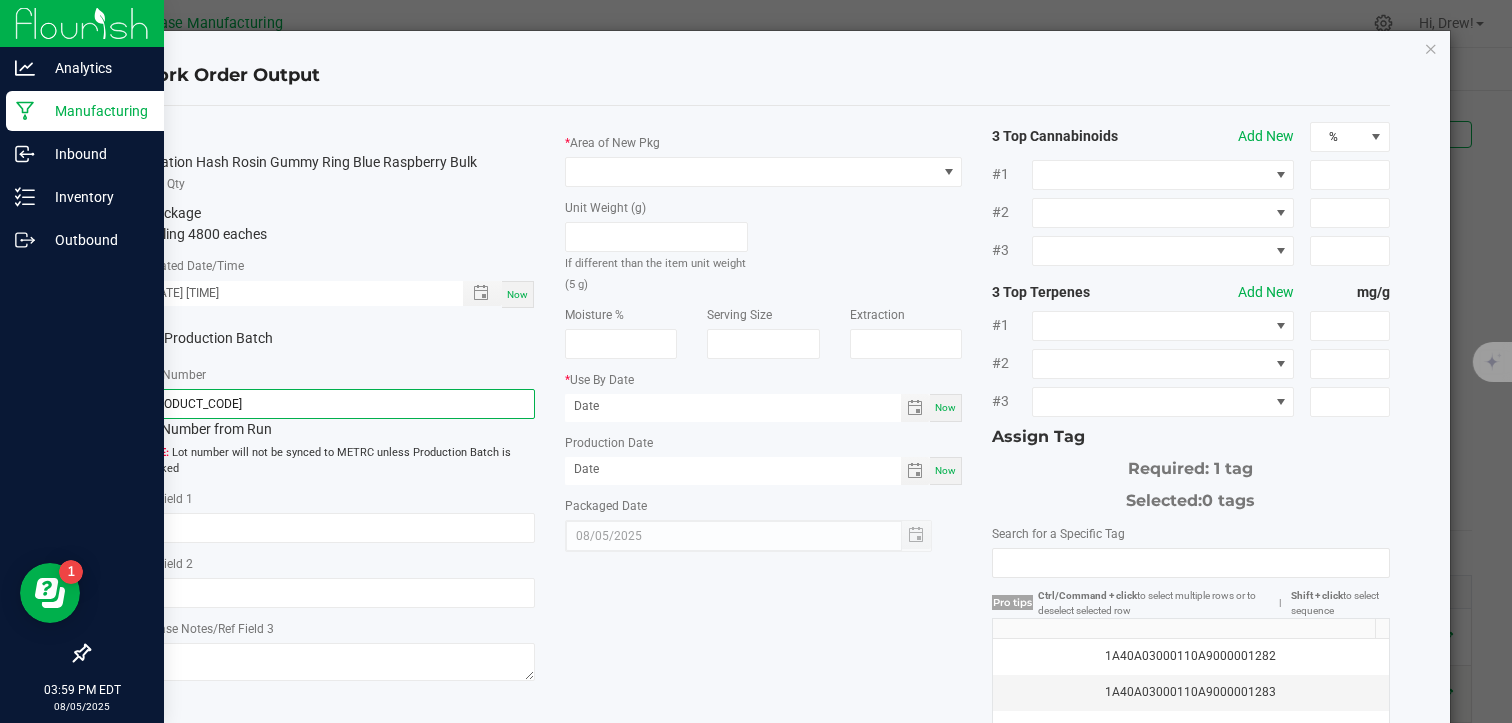 click on "[PRODUCT_CODE]" 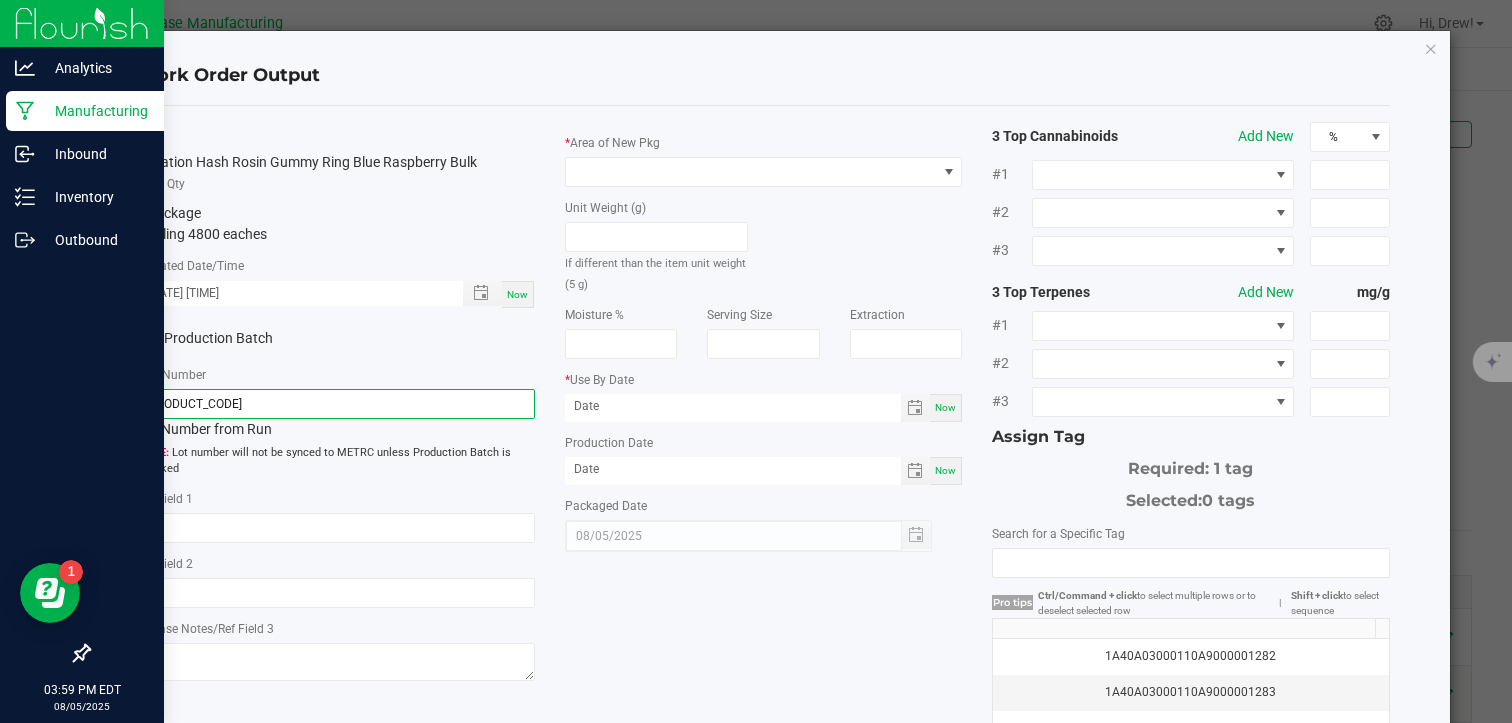 click on "[PRODUCT_CODE]" 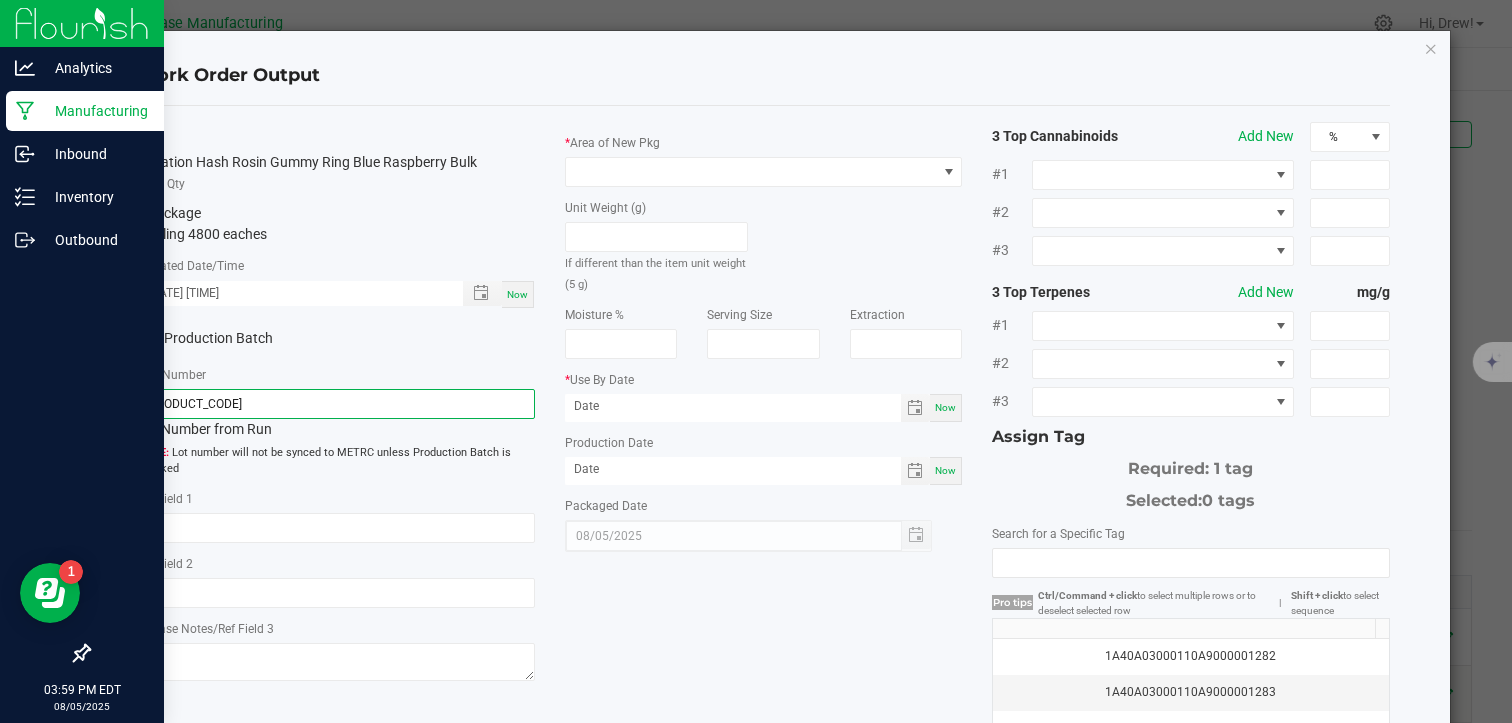 click on "[PRODUCT_CODE]" 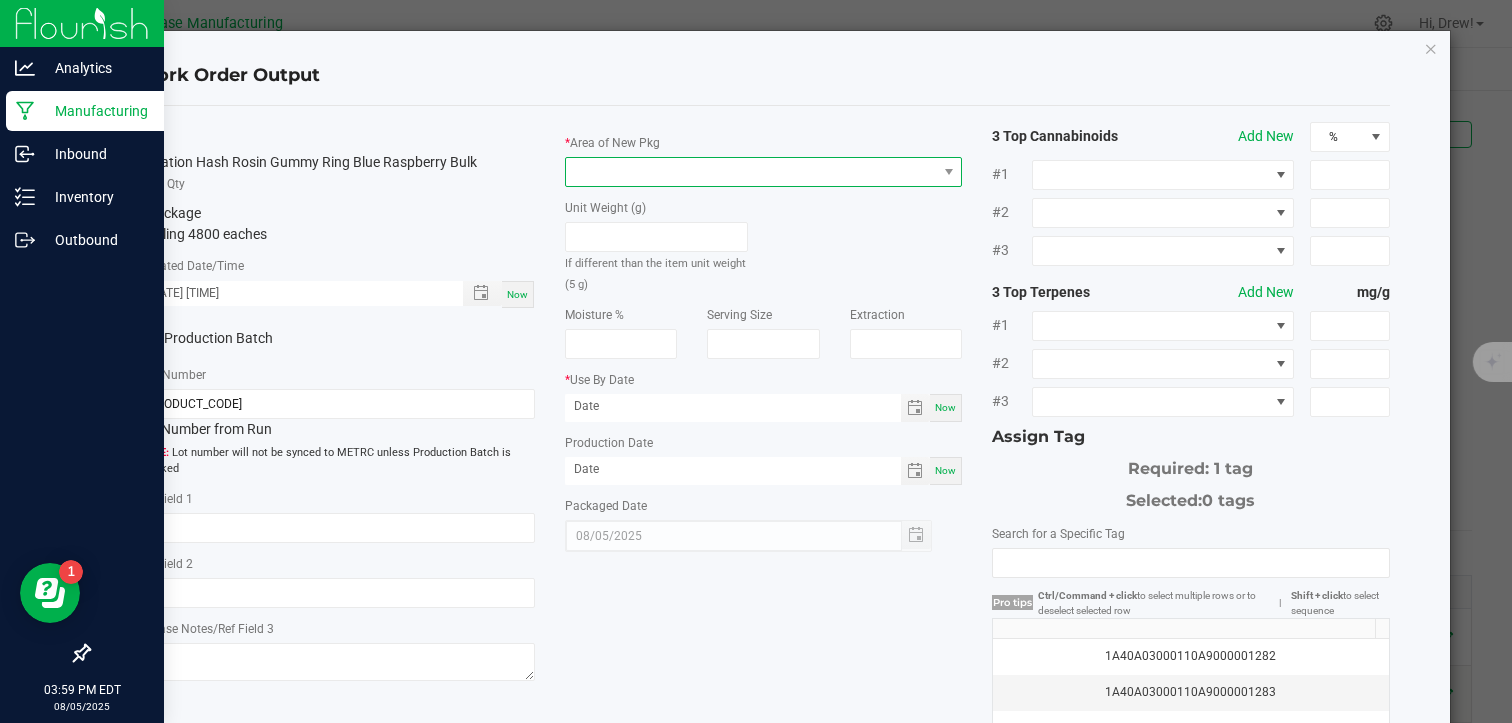 click at bounding box center (751, 172) 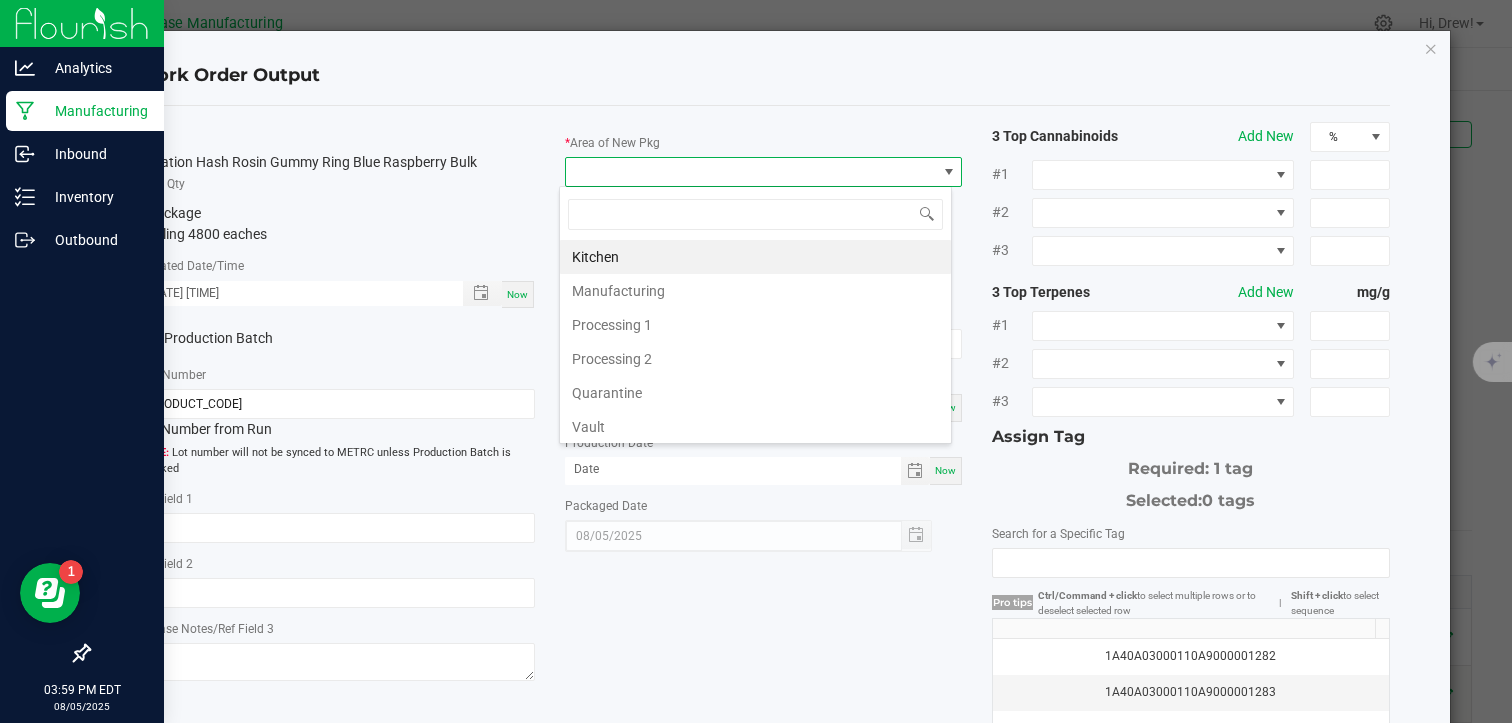 scroll, scrollTop: 99970, scrollLeft: 99607, axis: both 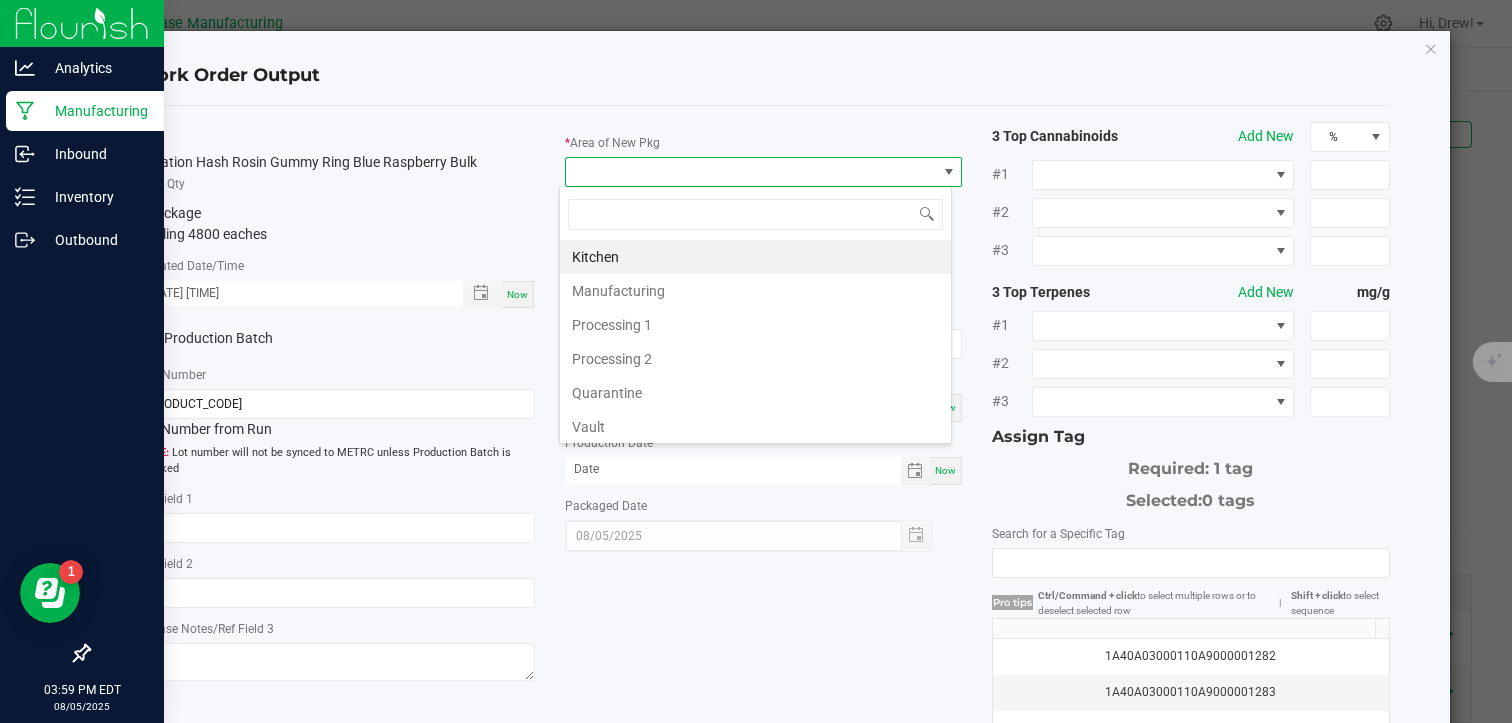 type on "V" 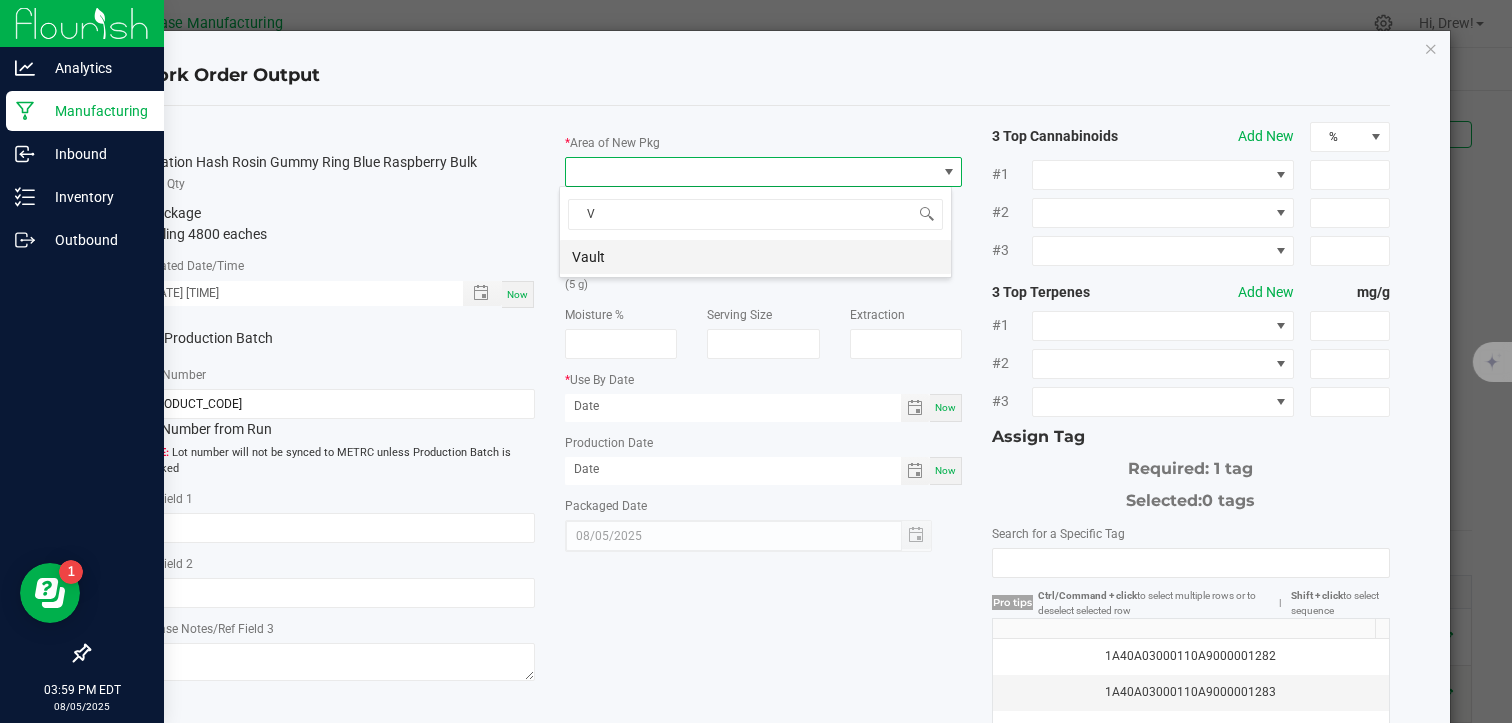 click on "Vault" at bounding box center [755, 257] 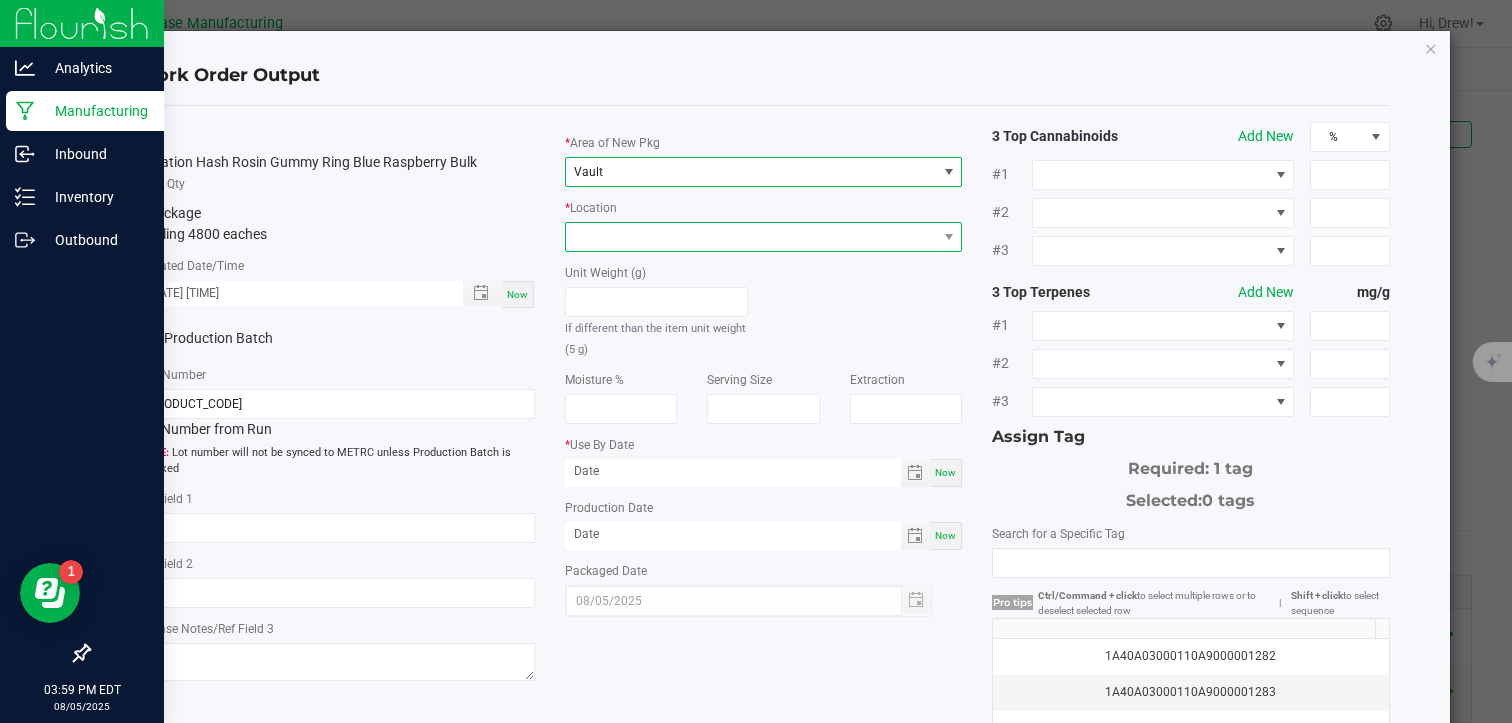 click at bounding box center (751, 237) 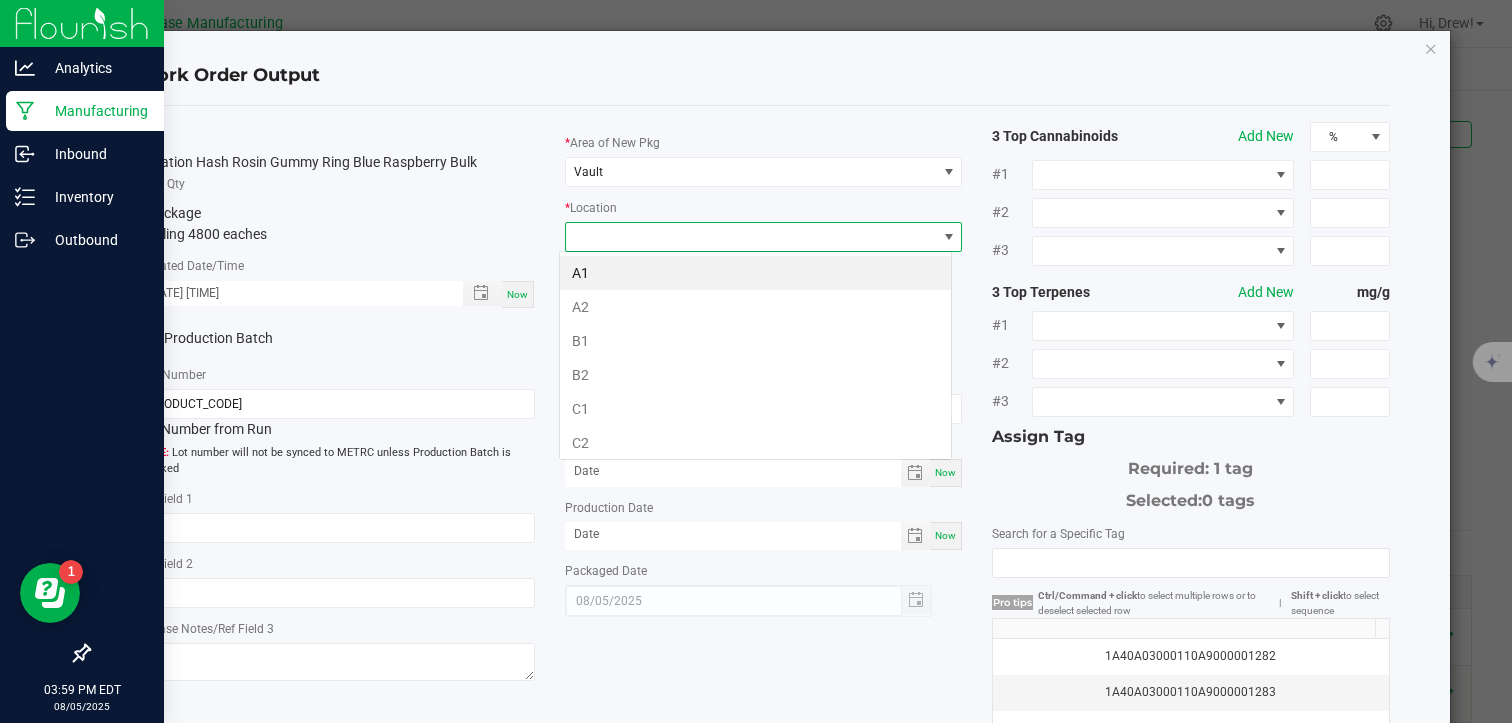 scroll, scrollTop: 99970, scrollLeft: 99607, axis: both 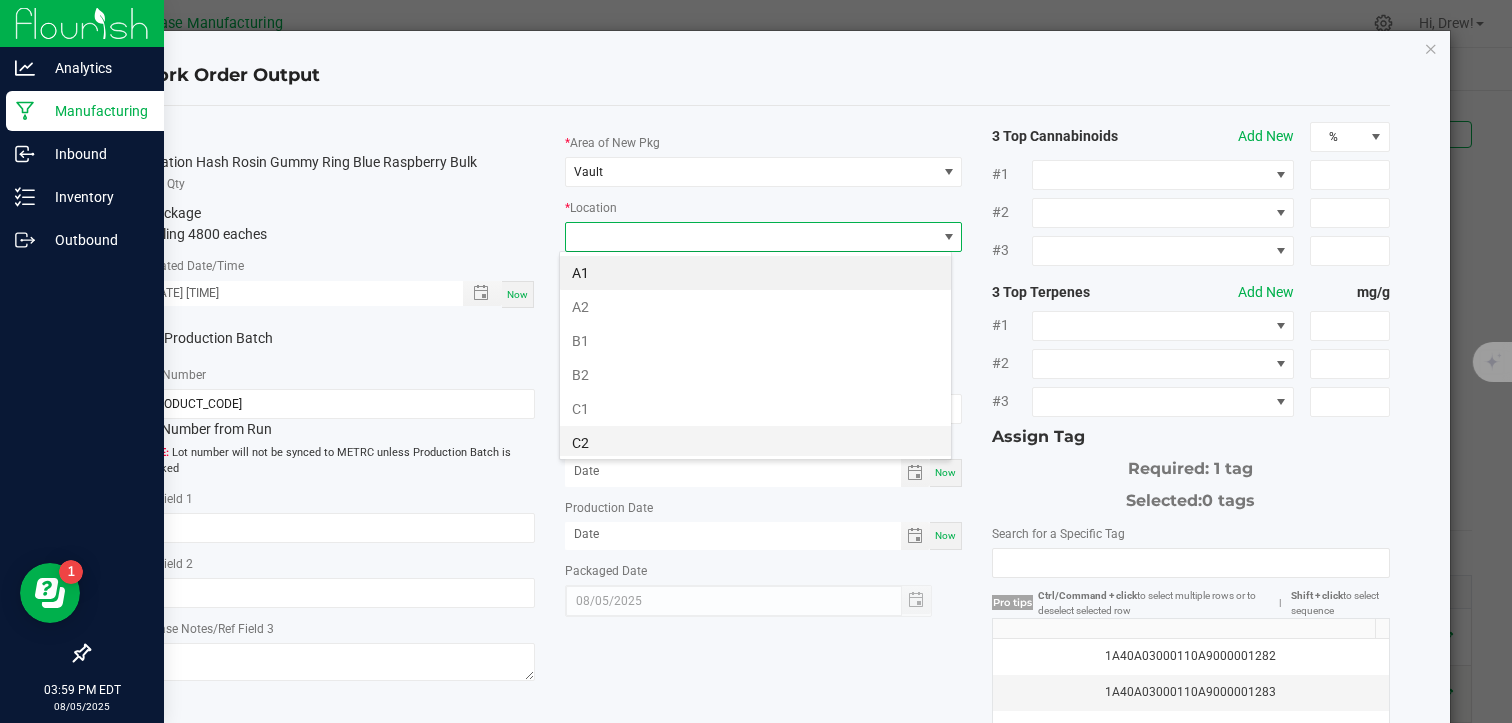 click on "C2" at bounding box center (755, 443) 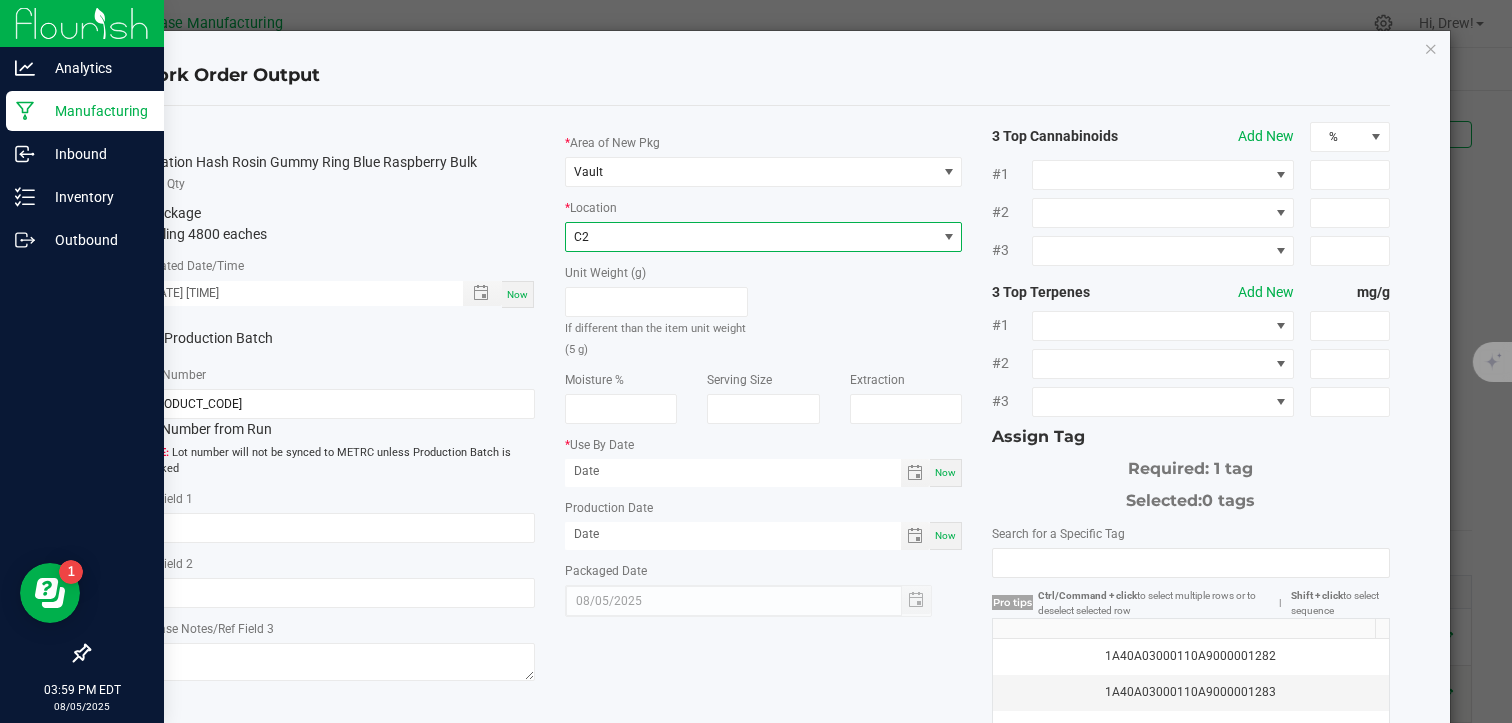 click on "Now" at bounding box center (945, 535) 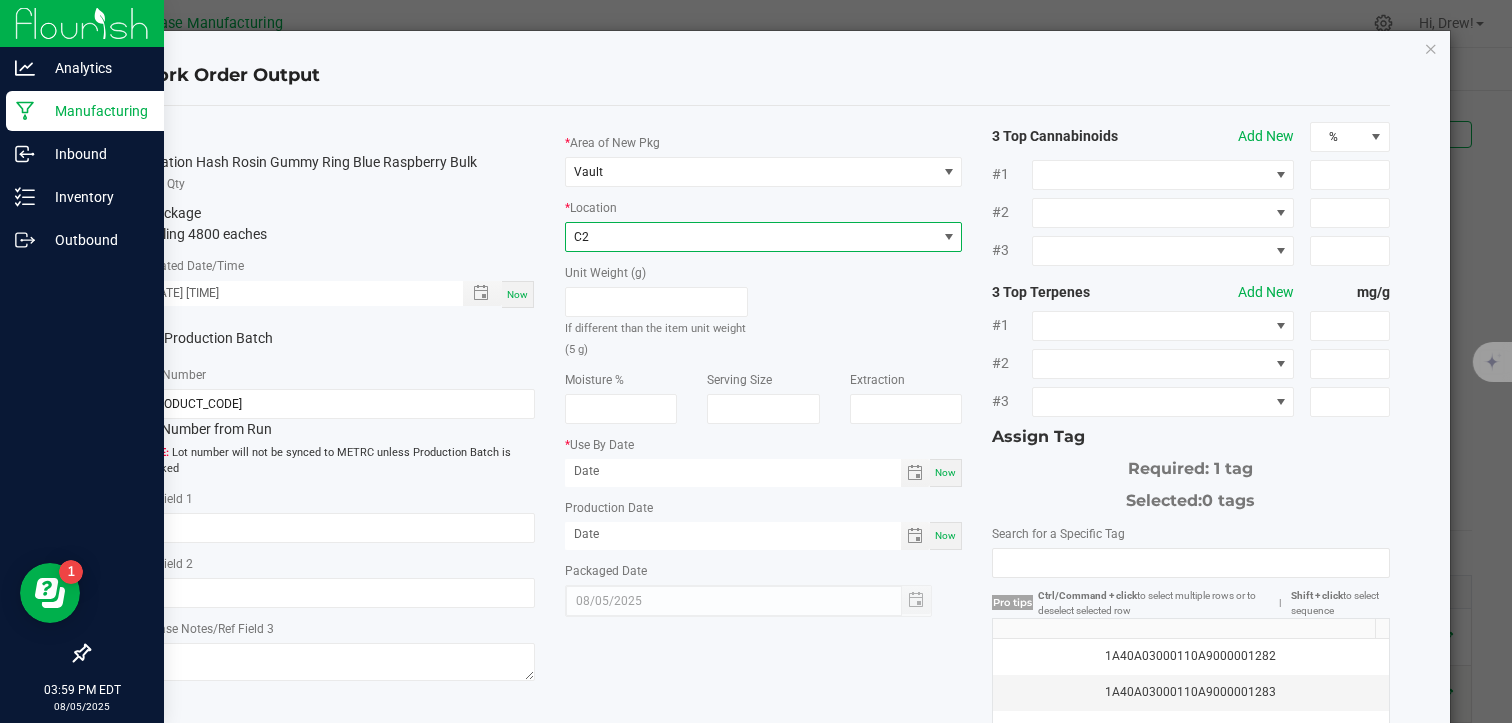 type on "08/05/2025" 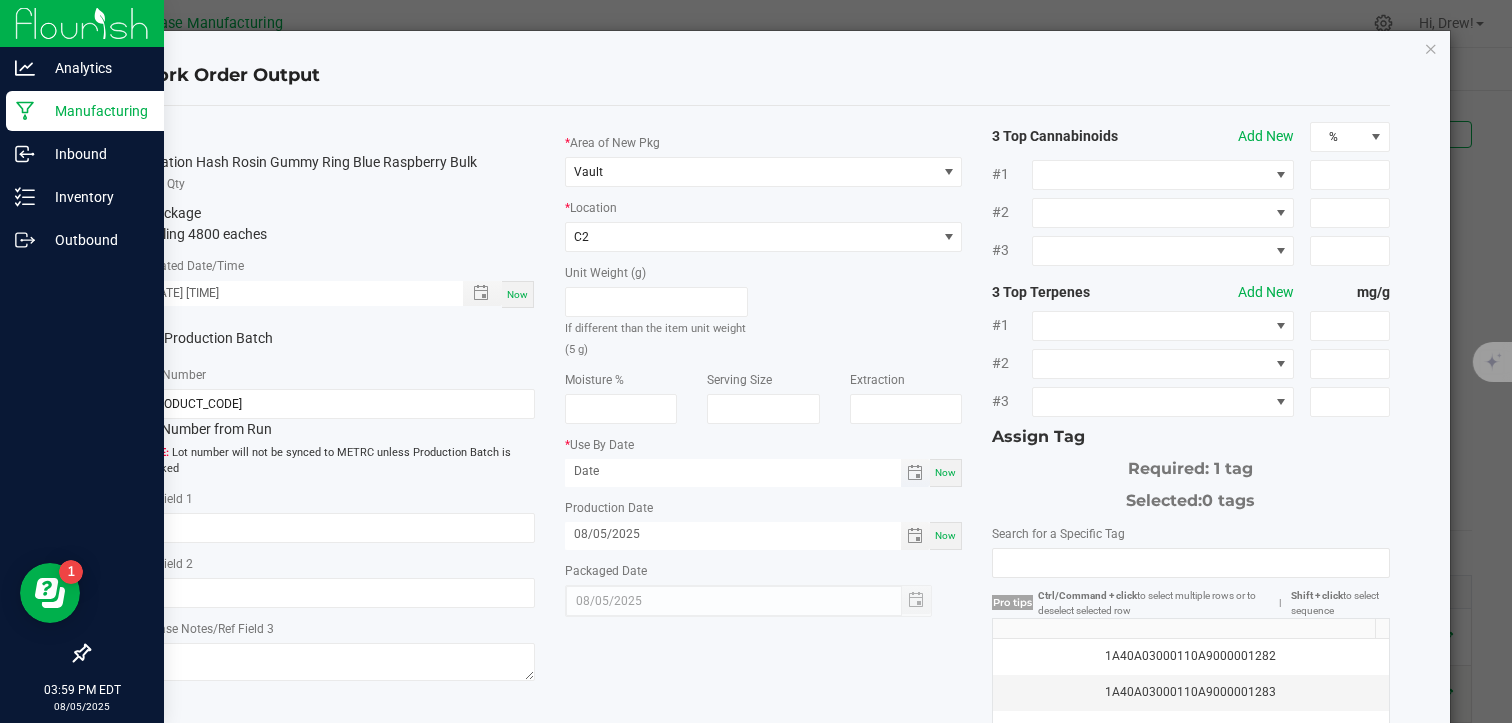 click at bounding box center (915, 473) 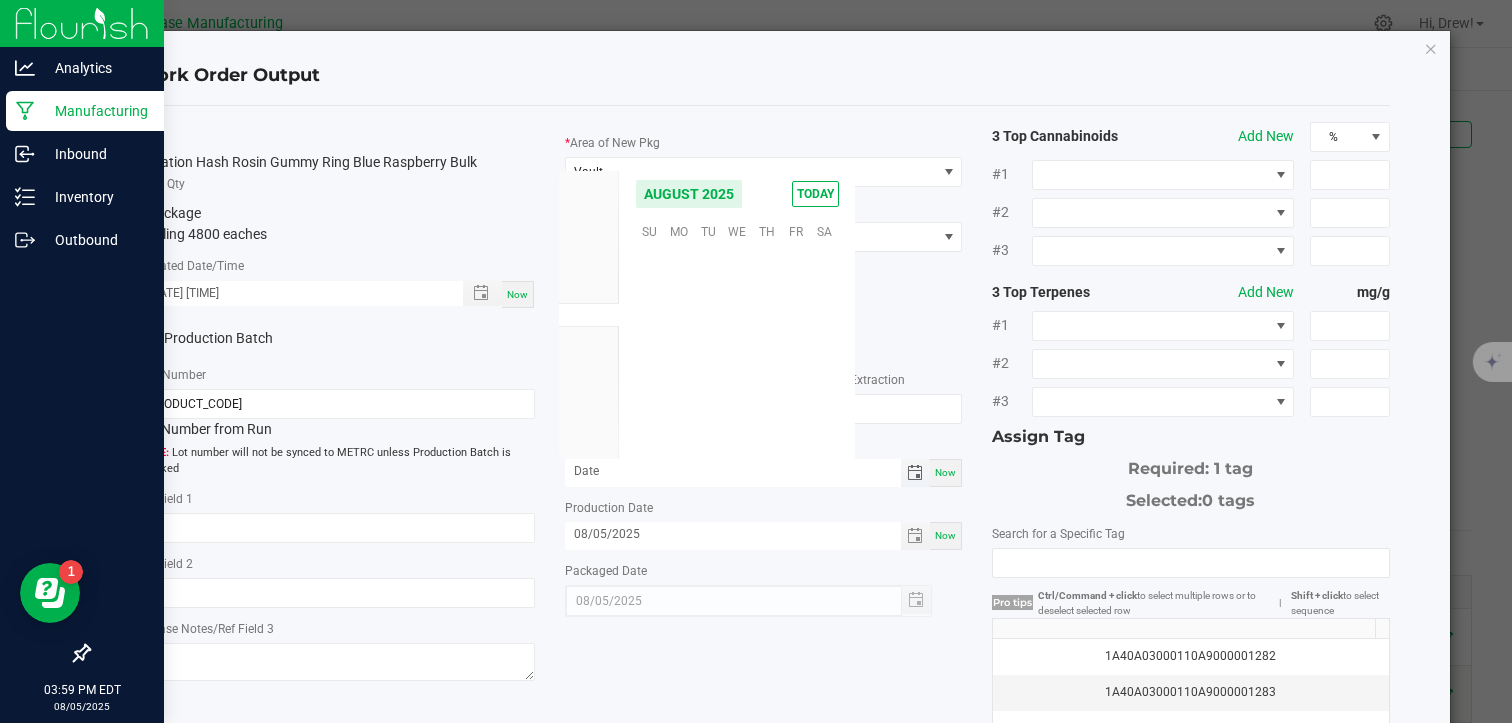scroll, scrollTop: 0, scrollLeft: 0, axis: both 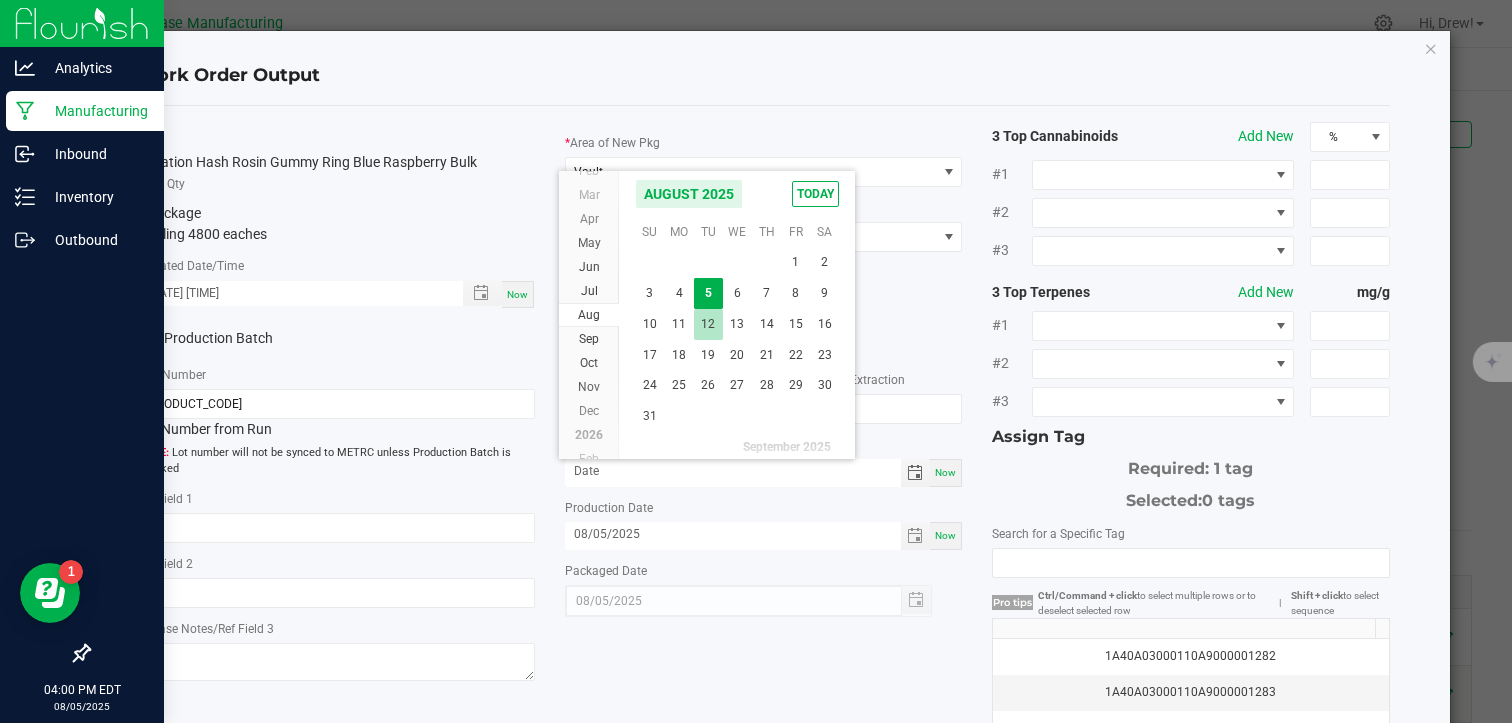 click on "12" at bounding box center (708, 324) 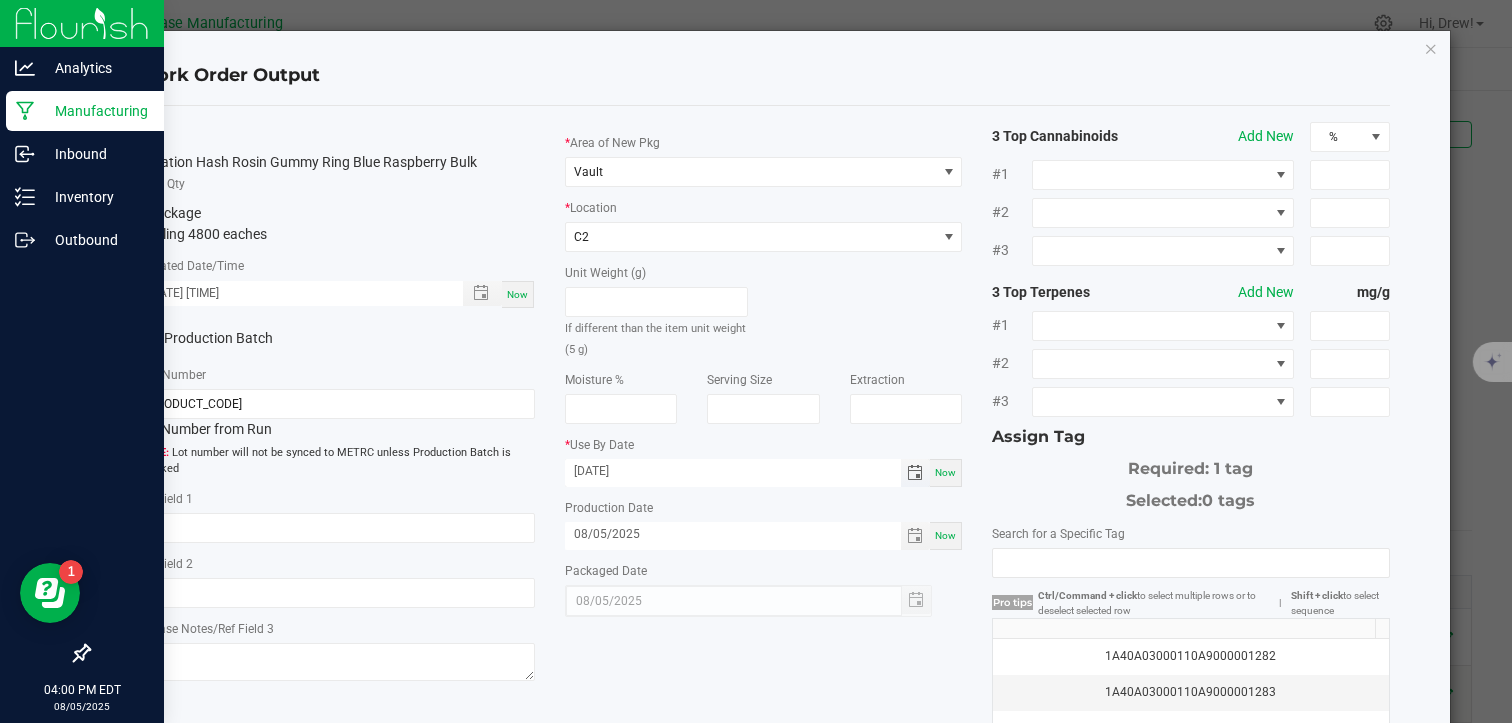 click on "[DATE]" at bounding box center [733, 471] 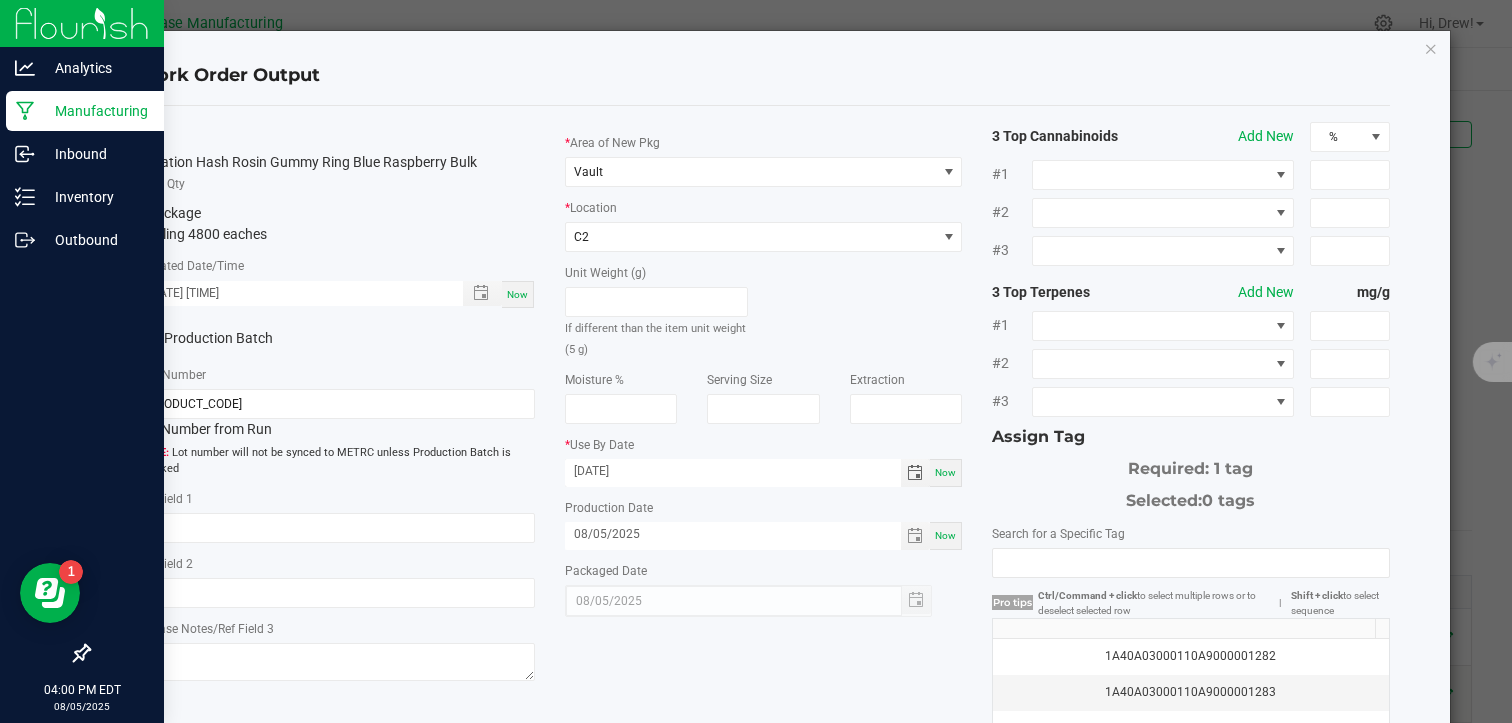 type on "[DATE]" 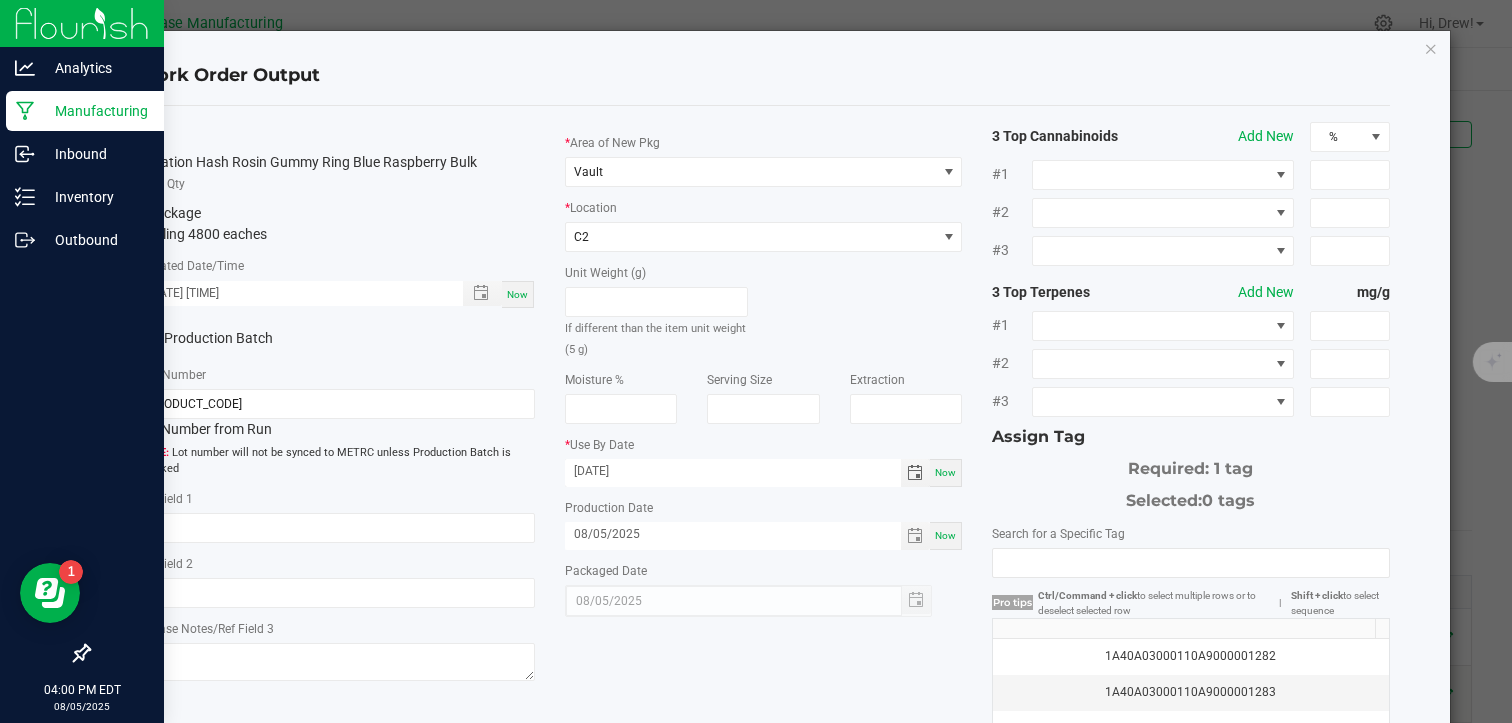click on "Unit Weight (g)   If different than the item unit weight (5 g)" 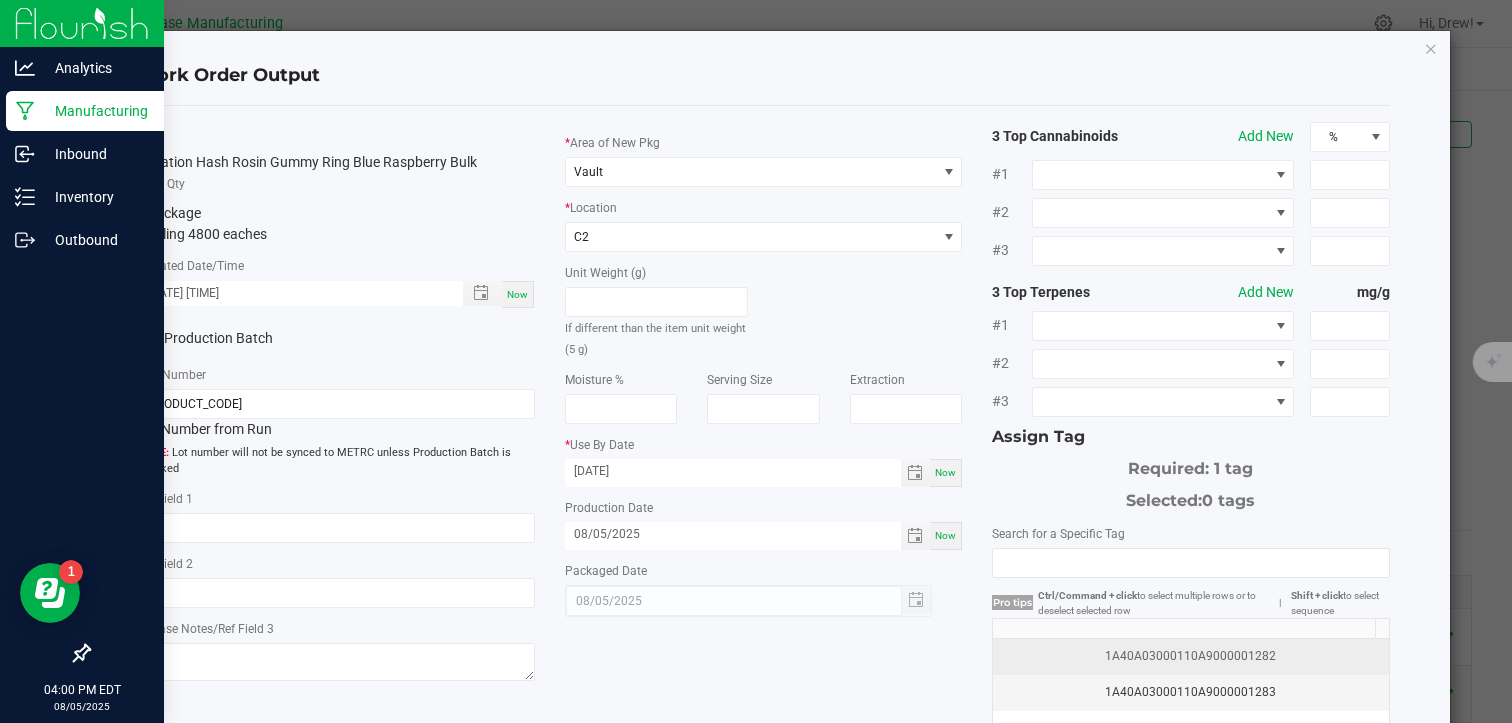 click on "1A40A03000110A9000001282" 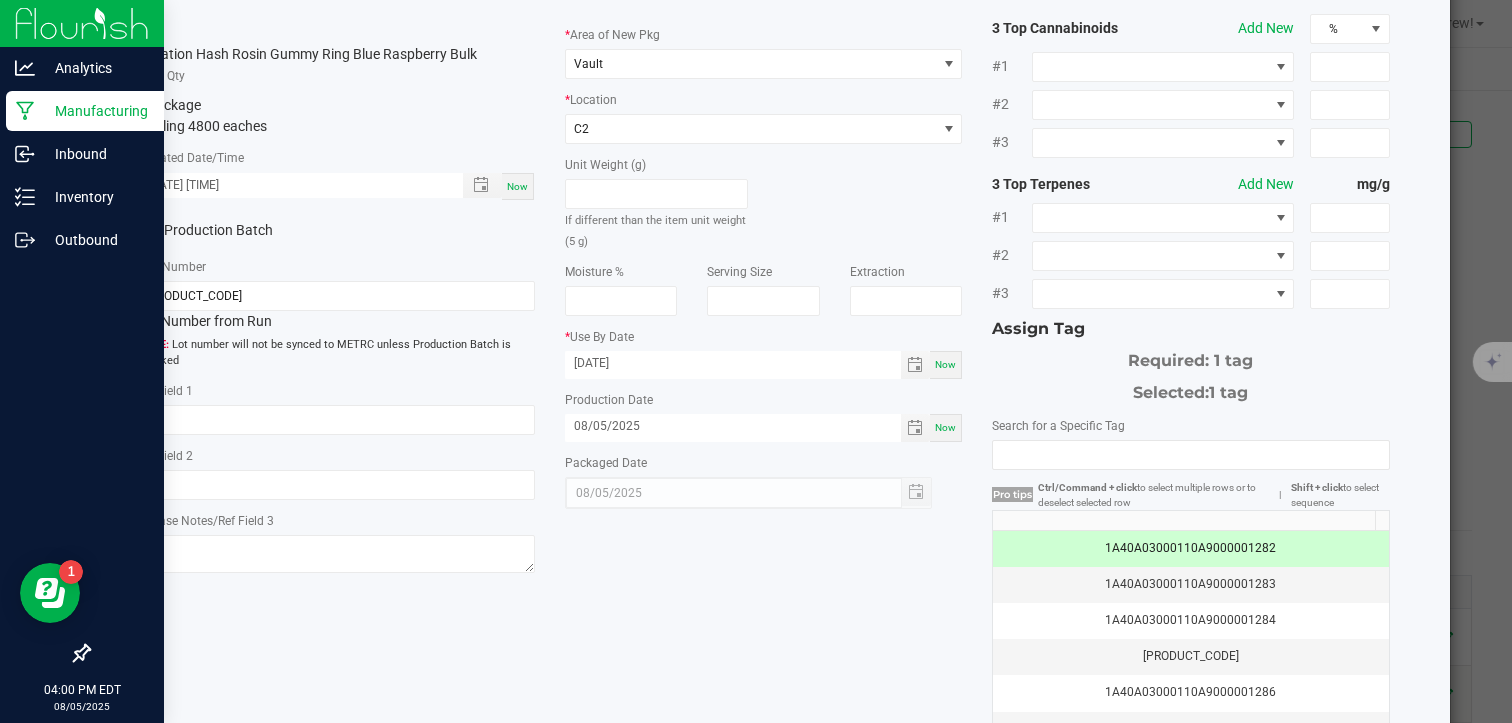 scroll, scrollTop: 227, scrollLeft: 0, axis: vertical 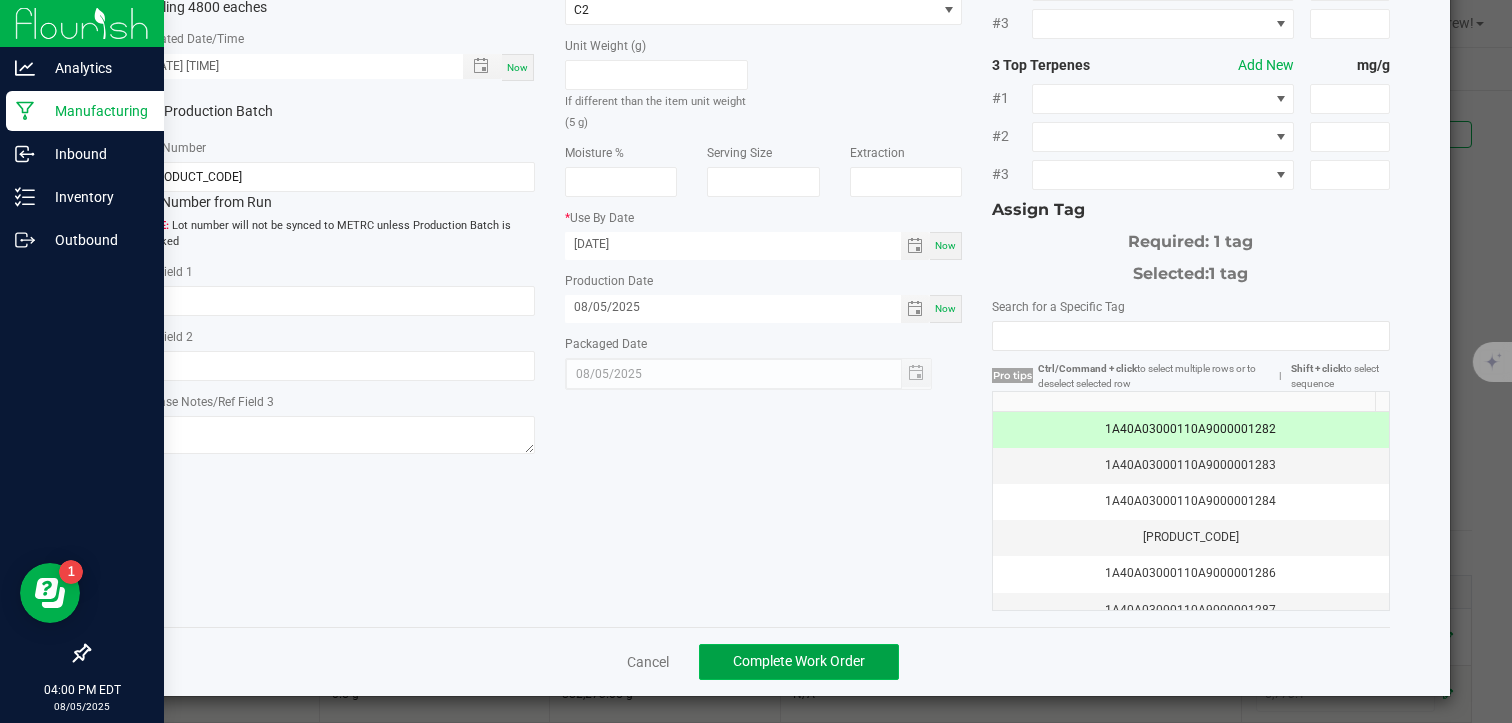 click on "Complete Work Order" 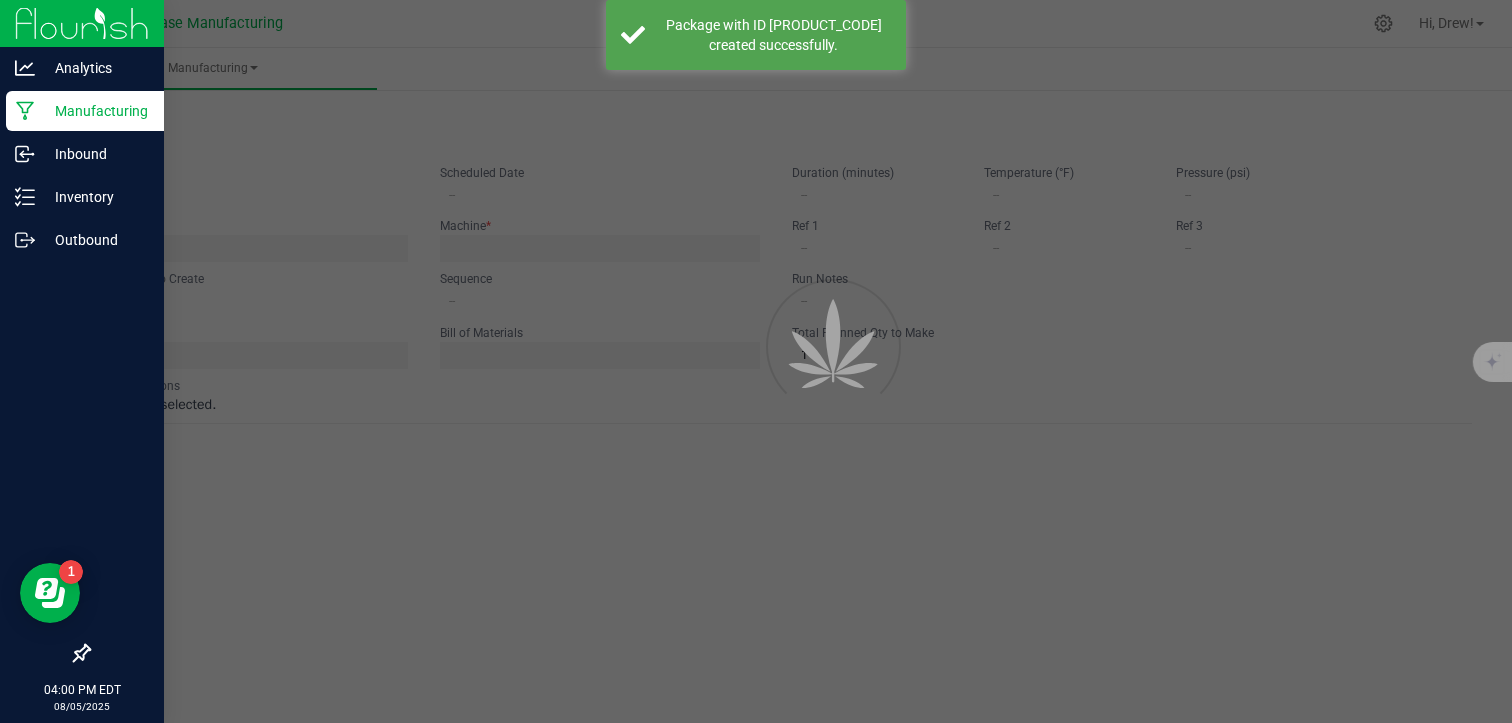 type on "Vacation Hash Rosin Gummy Blue Raspberry" 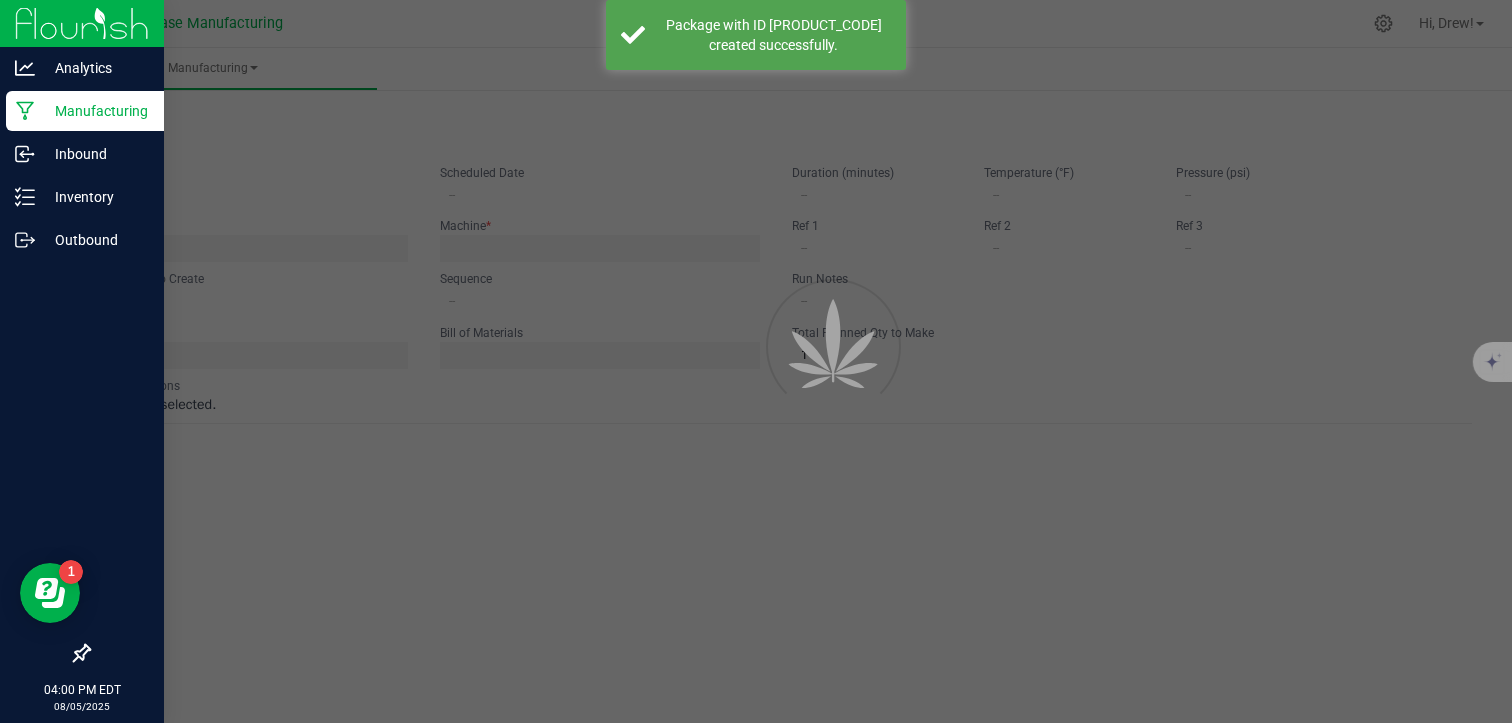 type on "[DATE] [TIME]" 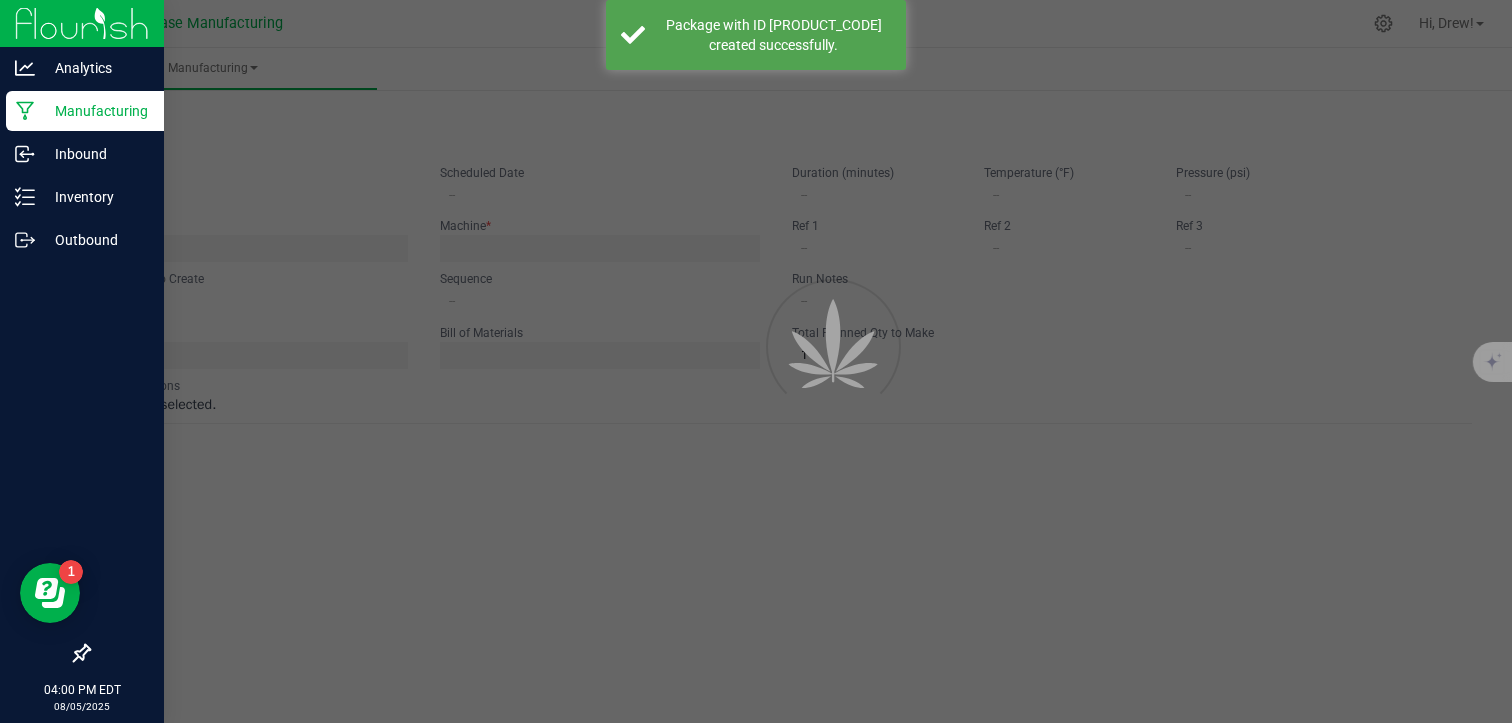 type on "[PRODUCT_CODE]" 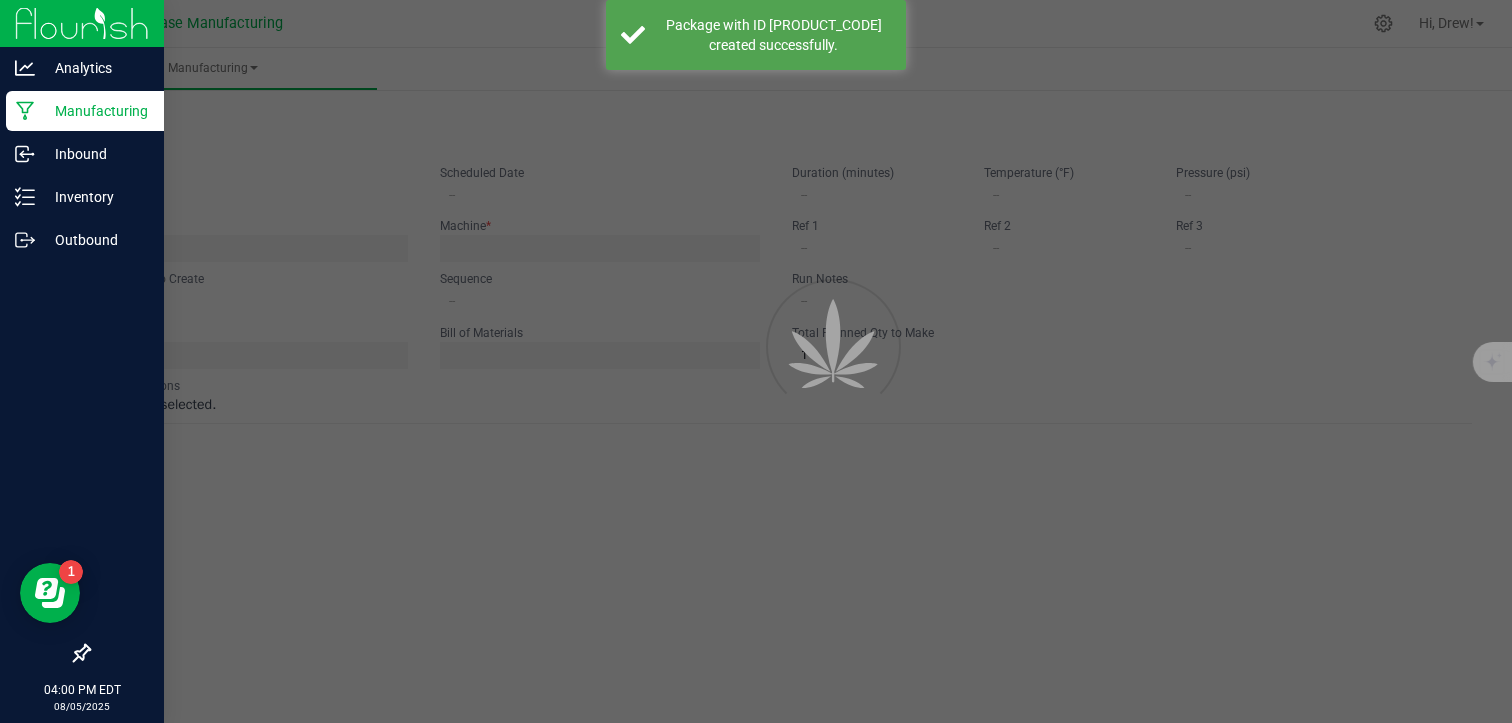 type on "0" 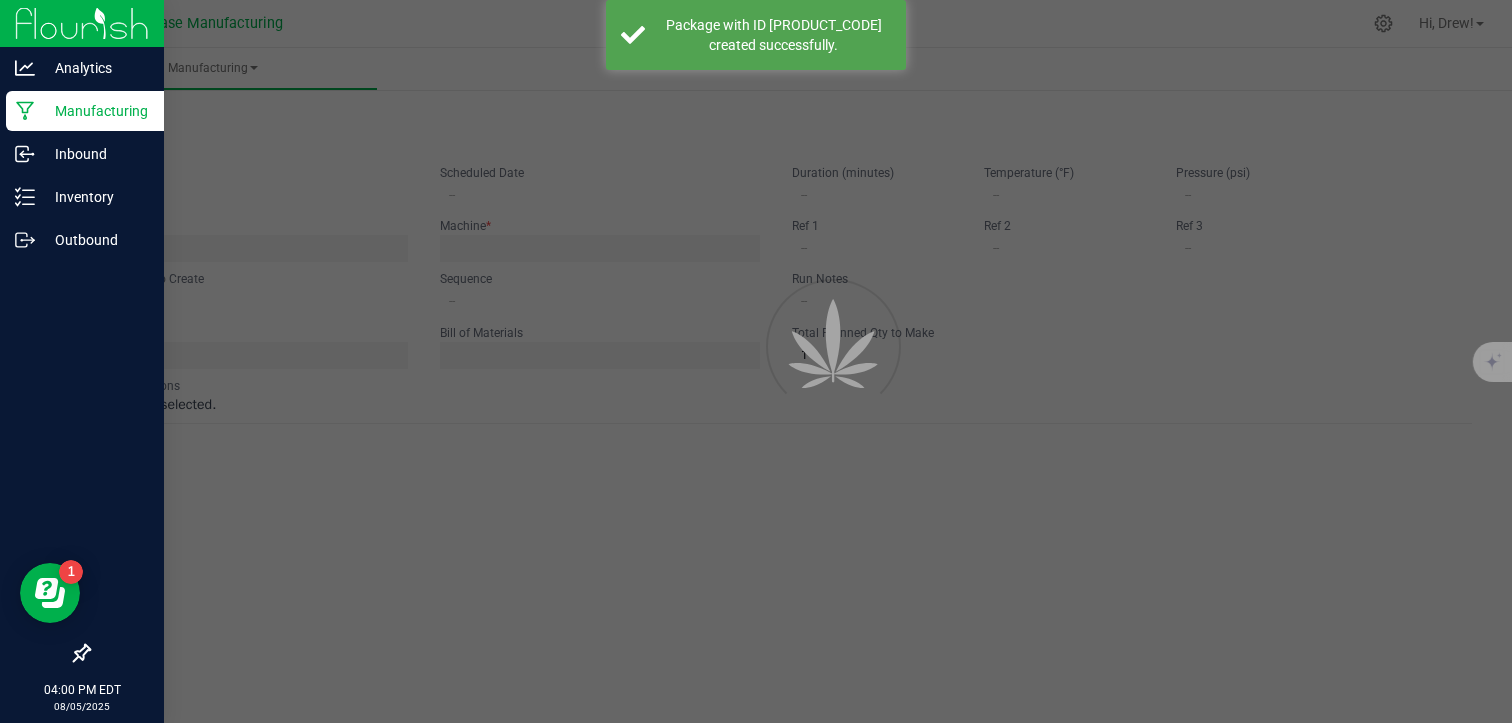 type on "5,000" 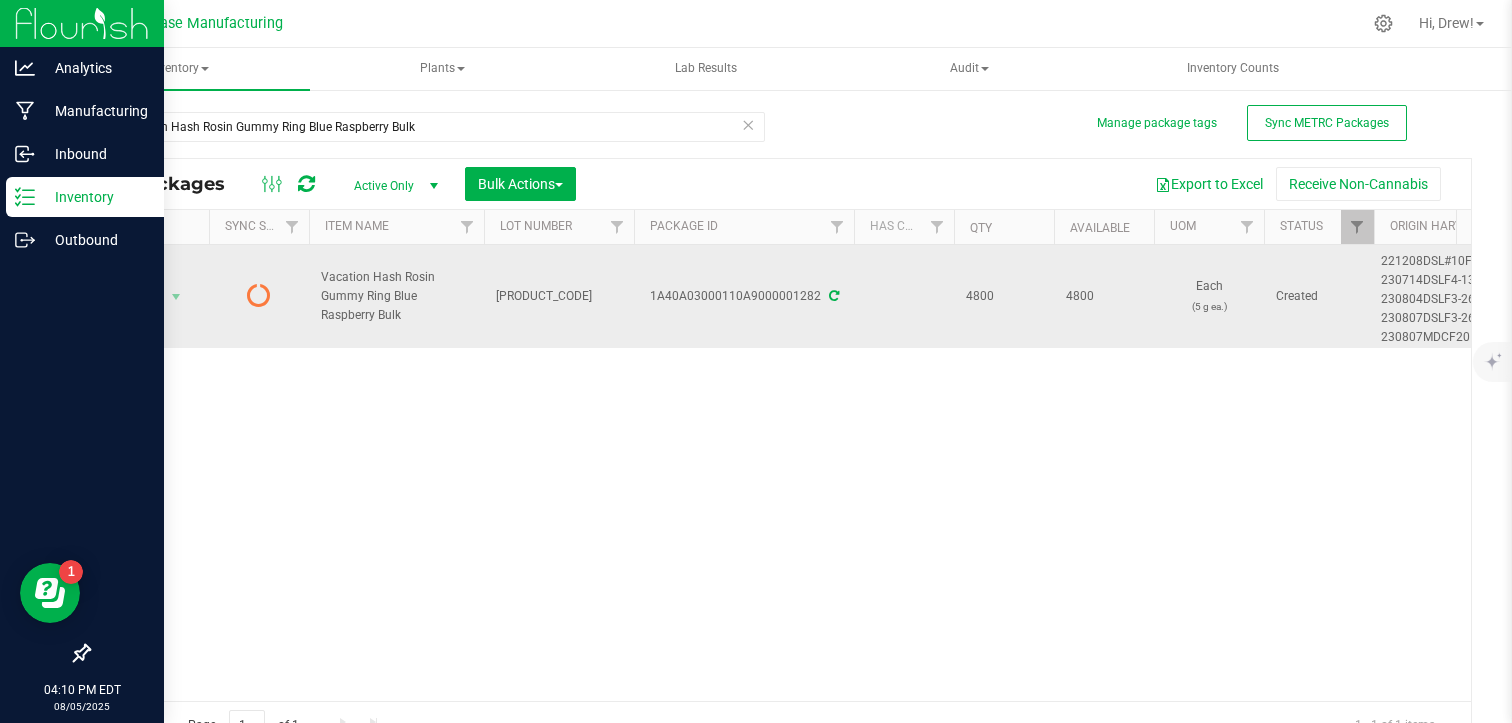 click on "[PRODUCT_CODE]" at bounding box center (559, 296) 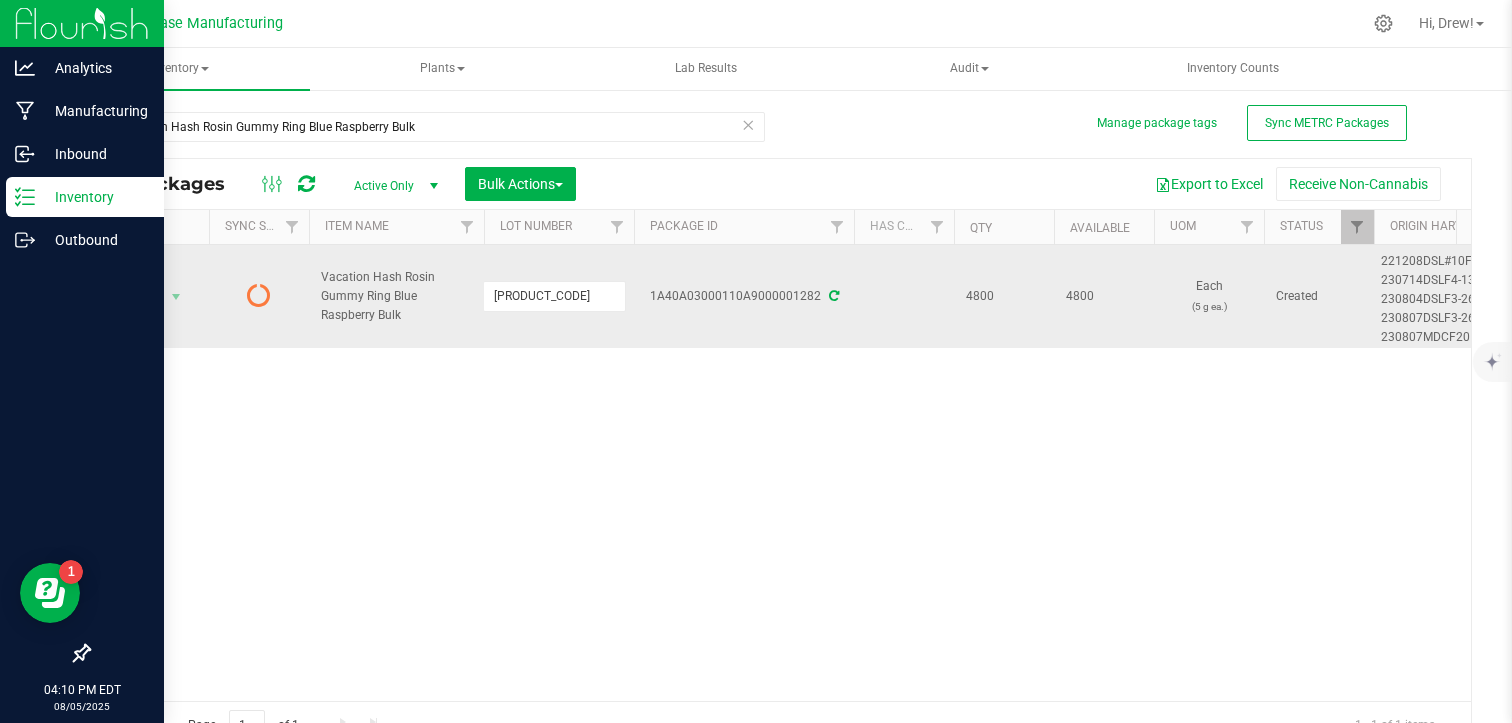 click on "[PRODUCT_CODE]" at bounding box center [554, 296] 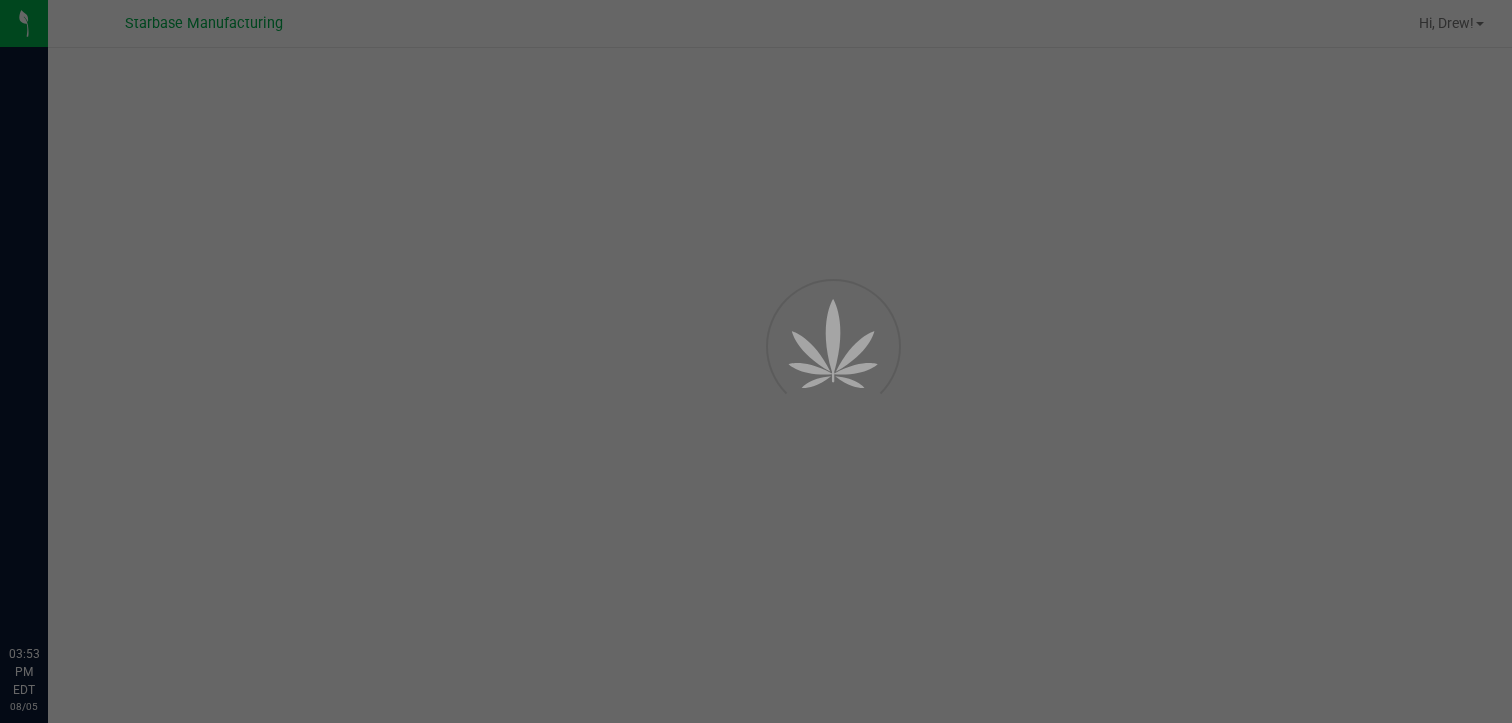 scroll, scrollTop: 0, scrollLeft: 0, axis: both 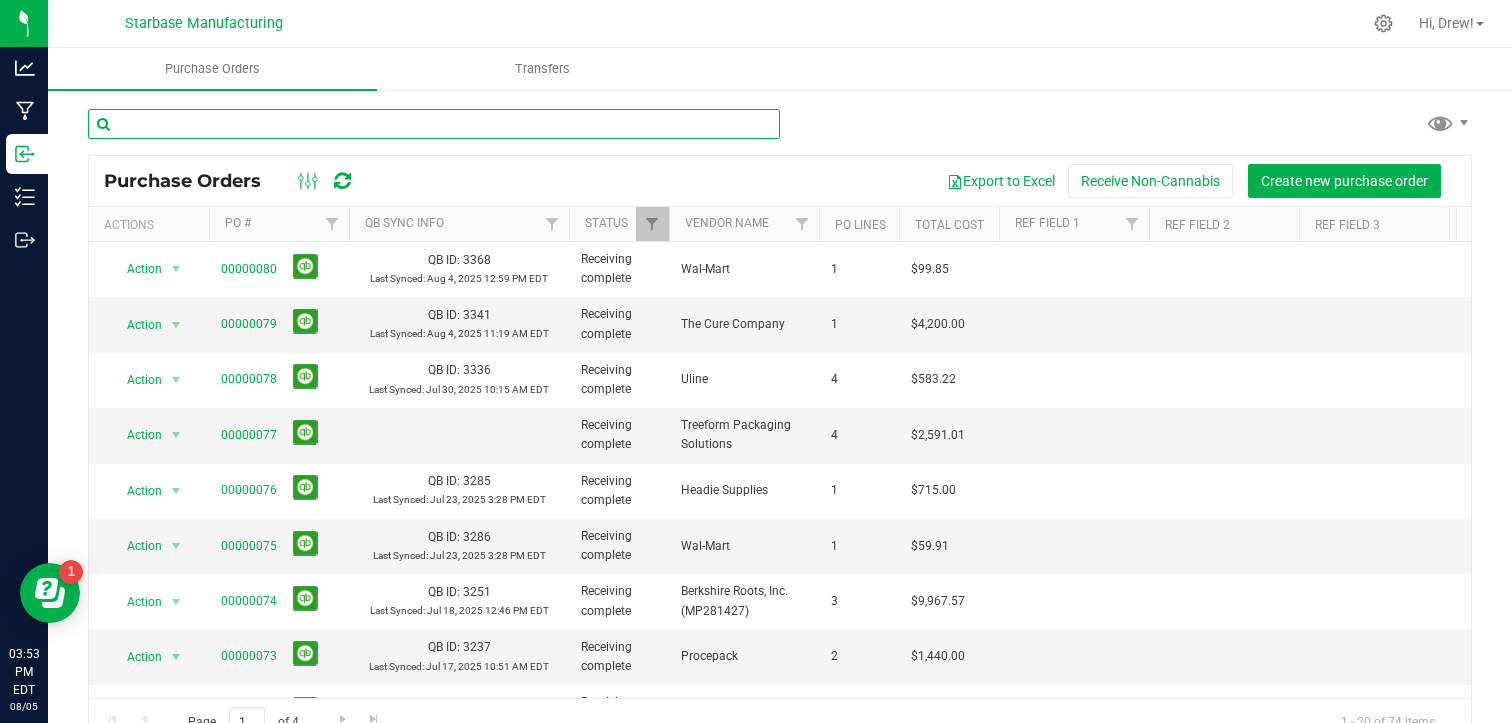 click at bounding box center [434, 124] 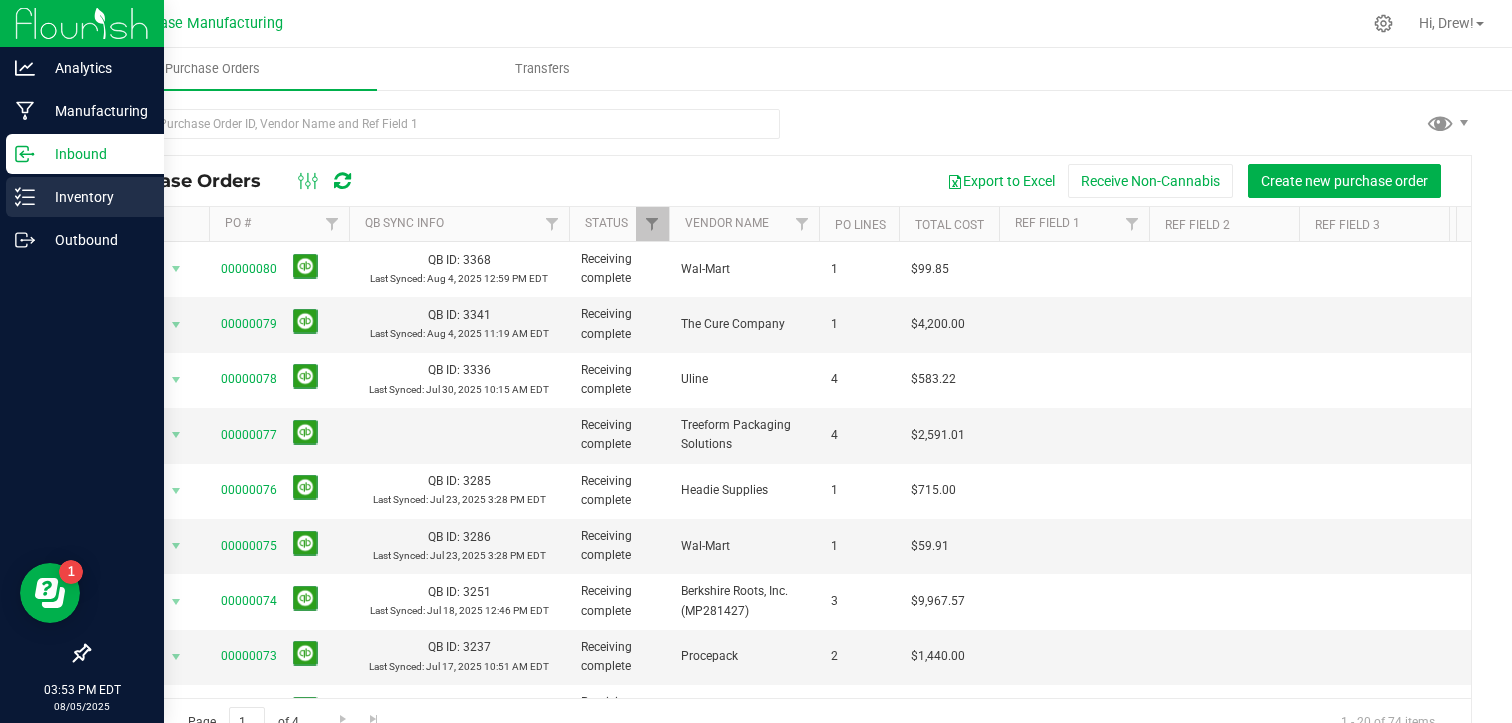 click 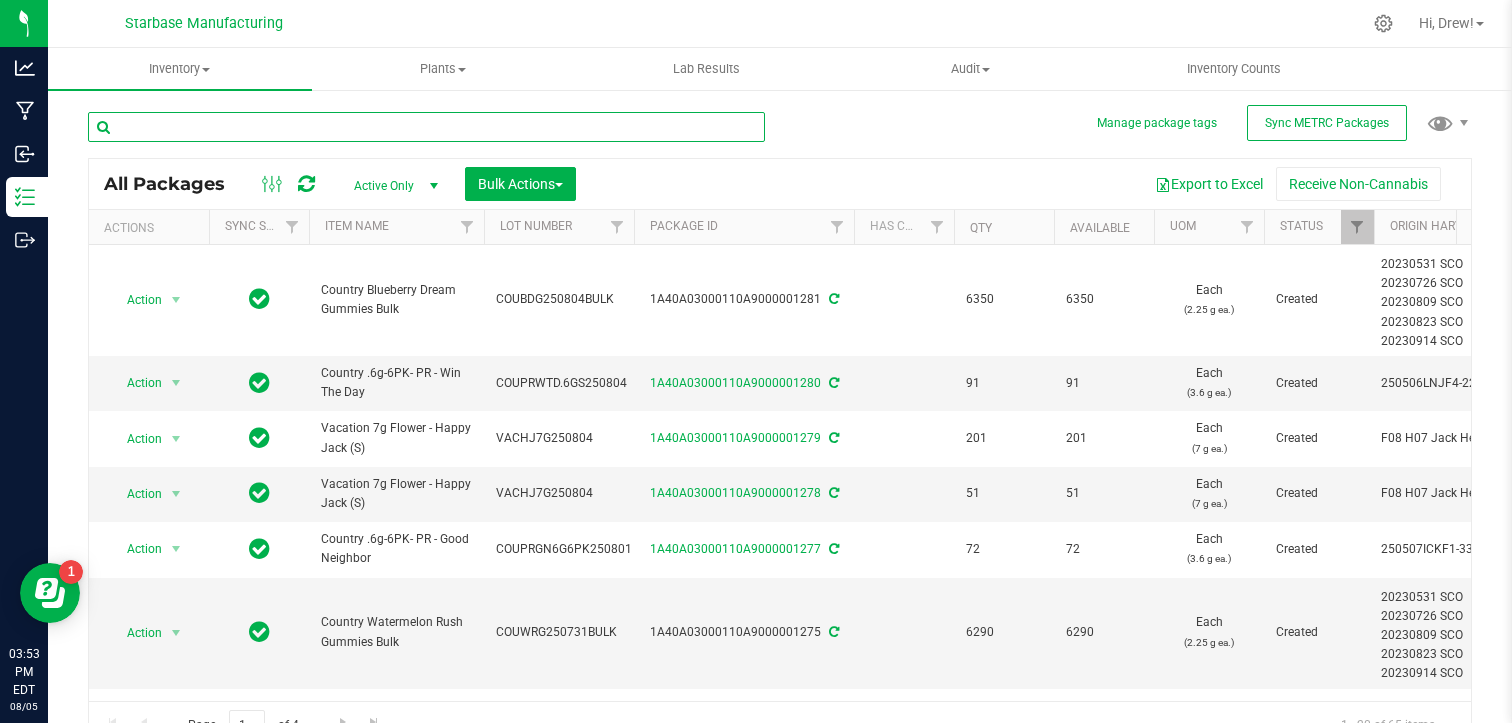 click at bounding box center [426, 127] 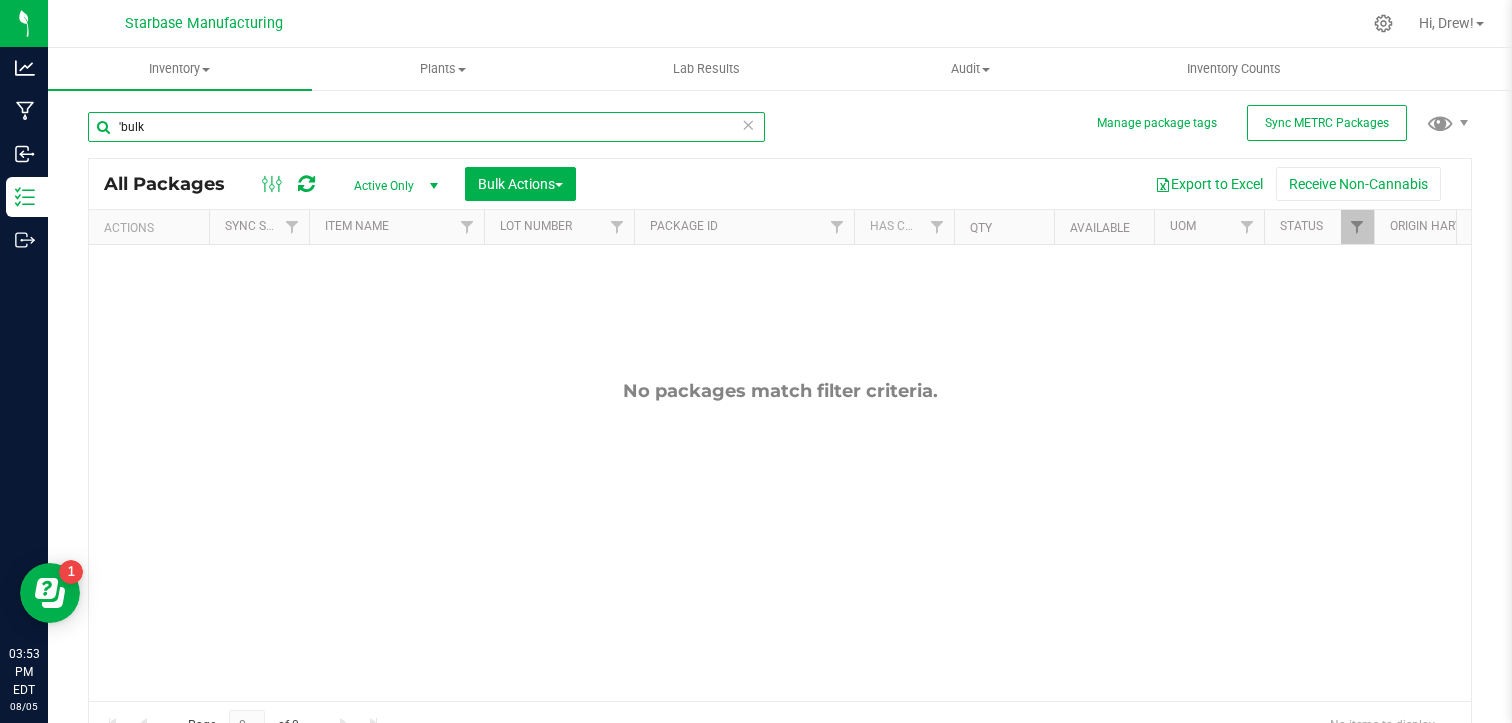 click on "'bulk" at bounding box center (426, 127) 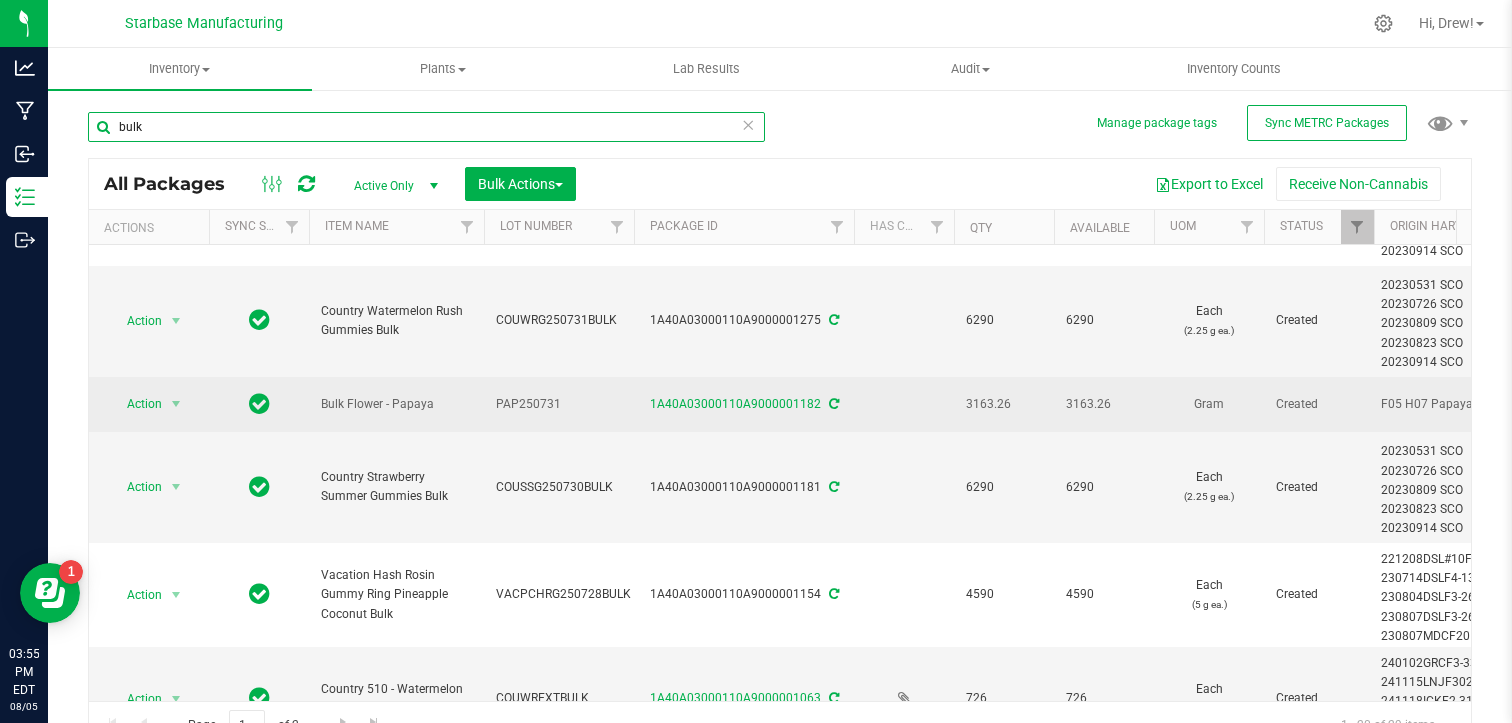 scroll, scrollTop: 96, scrollLeft: 0, axis: vertical 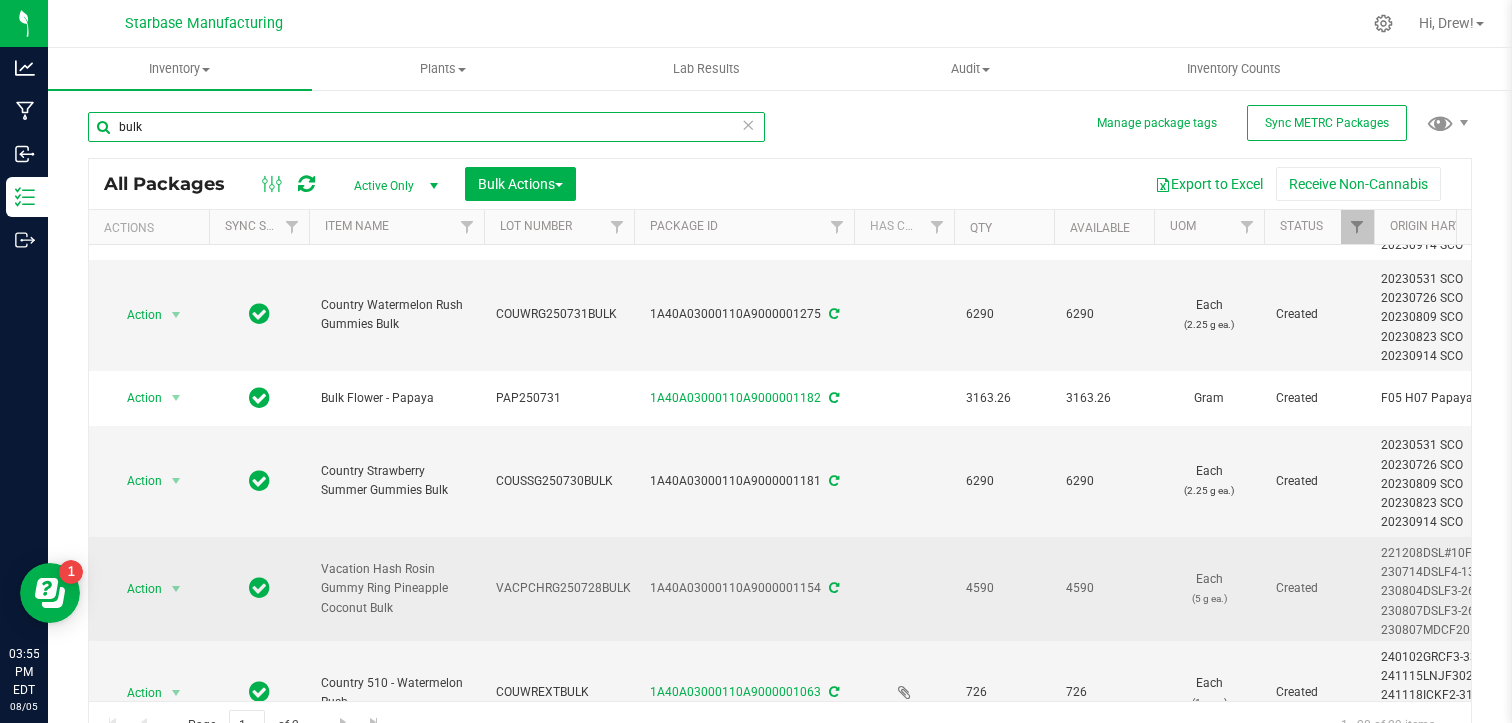 type on "bulk" 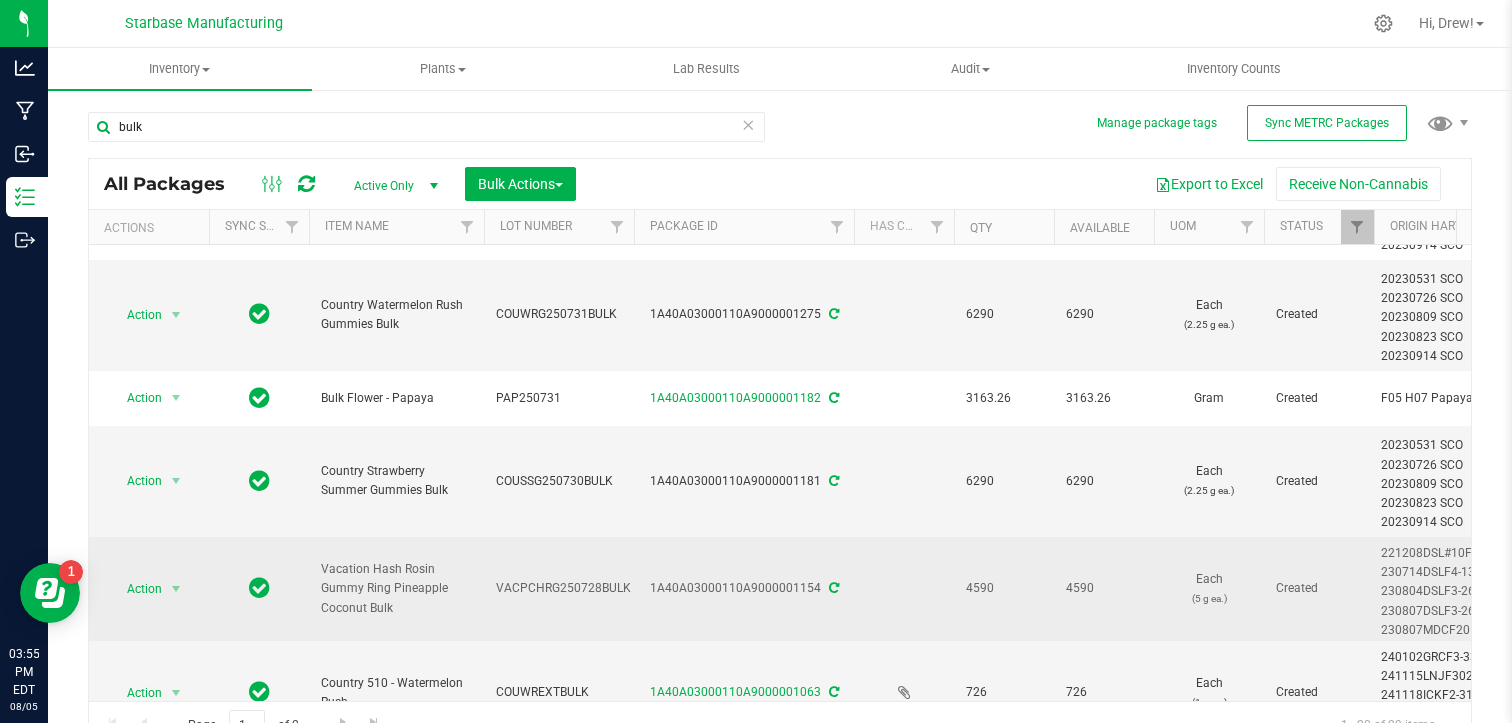 click on "VACPCHRG250728BULK" at bounding box center (563, 588) 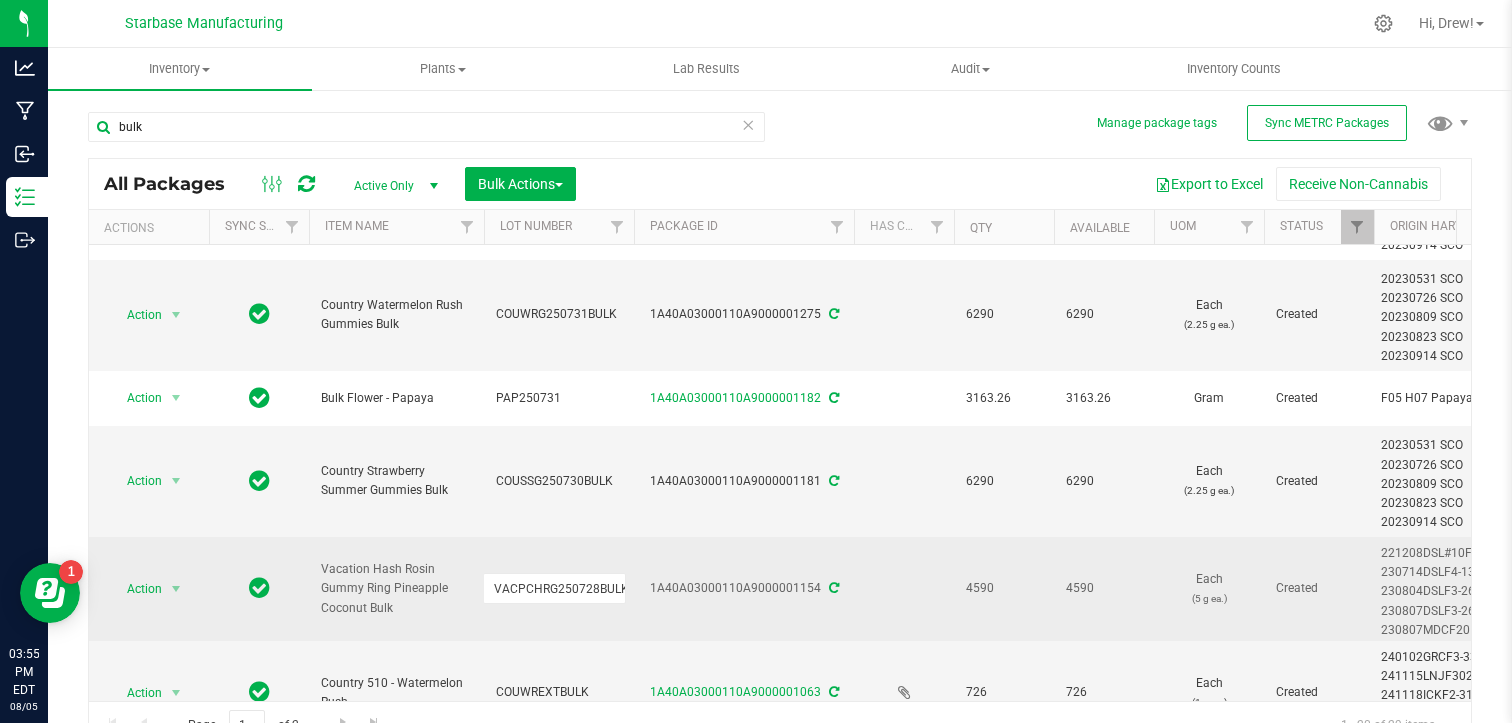 click on "VACPCHRG250728BULK" at bounding box center [554, 588] 